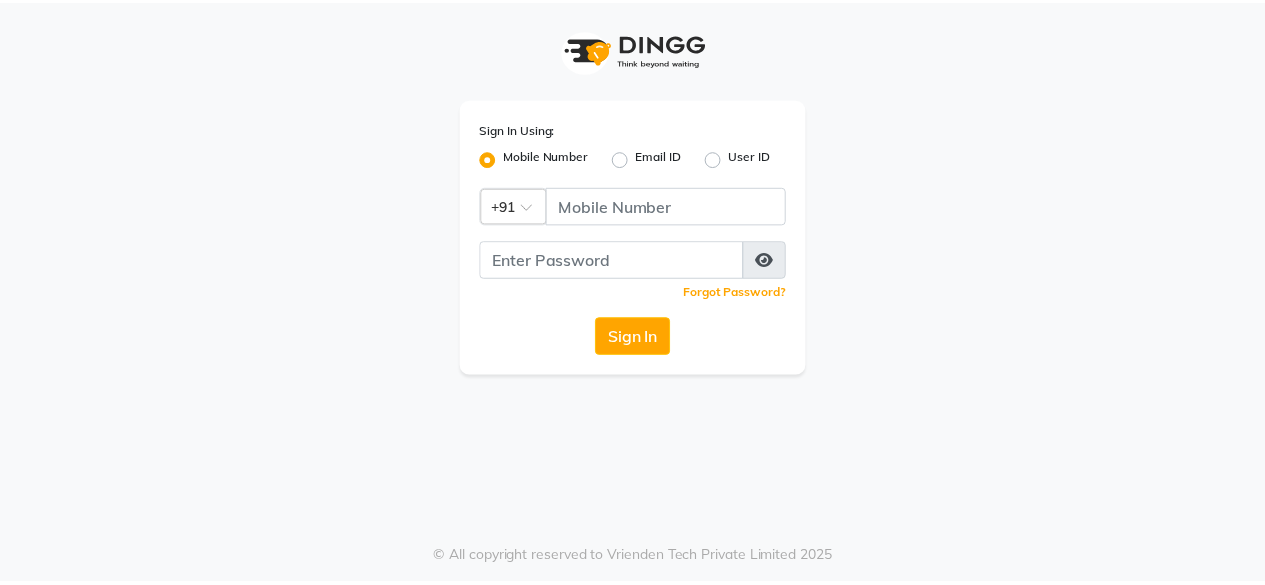 scroll, scrollTop: 0, scrollLeft: 0, axis: both 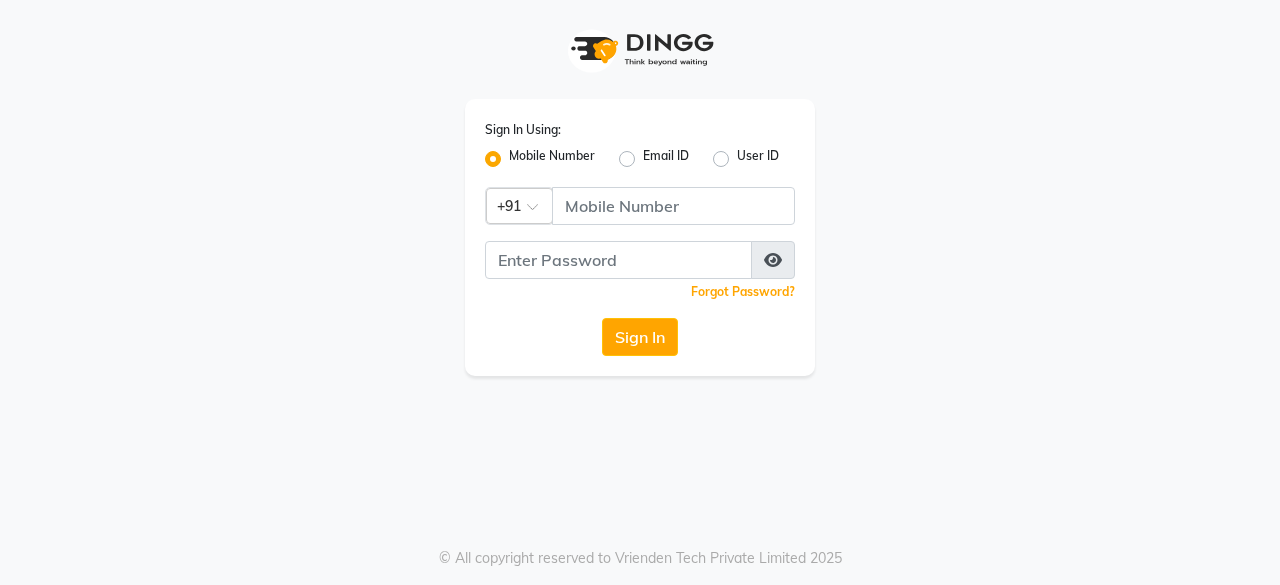 click on "User ID" 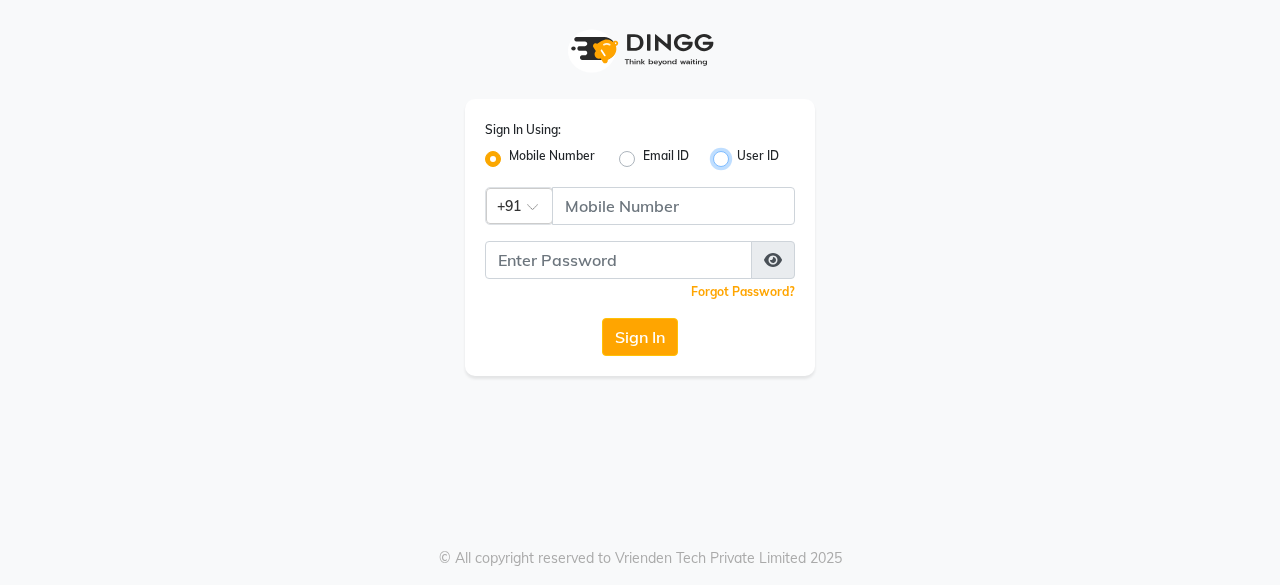 click on "User ID" at bounding box center [743, 153] 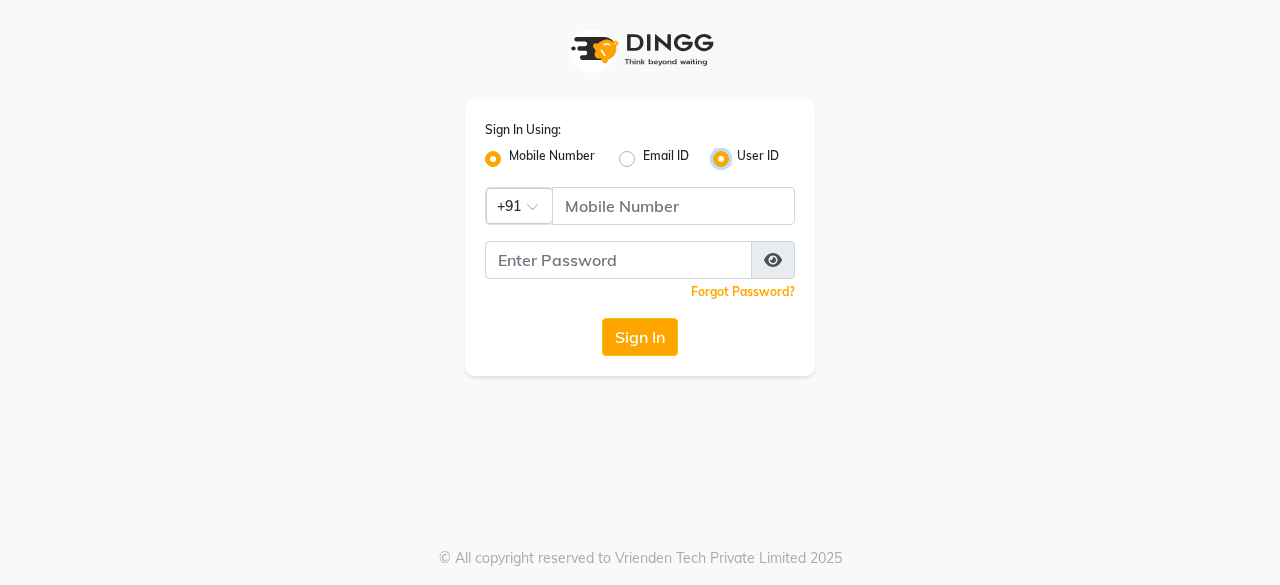 radio on "false" 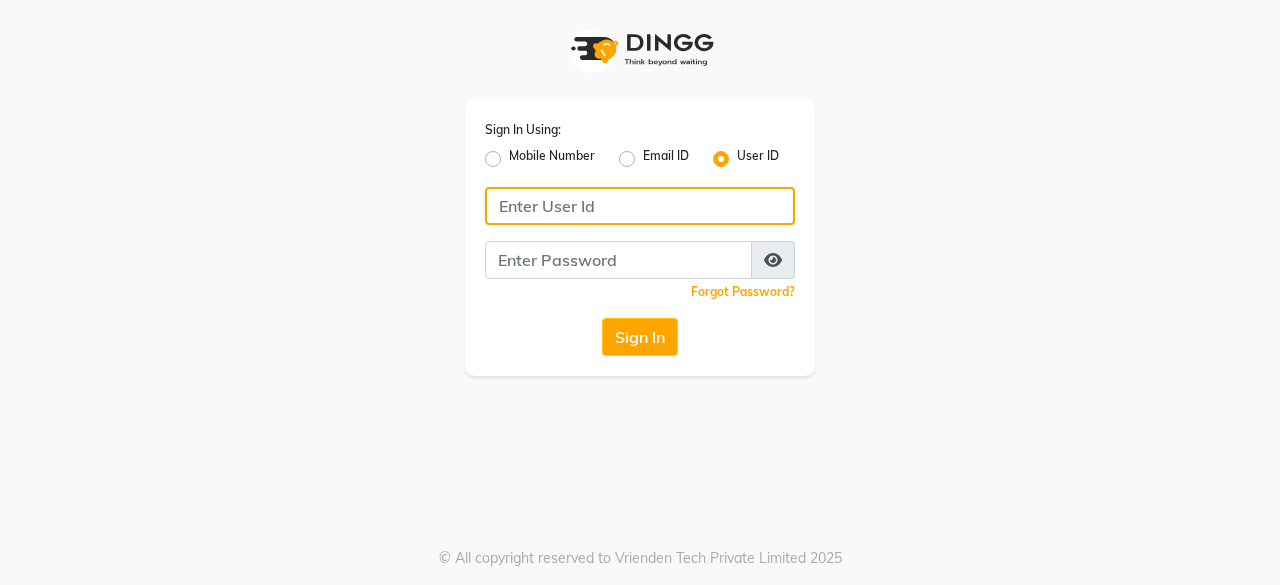 click 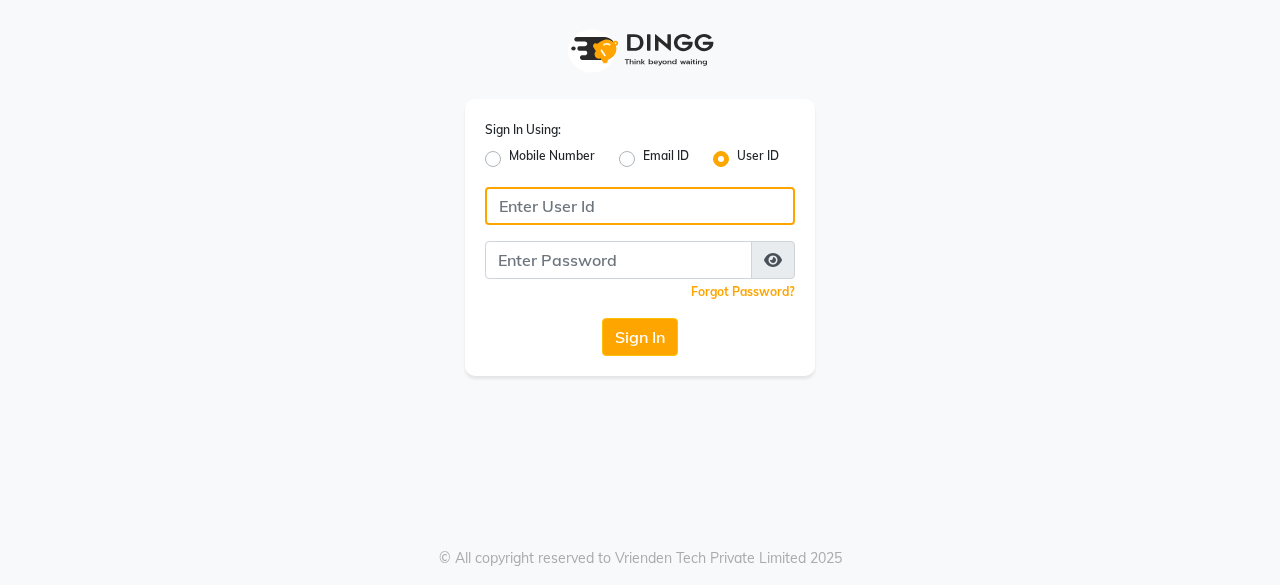 type on "dcspa" 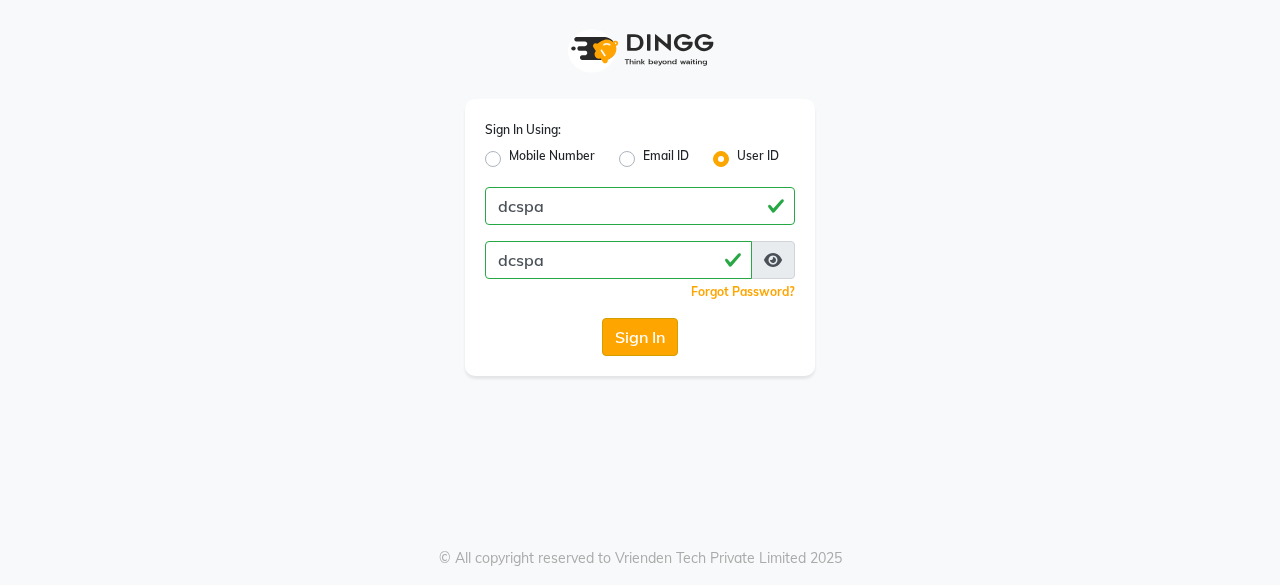 click on "Sign In" 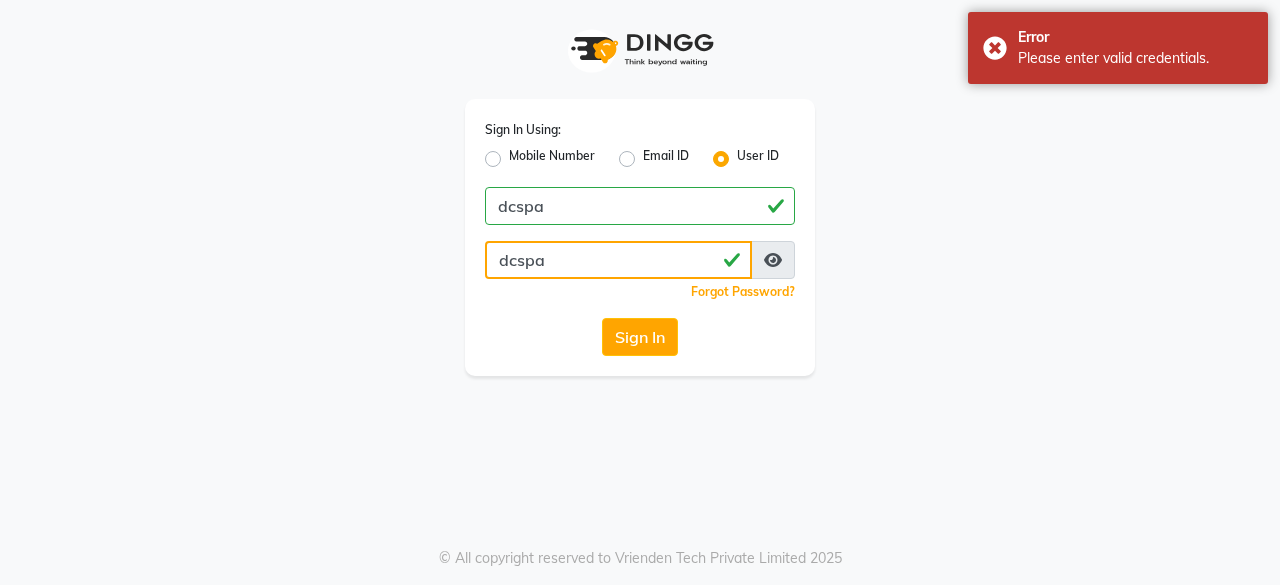 click on "dcspa" 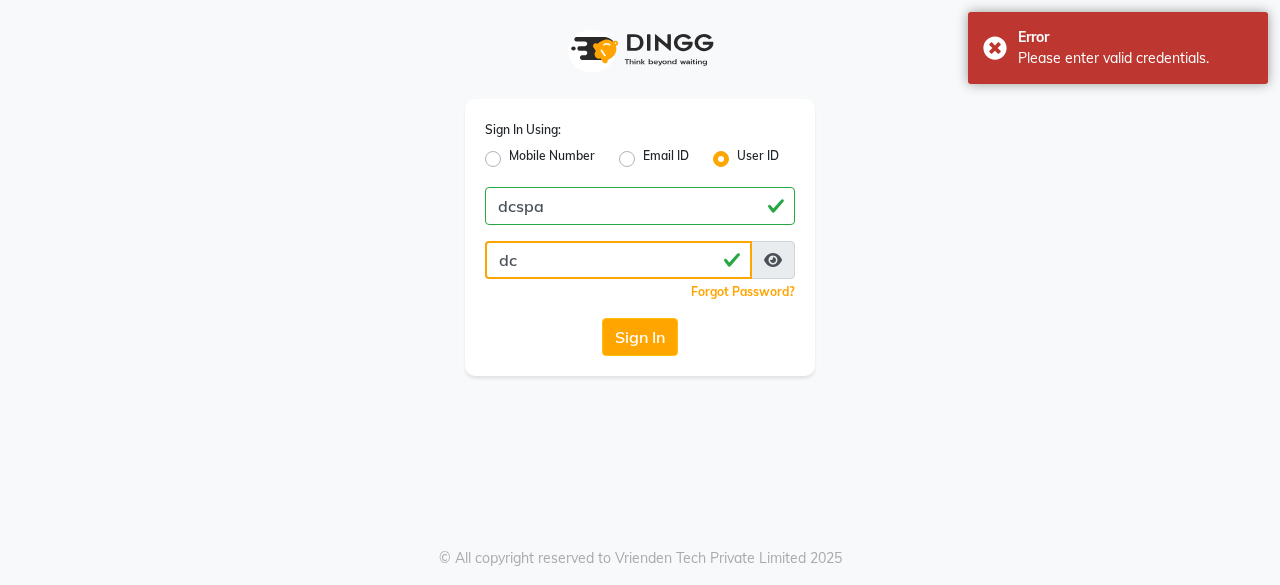 type on "d" 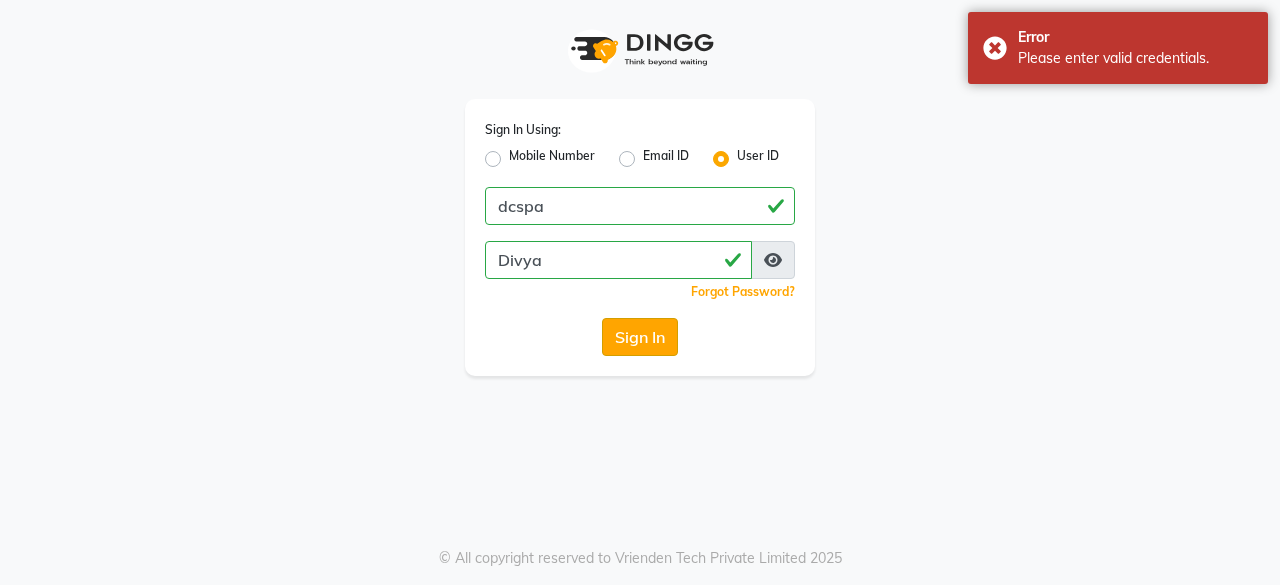 click on "Sign In" 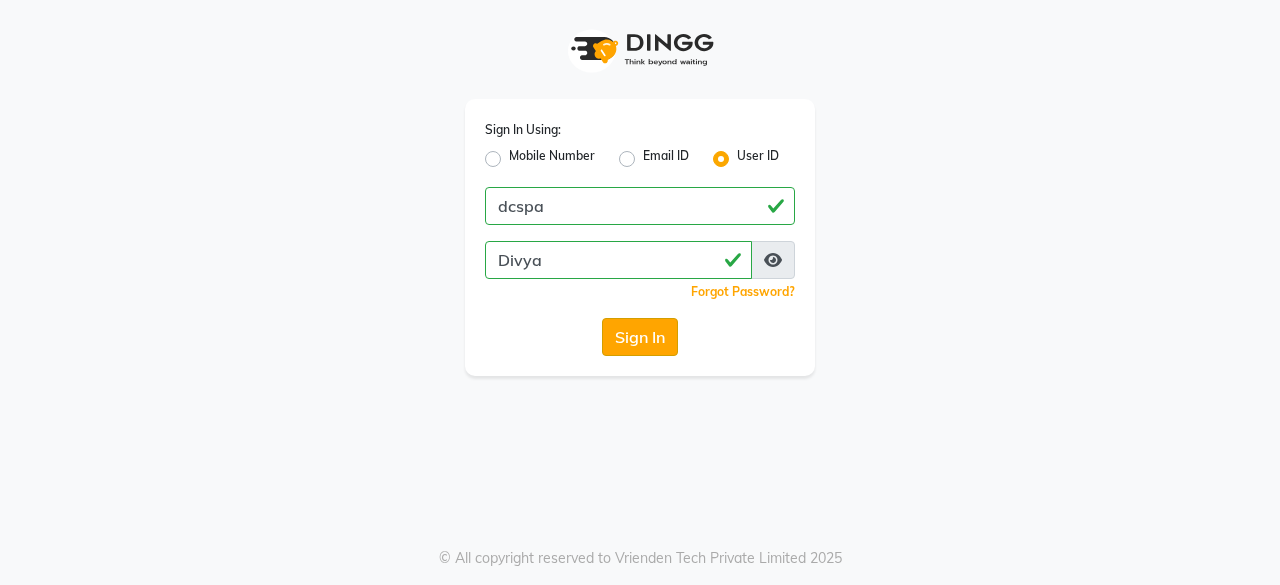 click on "Sign In" 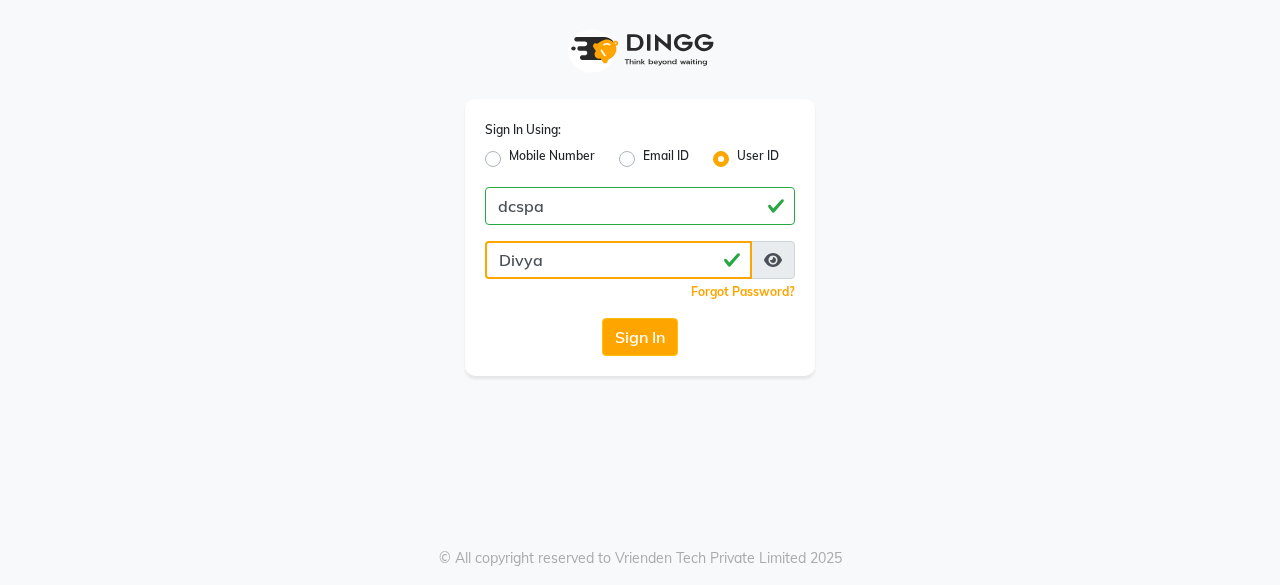 click on "Divya" 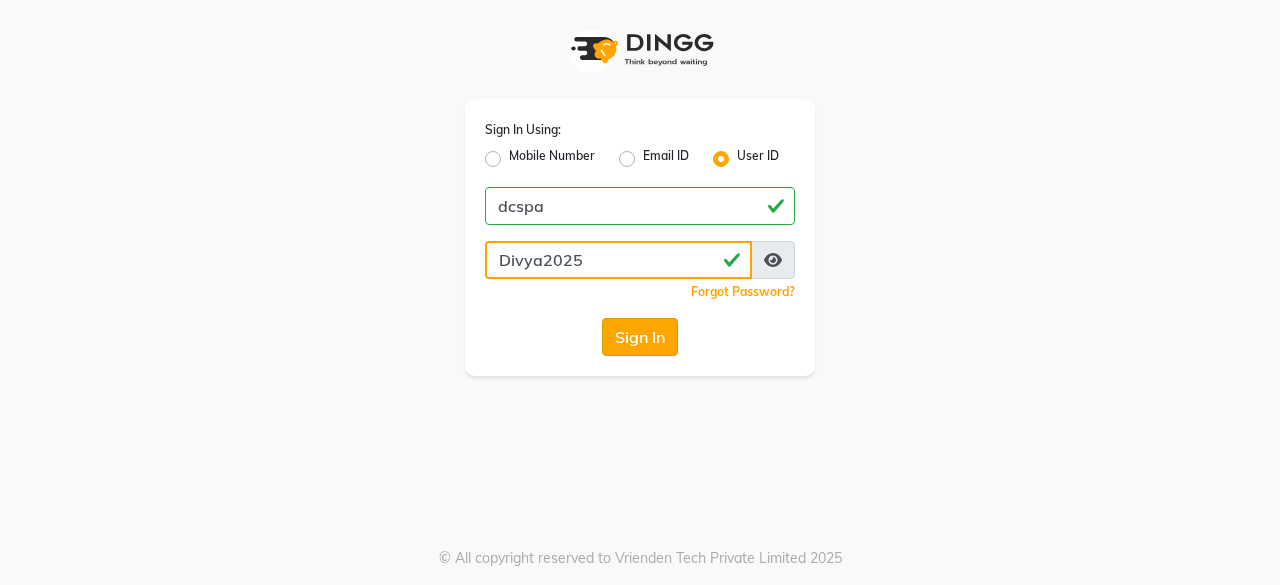 type on "Divya2025" 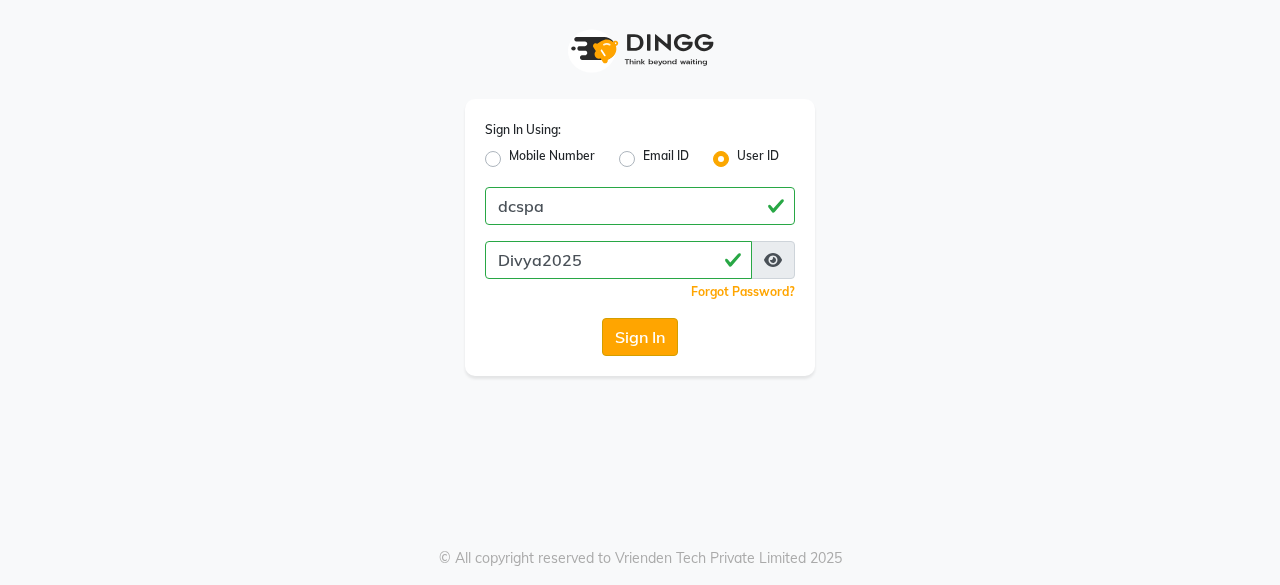 click on "Sign In" 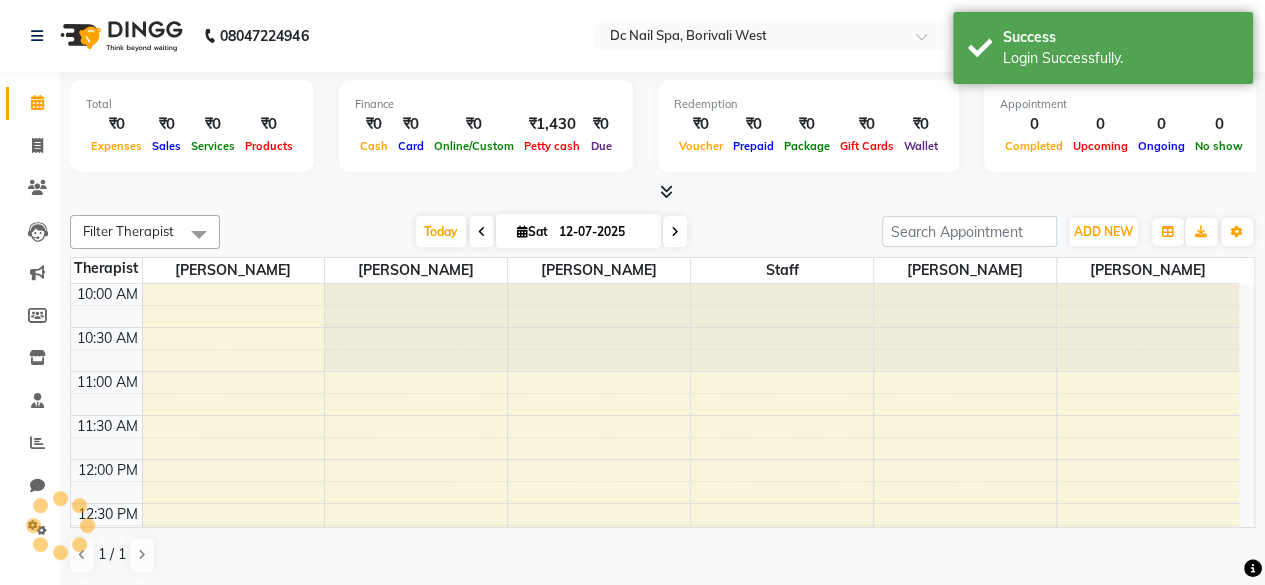 scroll, scrollTop: 0, scrollLeft: 0, axis: both 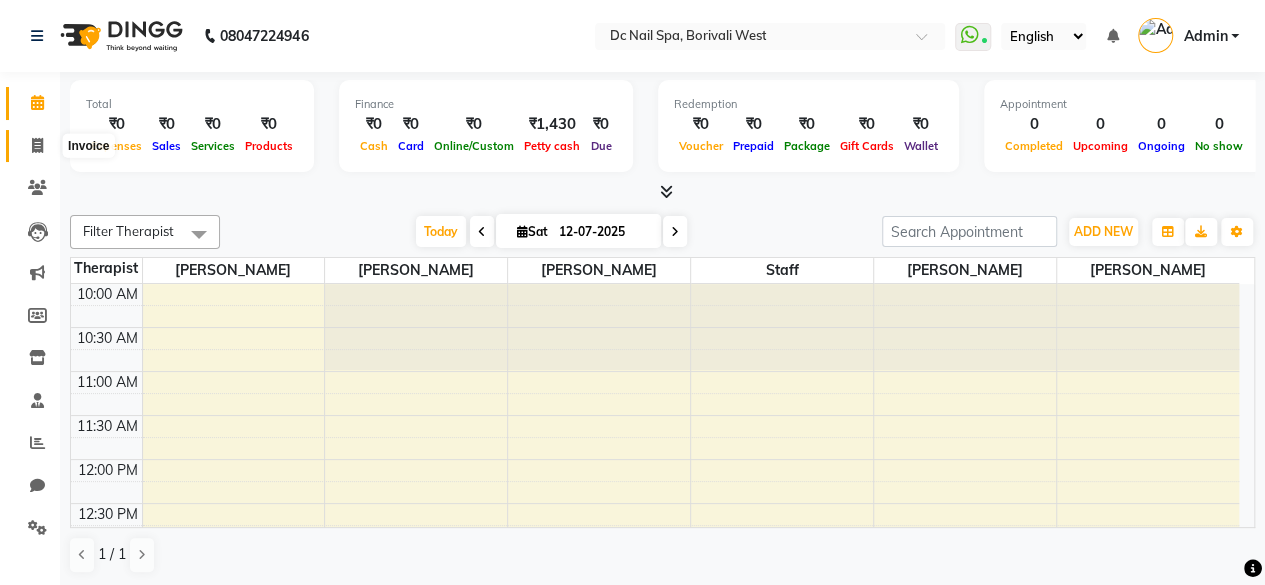 click 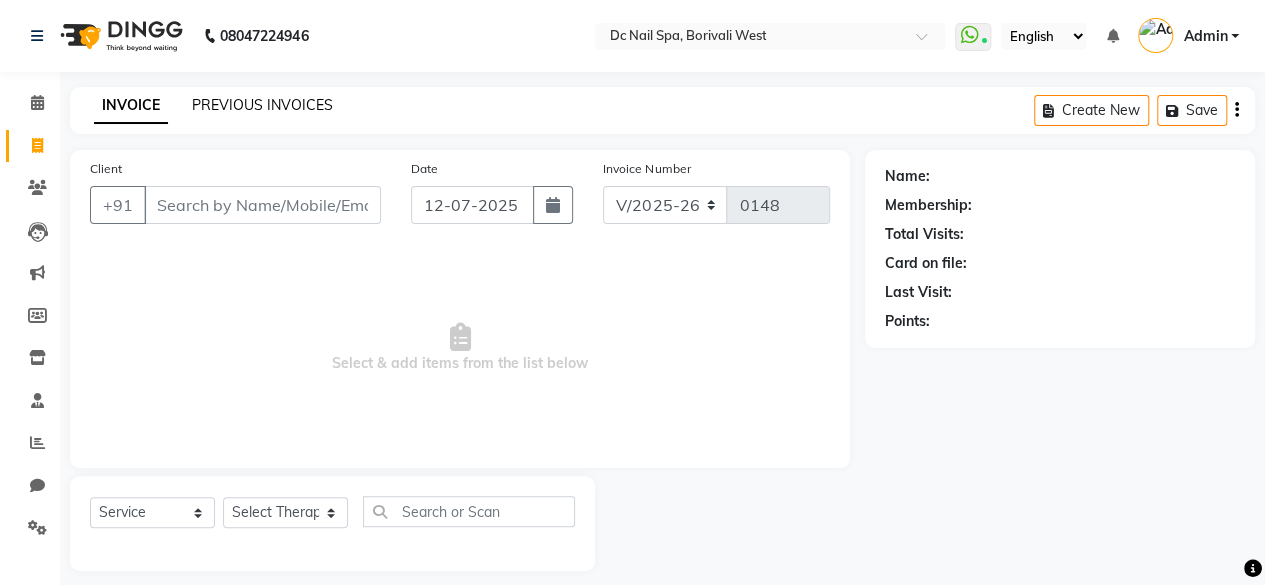 click on "PREVIOUS INVOICES" 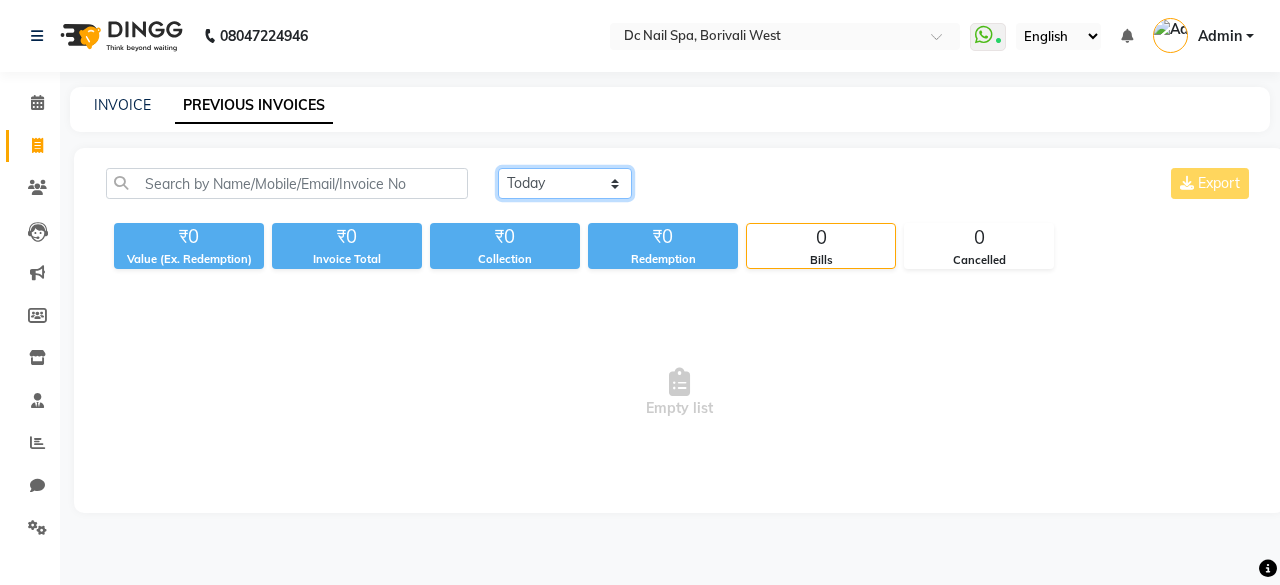 click on "Today Yesterday Custom Range" 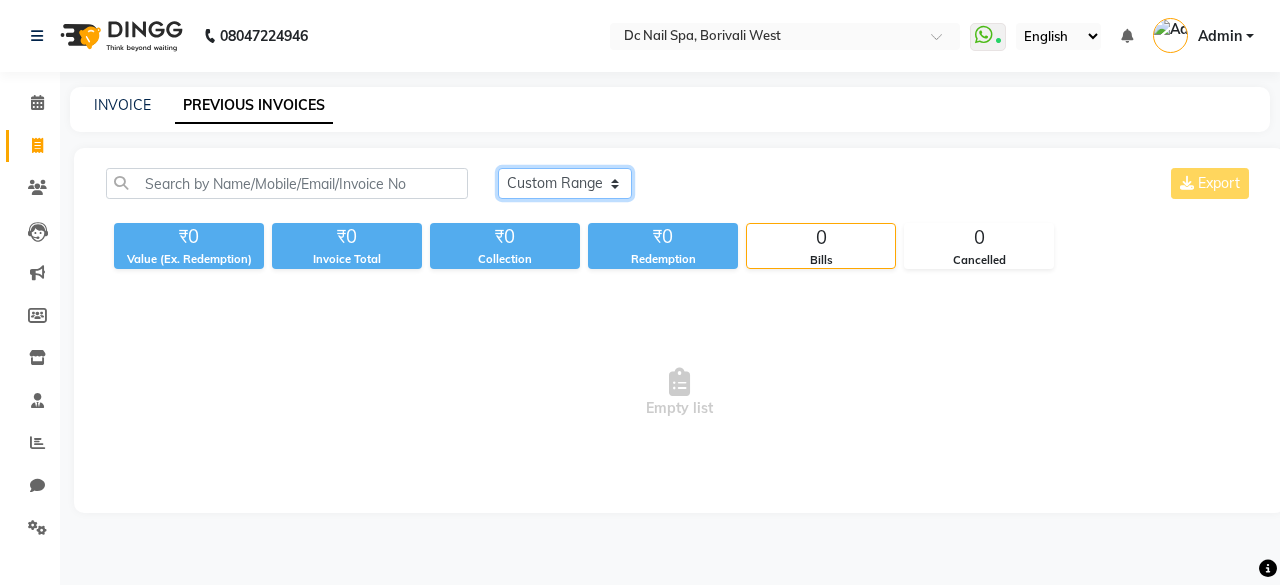 click on "Today Yesterday Custom Range" 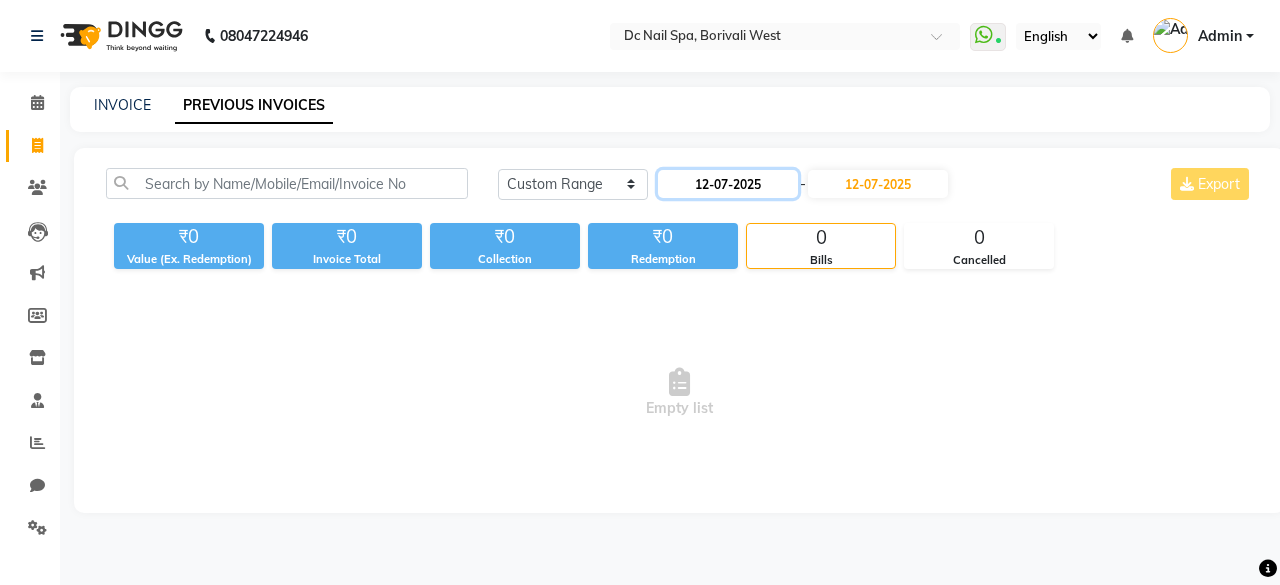 click on "12-07-2025" 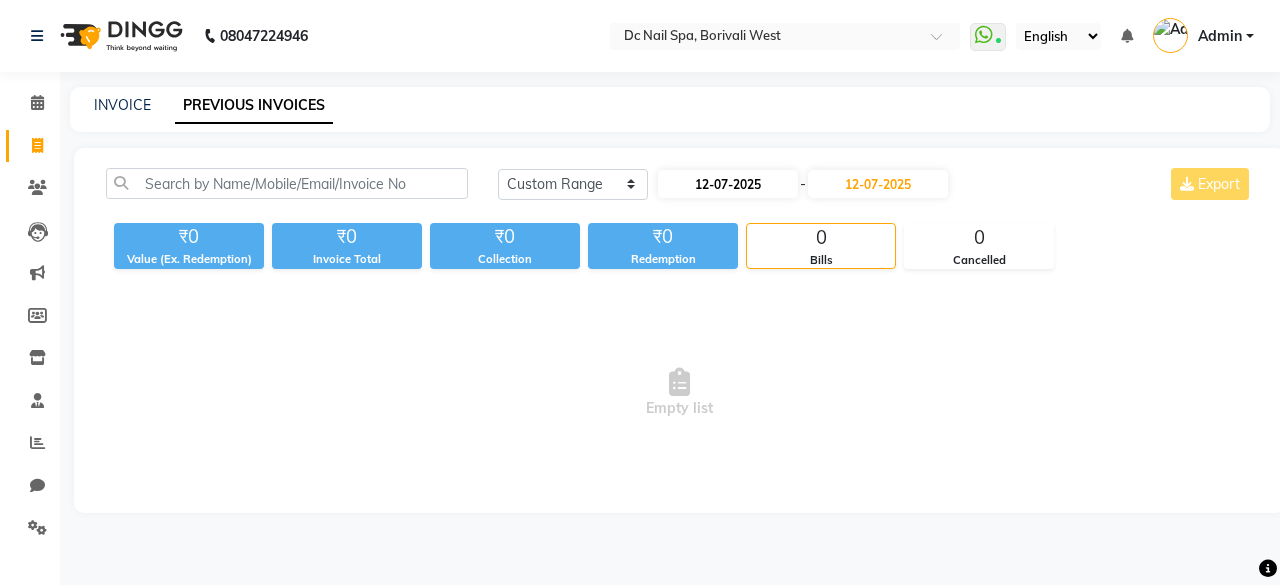 select on "7" 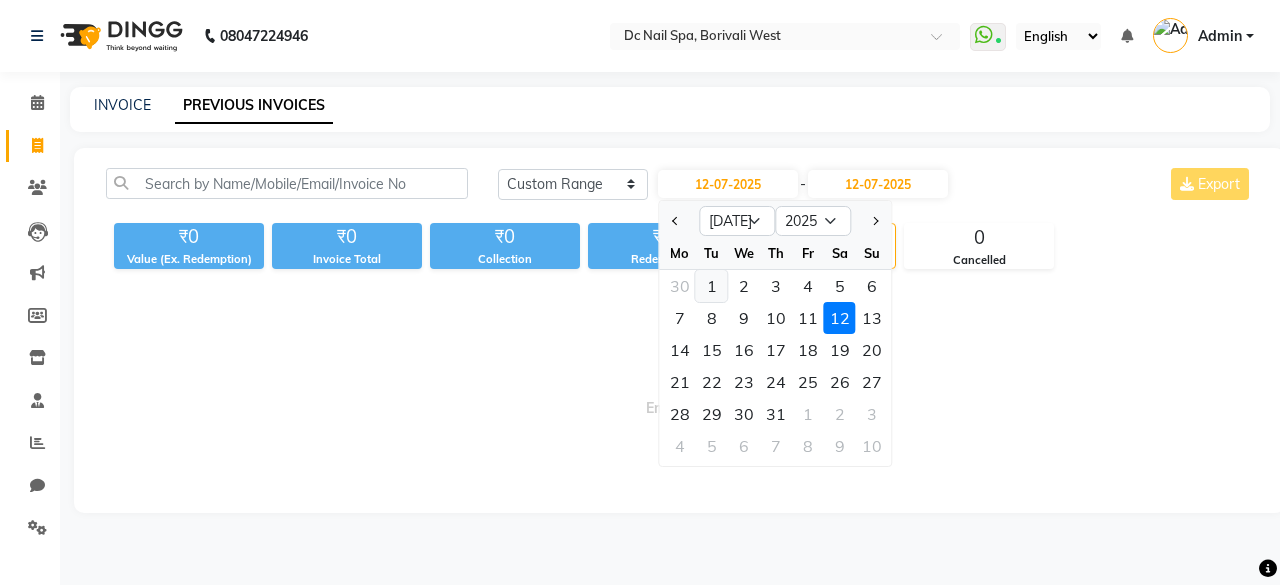click on "1" 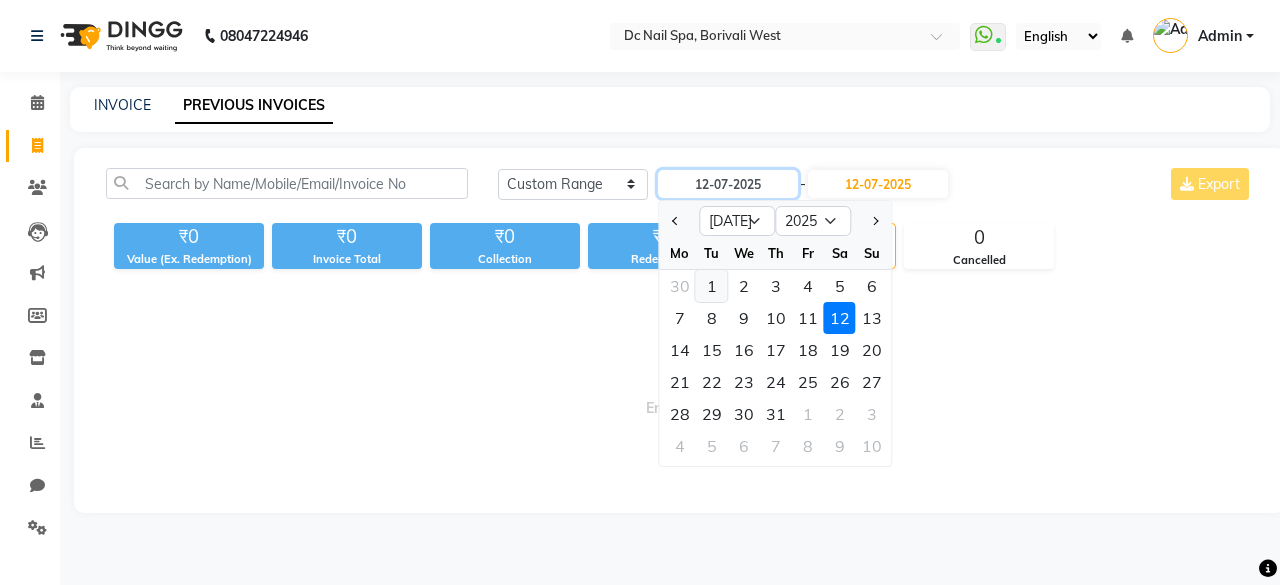 type on "01-07-2025" 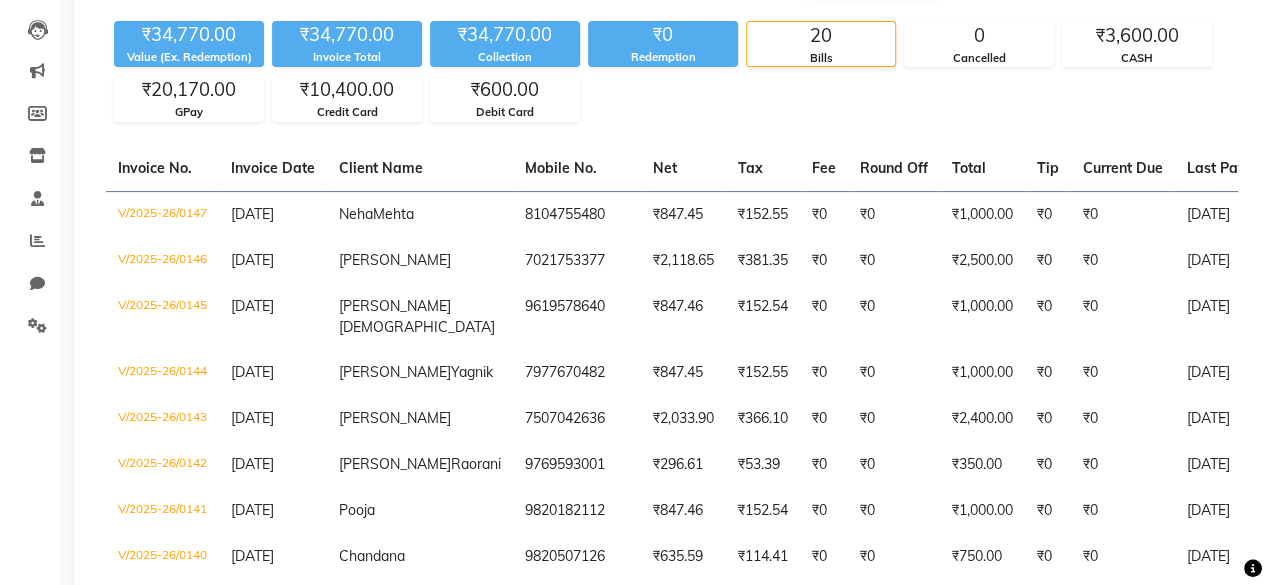 scroll, scrollTop: 0, scrollLeft: 0, axis: both 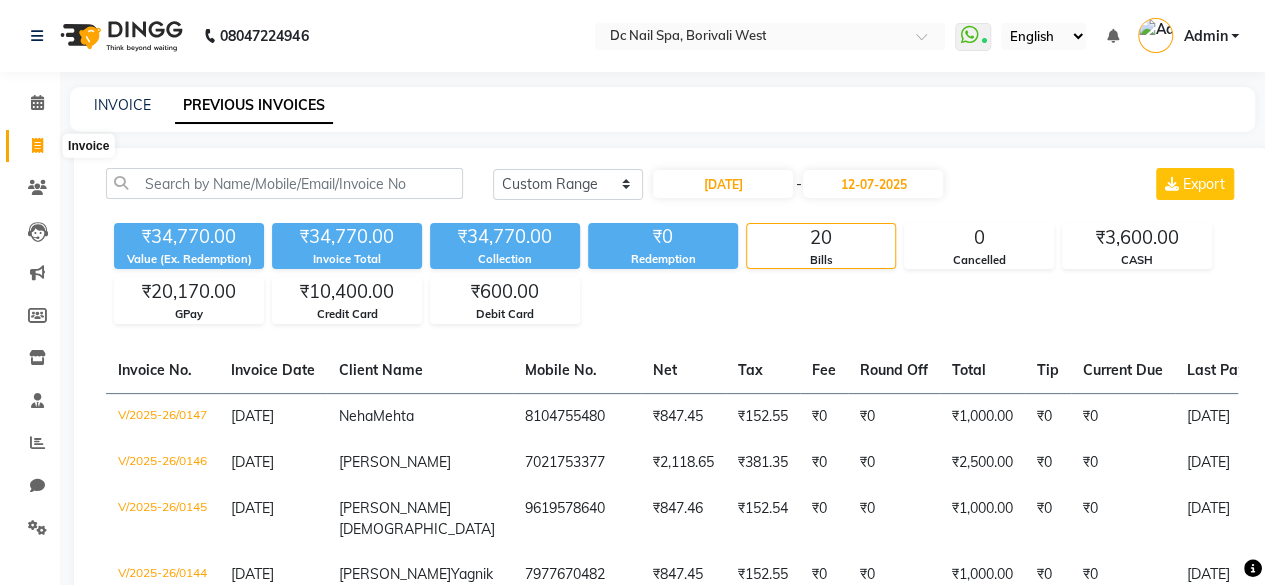 click 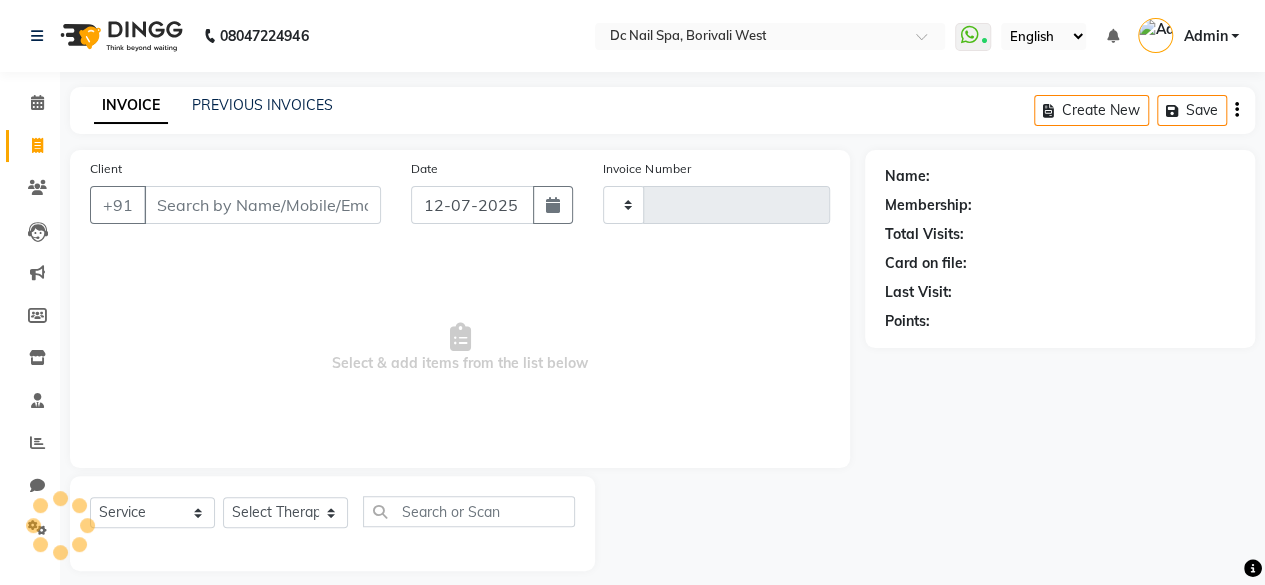 type on "0148" 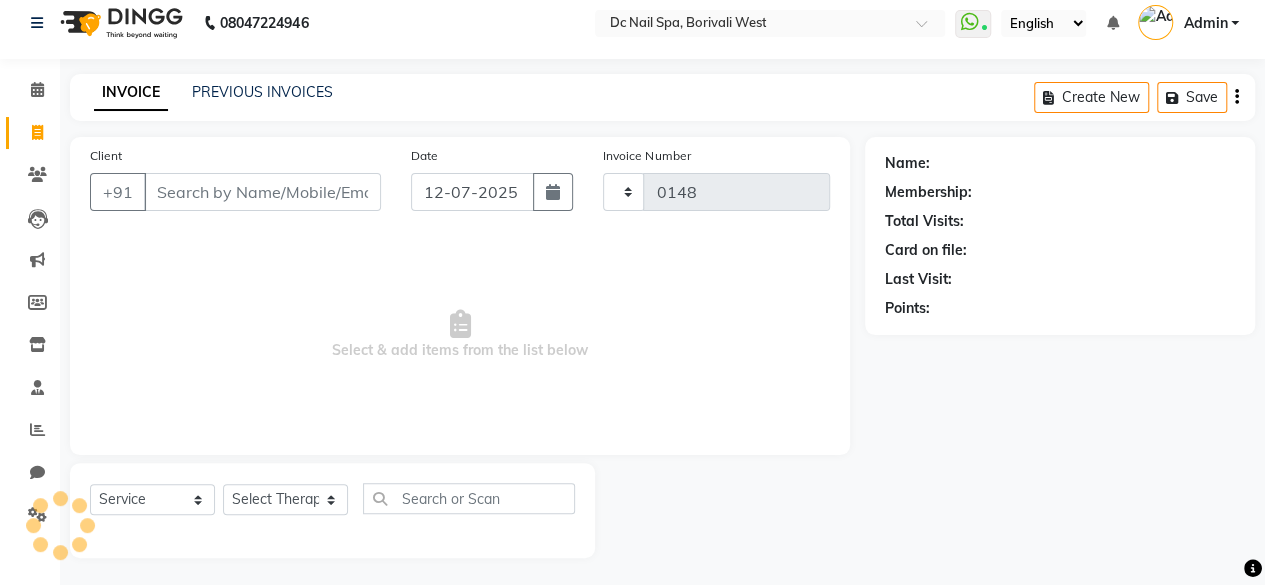 select on "8056" 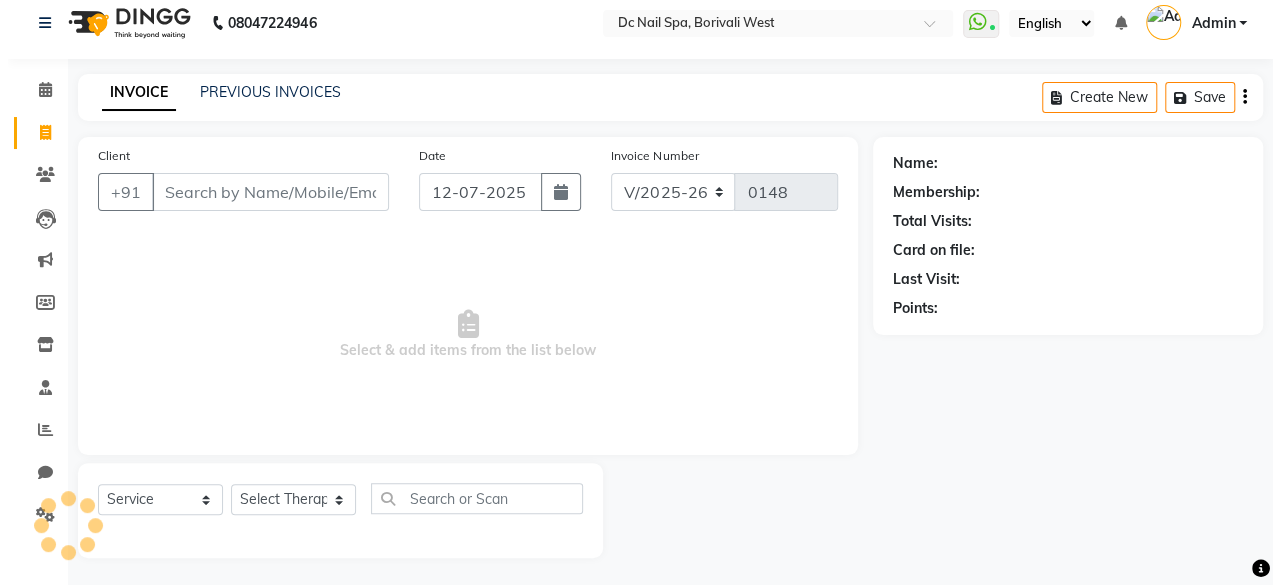 scroll, scrollTop: 15, scrollLeft: 0, axis: vertical 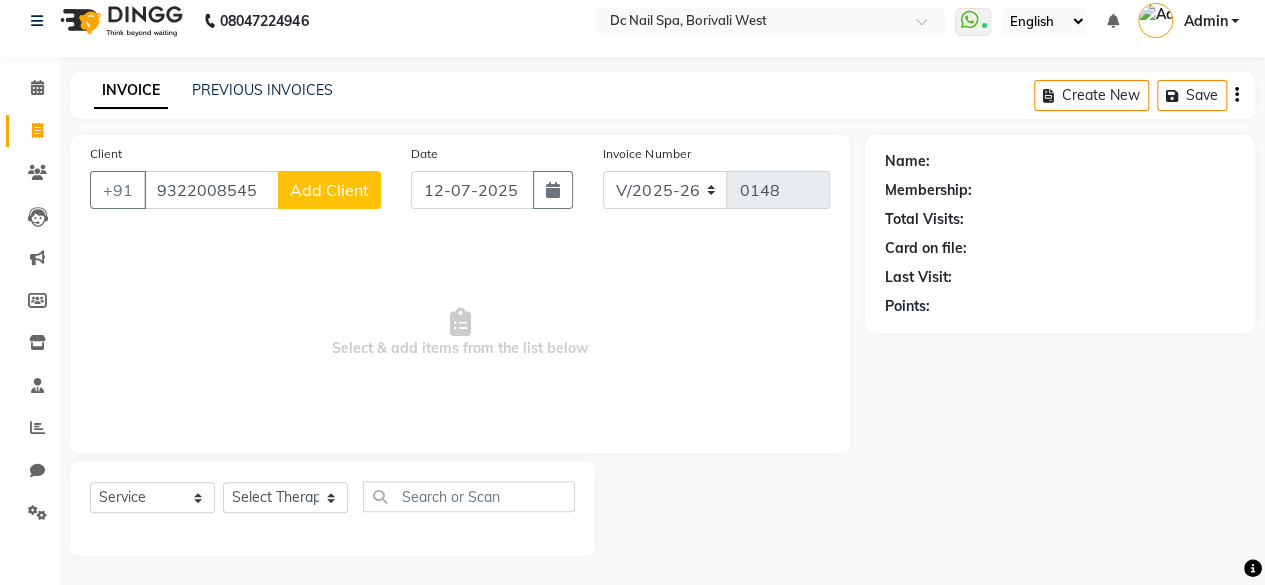 type on "9322008545" 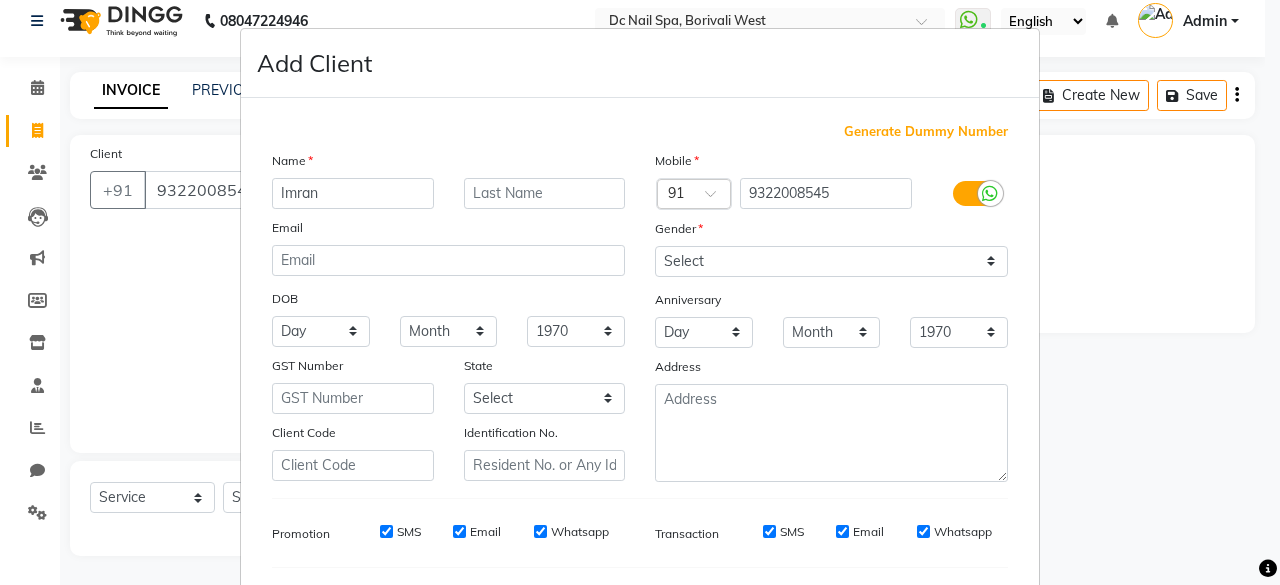 type on "Imran" 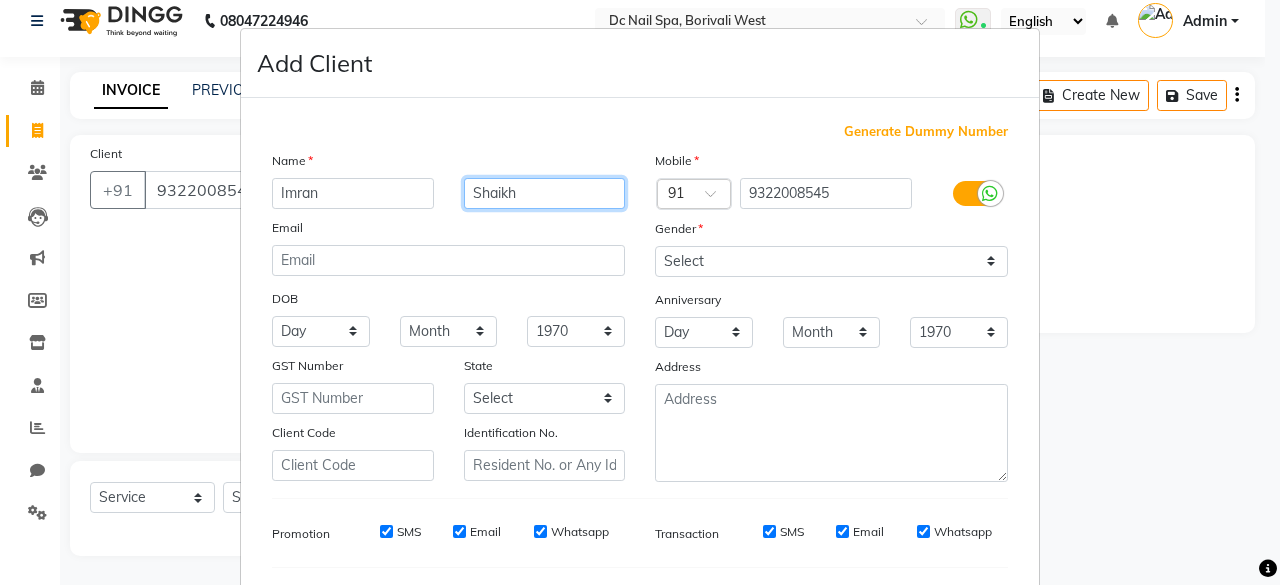 type on "Shaikh" 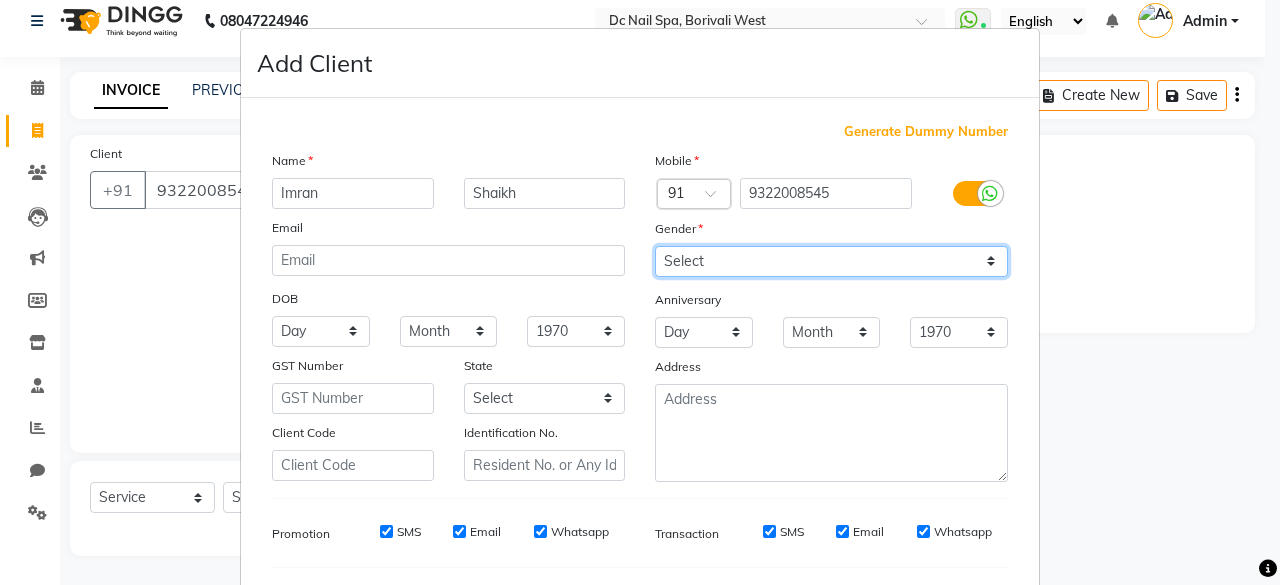 click on "Select [DEMOGRAPHIC_DATA] [DEMOGRAPHIC_DATA] Other Prefer Not To Say" at bounding box center [831, 261] 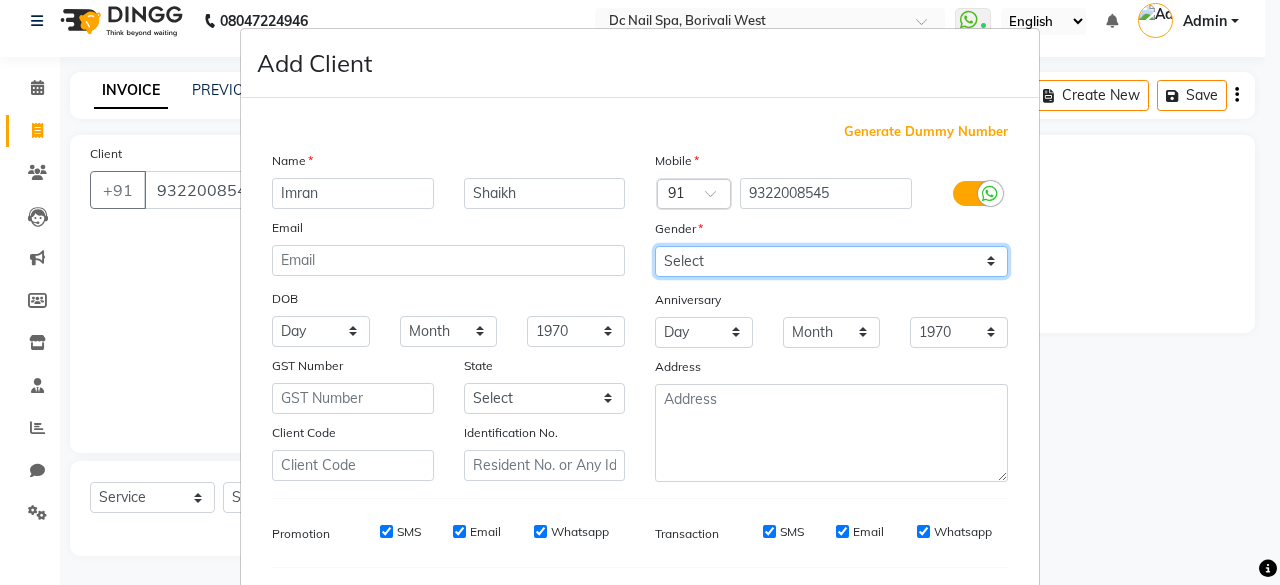 select on "[DEMOGRAPHIC_DATA]" 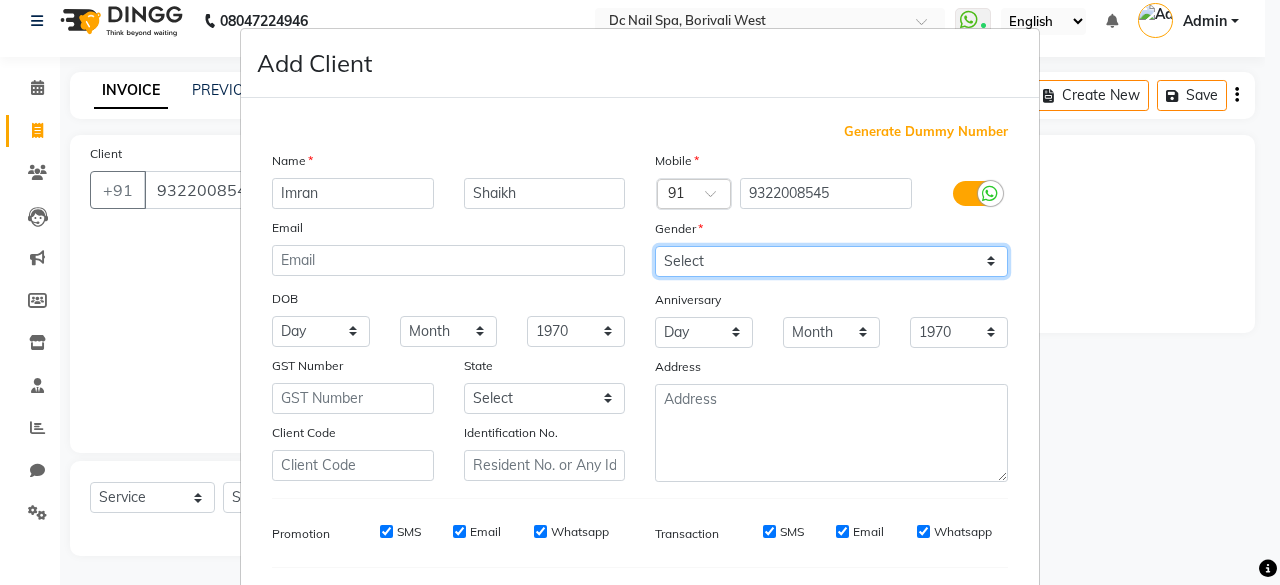 click on "Select [DEMOGRAPHIC_DATA] [DEMOGRAPHIC_DATA] Other Prefer Not To Say" at bounding box center (831, 261) 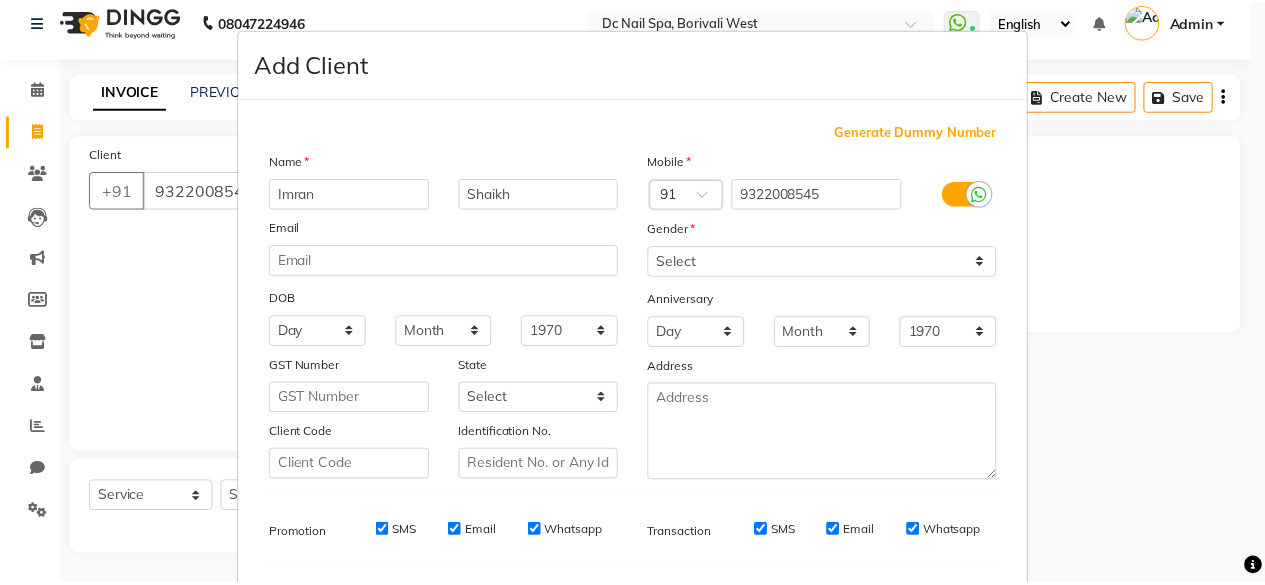 scroll, scrollTop: 260, scrollLeft: 0, axis: vertical 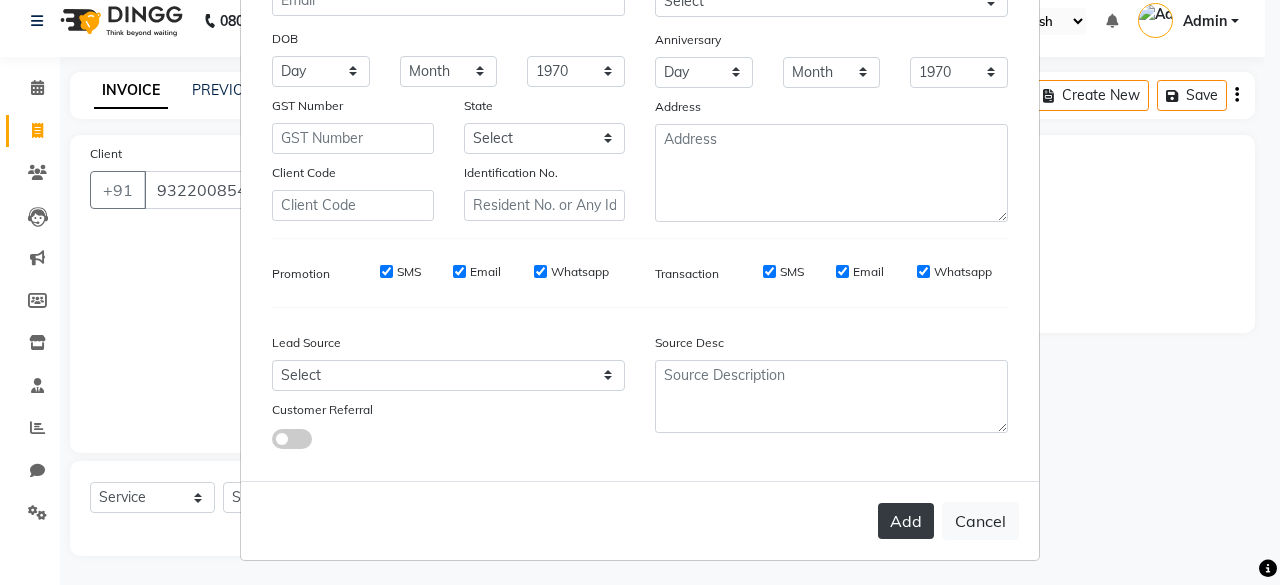 click on "Add" at bounding box center [906, 521] 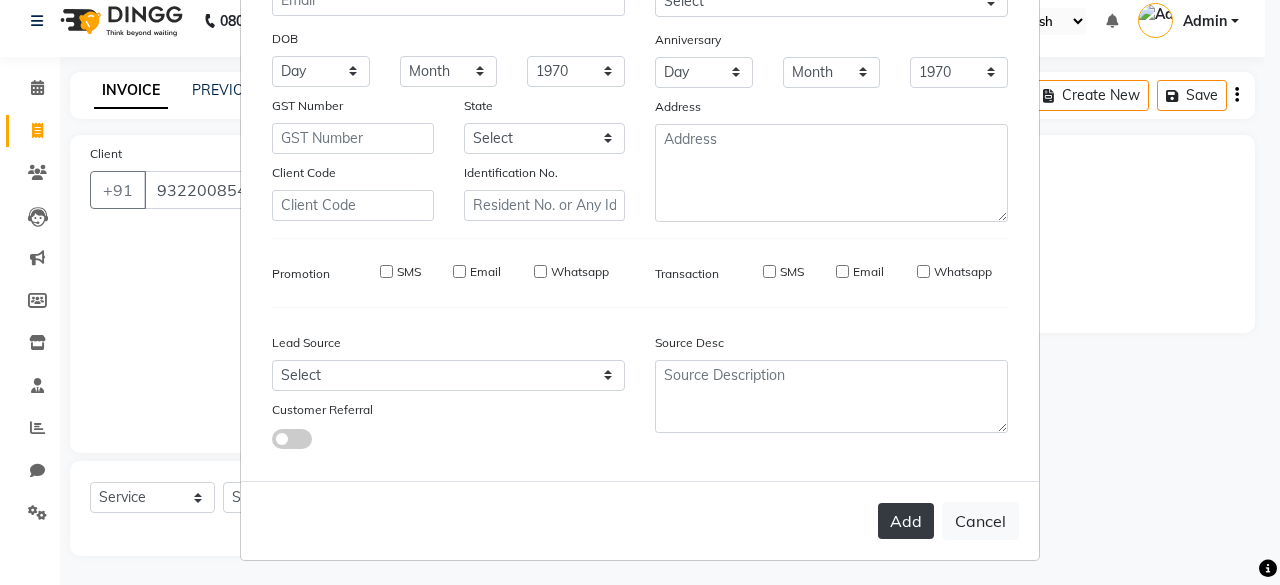 type 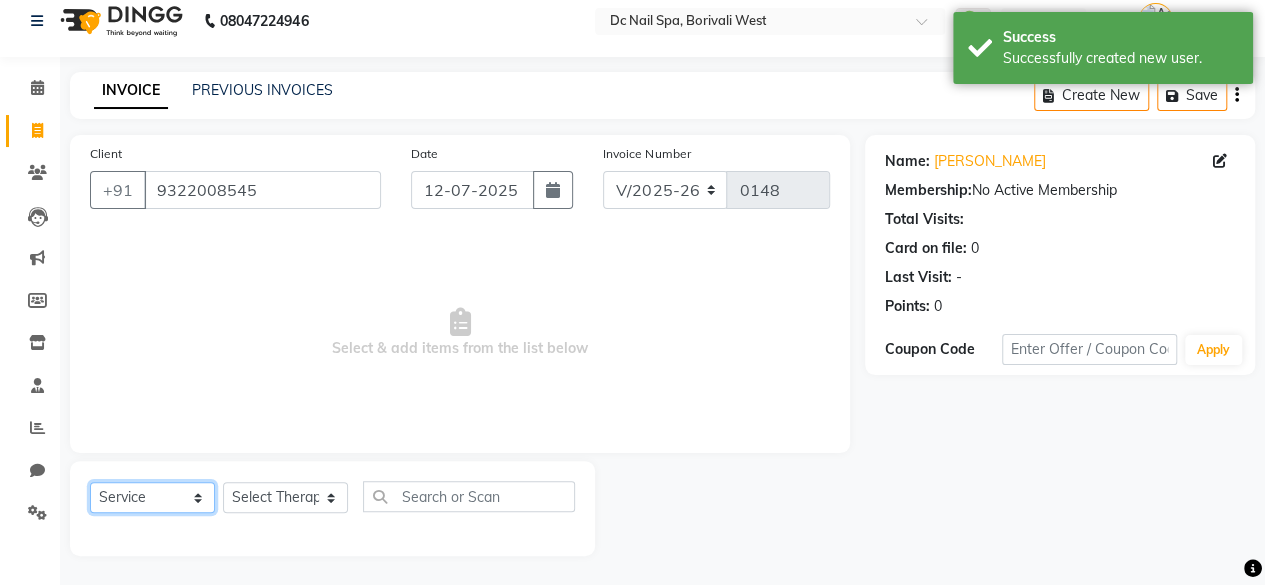 click on "Select  Service  Product  Membership  Package Voucher Prepaid Gift Card" 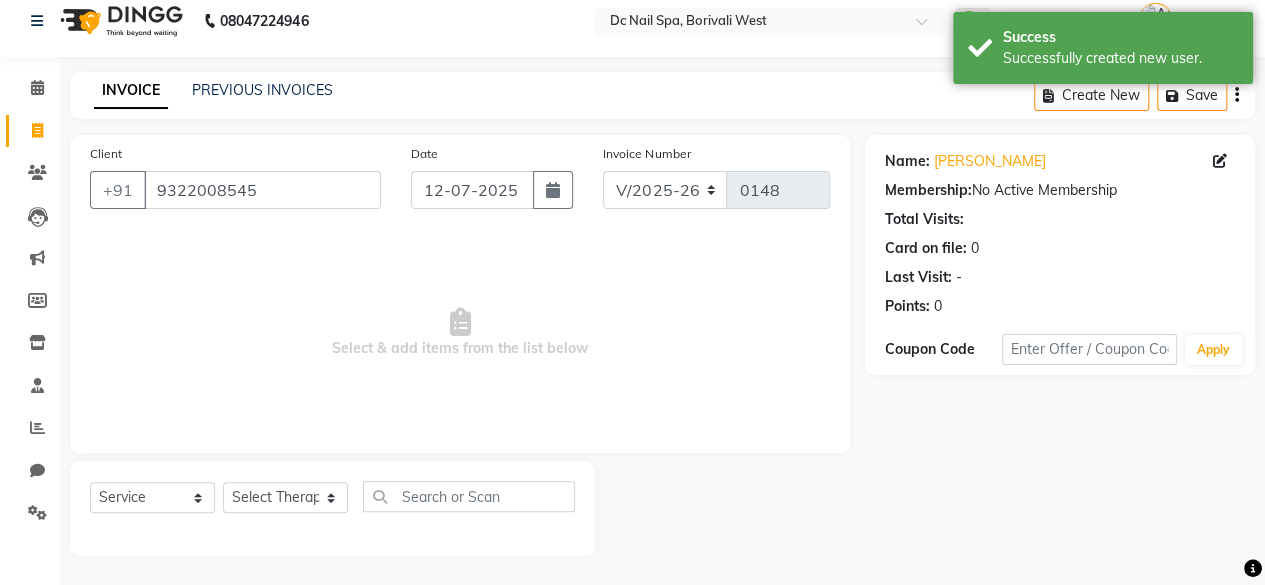click on "Client +91 9322008545 Date 12-07-2025 Invoice Number V/2025 V/2025-26 0148  Select & add items from the list below" 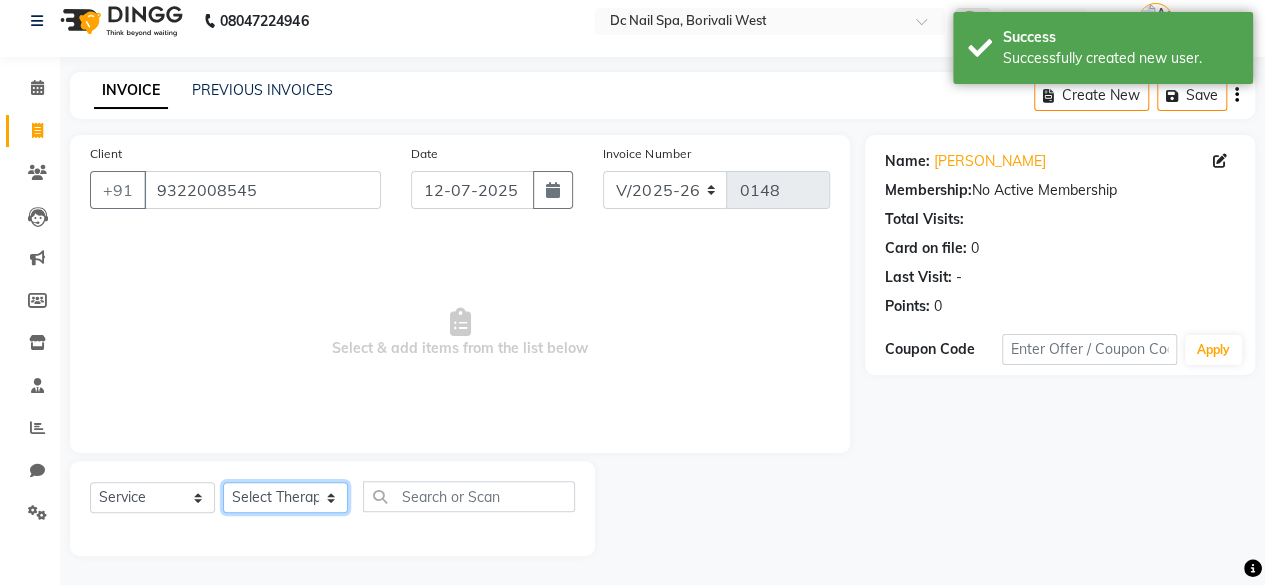 click on "Select Therapist [PERSON_NAME] [PERSON_NAME] [PERSON_NAME] Staff [PERSON_NAME]" 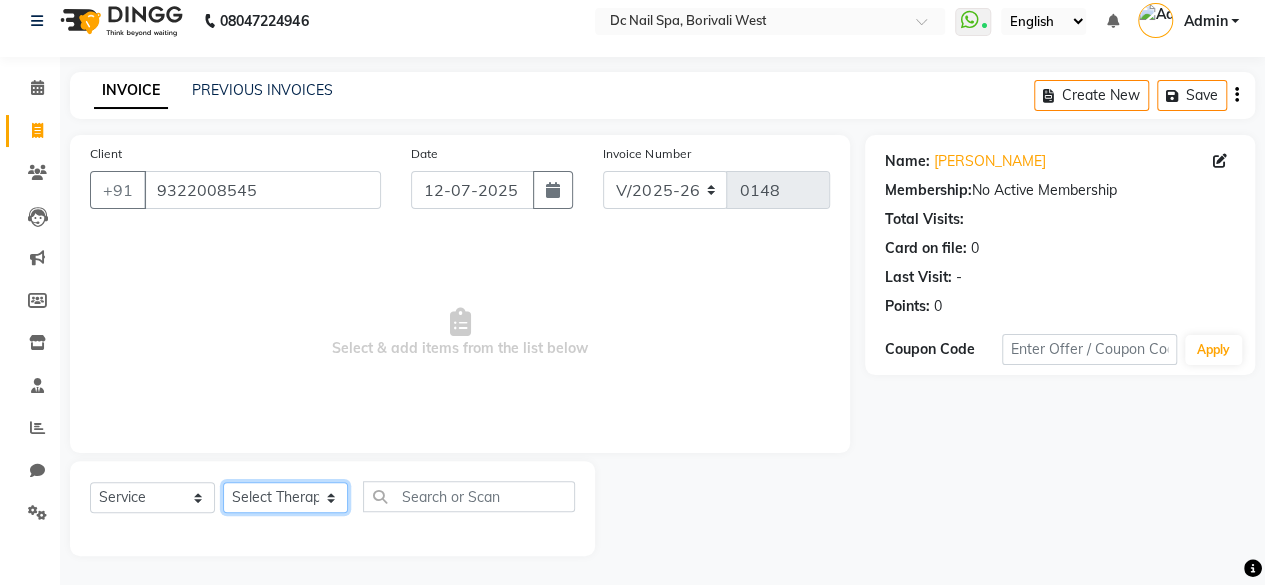 select on "79396" 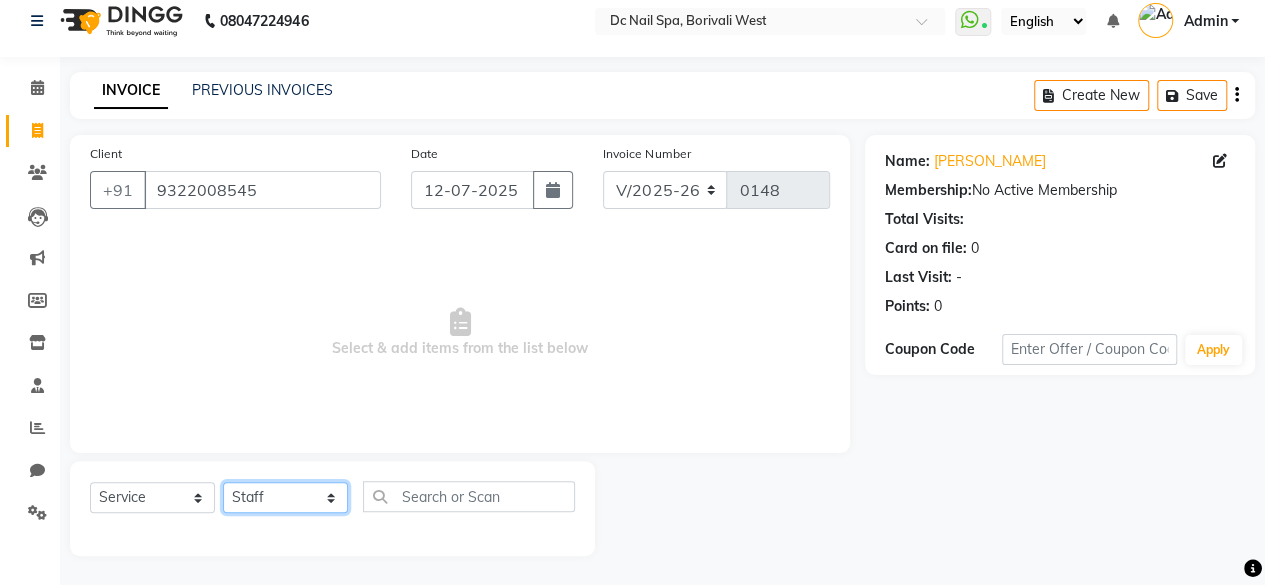 click on "Select Therapist [PERSON_NAME] [PERSON_NAME] [PERSON_NAME] Staff [PERSON_NAME]" 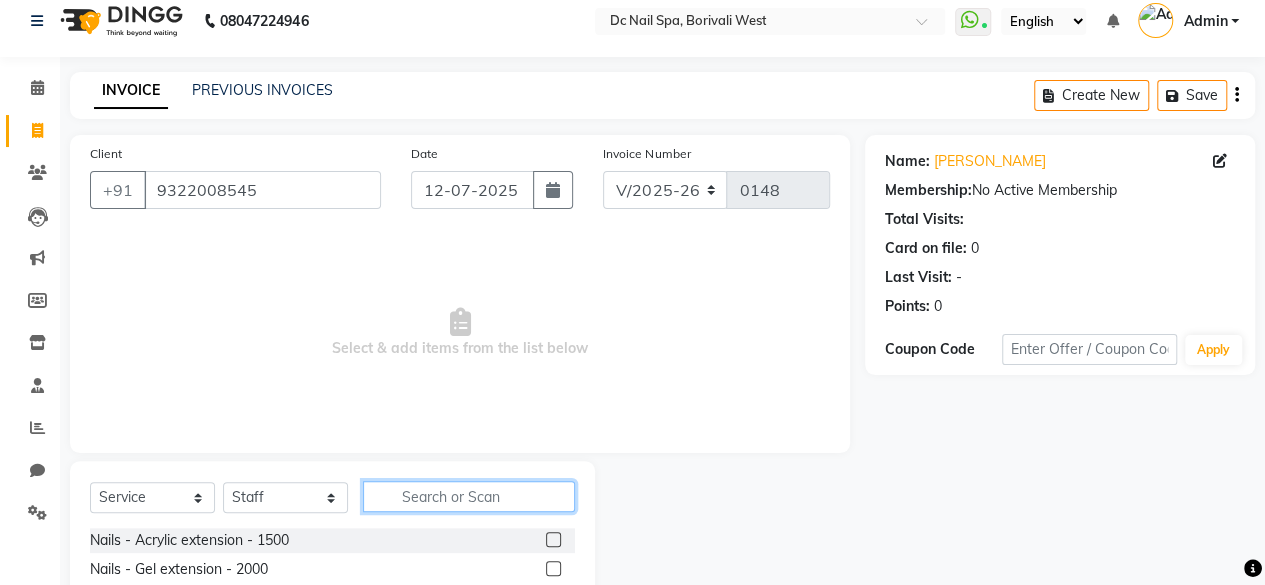 click 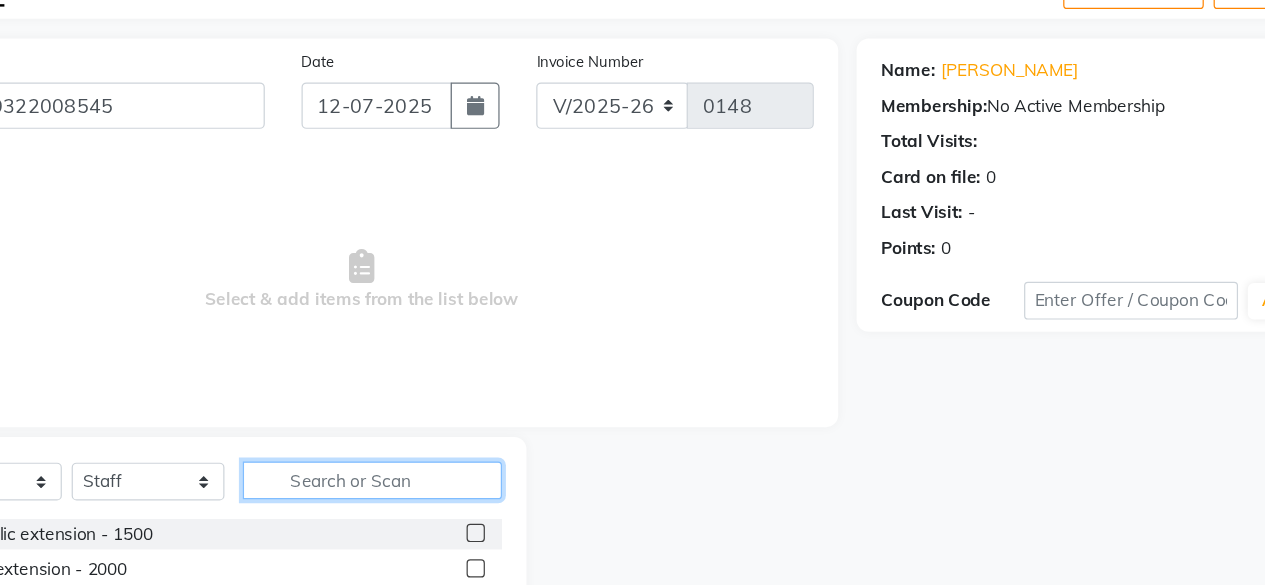 scroll, scrollTop: 14, scrollLeft: 0, axis: vertical 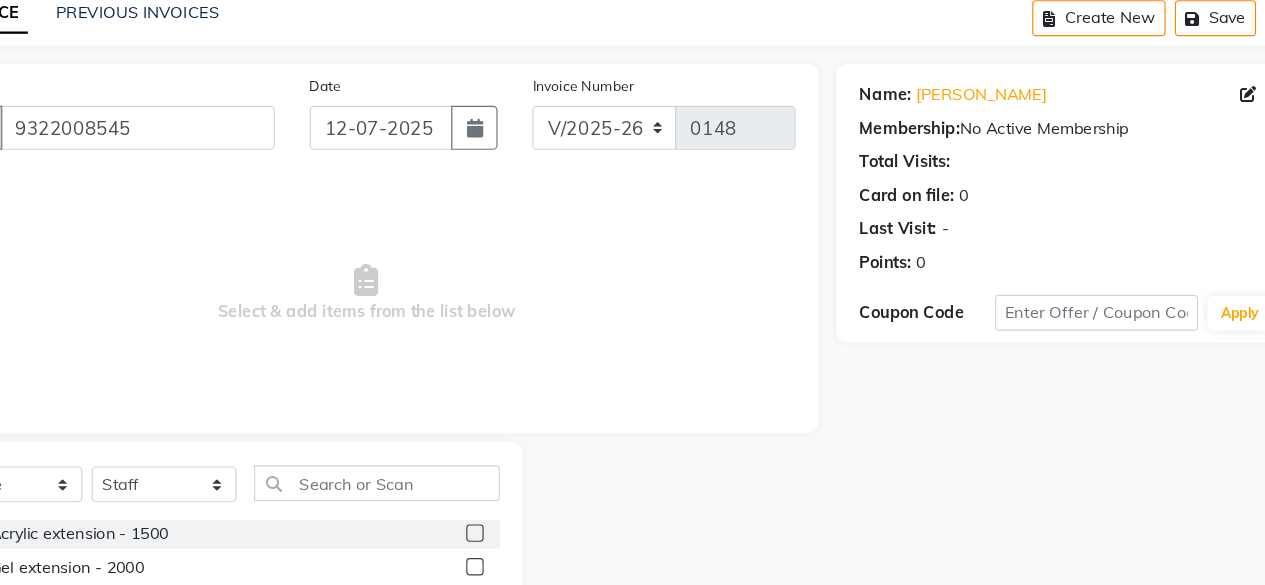 click on "Select  Service  Product  Membership  Package Voucher Prepaid Gift Card  Select Therapist Anchal Bhavna Salman Shivani Staff Tejashree Nails -  Acrylic extension - 1500  Nails - Gel extension - 2000  Nails -  Overlays   Nails - Removals - 1000  Nails - Gel polish   Nails - Temporary extension - 1000  Gel Polish Removal  Transparent series  Poly Gel Extensions  Dipping method  Nail art -  Nail art per finger - 50rs  Nail art - Swaroski - 200 per  Nail art - Small swaroski - 80 per  Nail art - Jwellery - depends on selection (20-300)  Nail art - Chrome - 100 per  Nail art -  Cat eye - 150 per  Nail art - Nail print - 1000 for photo print  Nail art - Ombre - 100 per  Nail art - French - 50 per  Nail art - 3d art - 200 per  Nail art - Glitter - 50 per  Nail art - Set of art - 500  Express Manicure  Basic Manicure  Collagen Manicure  Orange Mani/Pedi Kit  Cucumber Mani/ Pedi Kit  Basic Pedicure  Express Pedicure  Pomegranate Mani/ Pedi Kit  Green Tea Mani/Pedi Kit  Honey & Milk Mani / Pedi Kit  Gold Collagen" 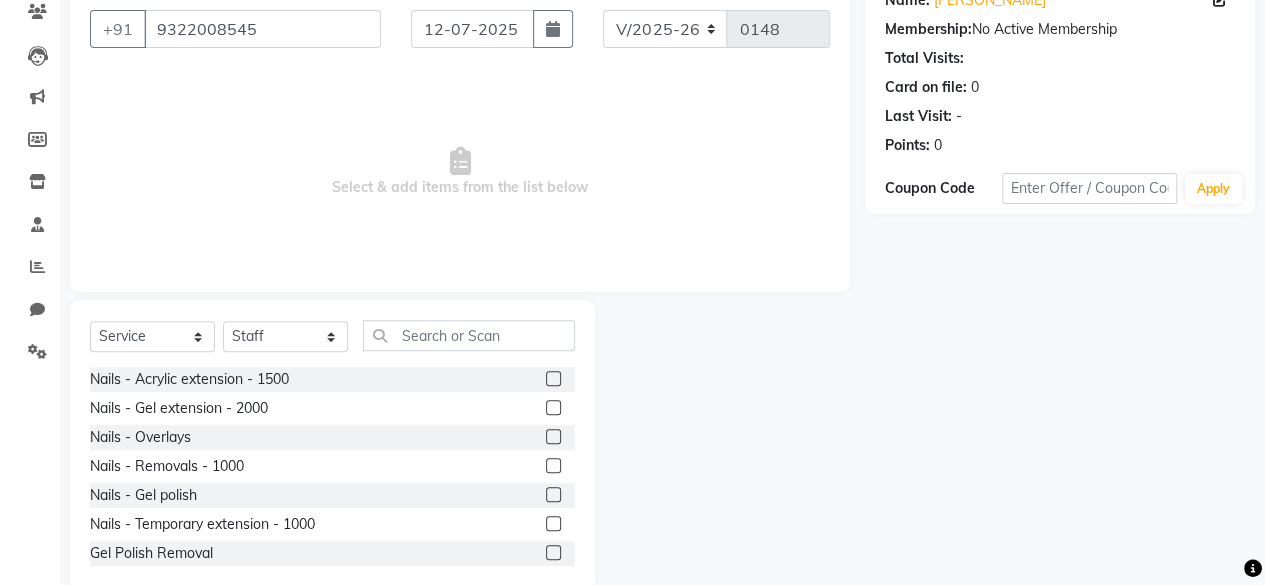 scroll, scrollTop: 206, scrollLeft: 0, axis: vertical 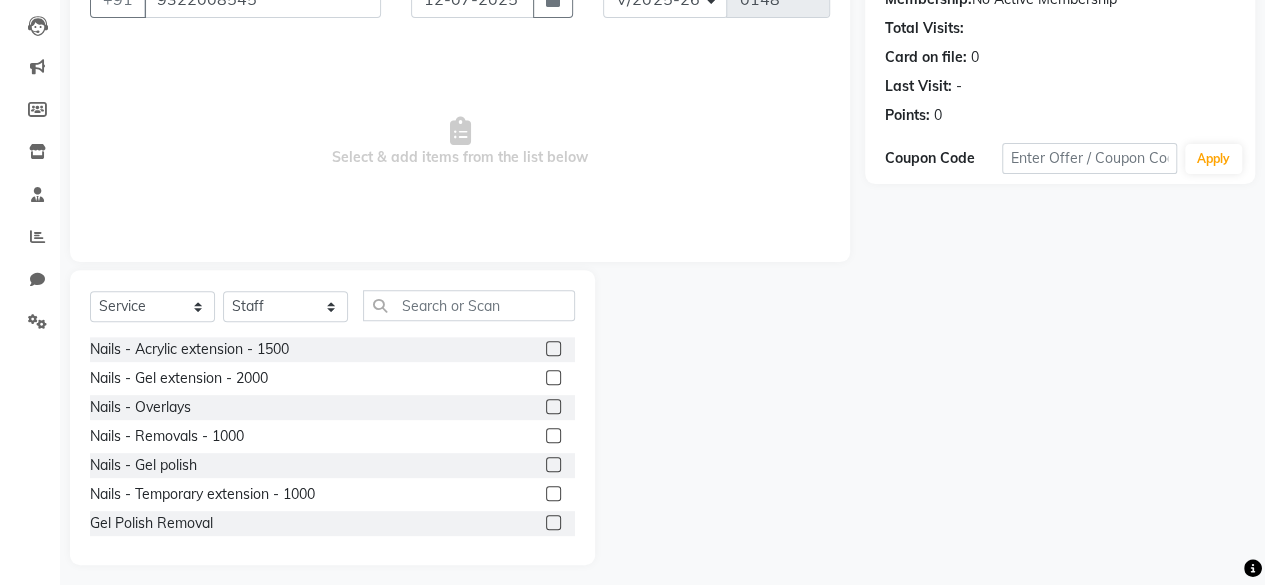 click 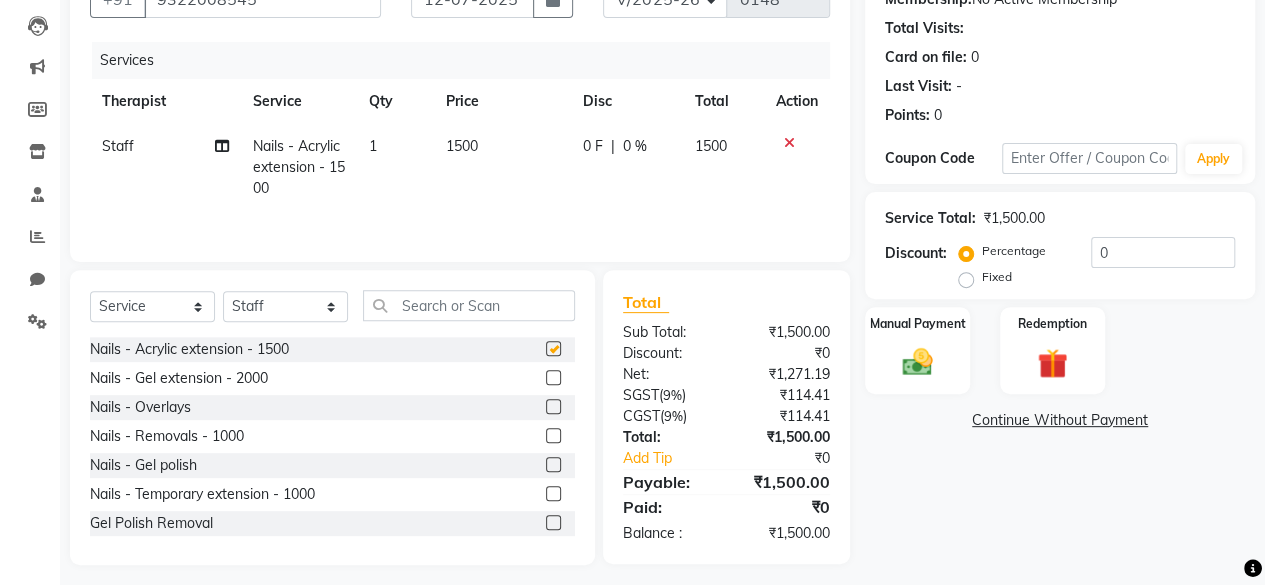checkbox on "false" 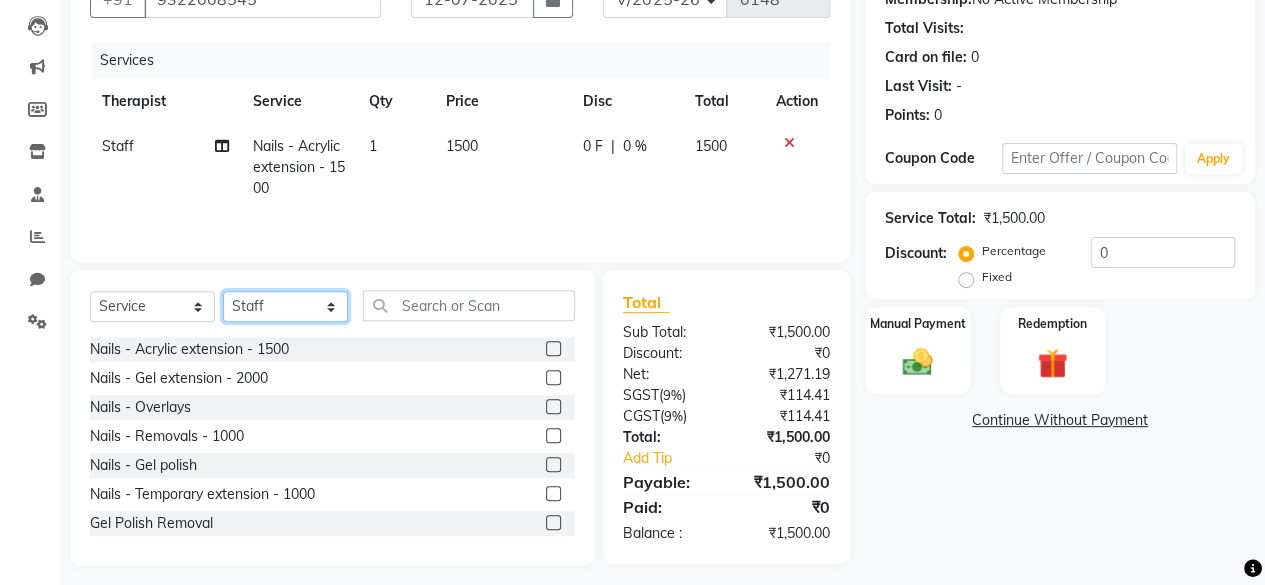 click on "Select Therapist [PERSON_NAME] [PERSON_NAME] [PERSON_NAME] Staff [PERSON_NAME]" 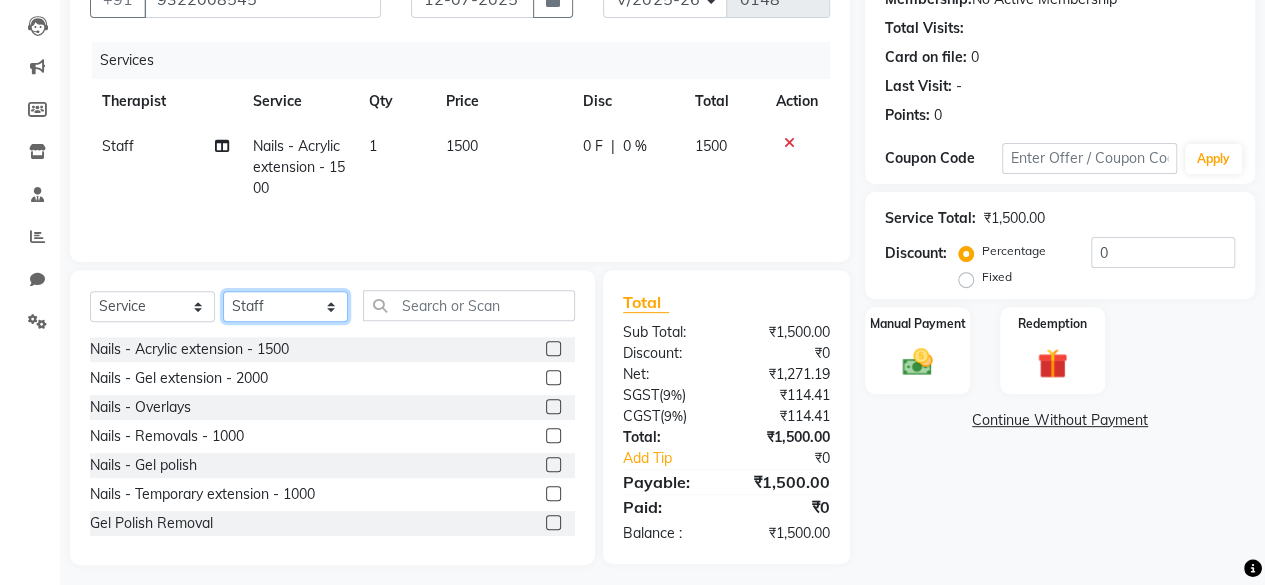 select on "77809" 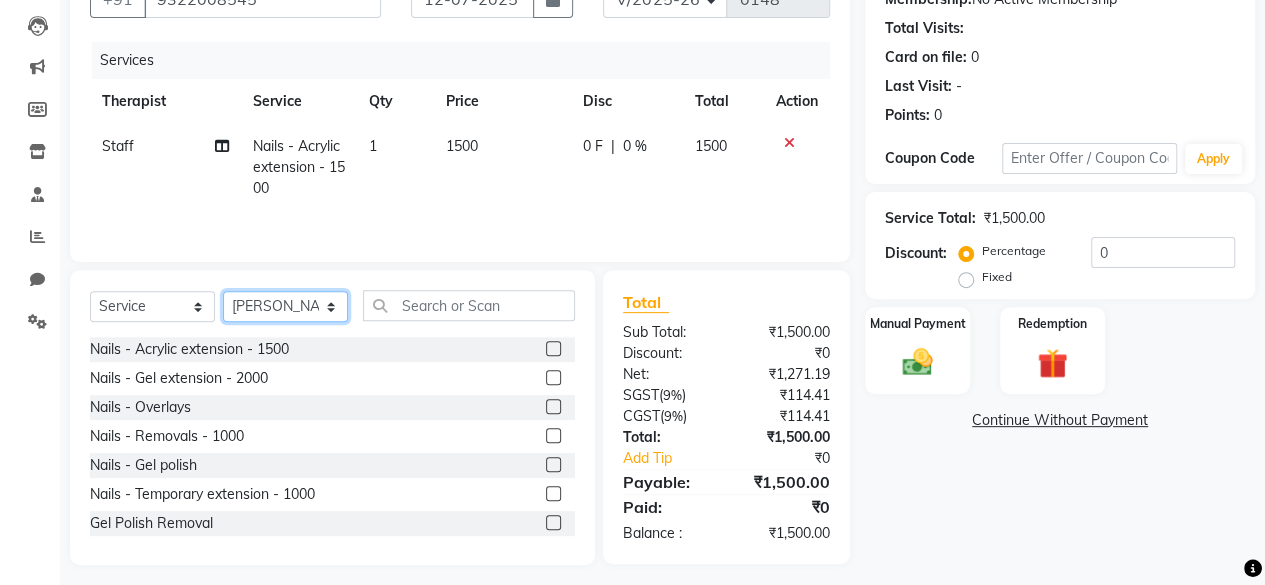 click on "Select Therapist [PERSON_NAME] [PERSON_NAME] [PERSON_NAME] Staff [PERSON_NAME]" 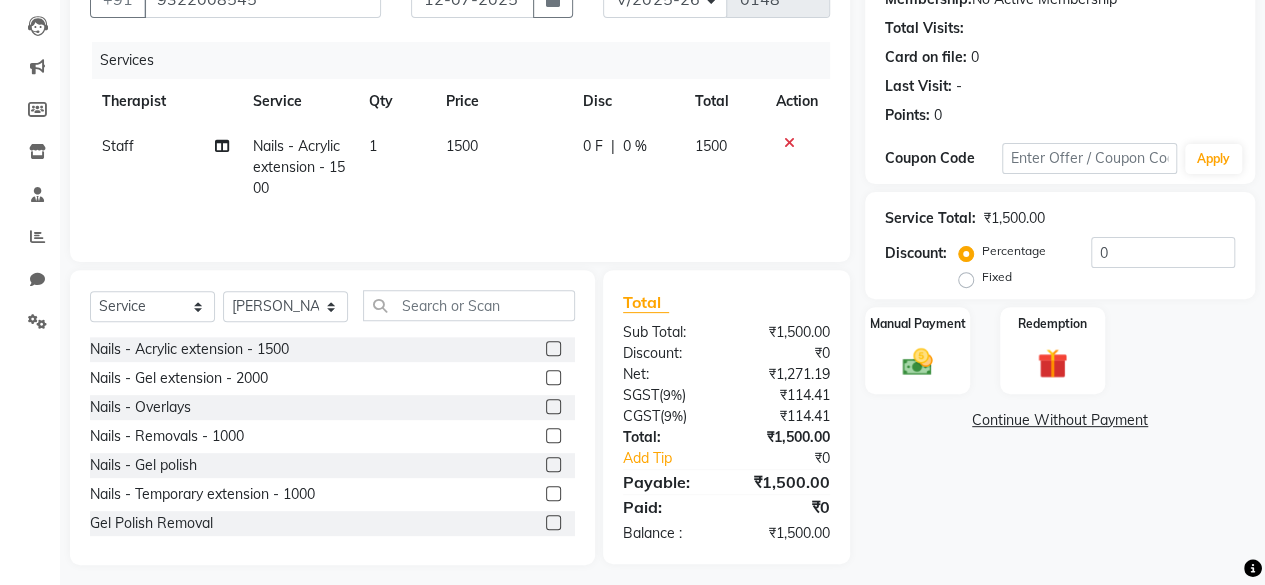 click 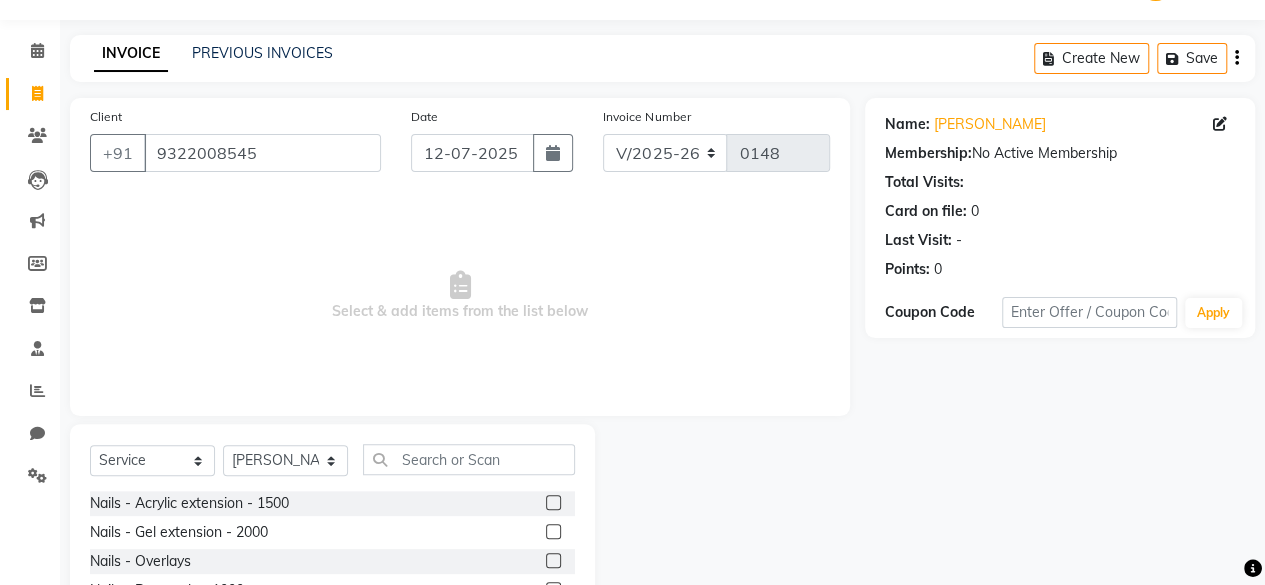 scroll, scrollTop: 0, scrollLeft: 0, axis: both 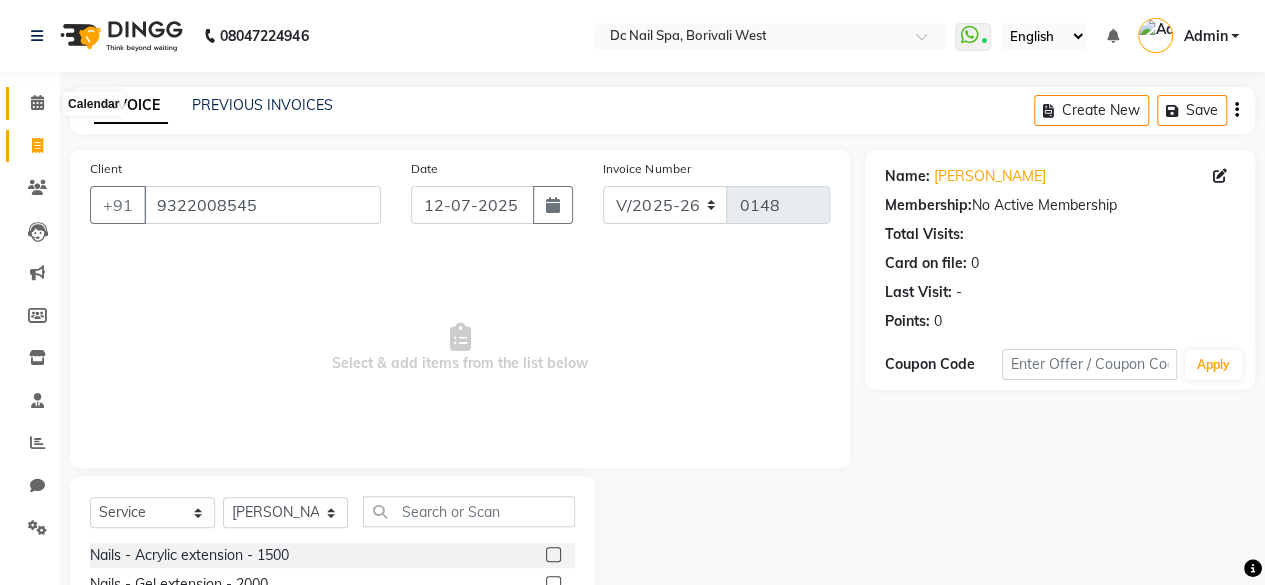 click 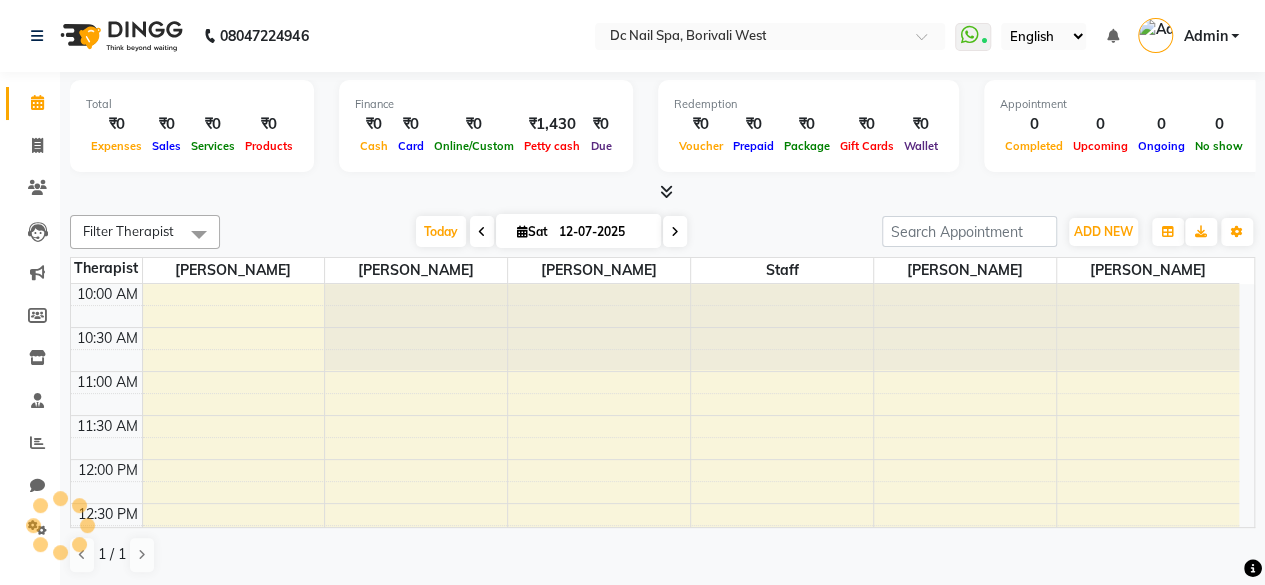 scroll, scrollTop: 0, scrollLeft: 0, axis: both 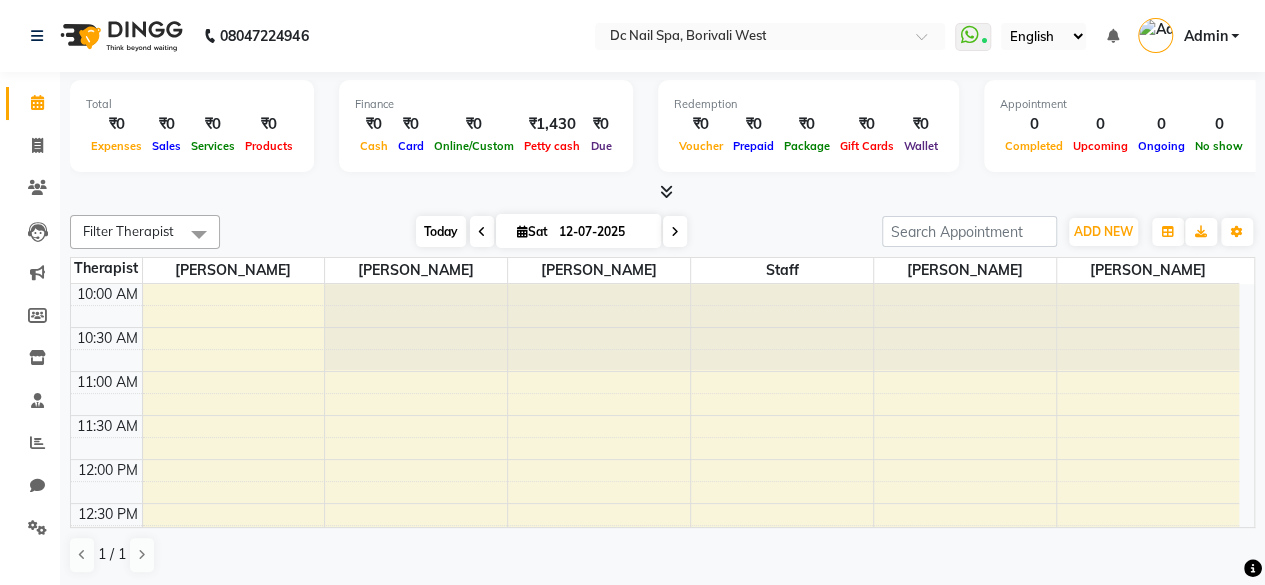click on "Today" at bounding box center [441, 231] 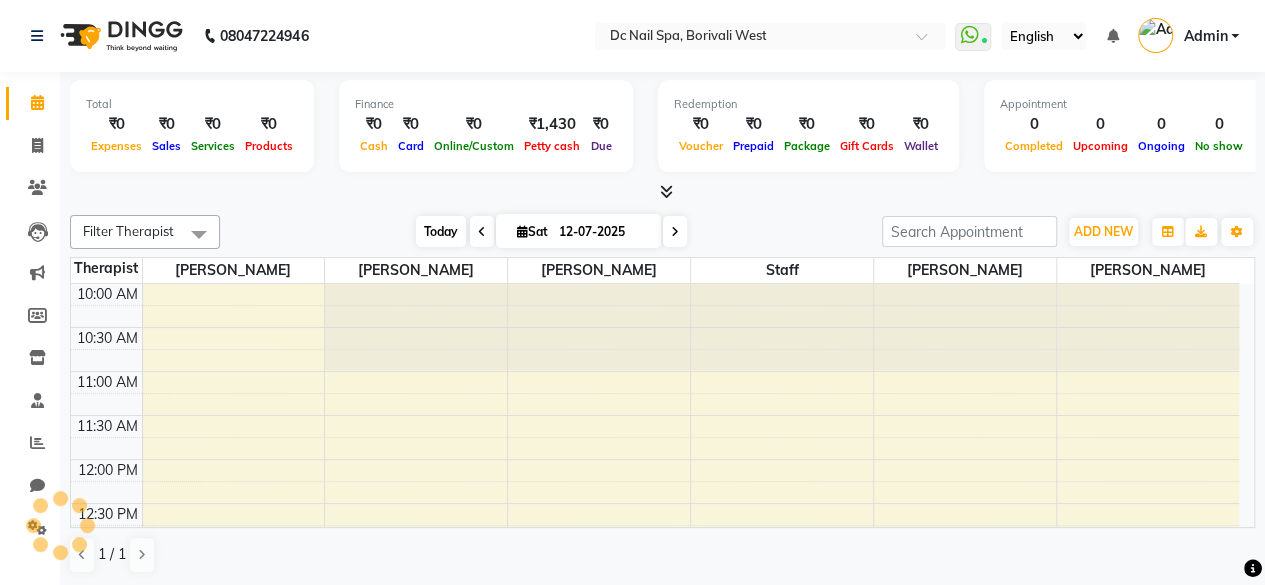 scroll, scrollTop: 521, scrollLeft: 0, axis: vertical 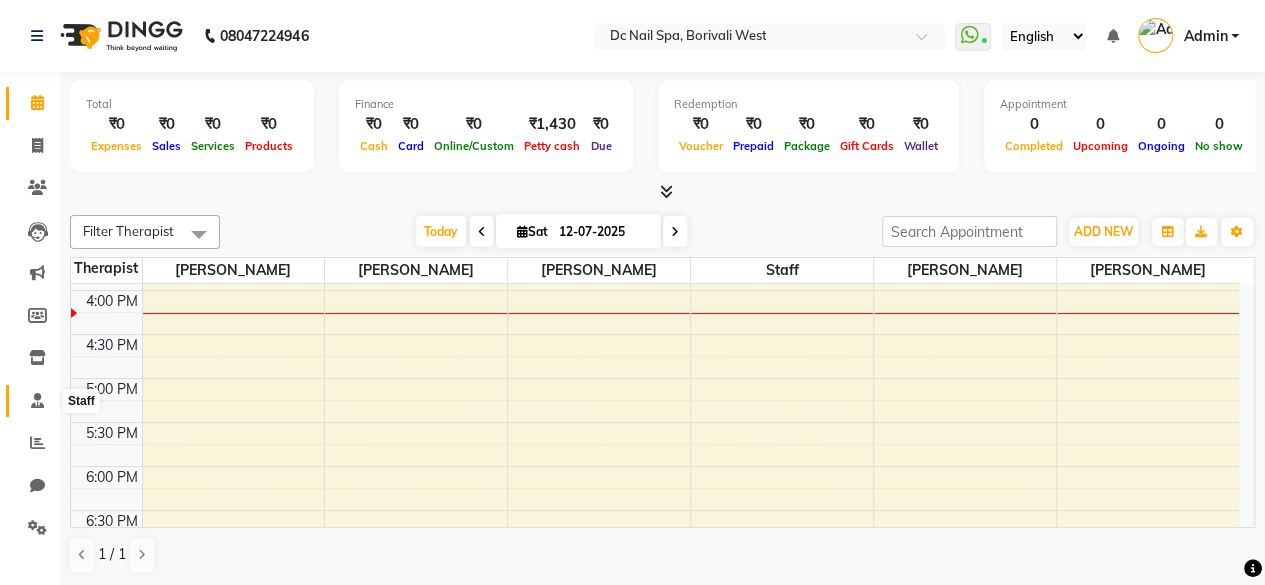 click 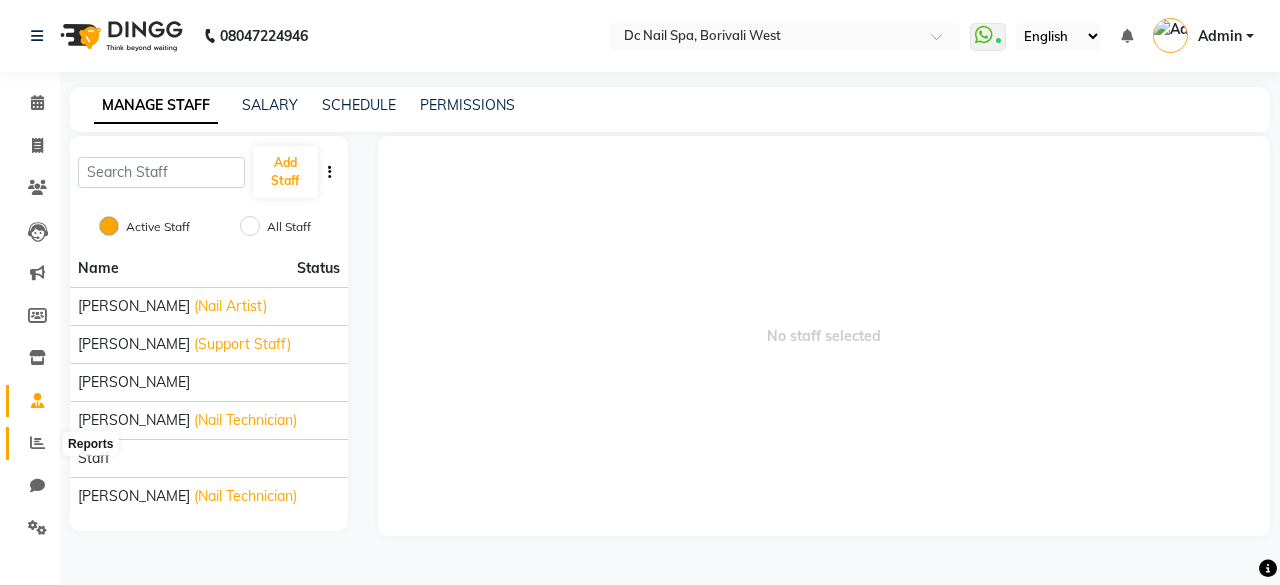 click 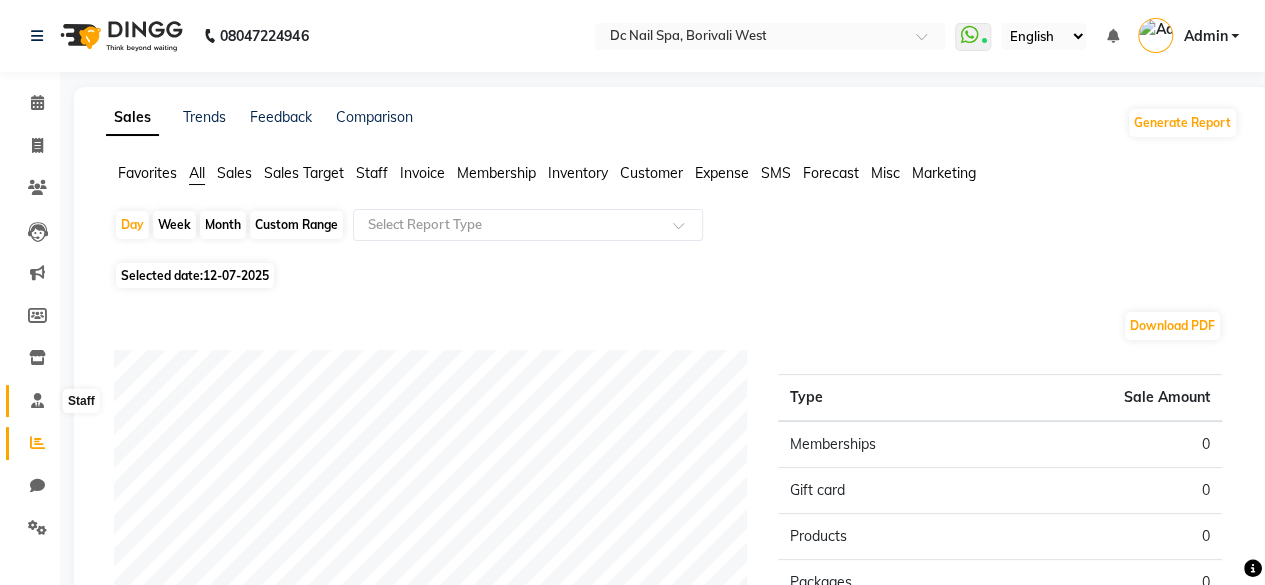 click 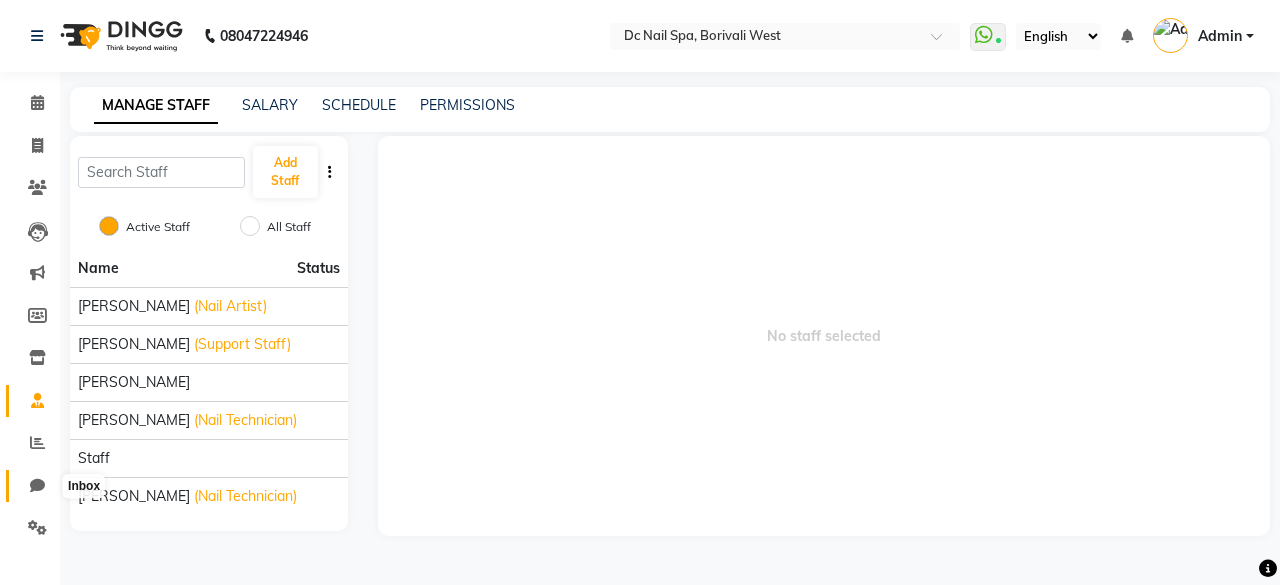 click 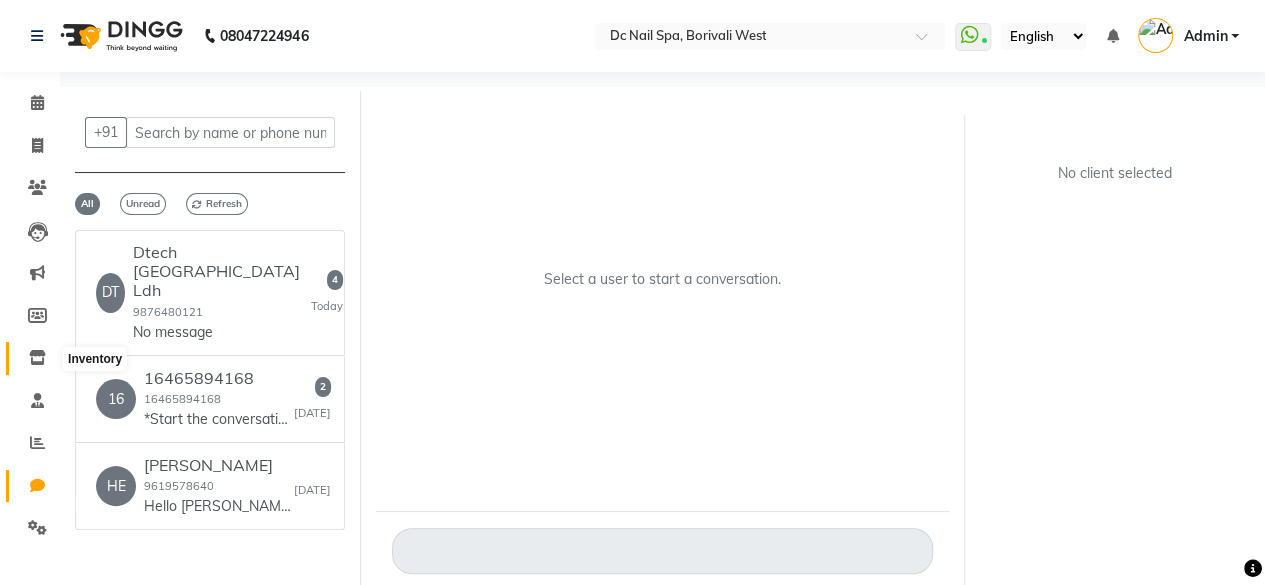 click 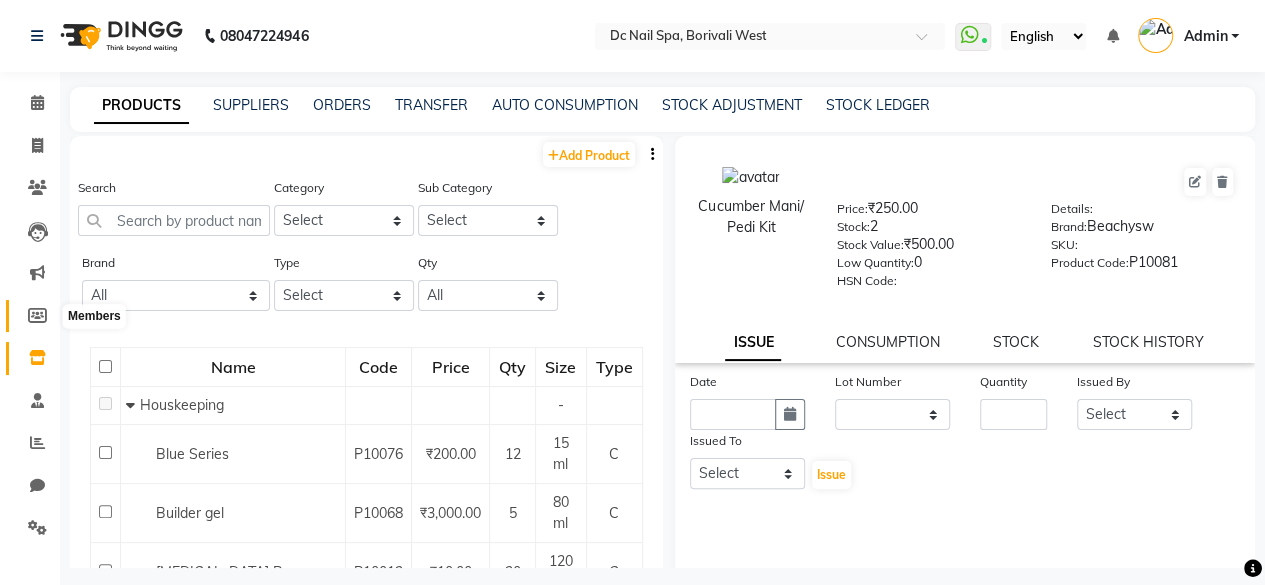 click 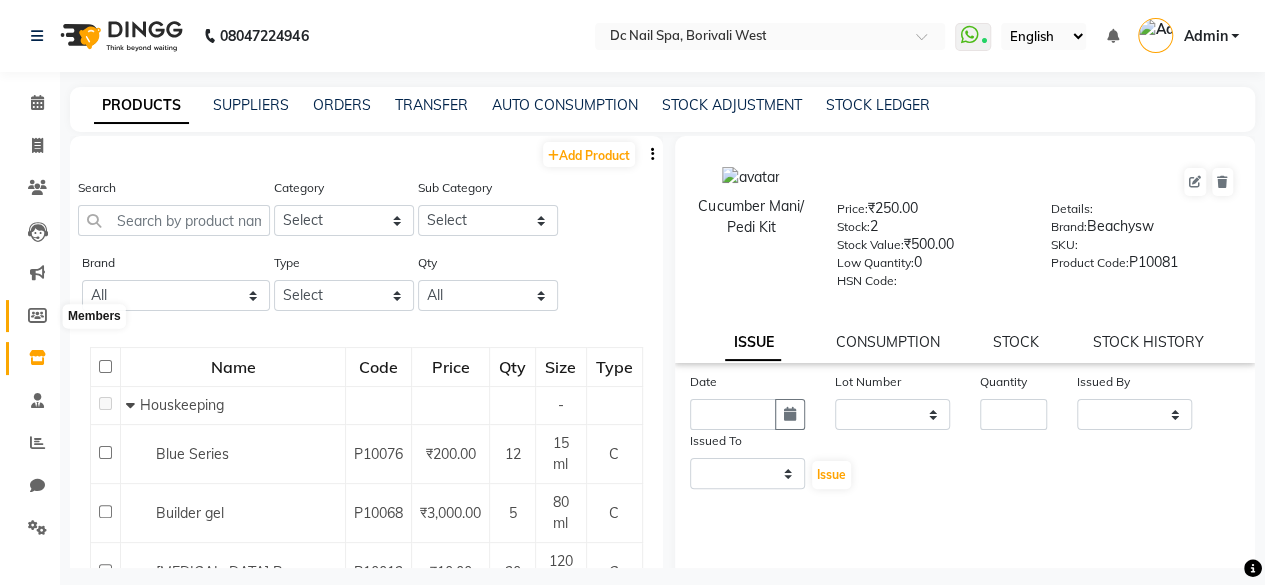 select 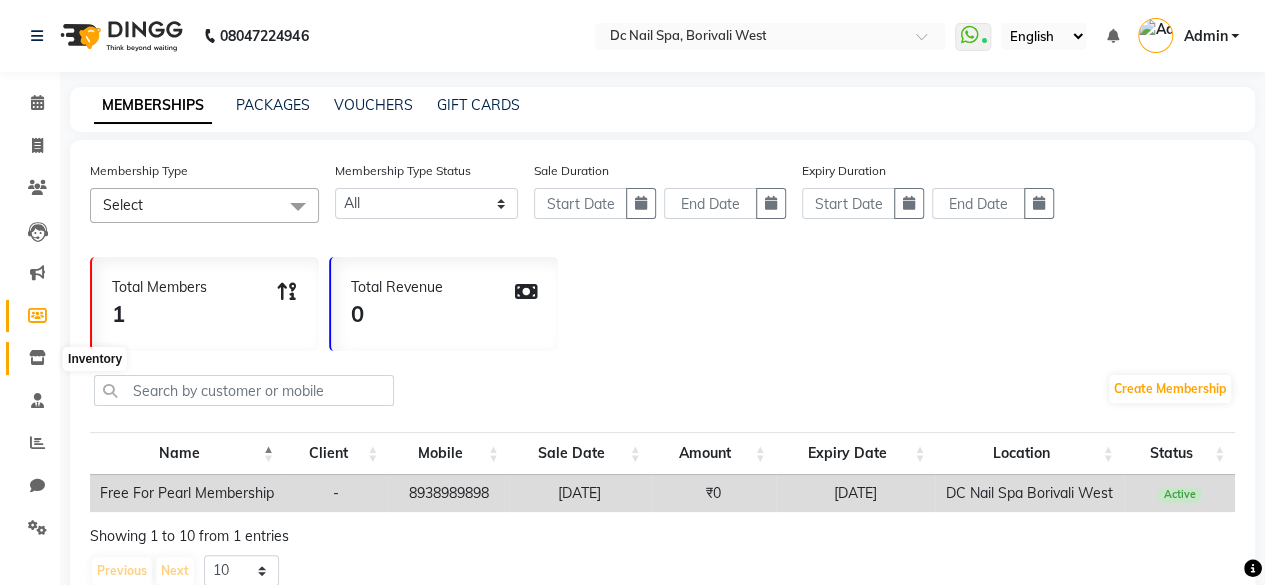 click 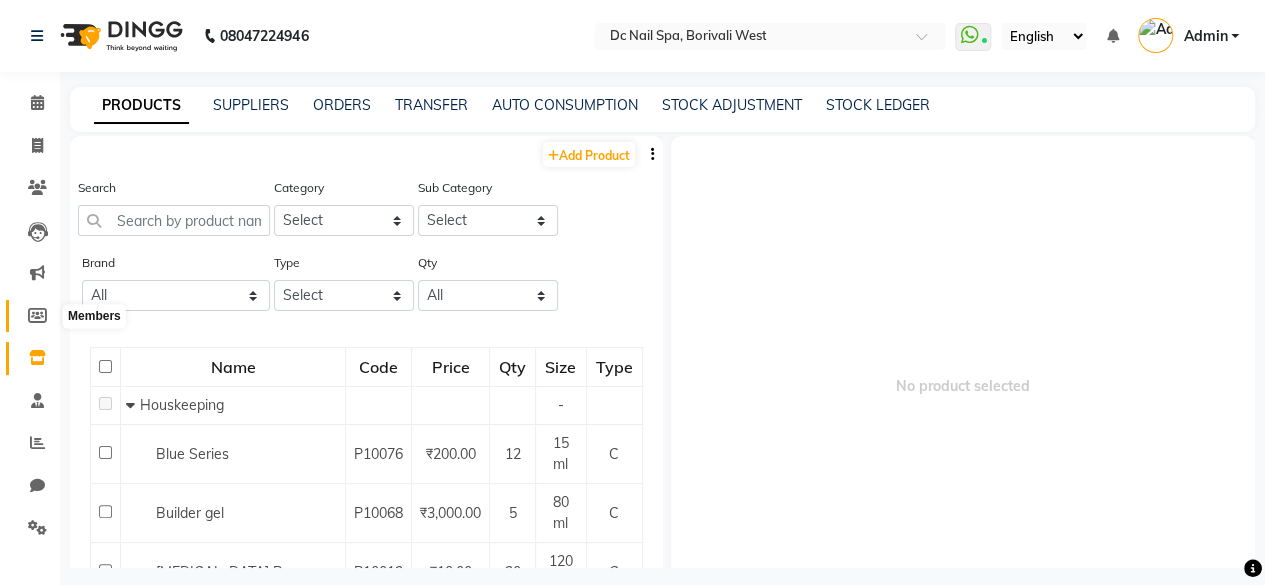 click 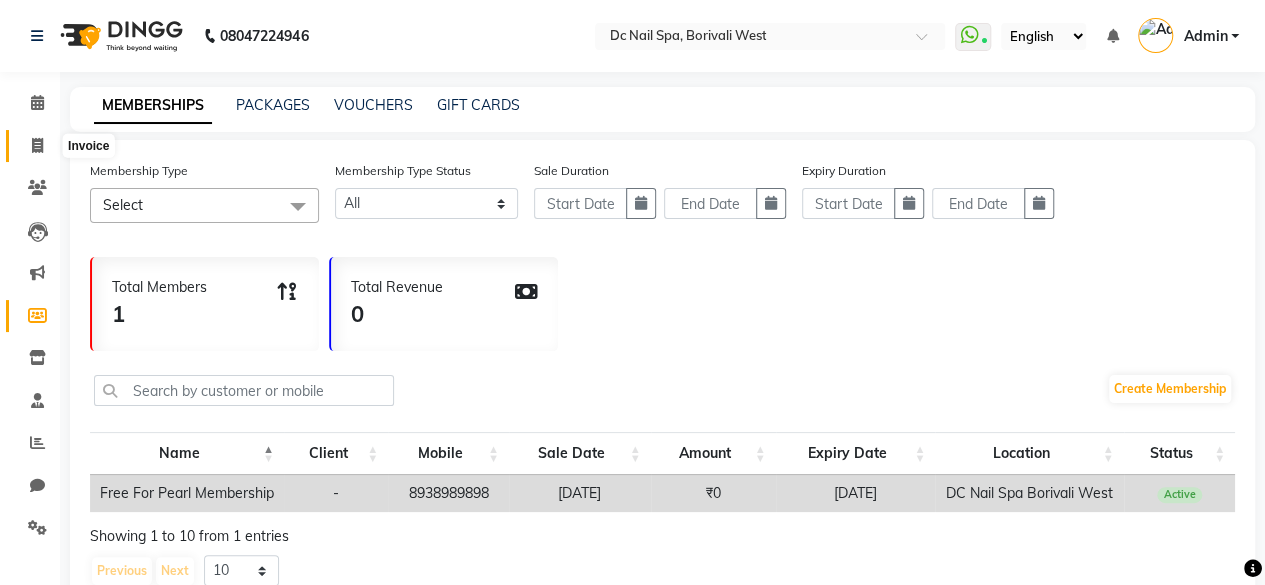 click 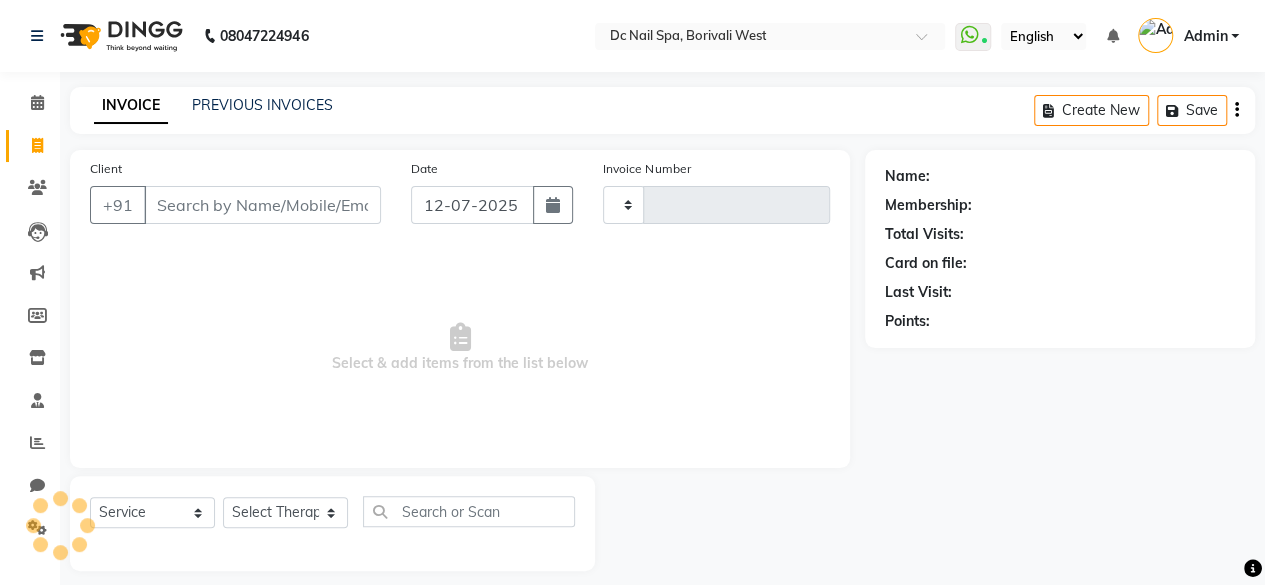 type on "0148" 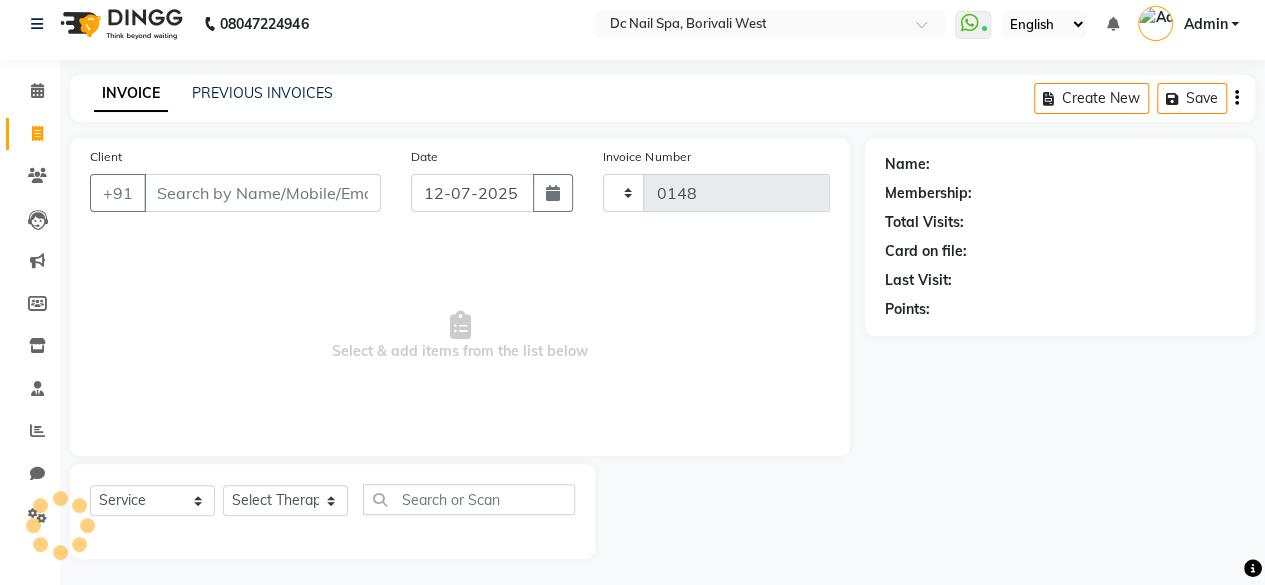 select on "8056" 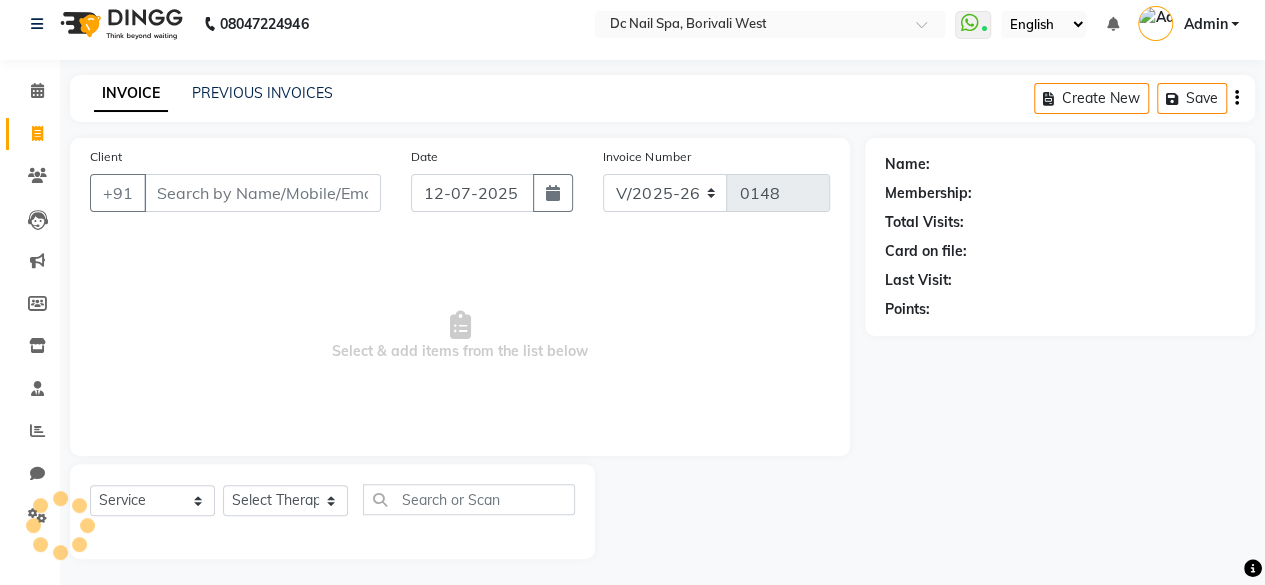 scroll, scrollTop: 15, scrollLeft: 0, axis: vertical 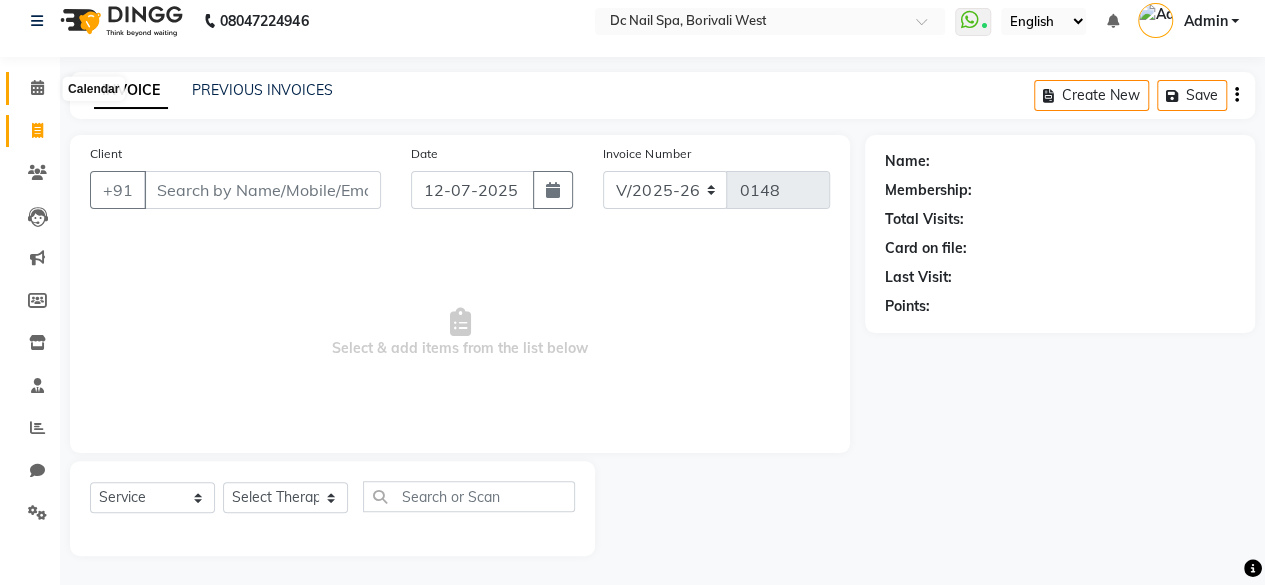 click 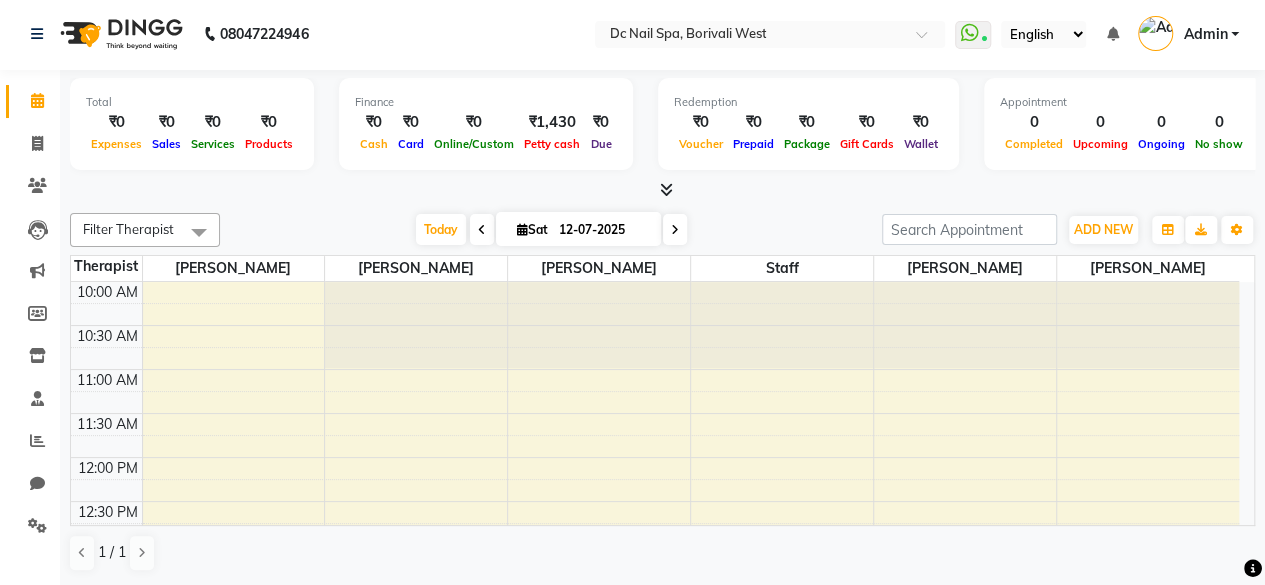 scroll, scrollTop: 0, scrollLeft: 0, axis: both 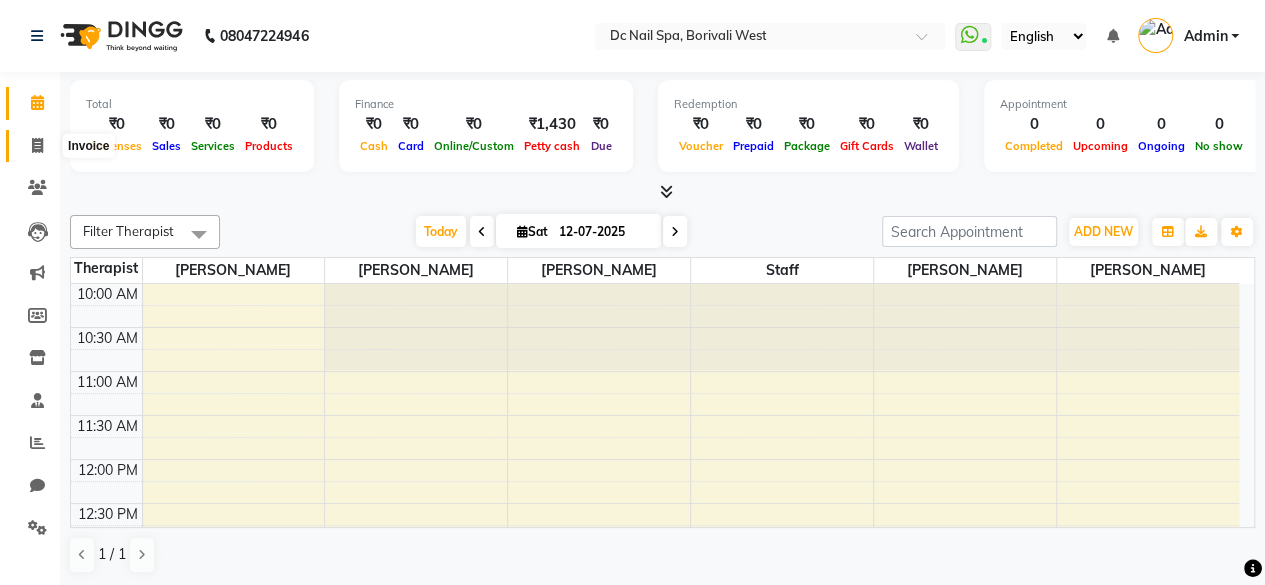 click 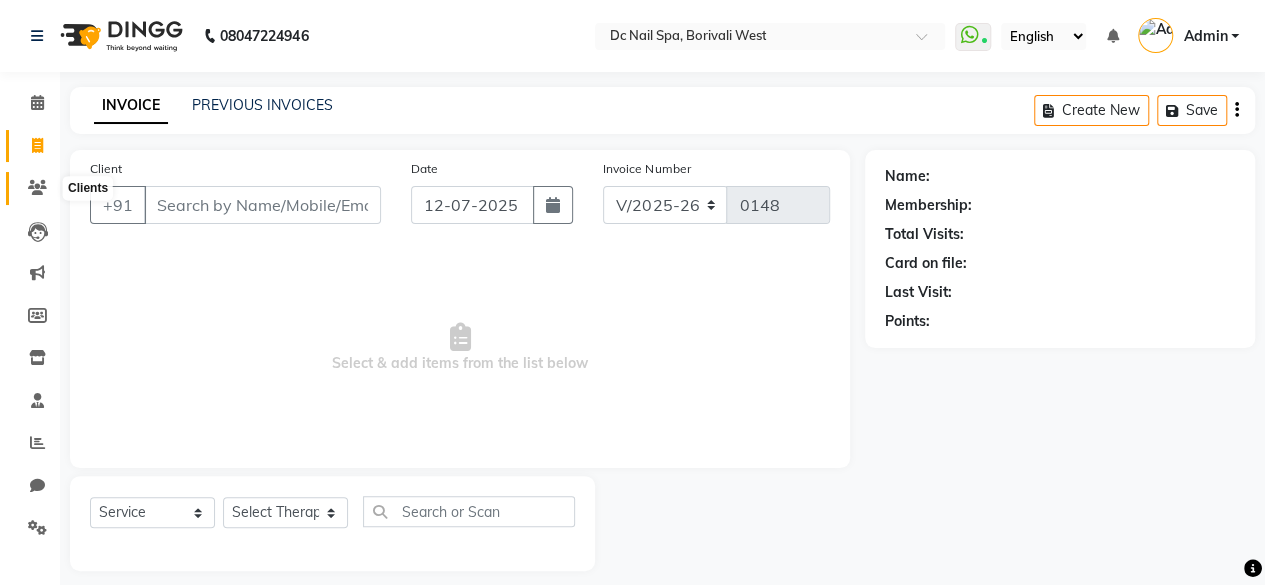 click 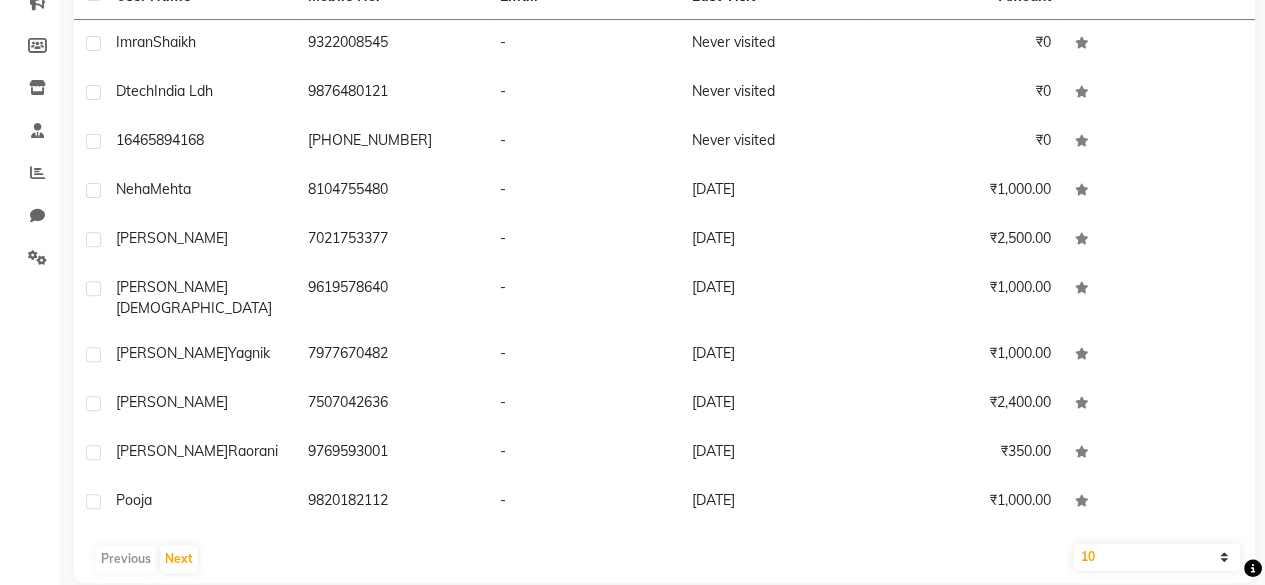 scroll, scrollTop: 280, scrollLeft: 0, axis: vertical 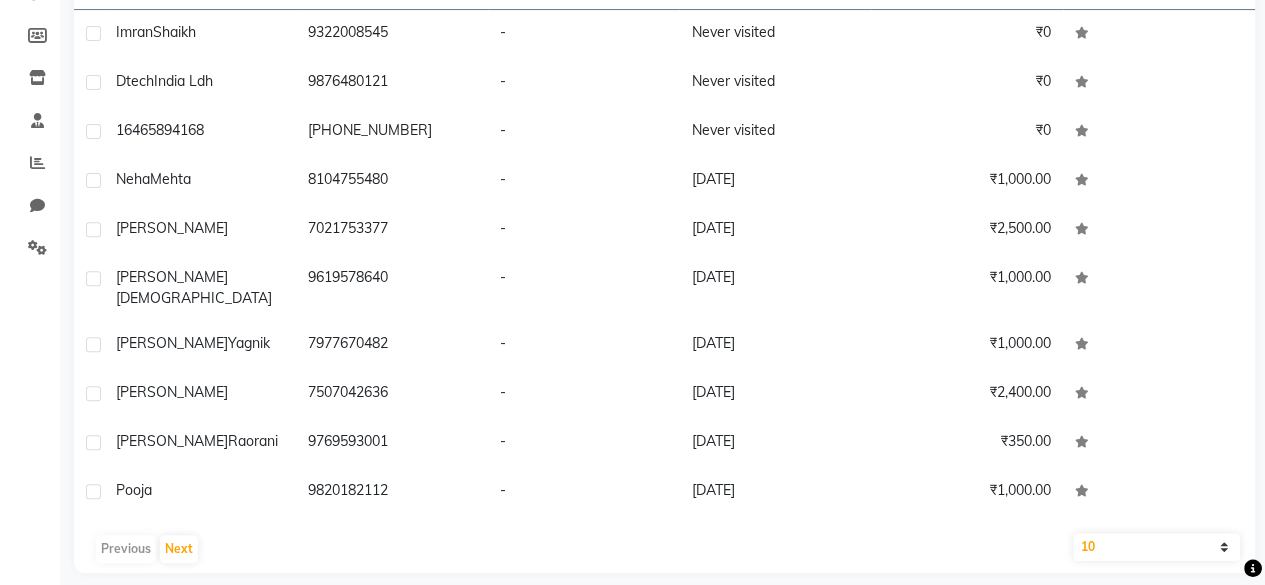 click on "10   50   100" 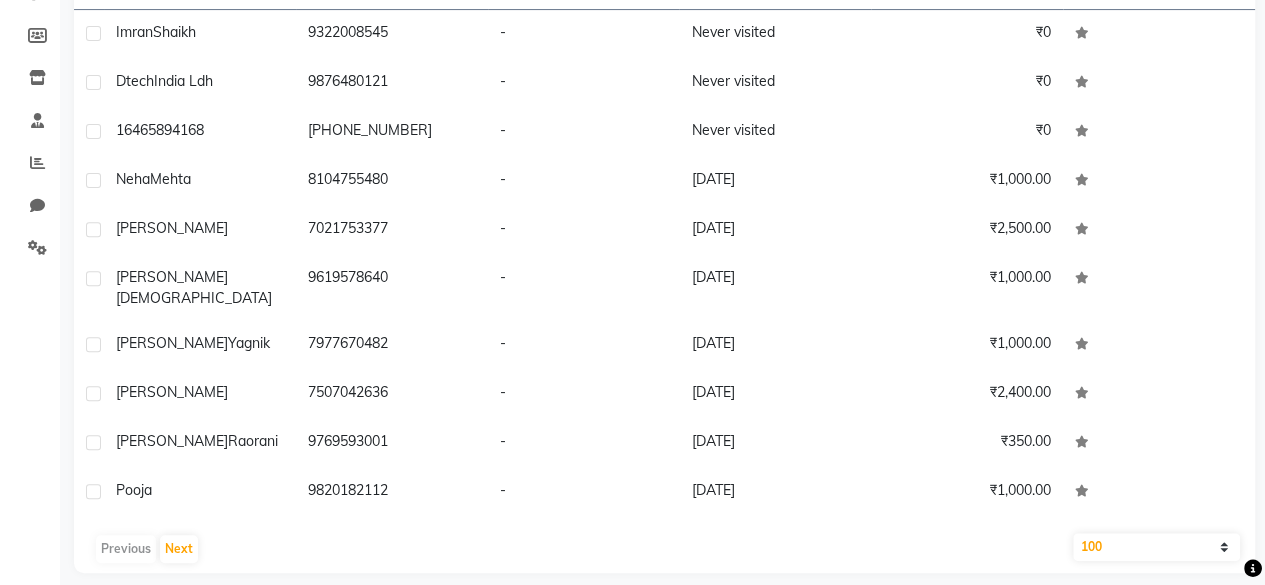 click on "10   50   100" 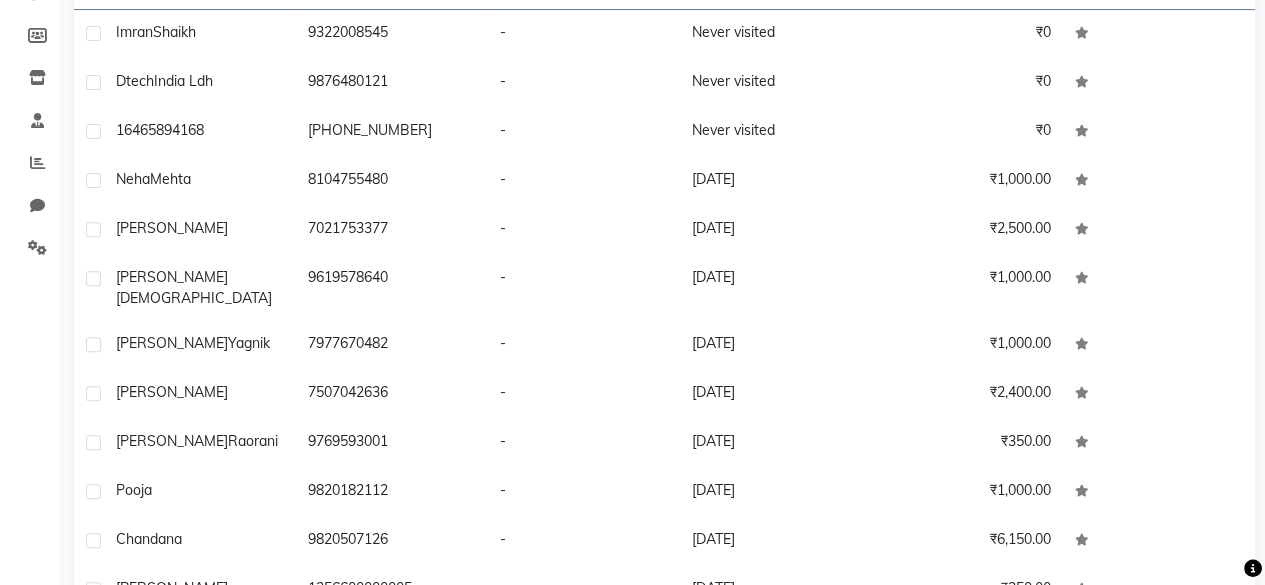 scroll, scrollTop: 376, scrollLeft: 0, axis: vertical 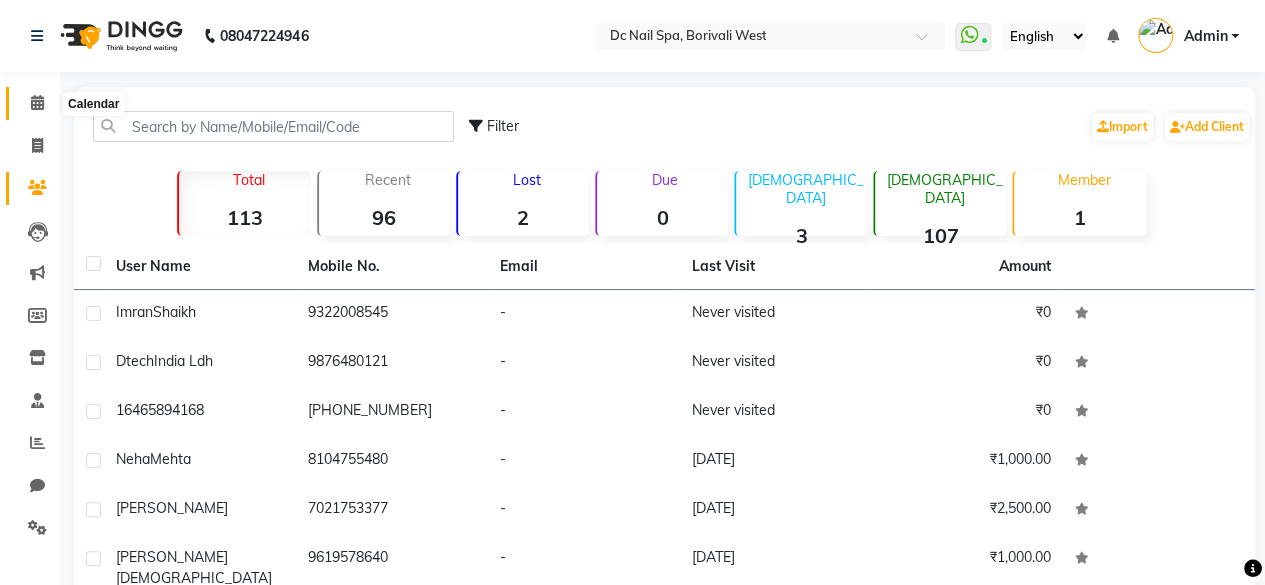 click 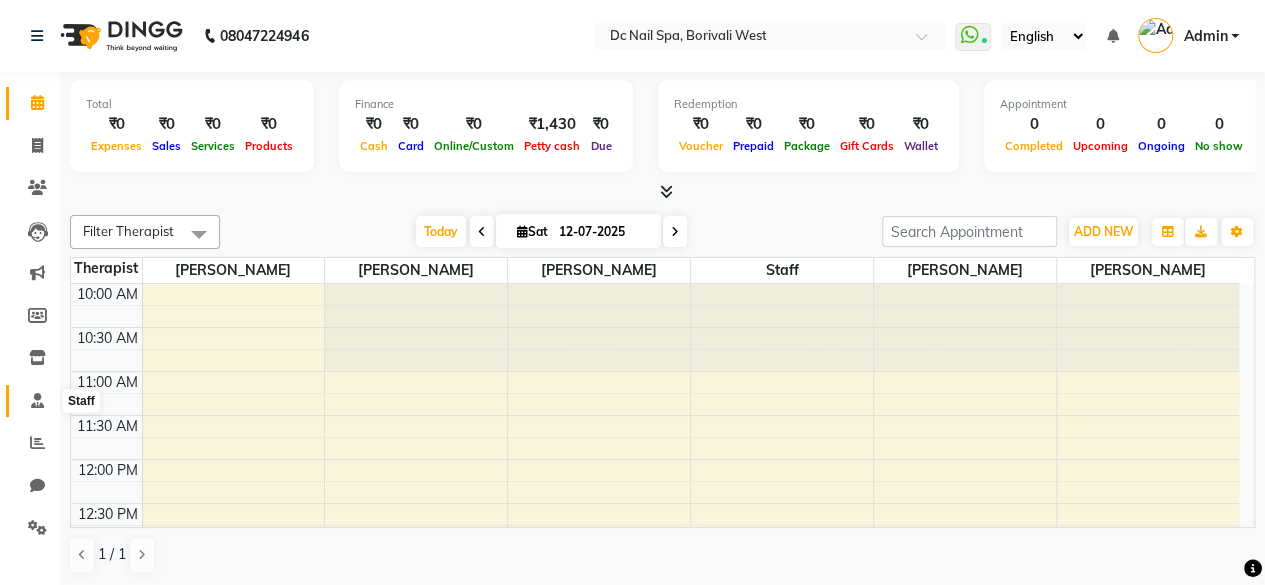 click 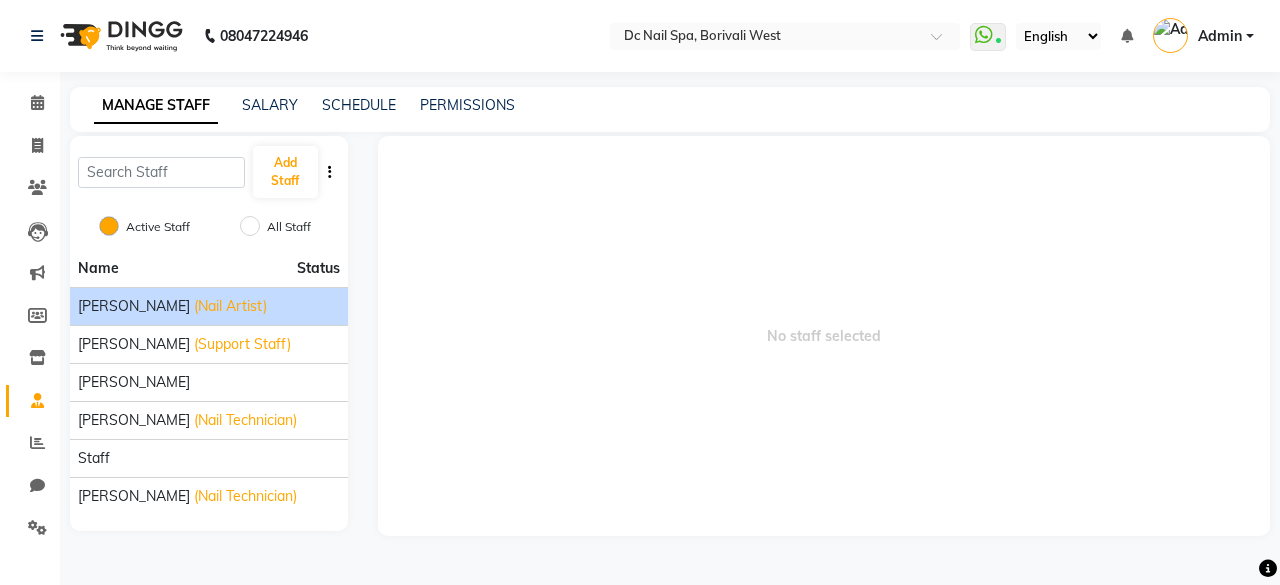 click on "(Nail Artist)" 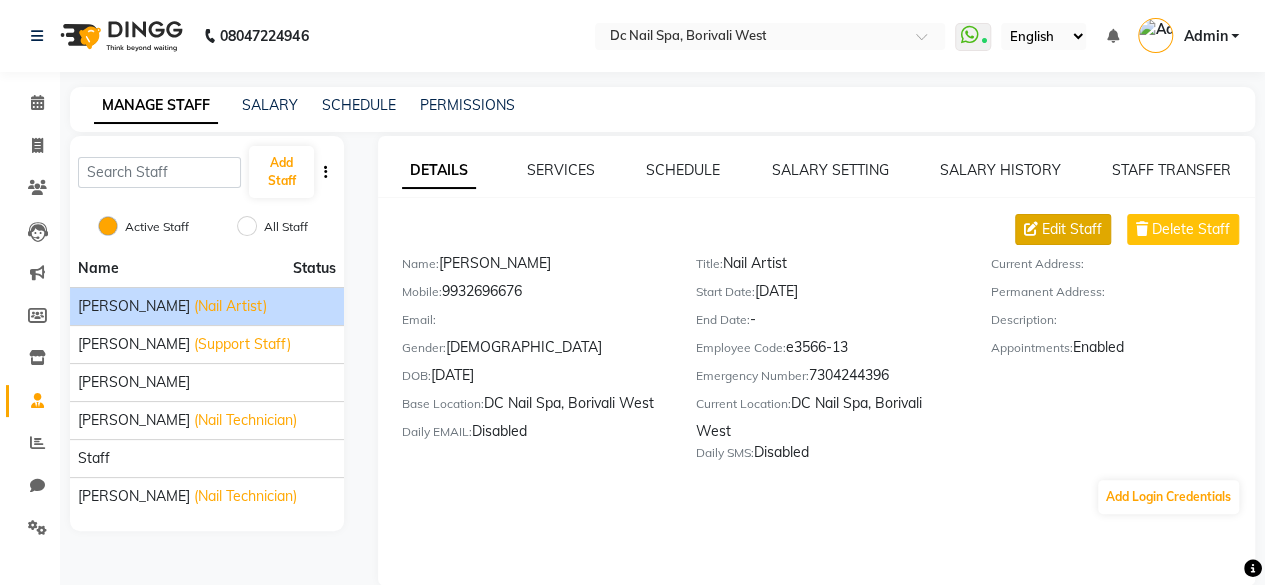 click on "Edit Staff" 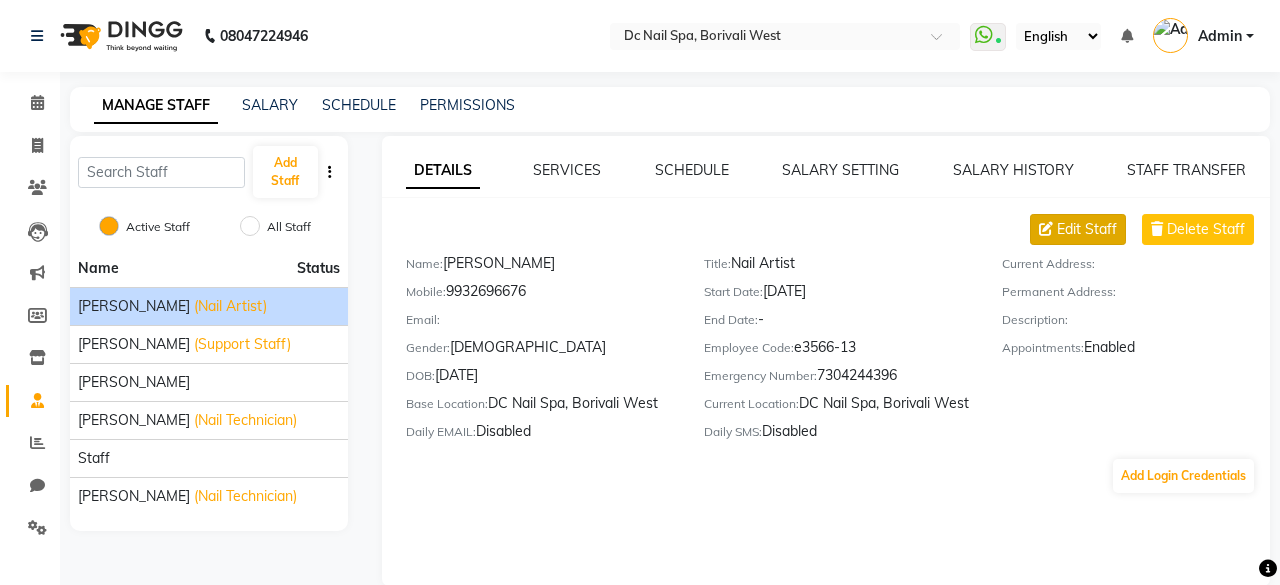 select on "female" 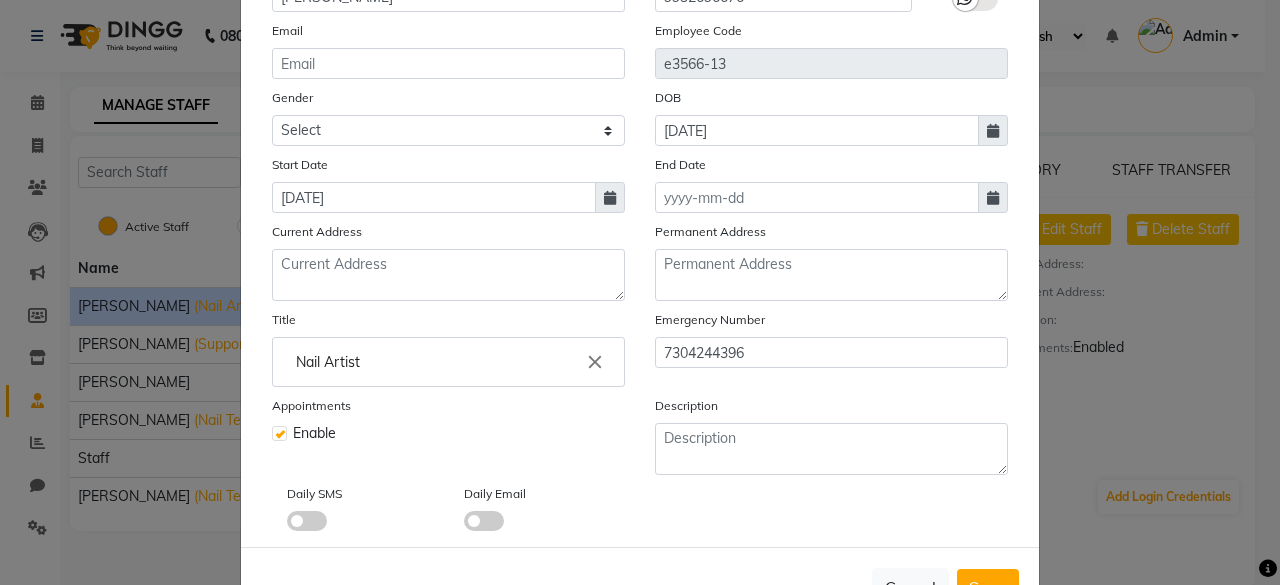 scroll, scrollTop: 0, scrollLeft: 0, axis: both 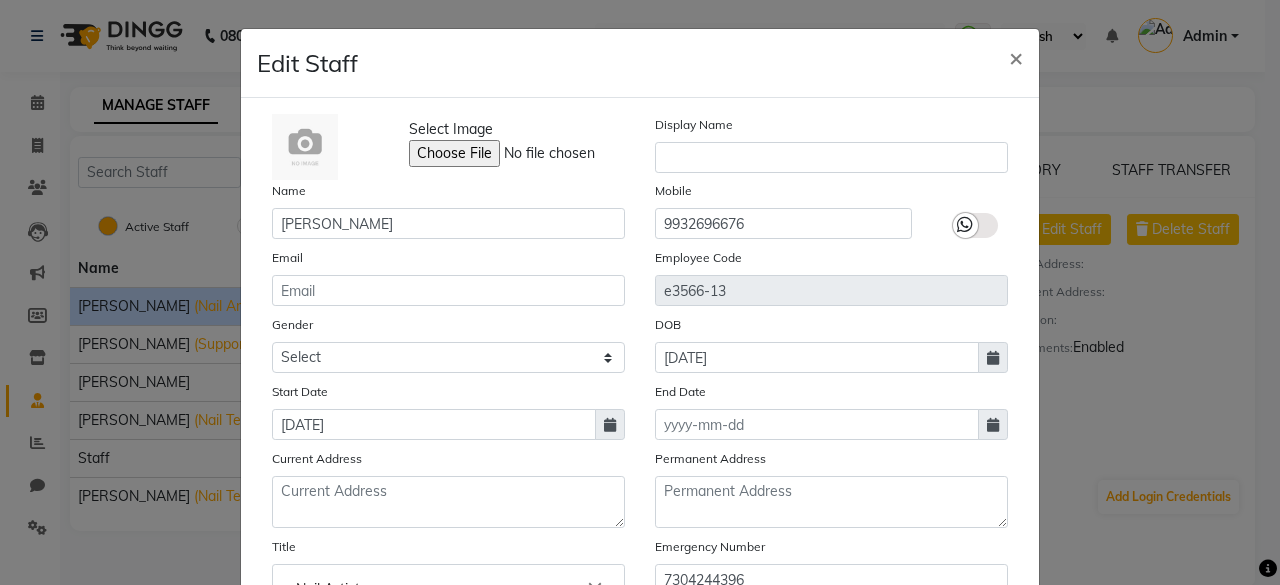 click 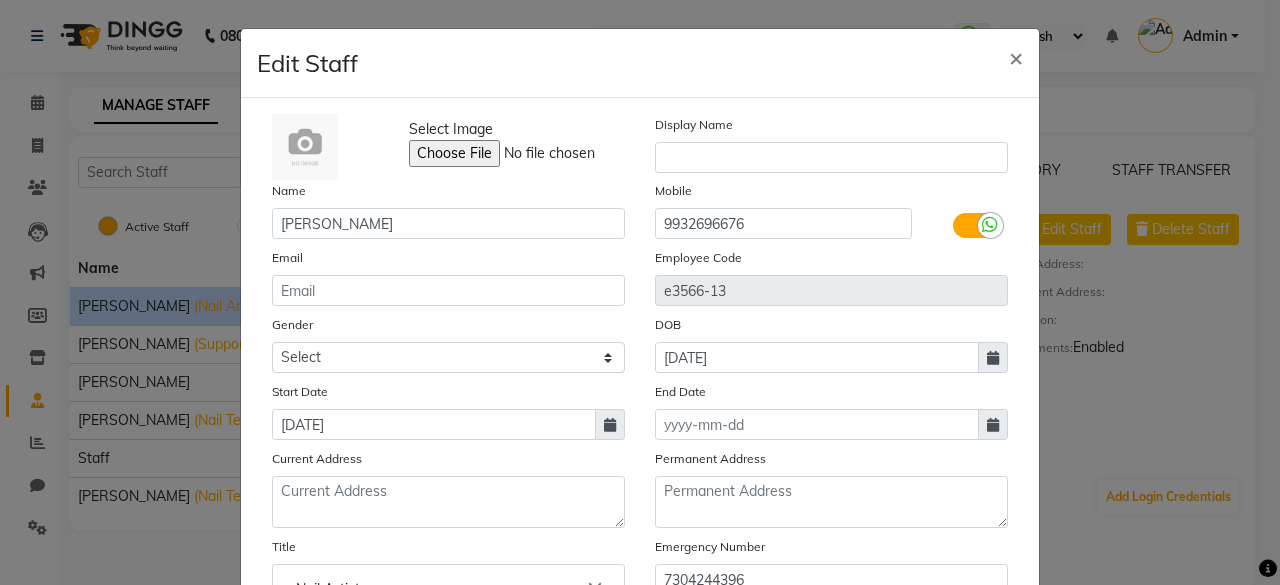 scroll, scrollTop: 292, scrollLeft: 0, axis: vertical 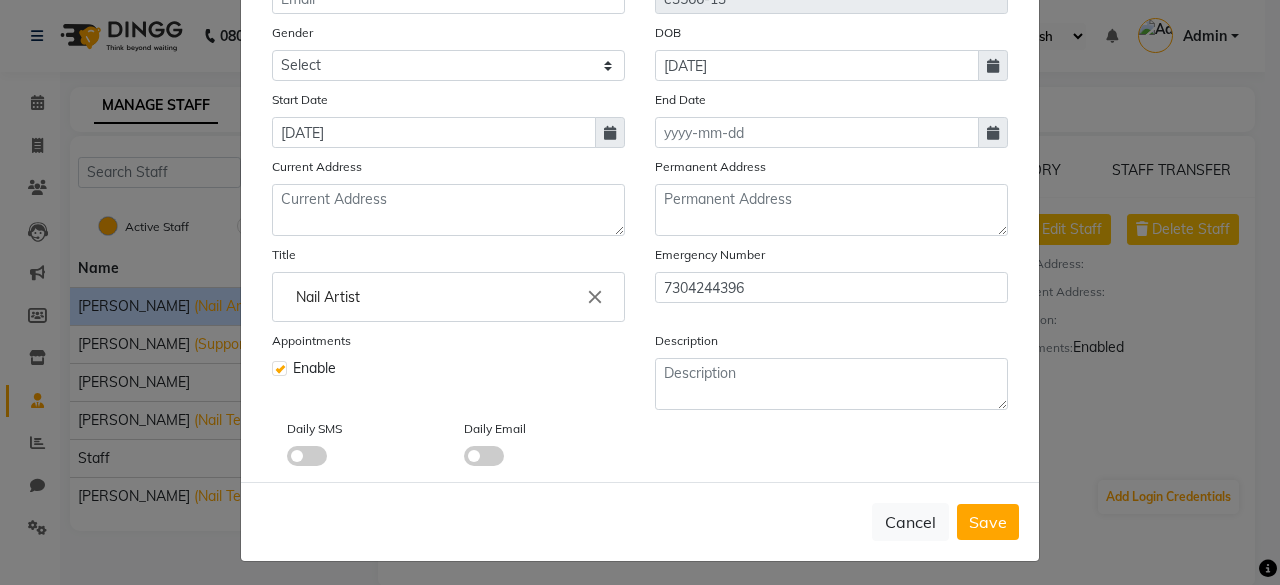 click 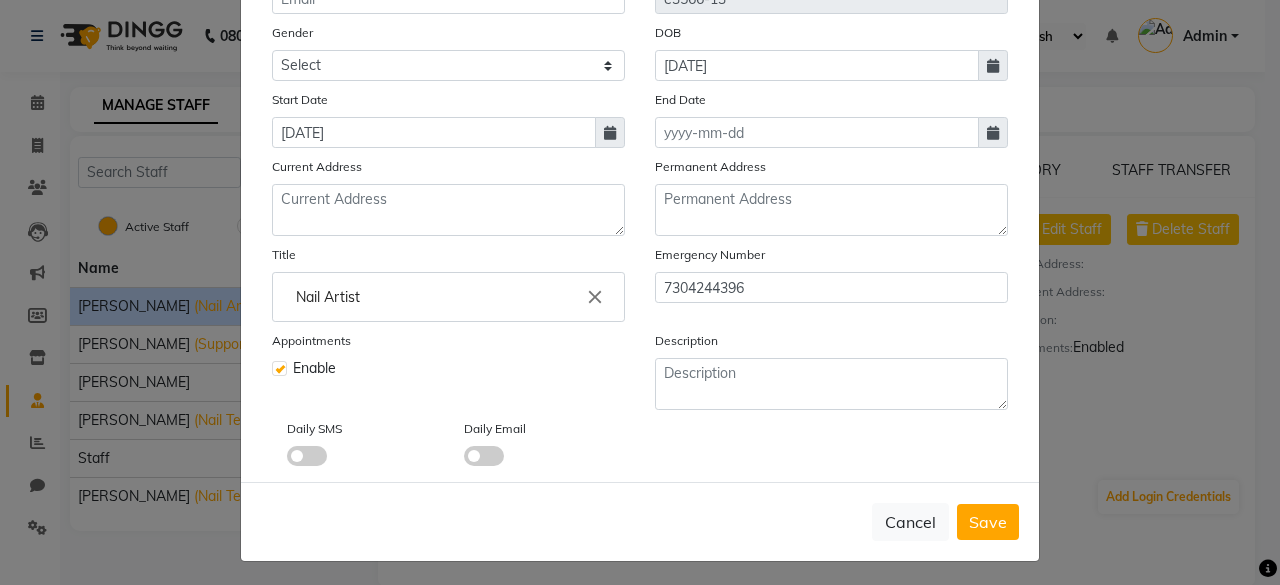 click 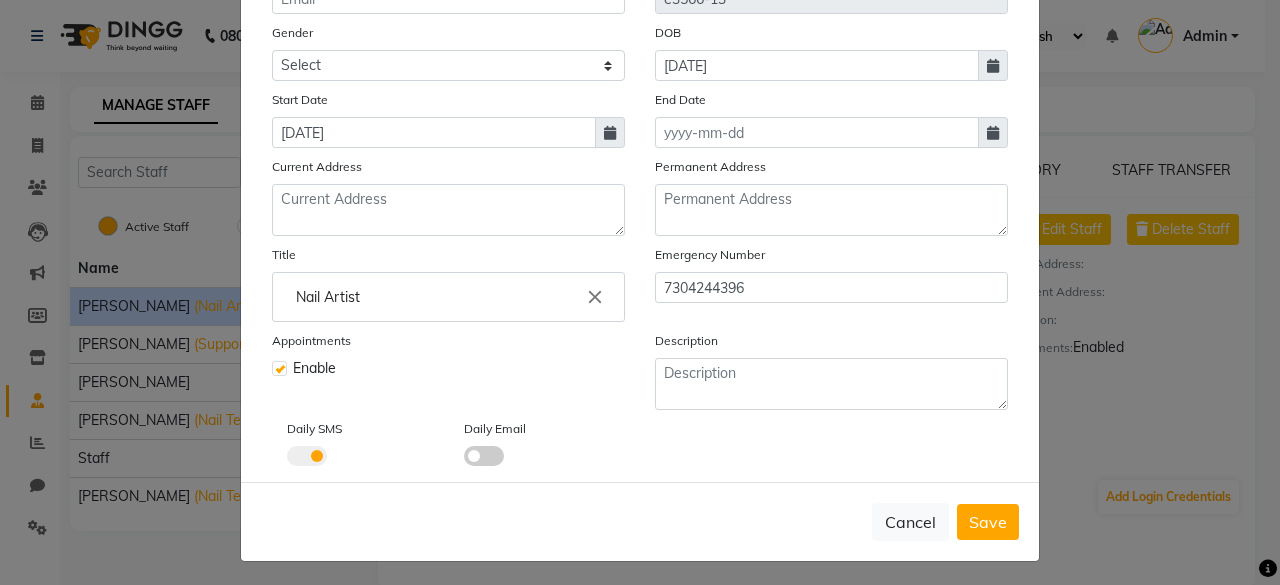 click 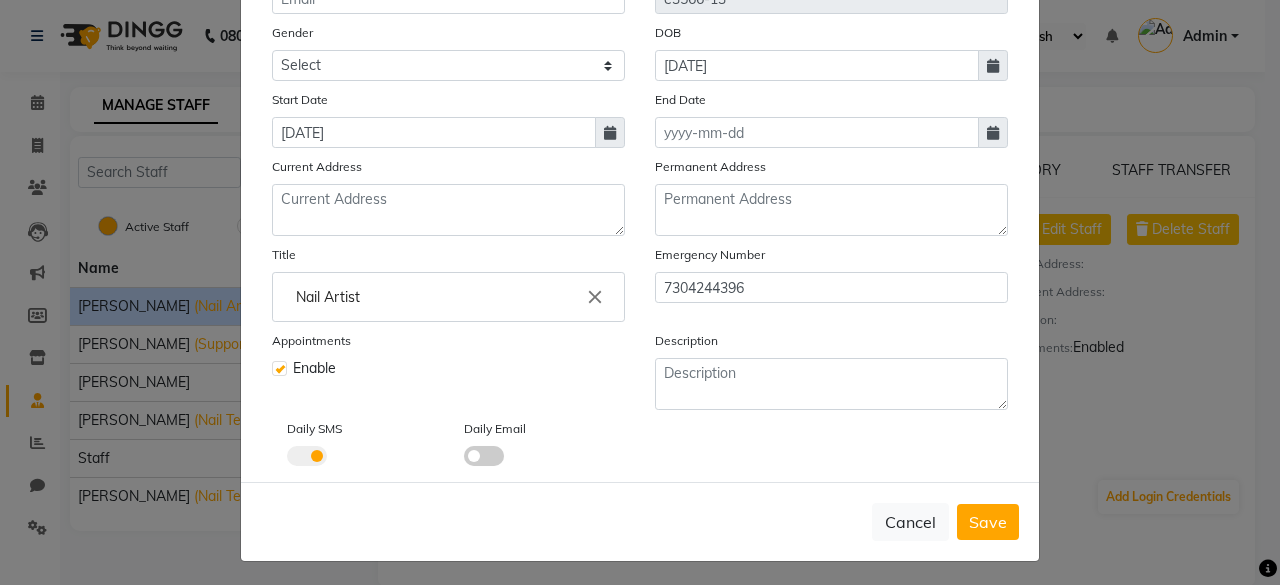 click 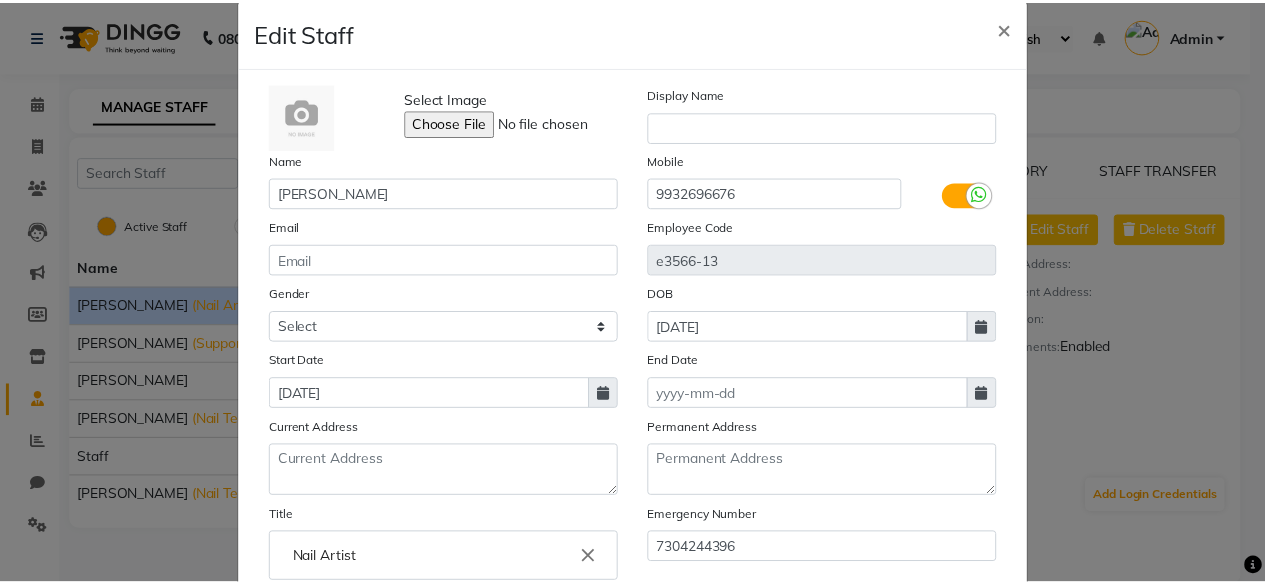 scroll, scrollTop: 29, scrollLeft: 0, axis: vertical 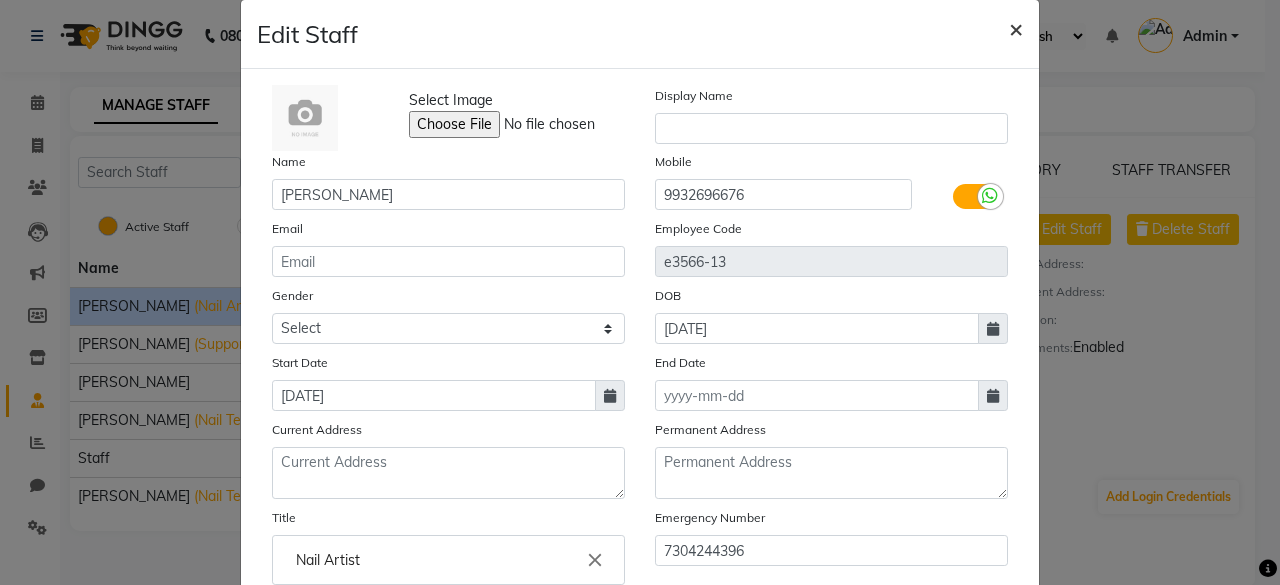 click on "×" 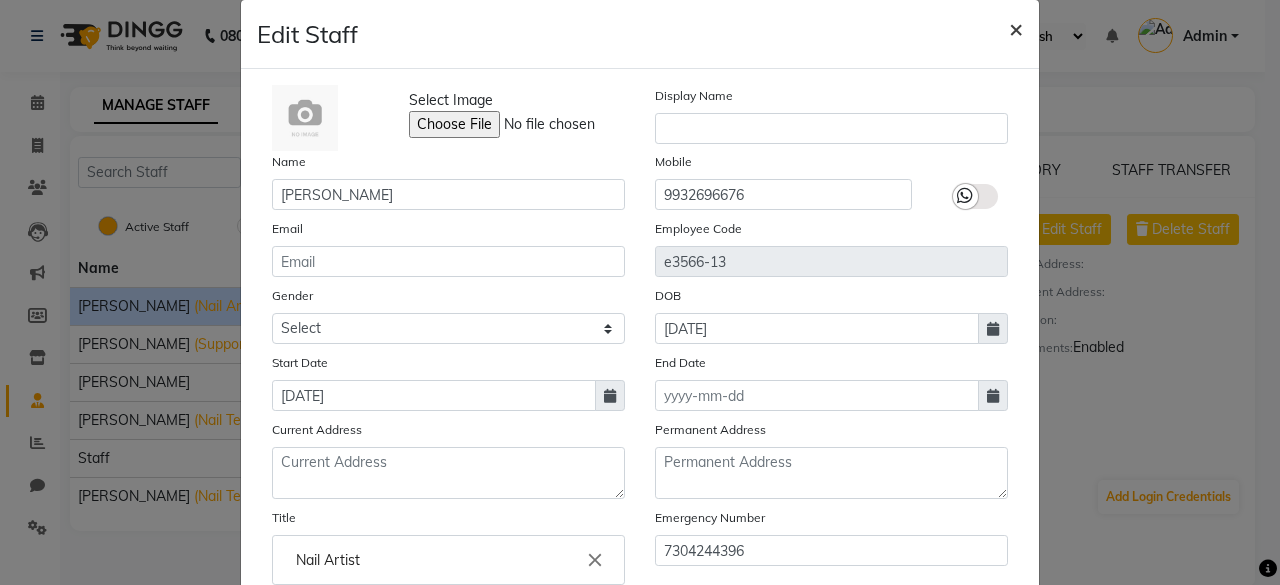 type 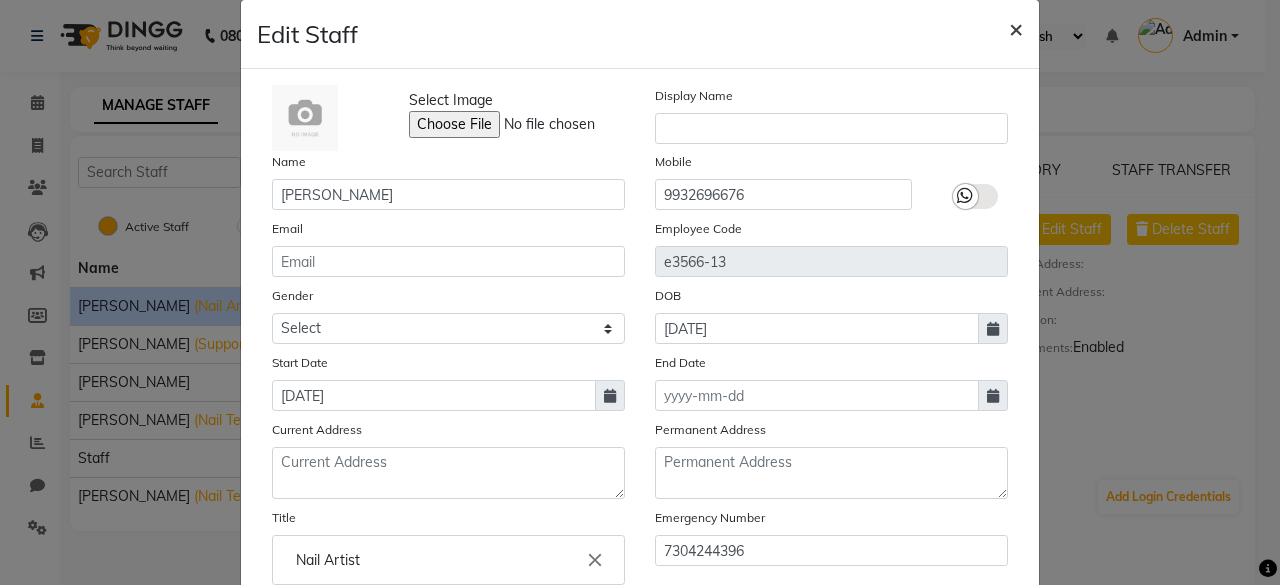 type 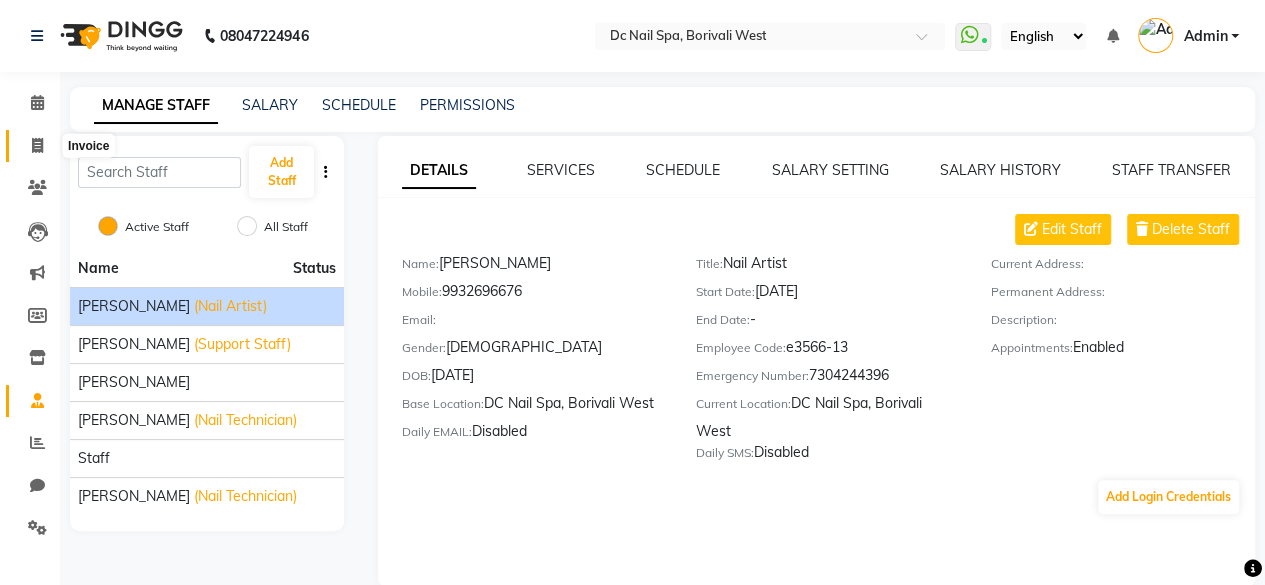 click 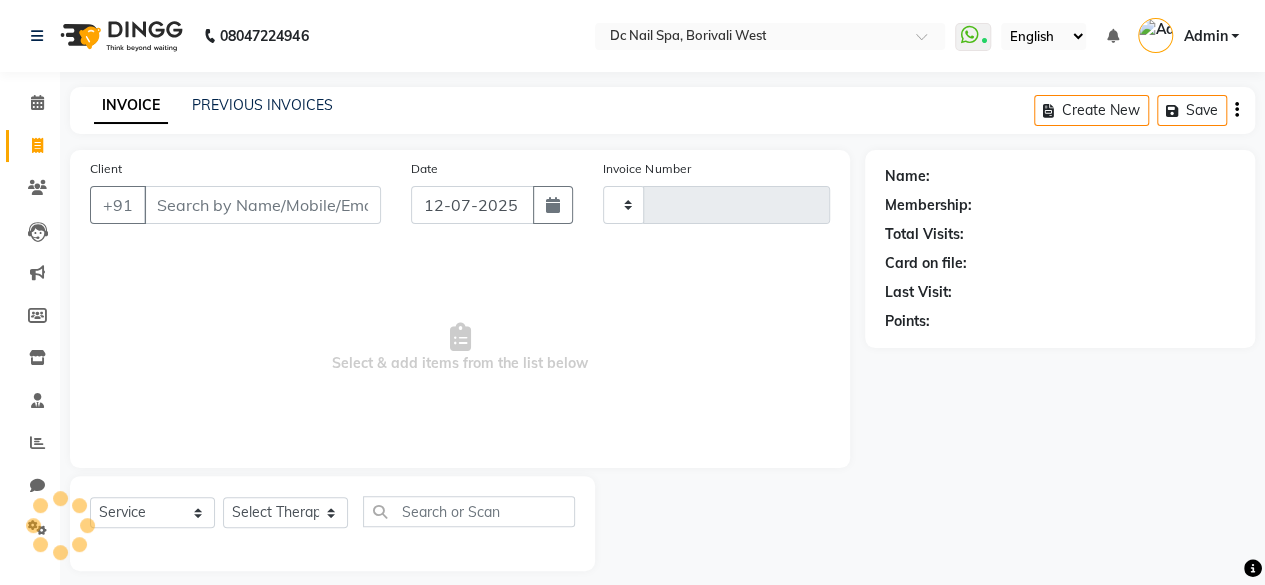type on "0148" 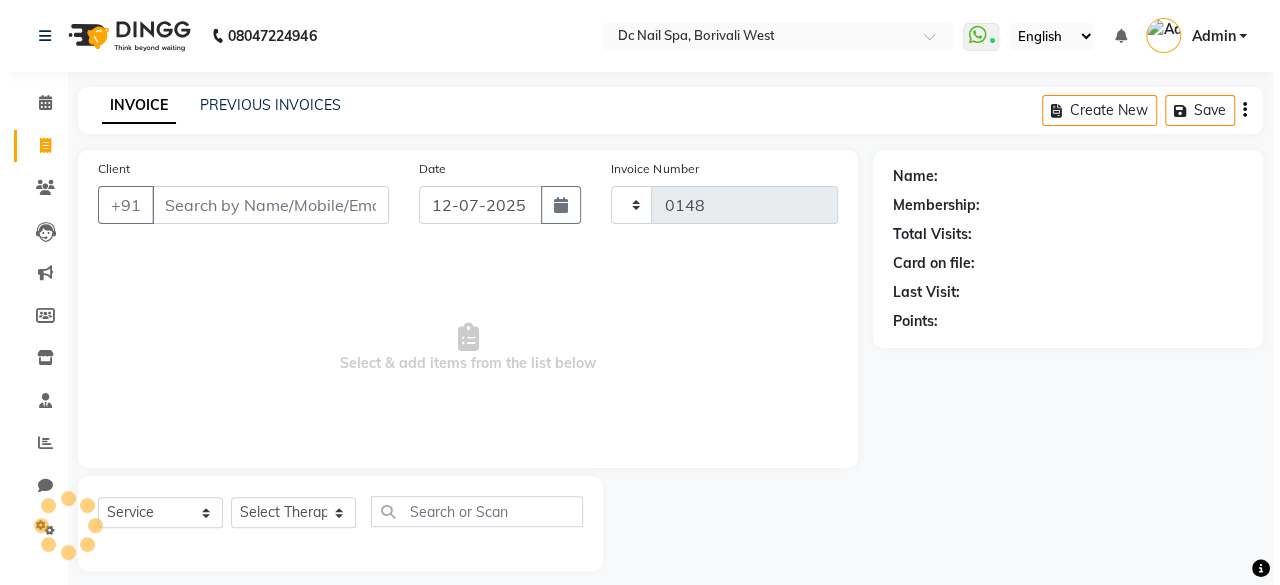 scroll, scrollTop: 15, scrollLeft: 0, axis: vertical 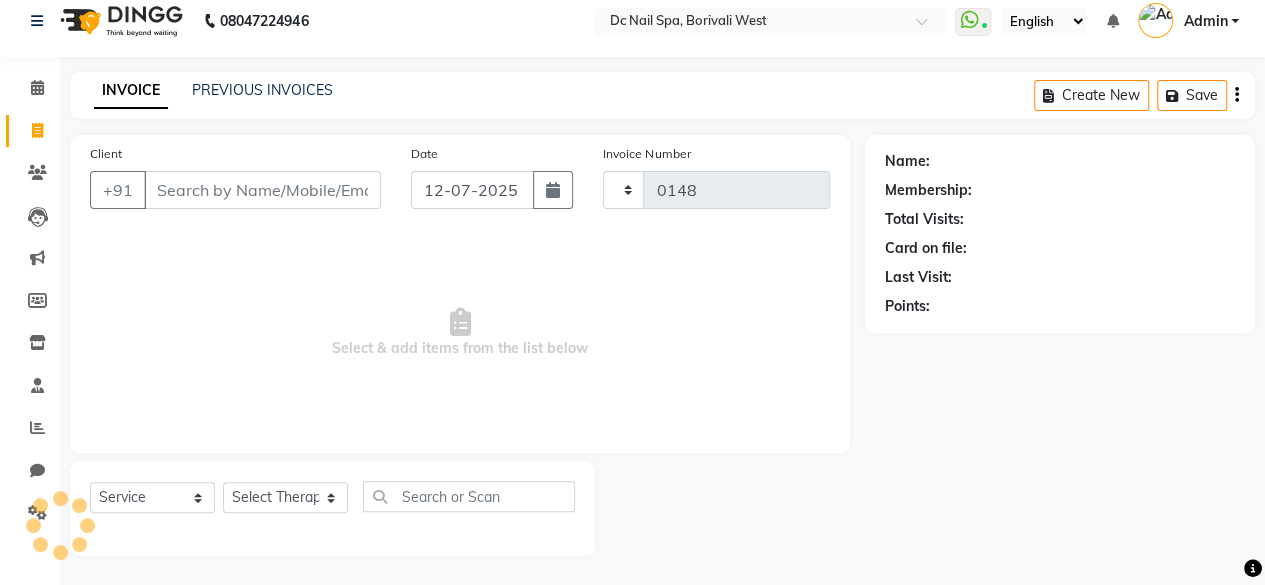 select on "8056" 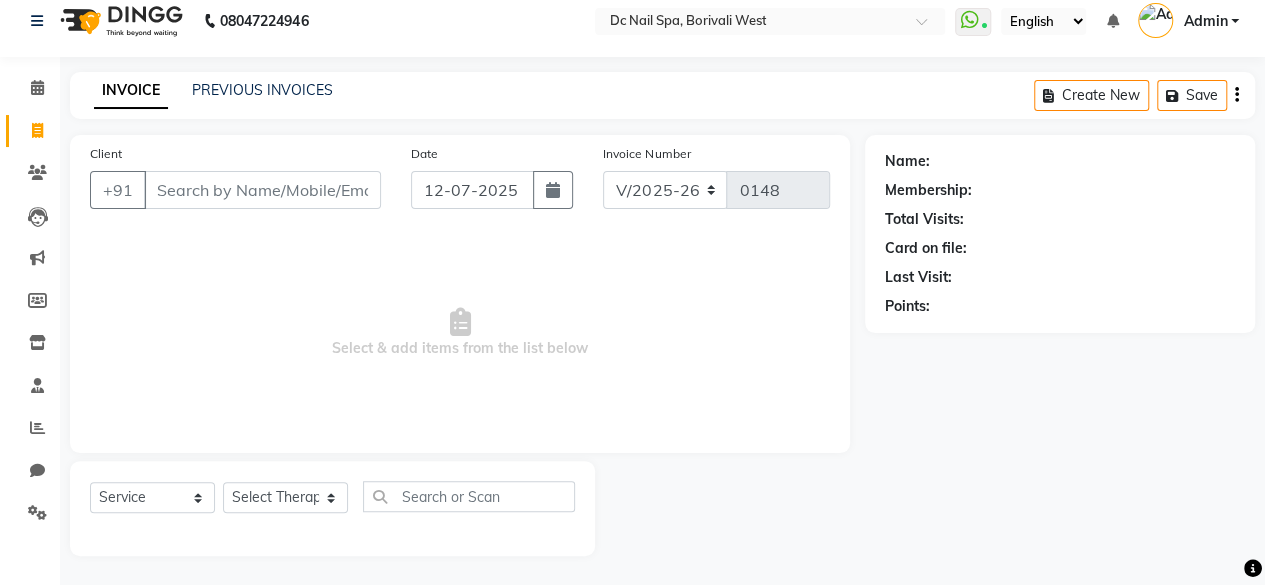 click on "Client" at bounding box center (262, 190) 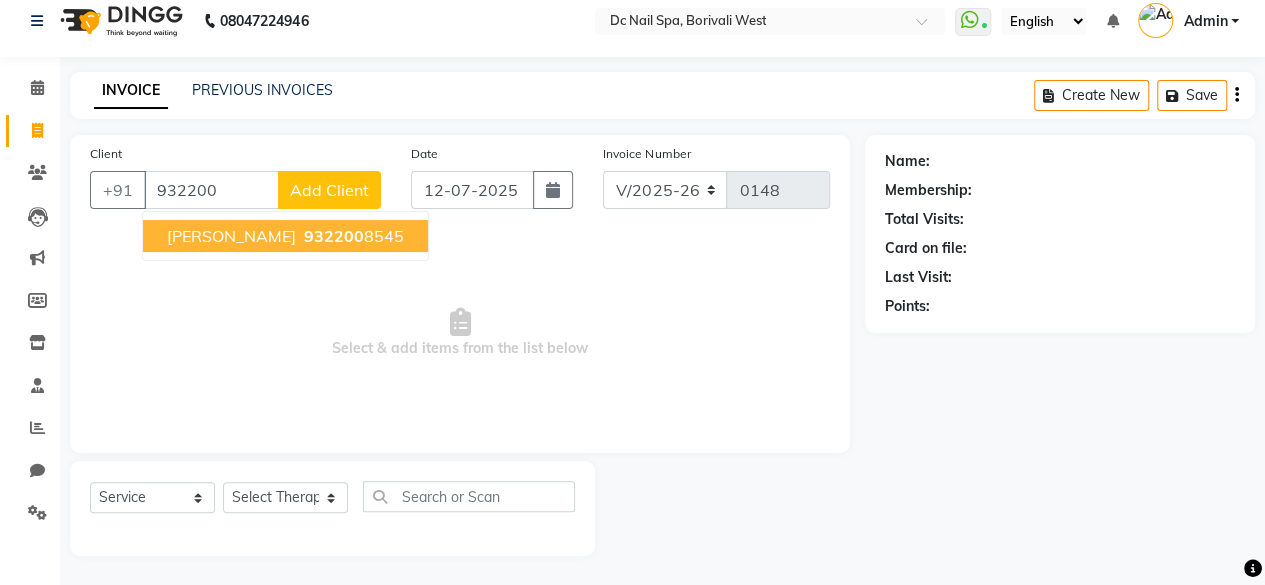 click on "932200" at bounding box center (334, 236) 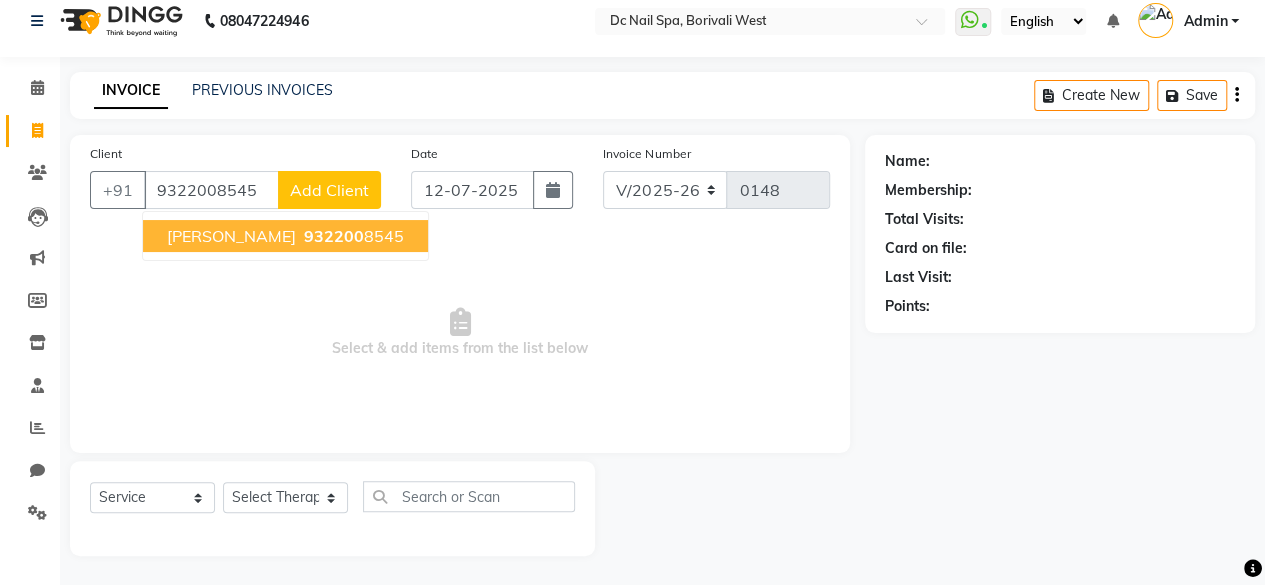 type on "9322008545" 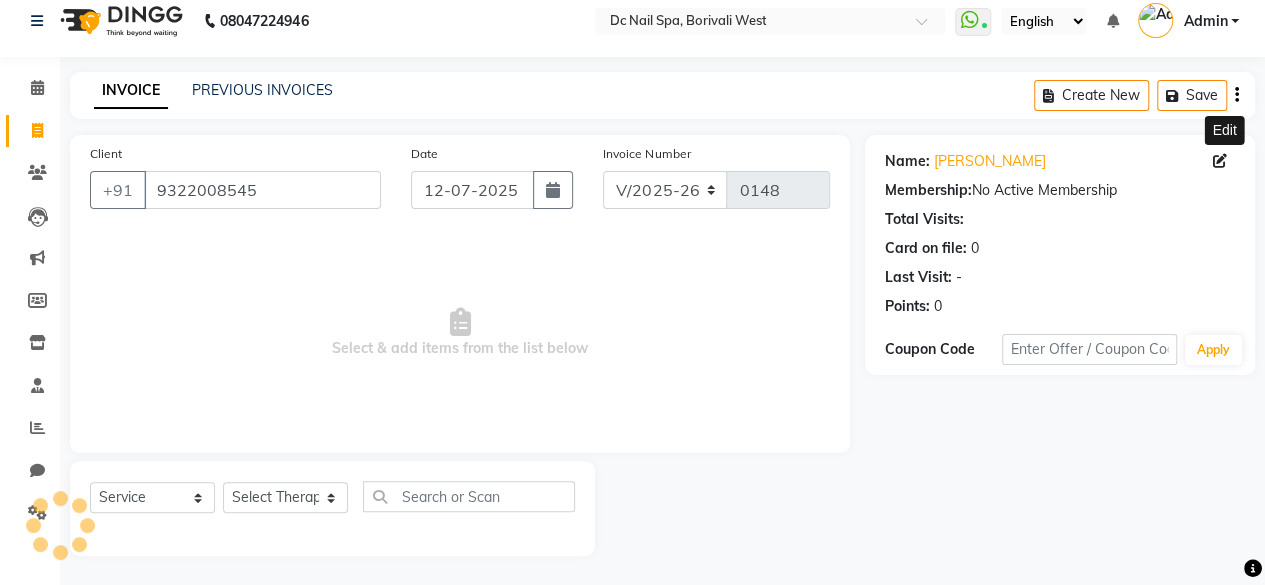 click 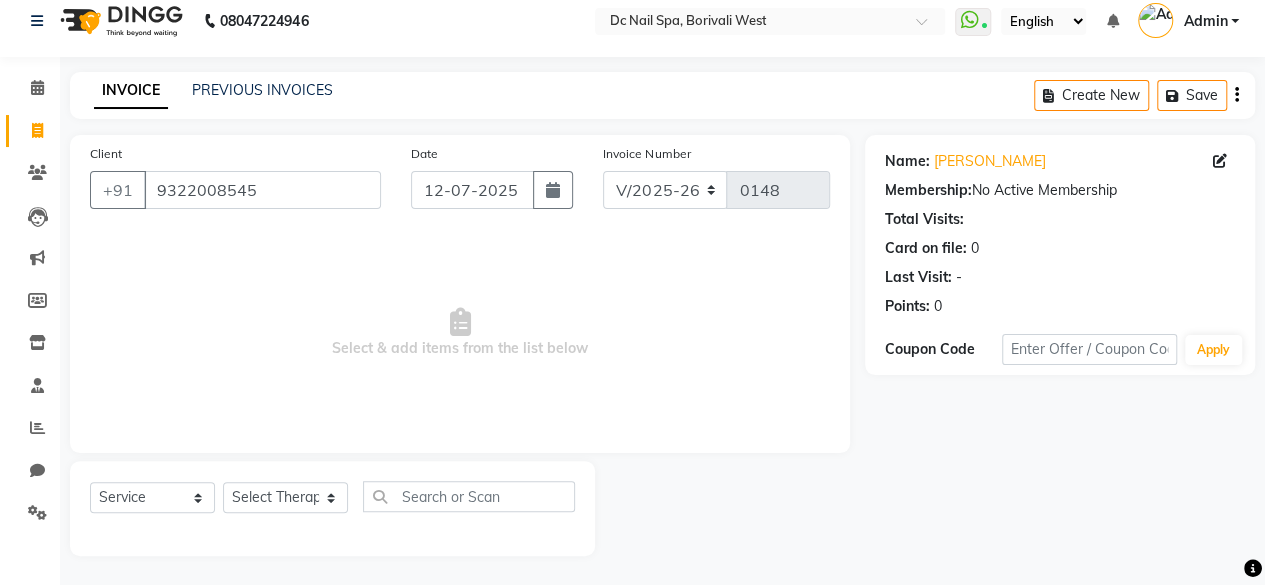 click 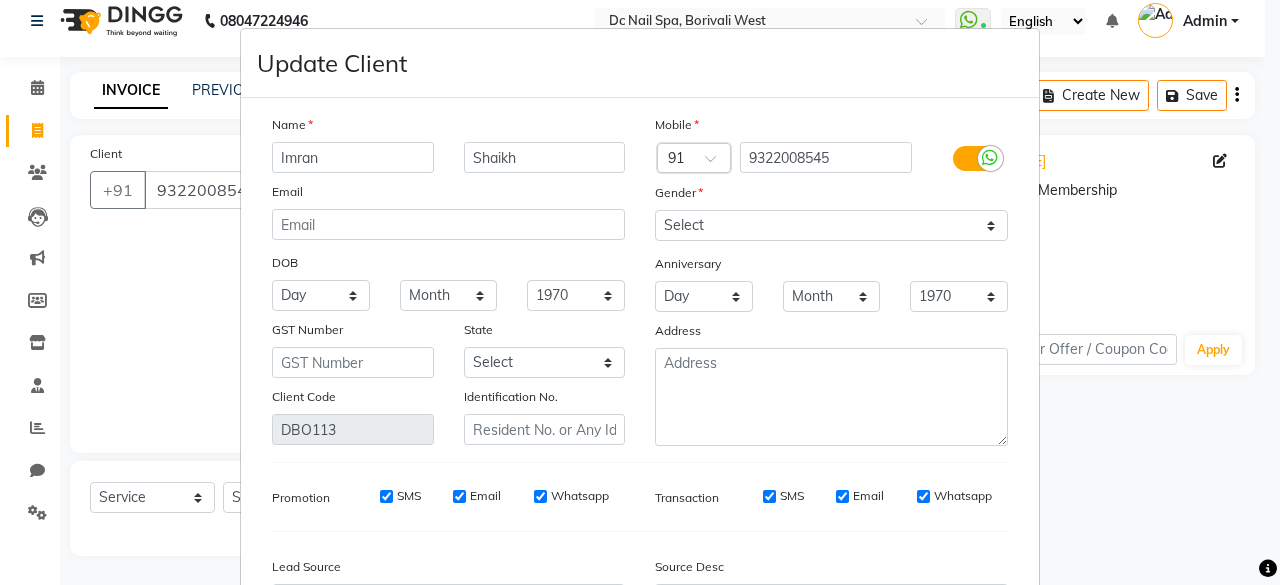 scroll, scrollTop: 224, scrollLeft: 0, axis: vertical 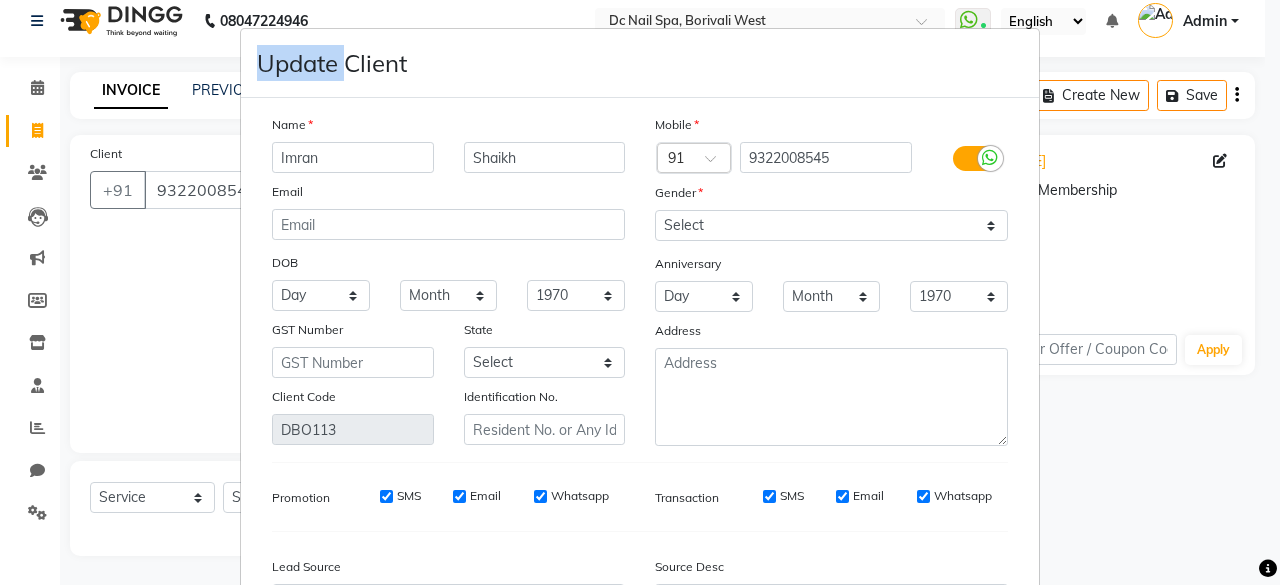 click on "Update Client Name Imran Shaikh Email DOB Day 01 02 03 04 05 06 07 08 09 10 11 12 13 14 15 16 17 18 19 20 21 22 23 24 25 26 27 28 29 30 31 Month January February March April May June July August September October November December 1940 1941 1942 1943 1944 1945 1946 1947 1948 1949 1950 1951 1952 1953 1954 1955 1956 1957 1958 1959 1960 1961 1962 1963 1964 1965 1966 1967 1968 1969 1970 1971 1972 1973 1974 1975 1976 1977 1978 1979 1980 1981 1982 1983 1984 1985 1986 1987 1988 1989 1990 1991 1992 1993 1994 1995 1996 1997 1998 1999 2000 2001 2002 2003 2004 2005 2006 2007 2008 2009 2010 2011 2012 2013 2014 2015 2016 2017 2018 2019 2020 2021 2022 2023 2024 GST Number State Select Andaman and Nicobar Islands Andhra Pradesh Arunachal Pradesh Assam Bihar Chandigarh Chhattisgarh Dadra and Nagar Haveli Daman and Diu Delhi Goa Gujarat Haryana Himachal Pradesh Jammu and Kashmir Jharkhand Karnataka Kerala Lakshadweep Madhya Pradesh Maharashtra Manipur Meghalaya Mizoram Nagaland Odisha Pondicherry Punjab Rajasthan Sikkim × 91" at bounding box center [640, 292] 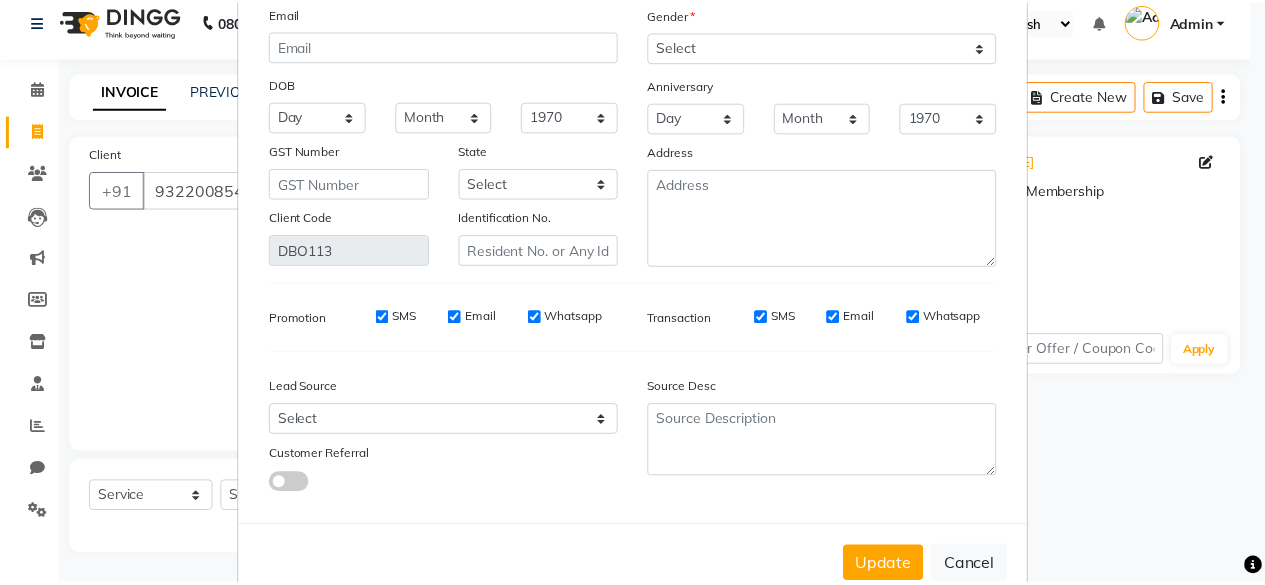 scroll, scrollTop: 224, scrollLeft: 0, axis: vertical 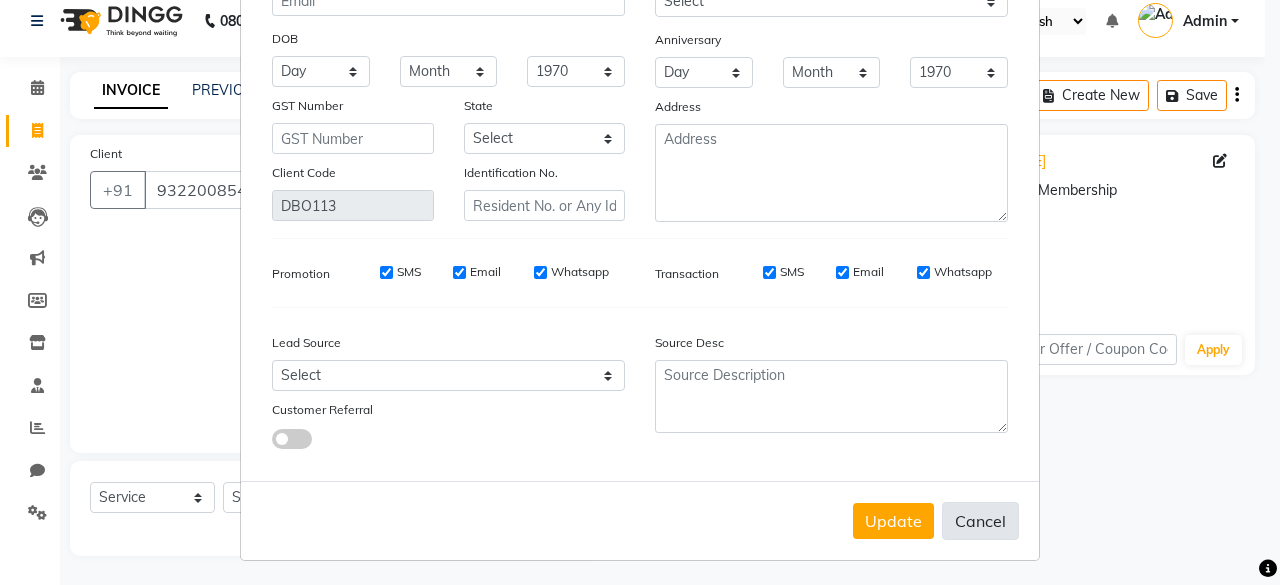 click on "Cancel" at bounding box center (980, 521) 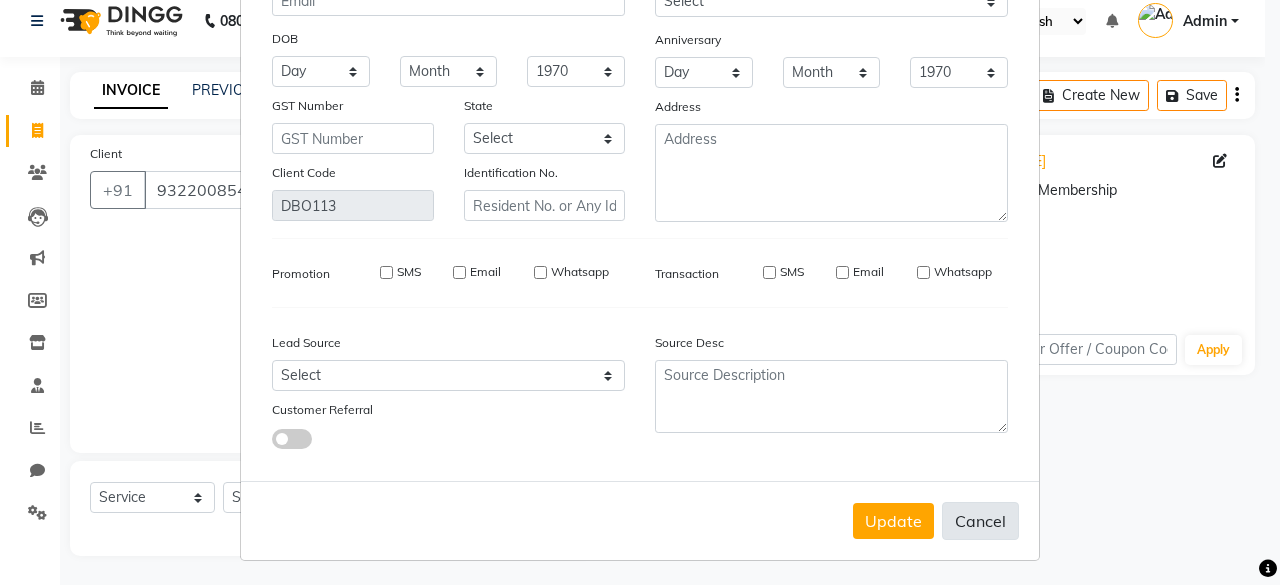 type 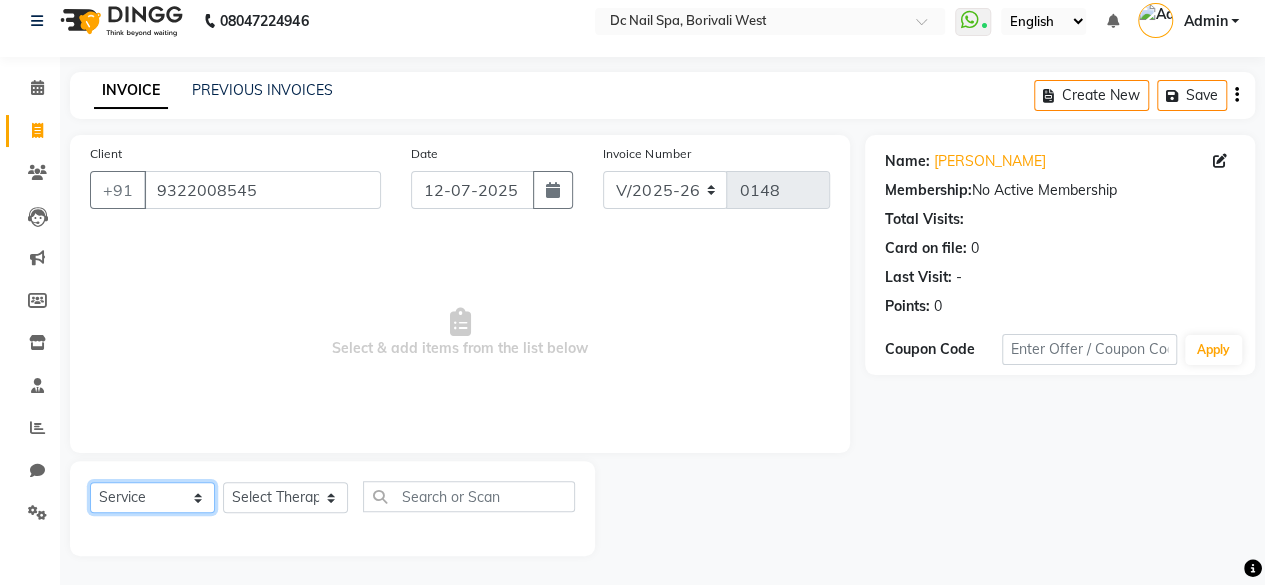 click on "Select  Service  Product  Membership  Package Voucher Prepaid Gift Card" 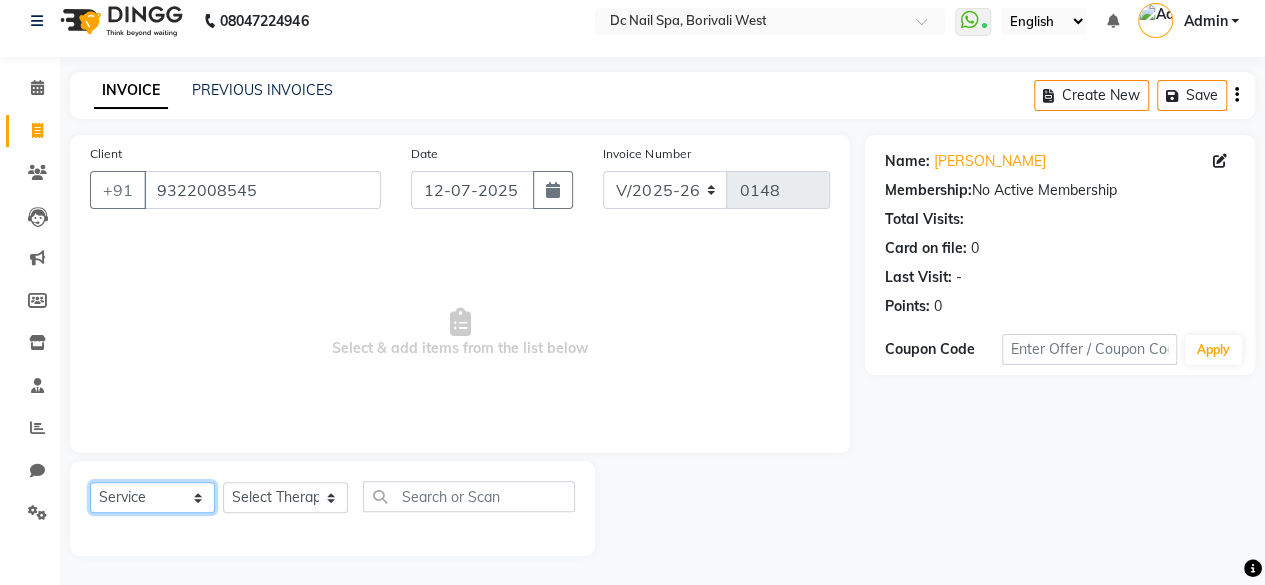 click on "Select  Service  Product  Membership  Package Voucher Prepaid Gift Card" 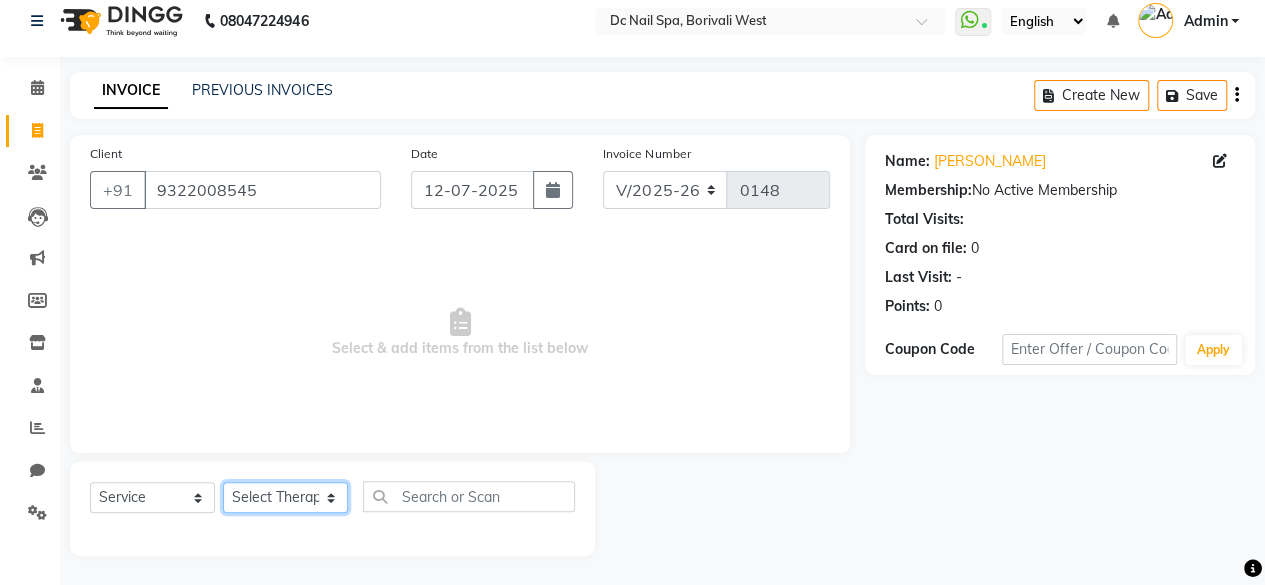 click on "Select Therapist [PERSON_NAME] [PERSON_NAME] [PERSON_NAME] Staff [PERSON_NAME]" 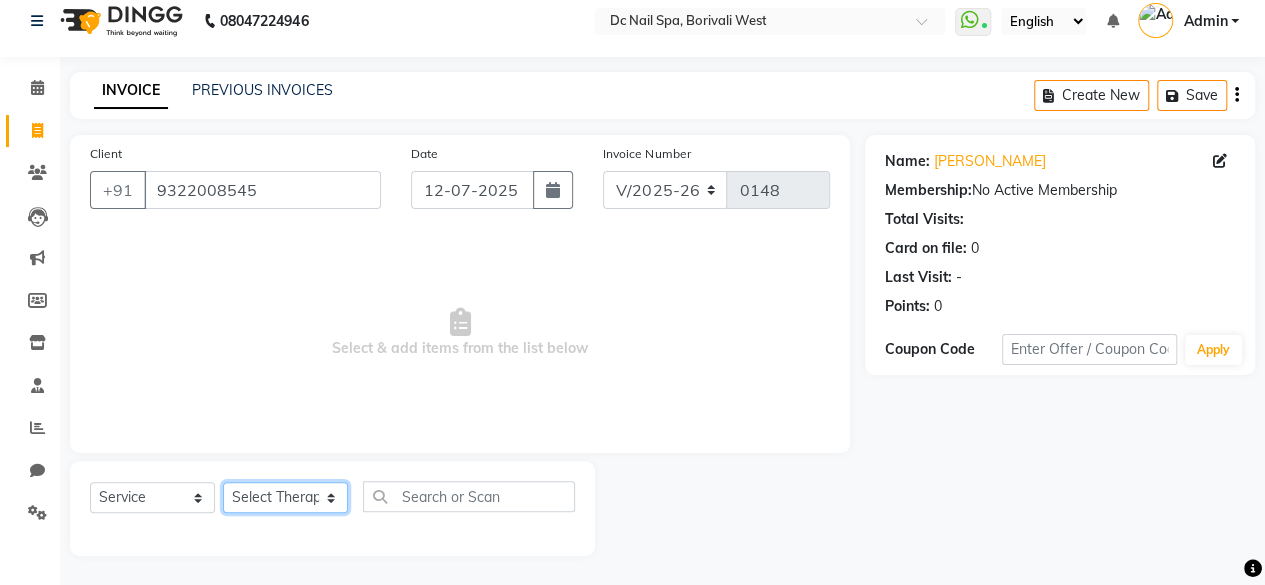 select on "79396" 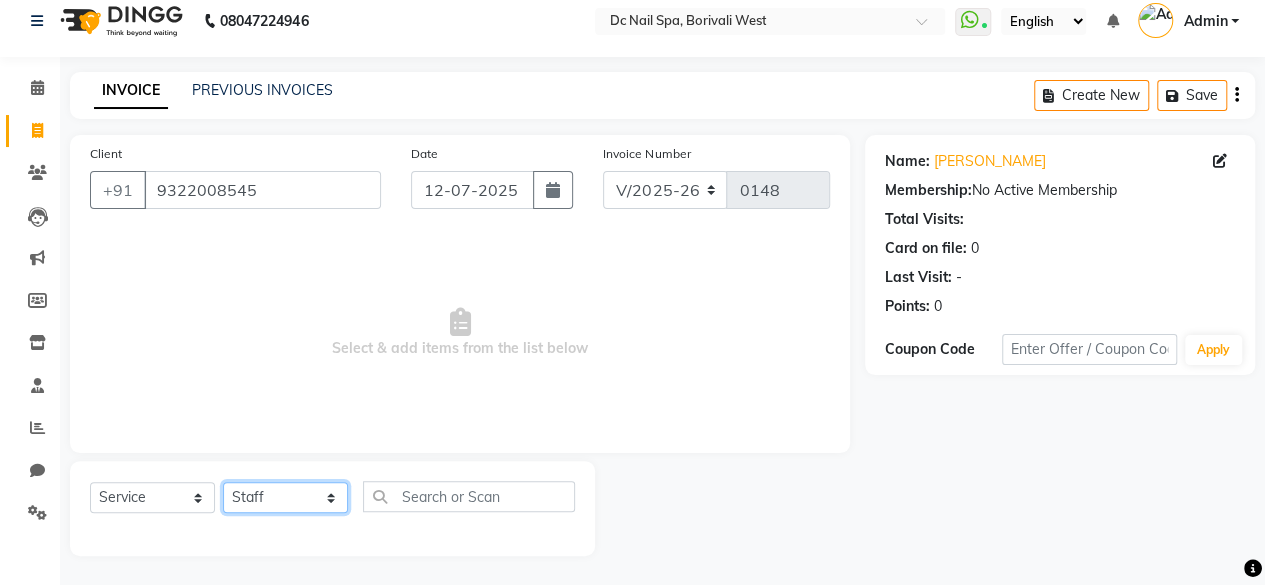 click on "Select Therapist [PERSON_NAME] [PERSON_NAME] [PERSON_NAME] Staff [PERSON_NAME]" 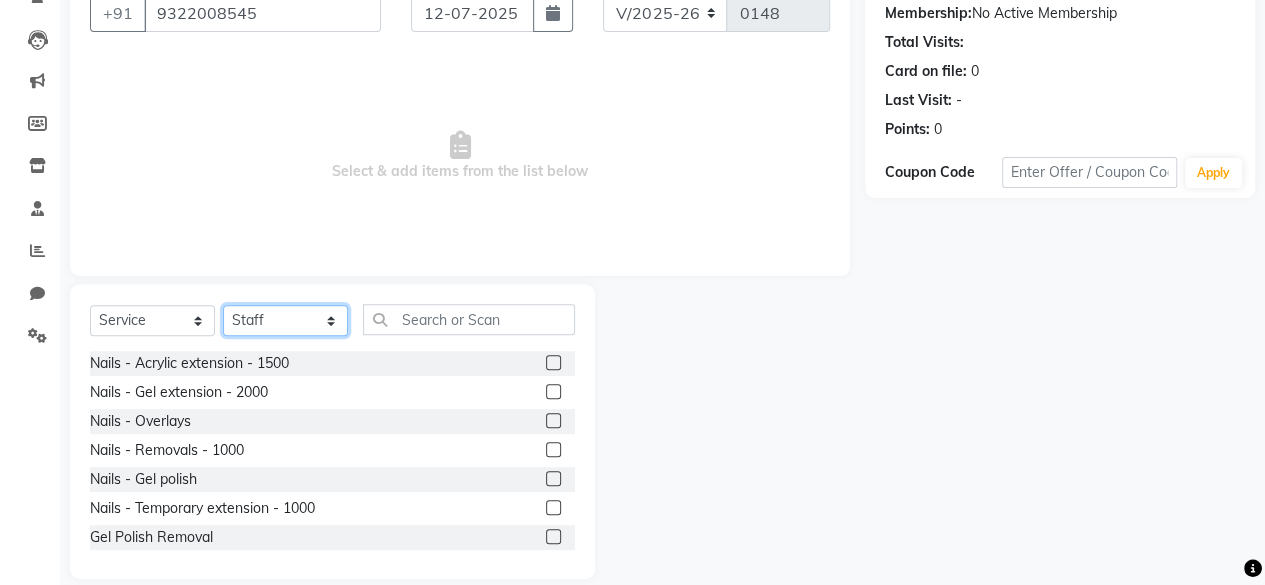 scroll, scrollTop: 215, scrollLeft: 0, axis: vertical 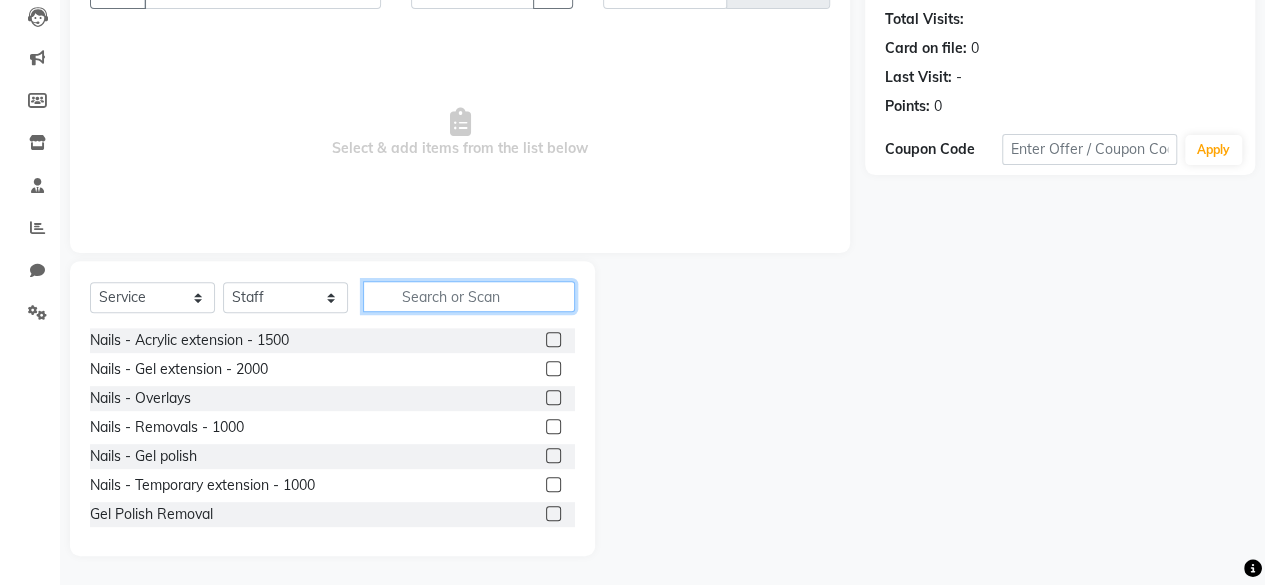 click 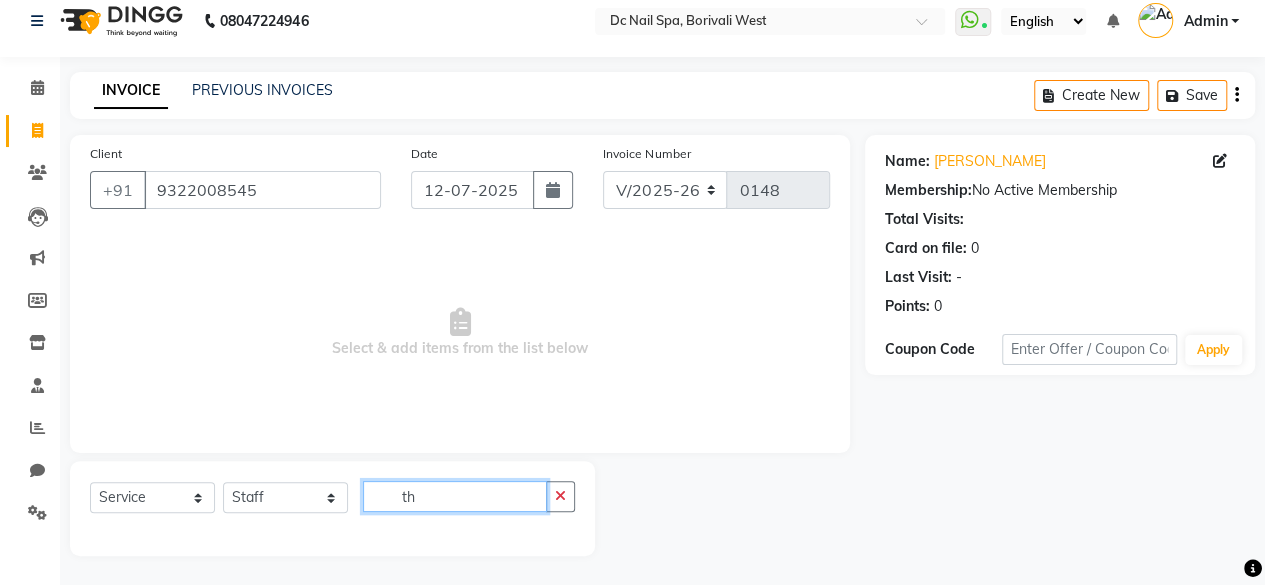 scroll, scrollTop: 131, scrollLeft: 0, axis: vertical 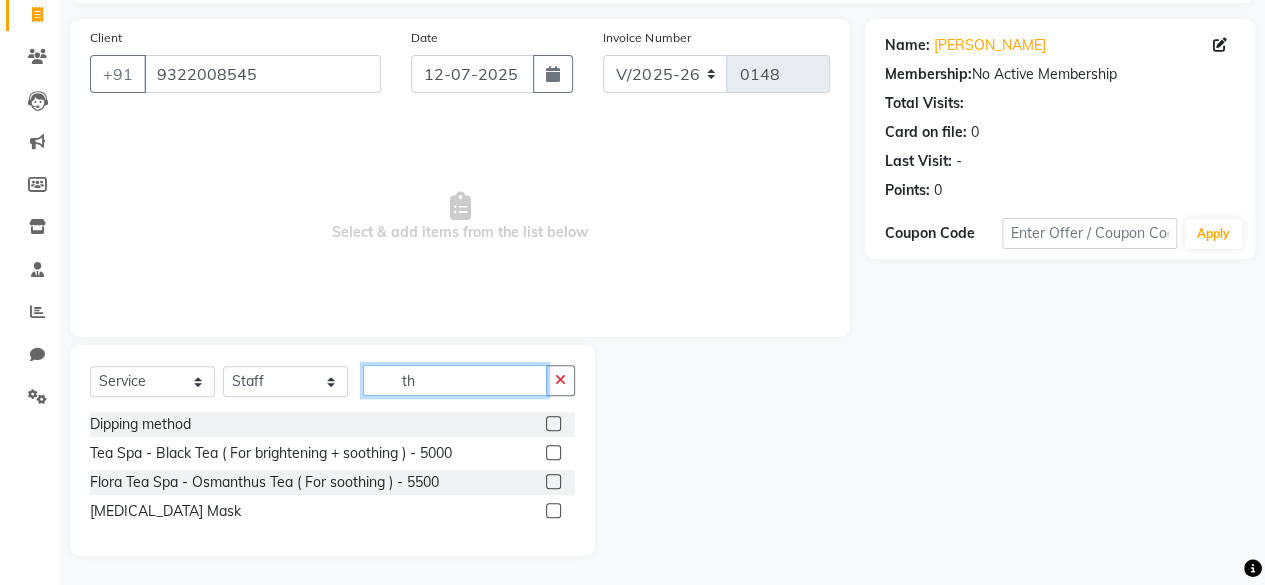 type on "t" 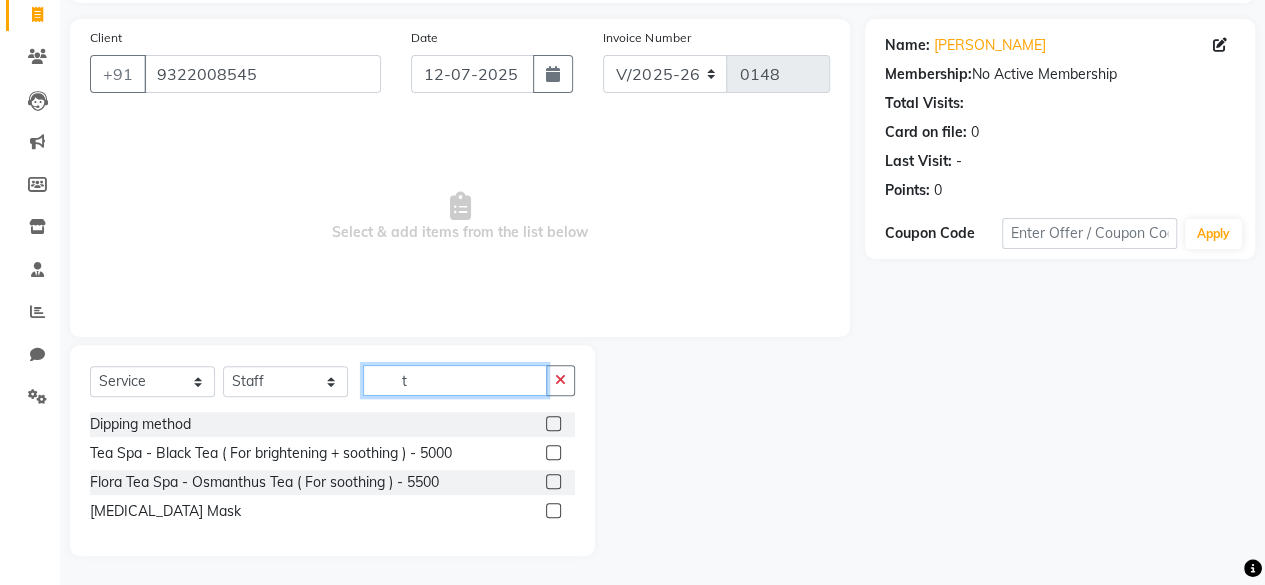 scroll, scrollTop: 215, scrollLeft: 0, axis: vertical 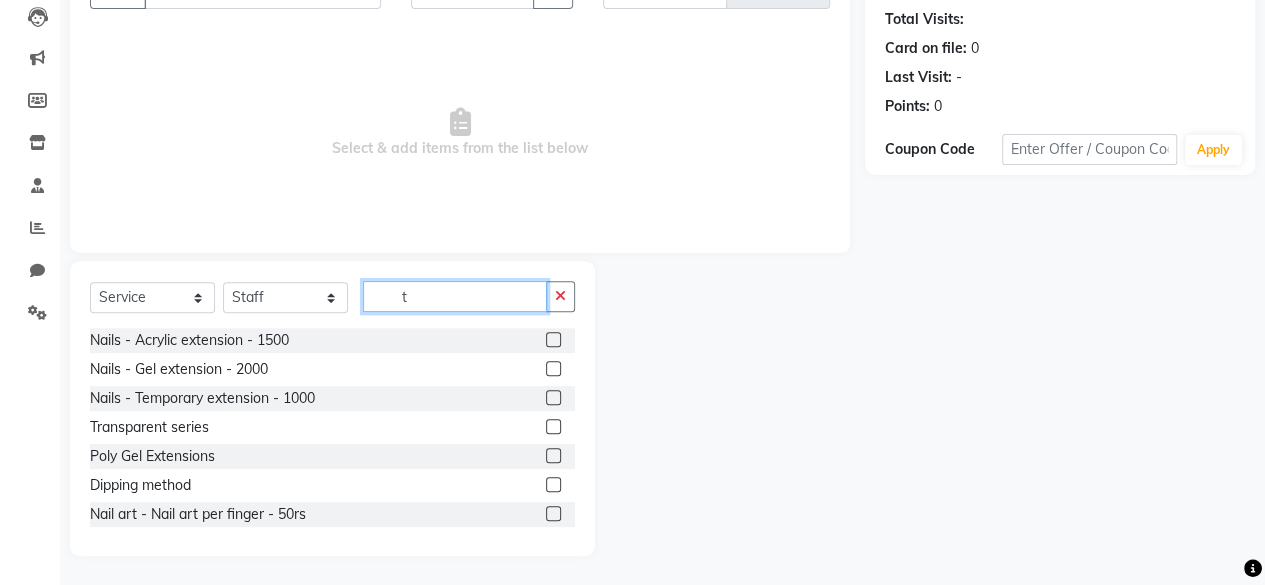 type 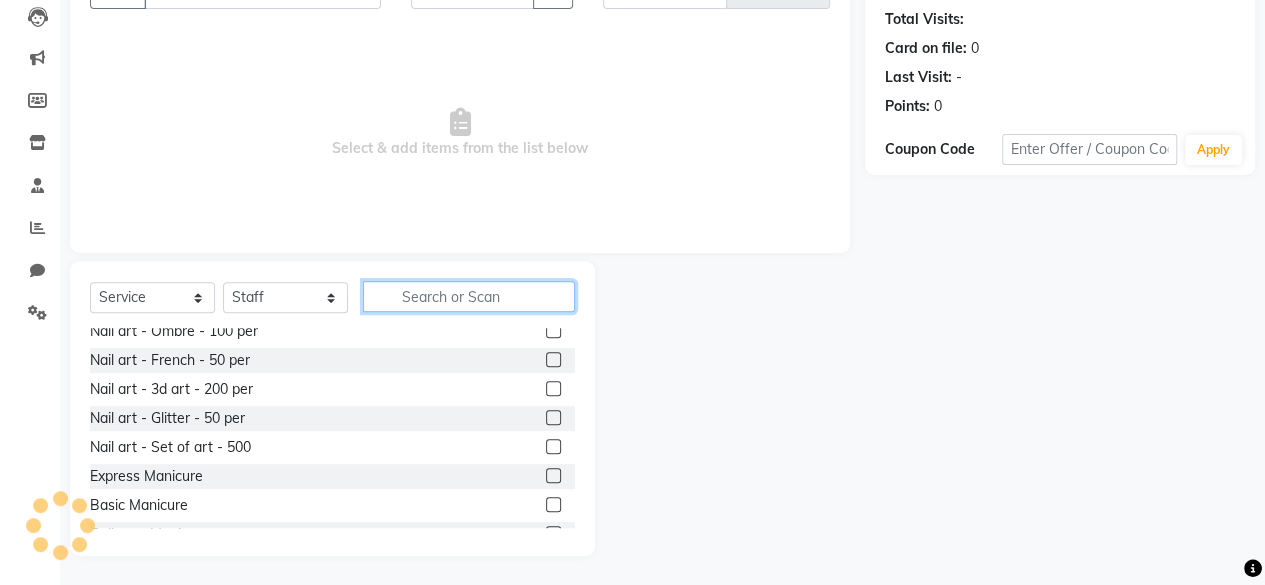 scroll, scrollTop: 508, scrollLeft: 0, axis: vertical 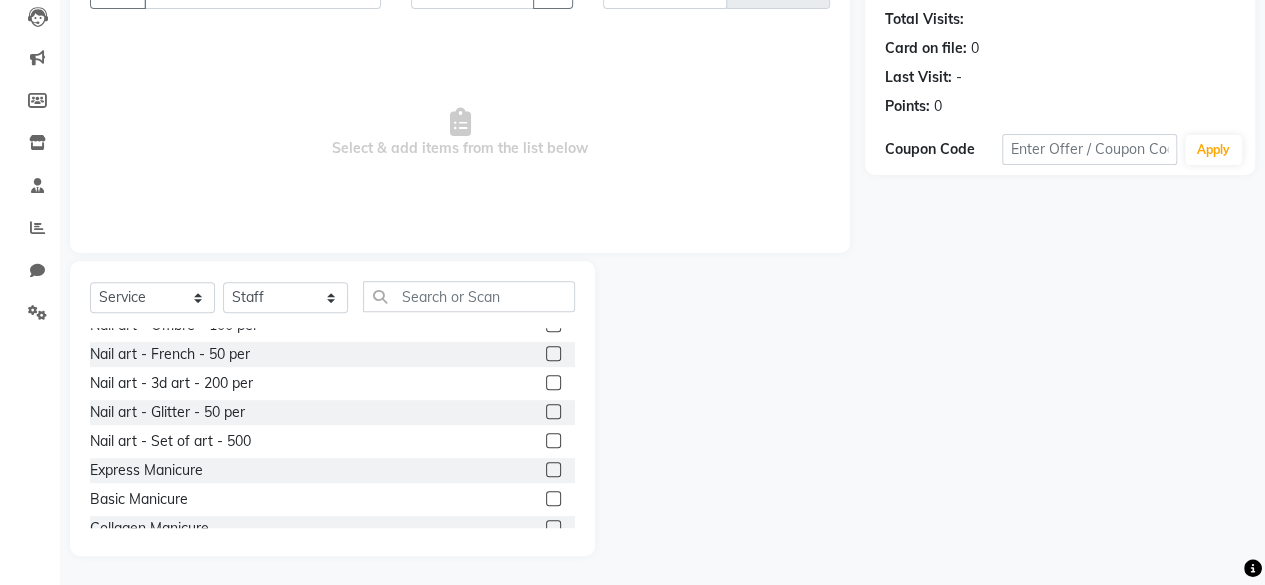 click 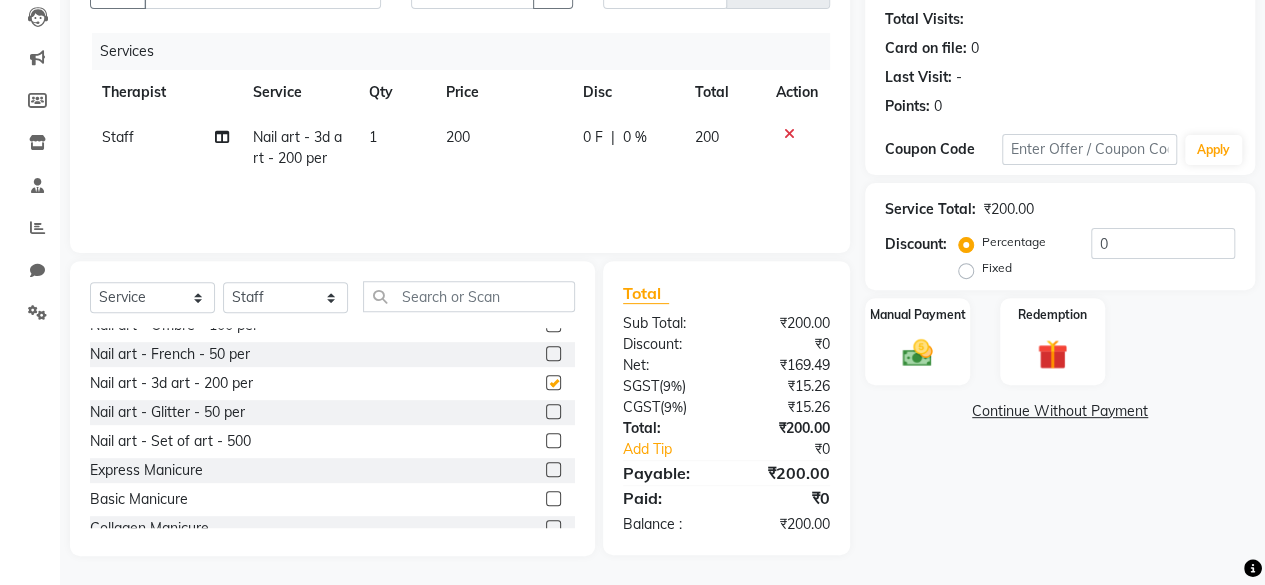 checkbox on "false" 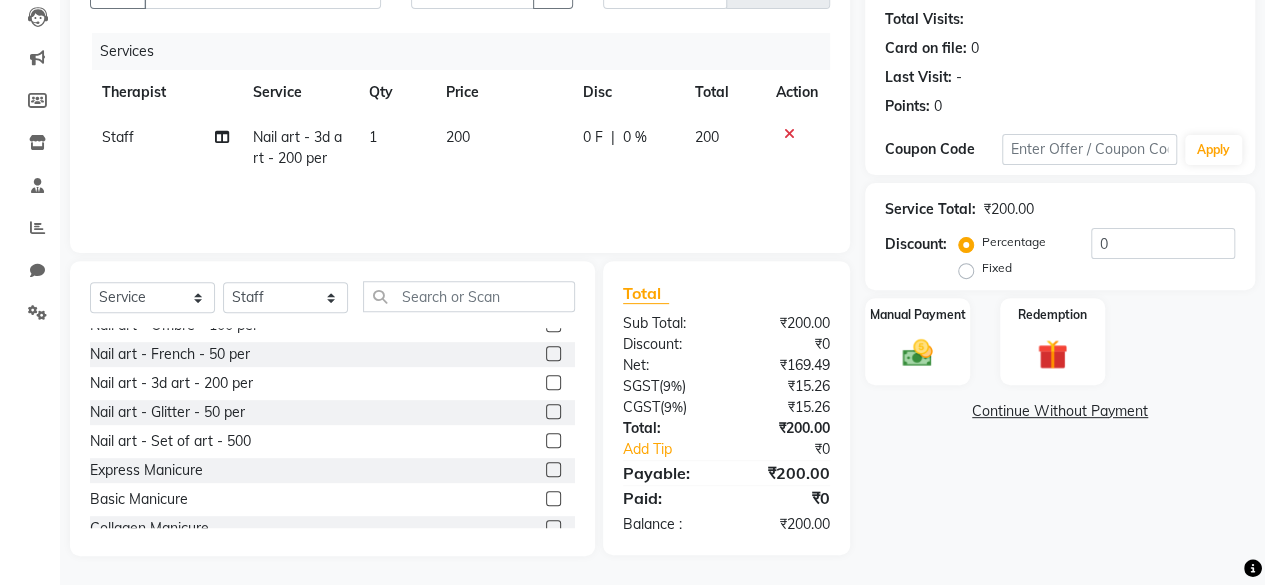click on "200" 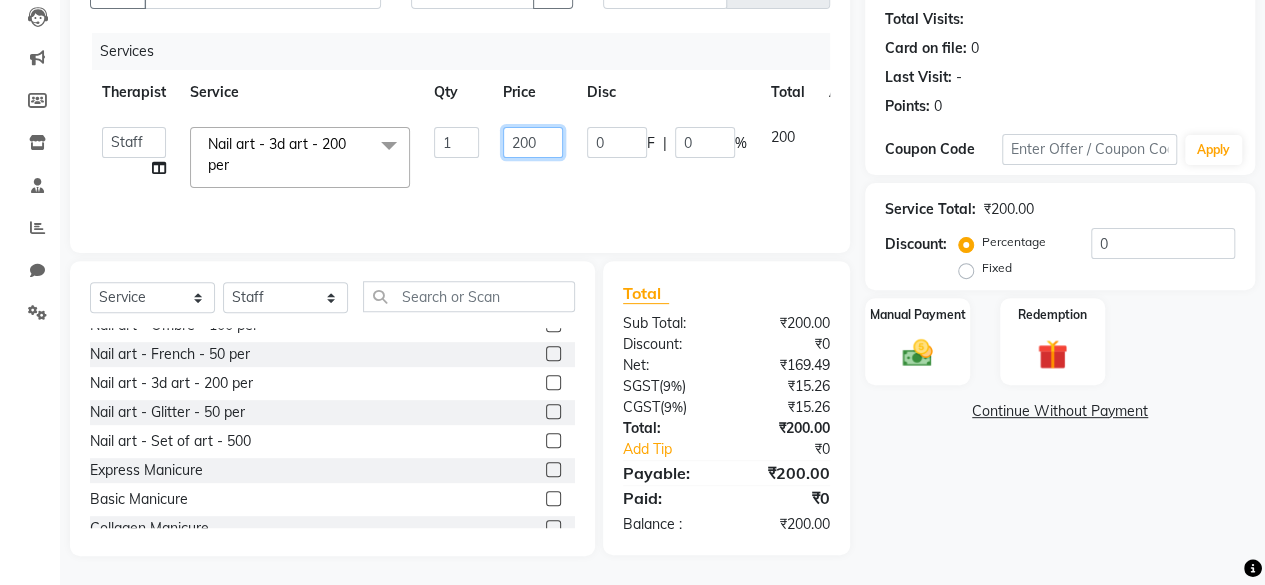 click on "200" 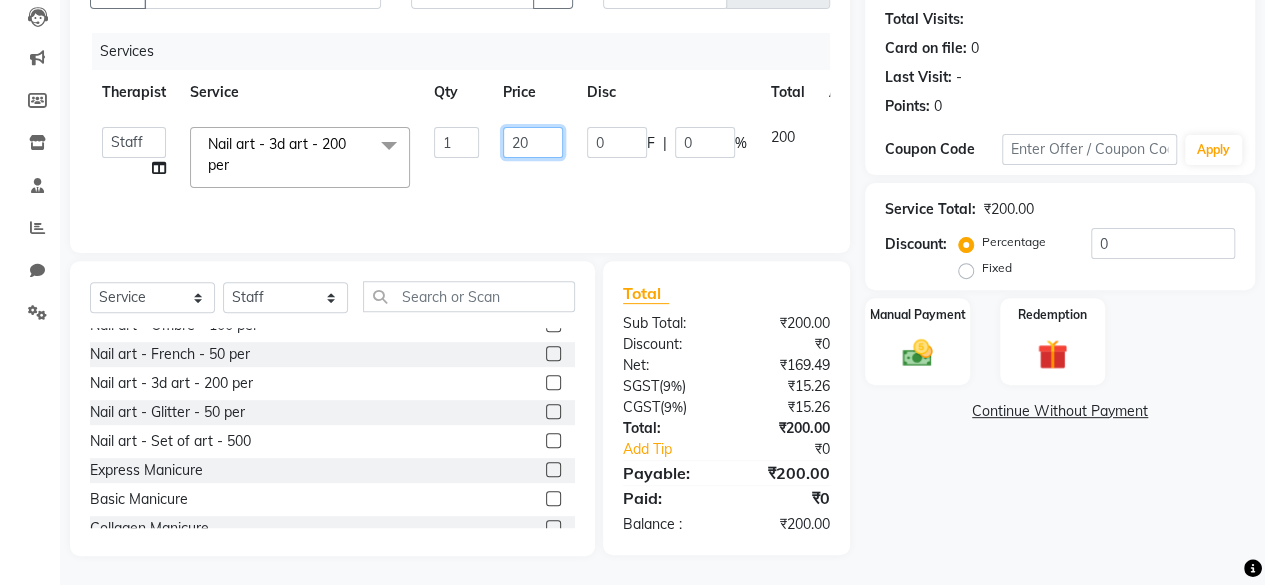 type on "2" 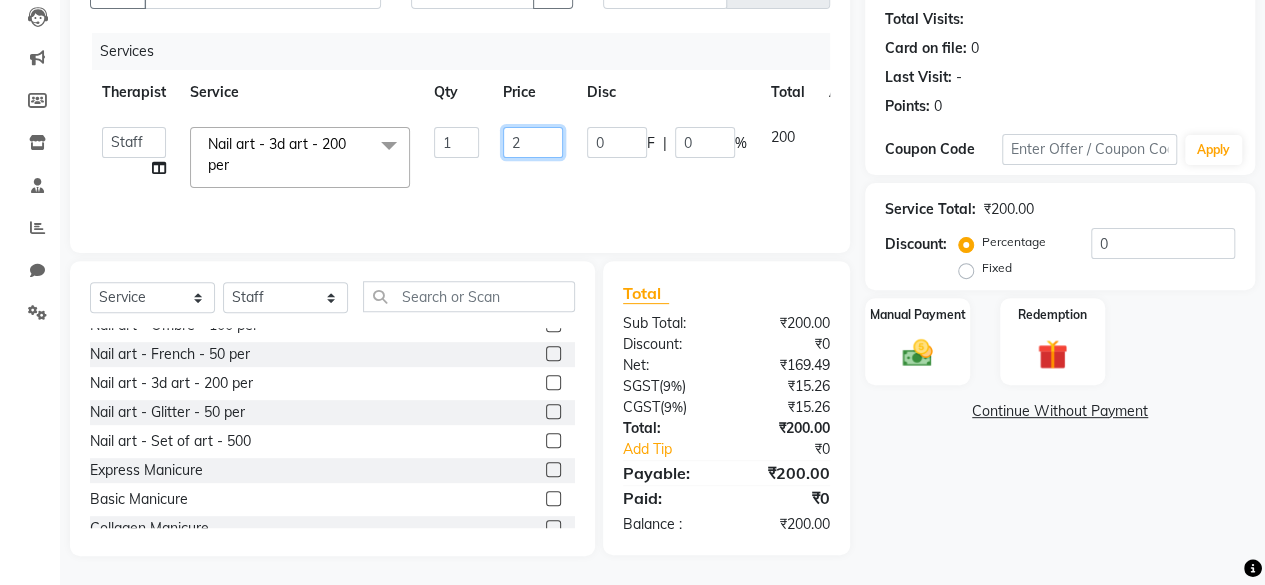 type 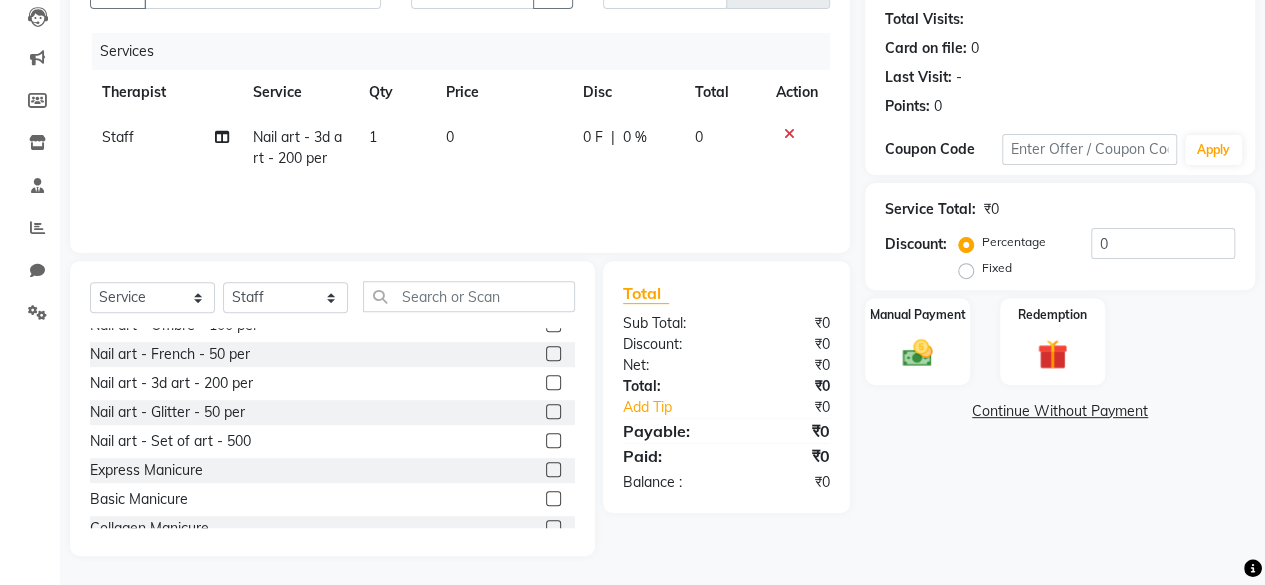 click on "0" 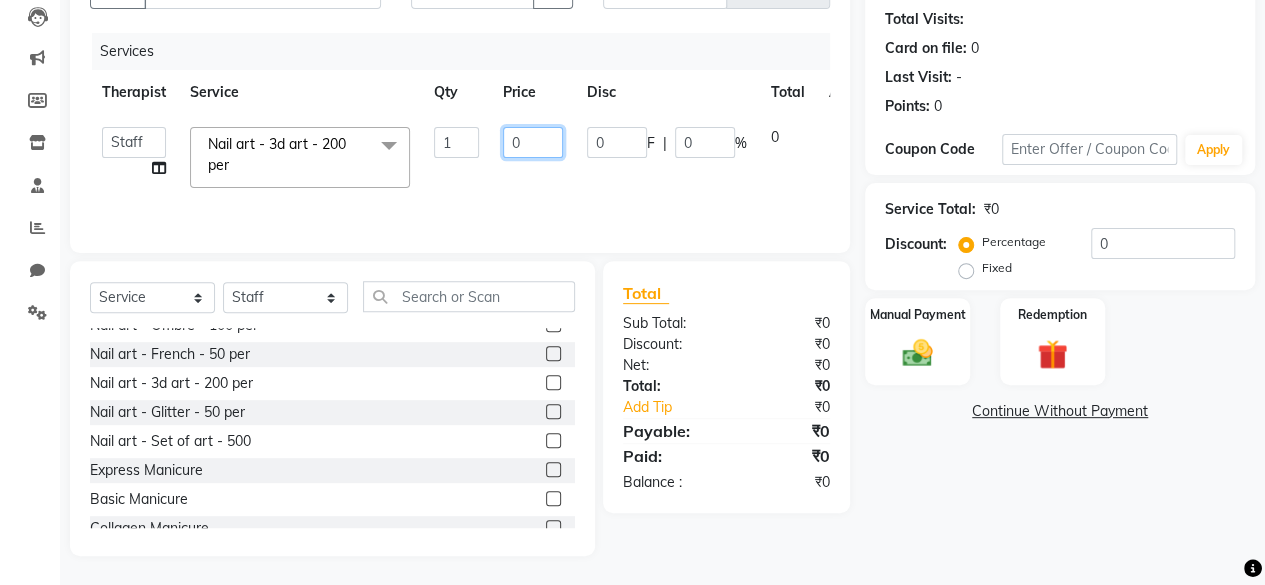 click on "0" 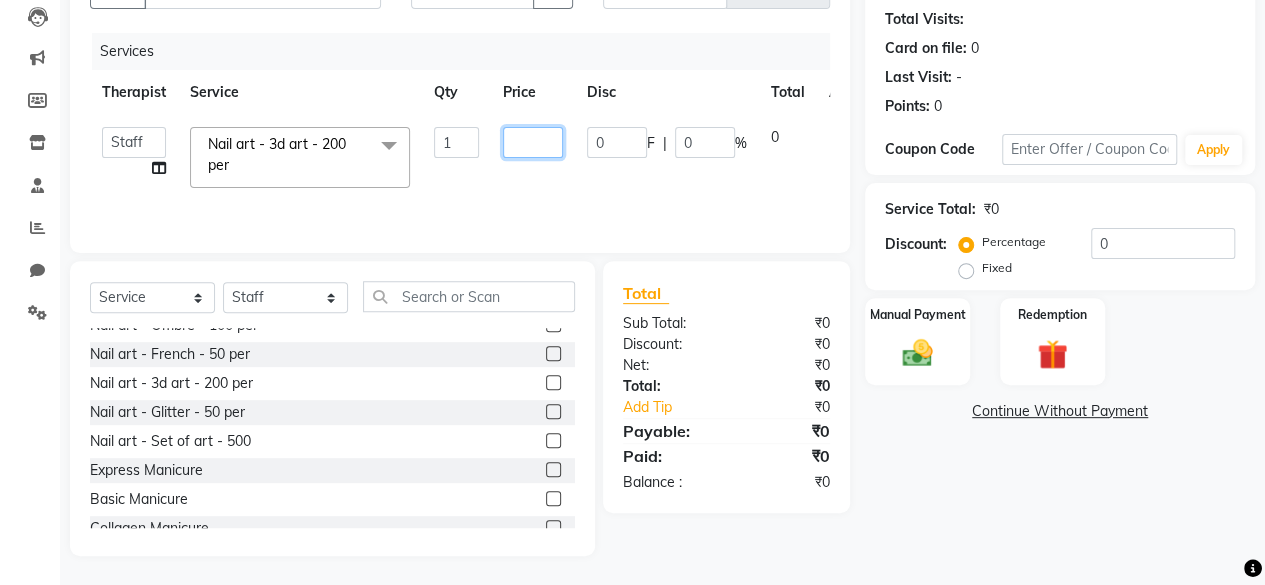 type on "1" 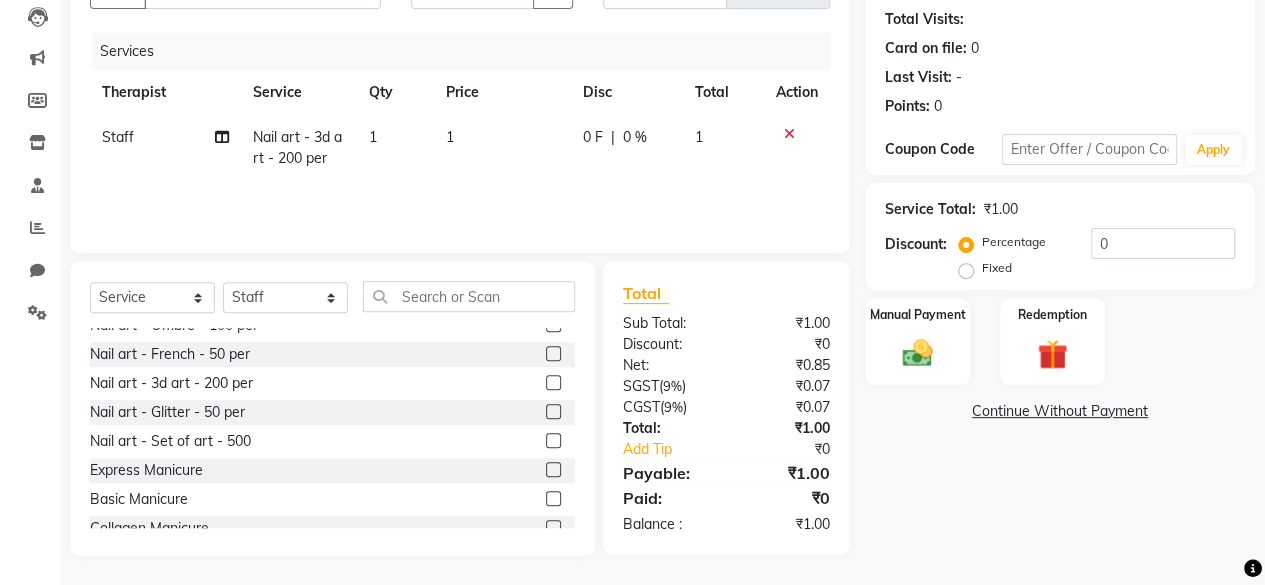 click on "Services Therapist Service Qty Price Disc Total Action Staff Nail art - 3d art - 200 per 1 1 0 F | 0 % 1" 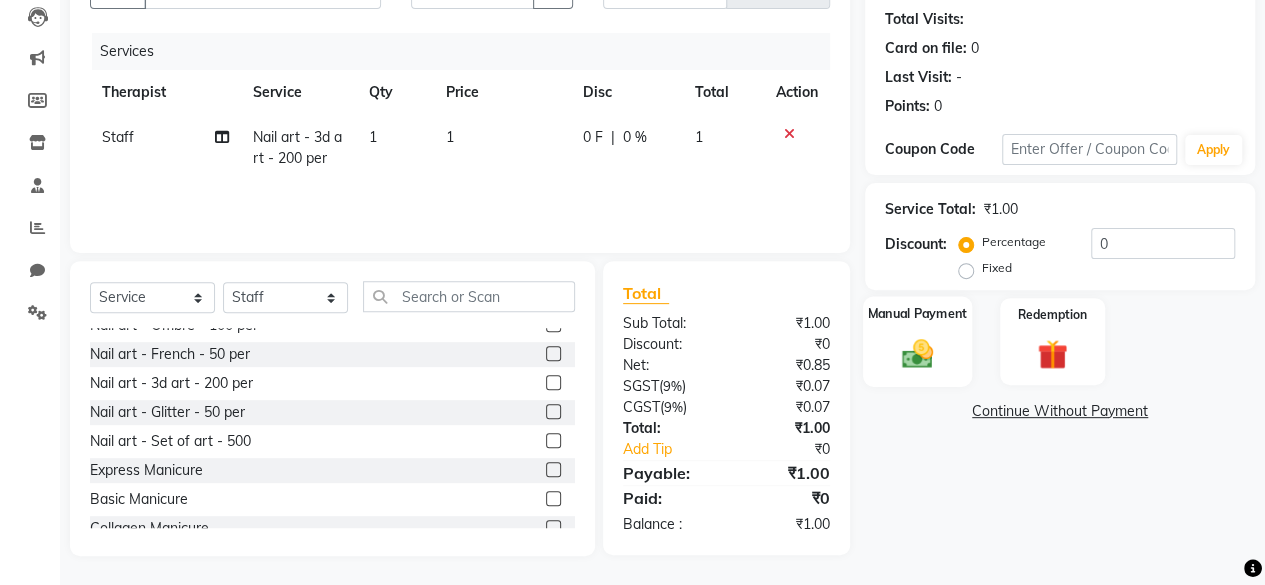 click on "Manual Payment" 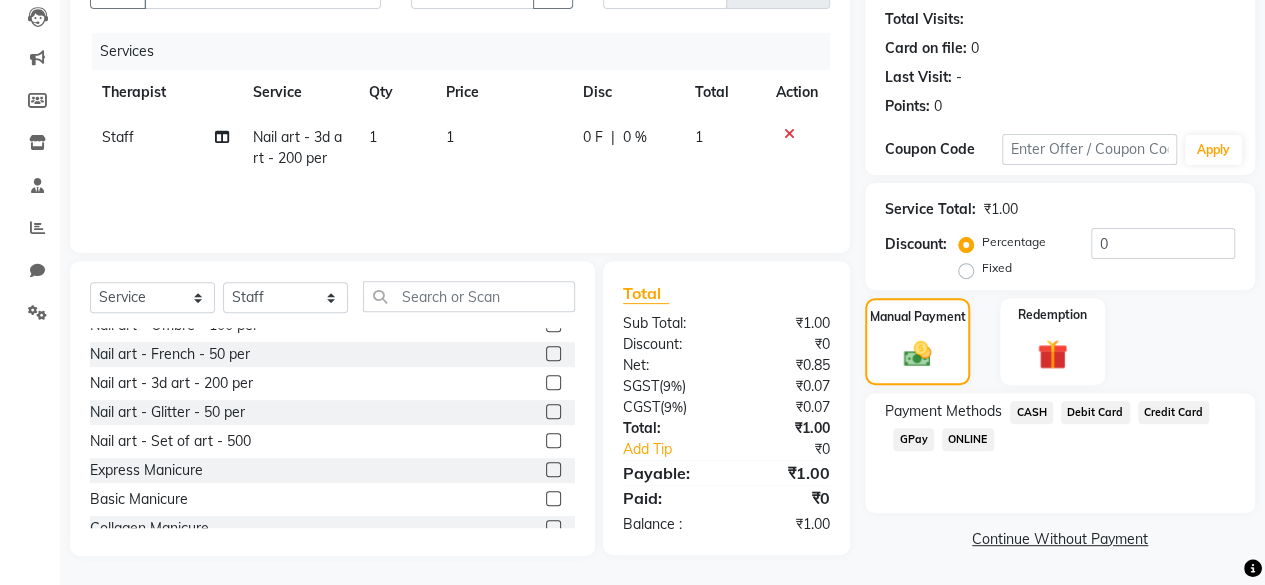 click on "CASH" 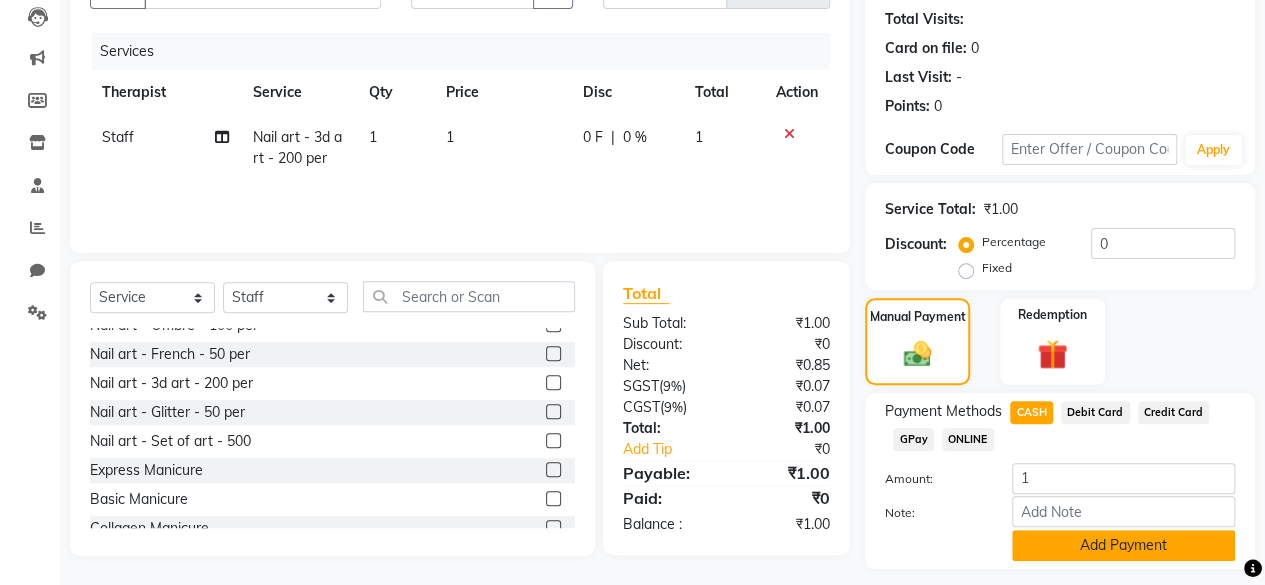 click on "Add Payment" 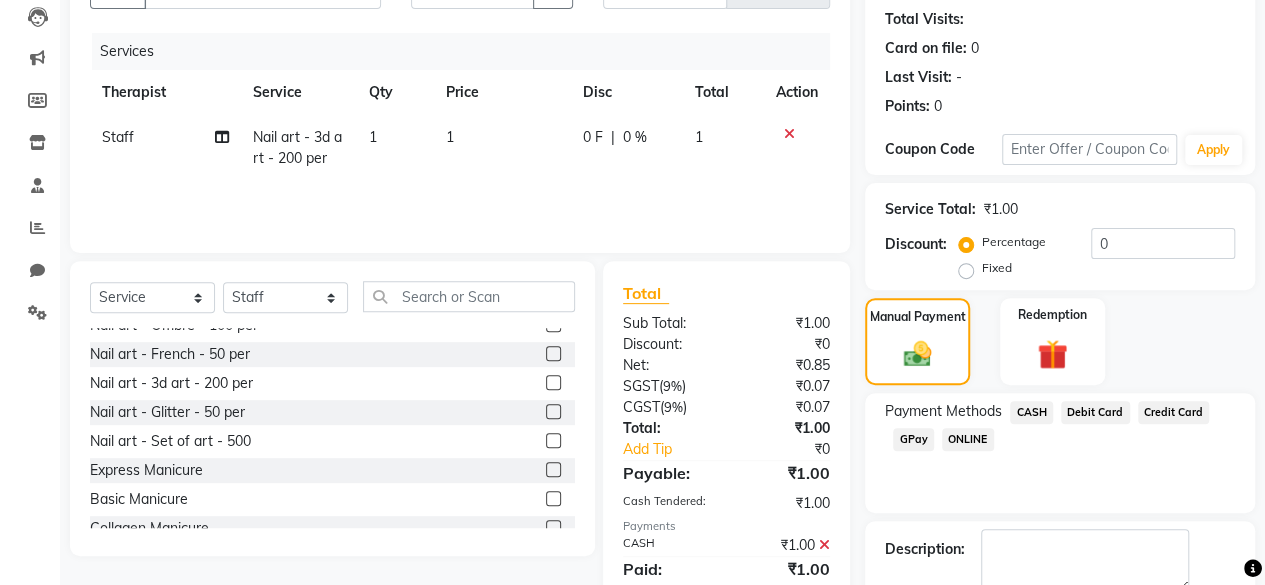 scroll, scrollTop: 324, scrollLeft: 0, axis: vertical 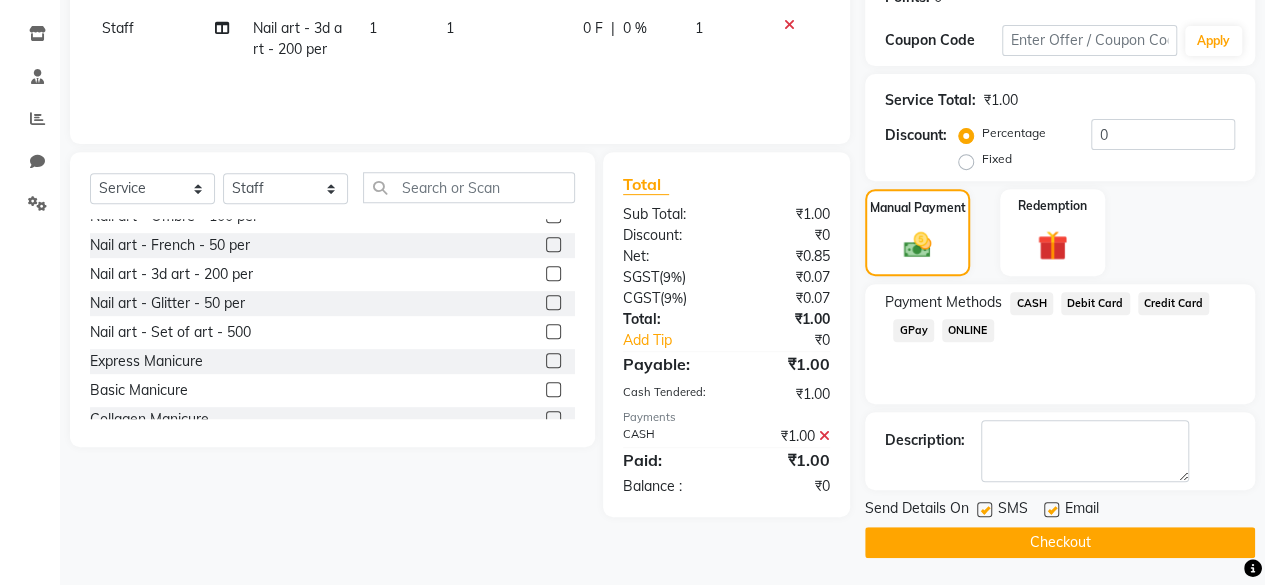 click on "Checkout" 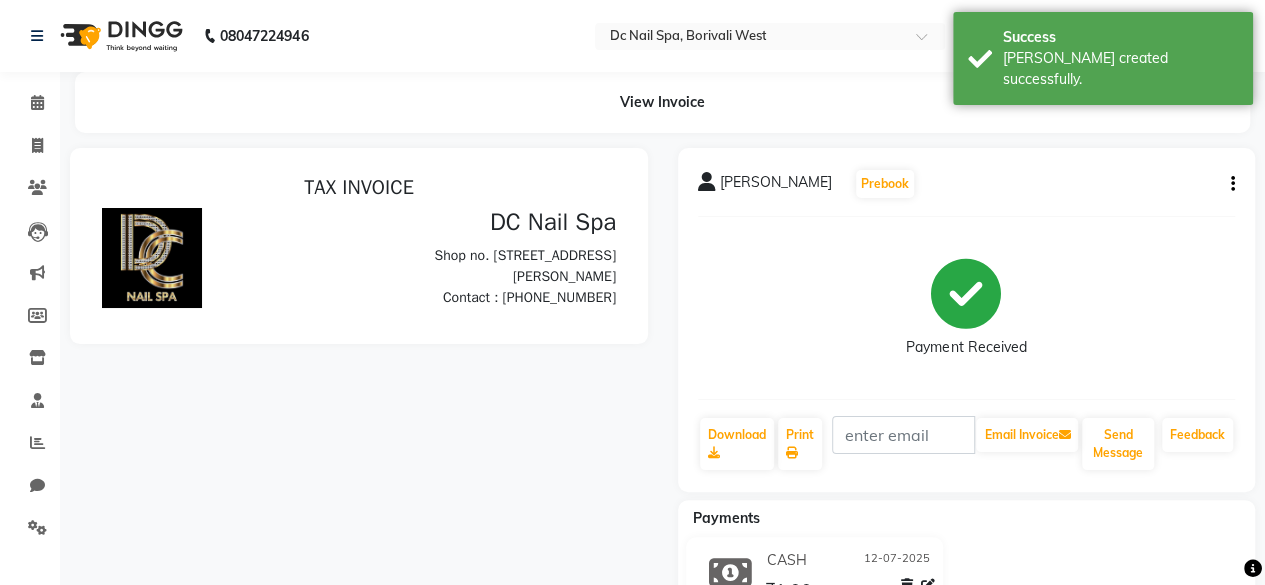 scroll, scrollTop: 0, scrollLeft: 0, axis: both 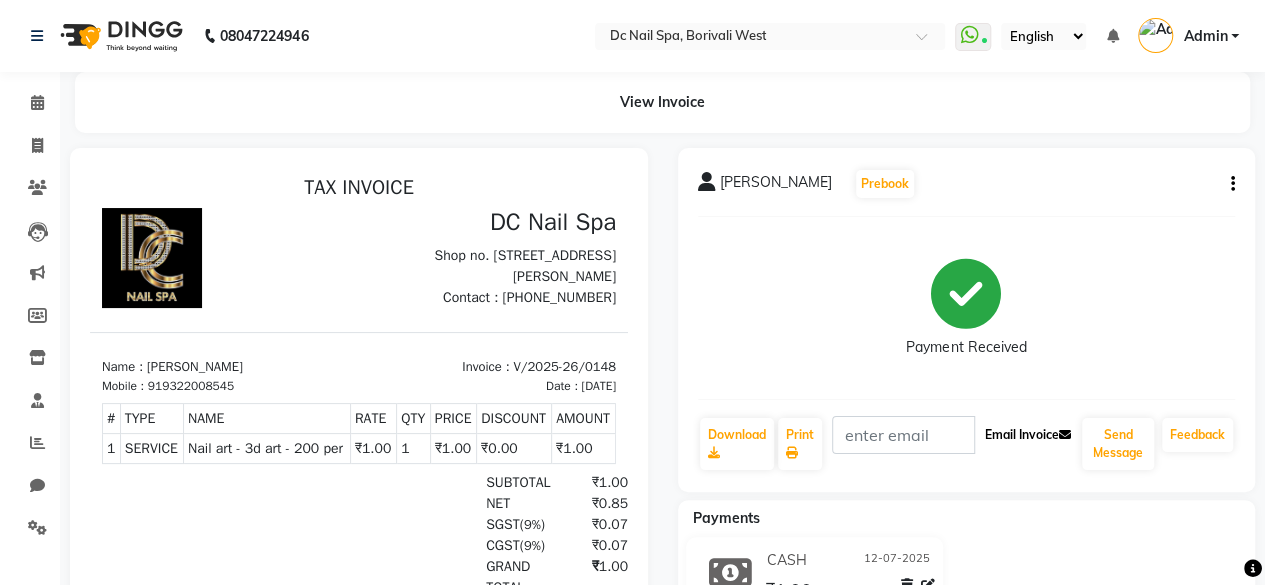 click on "Email Invoice" 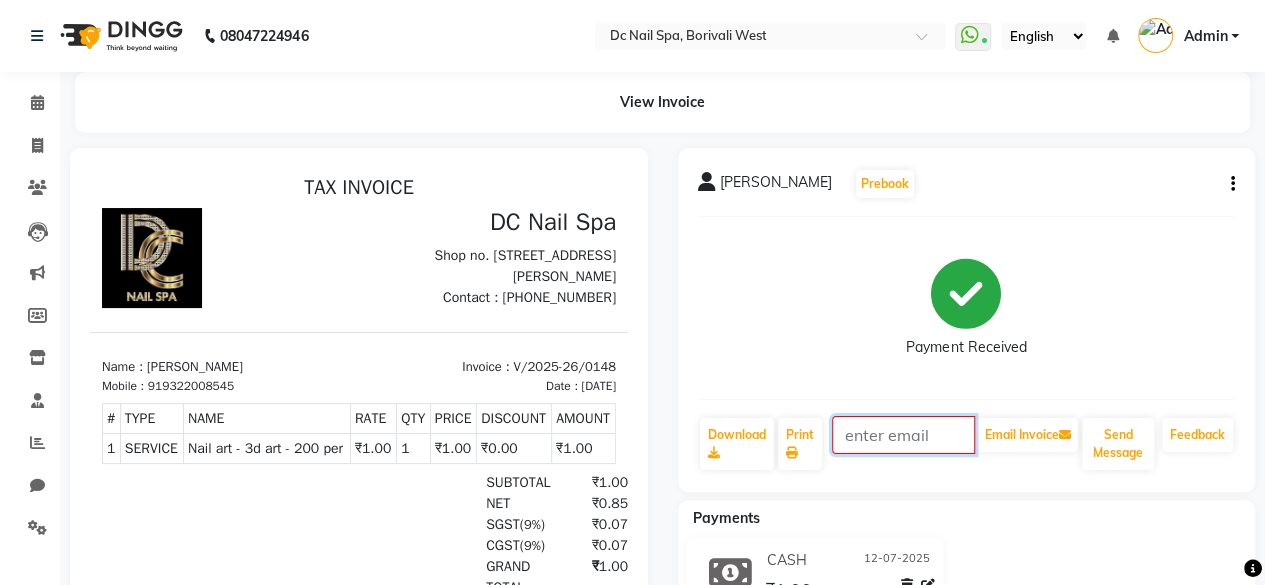 click 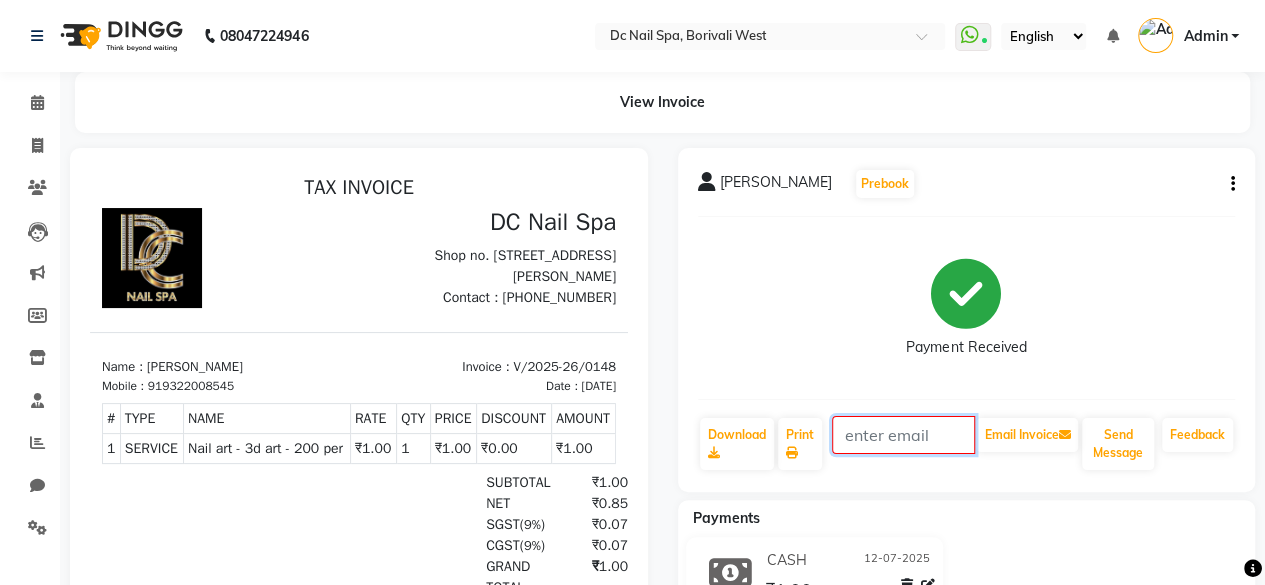 click 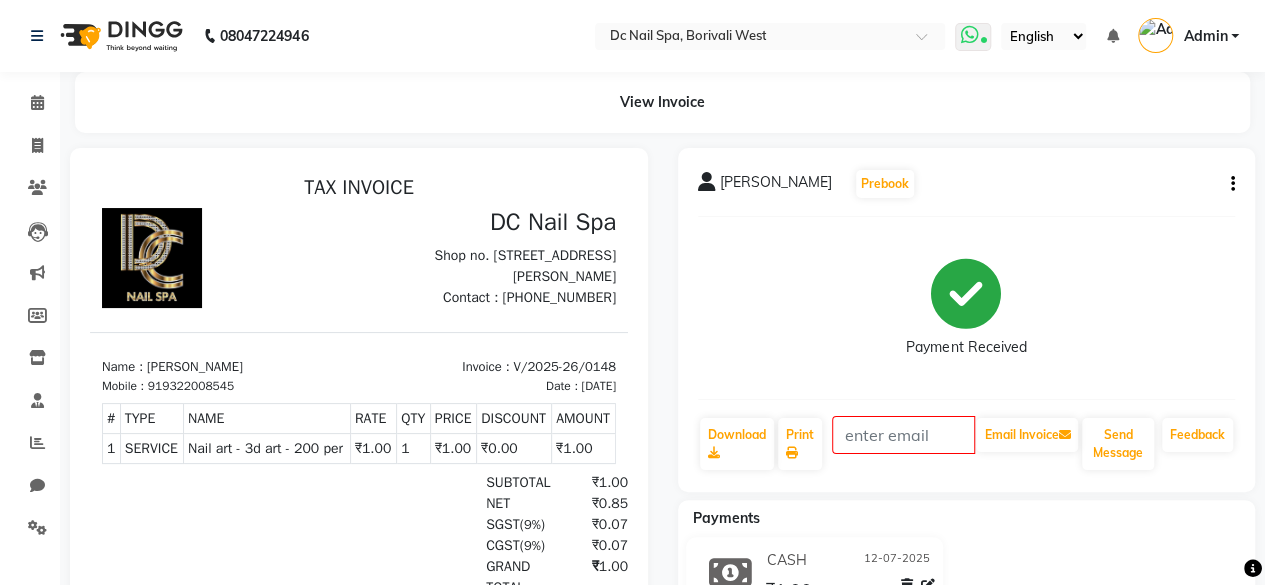 click at bounding box center [984, 42] 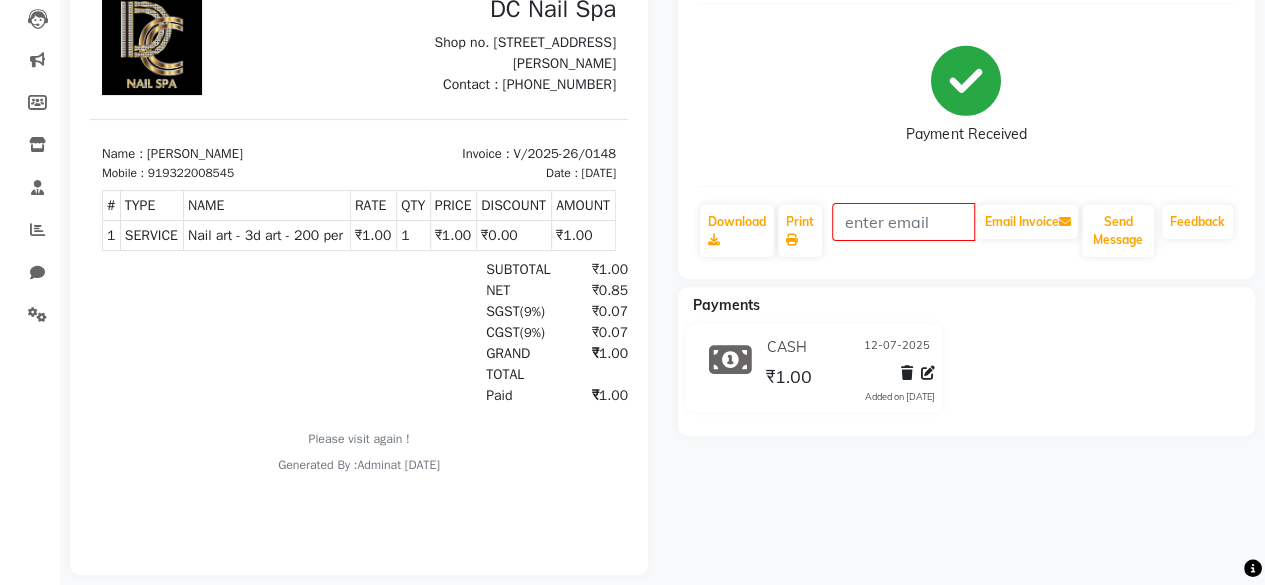 scroll, scrollTop: 248, scrollLeft: 0, axis: vertical 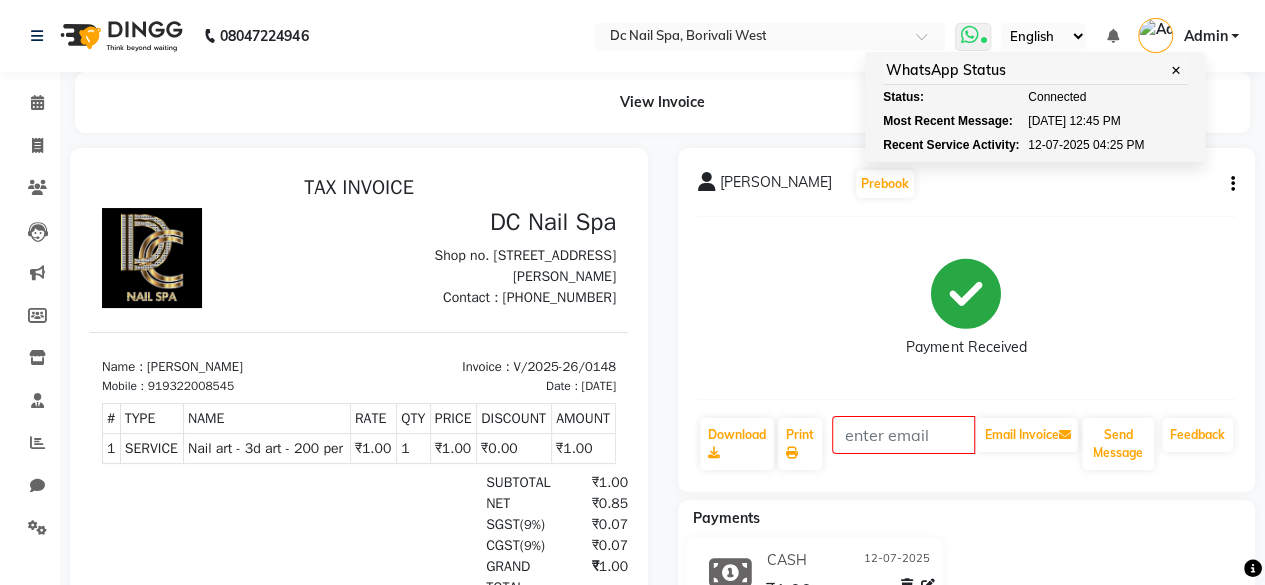 click on "✕" at bounding box center [1176, 70] 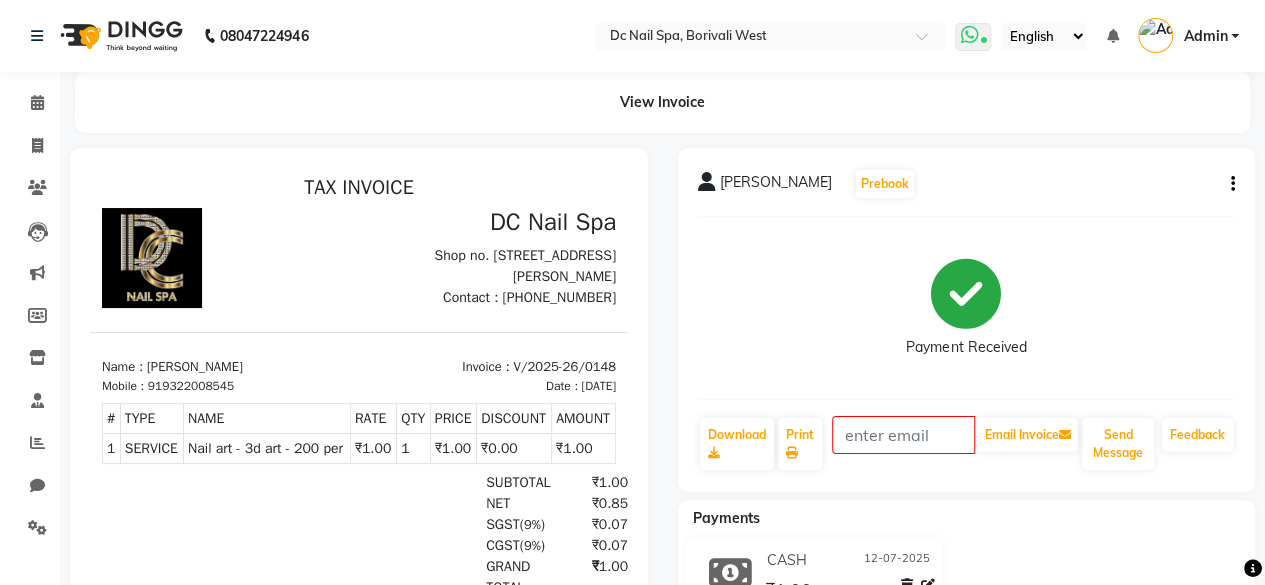 click on "View Invoice" 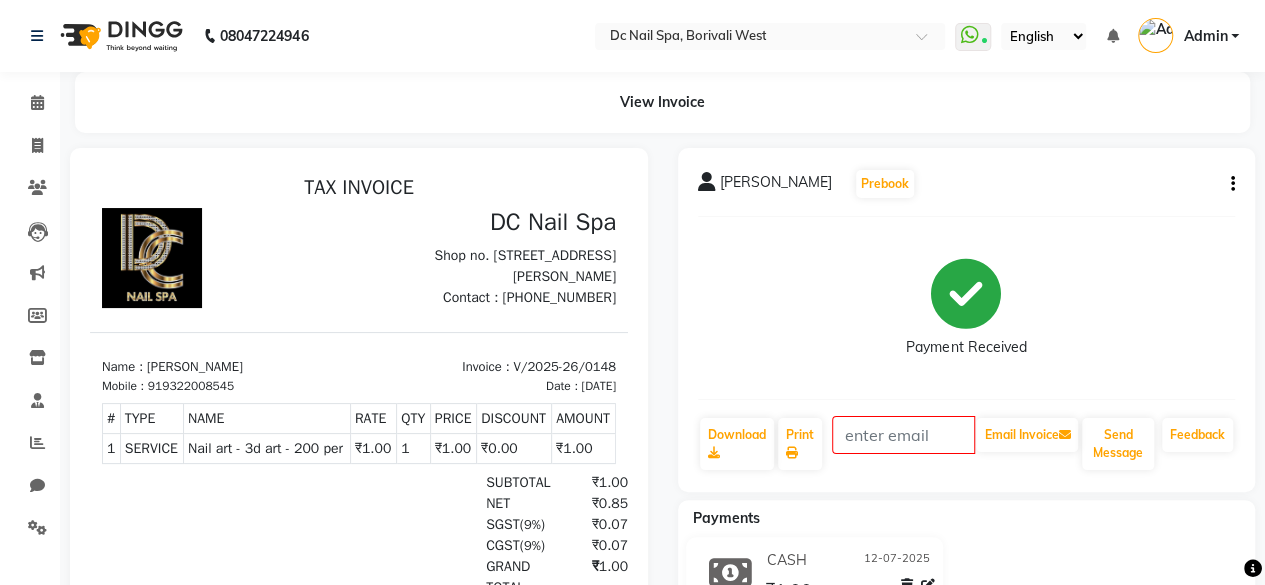 click 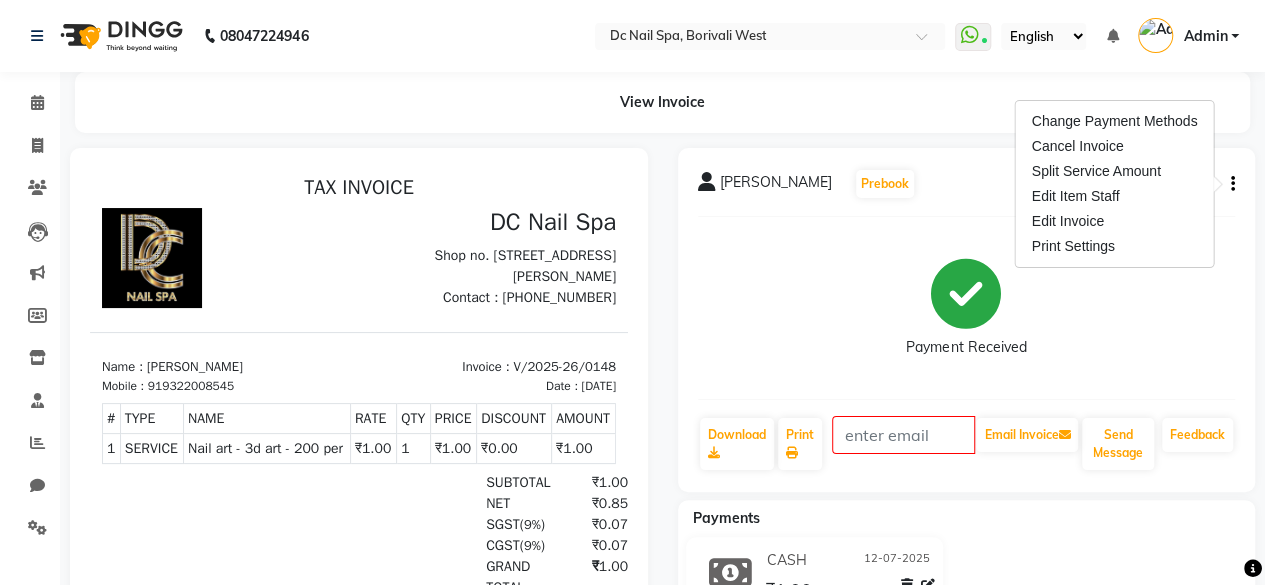 click on "Payment Received" 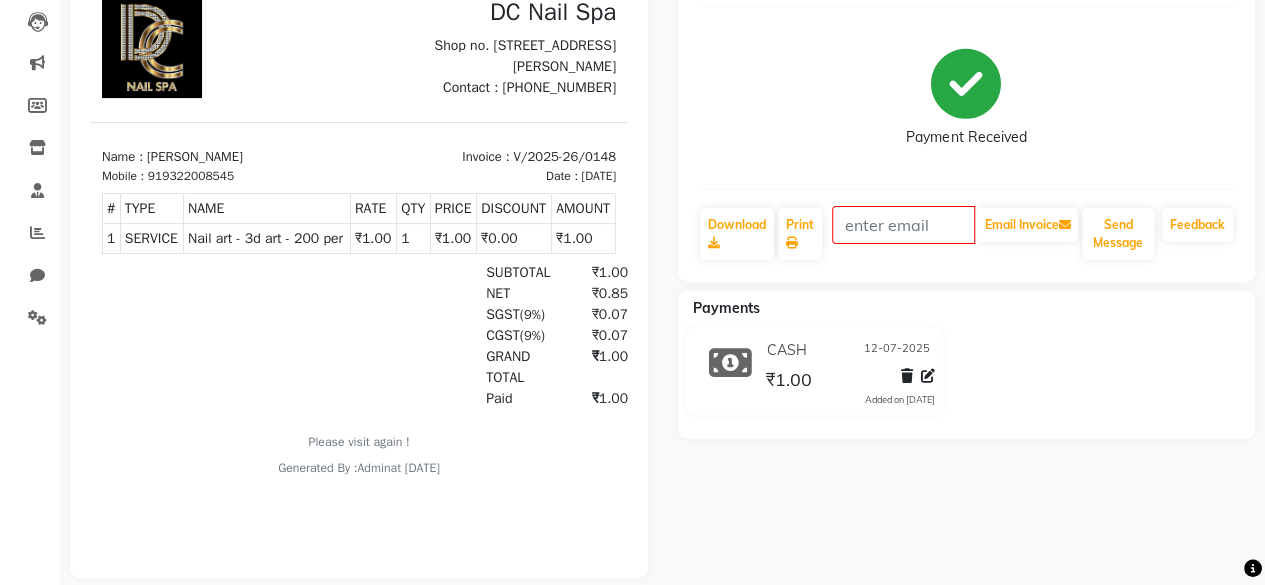 scroll, scrollTop: 202, scrollLeft: 0, axis: vertical 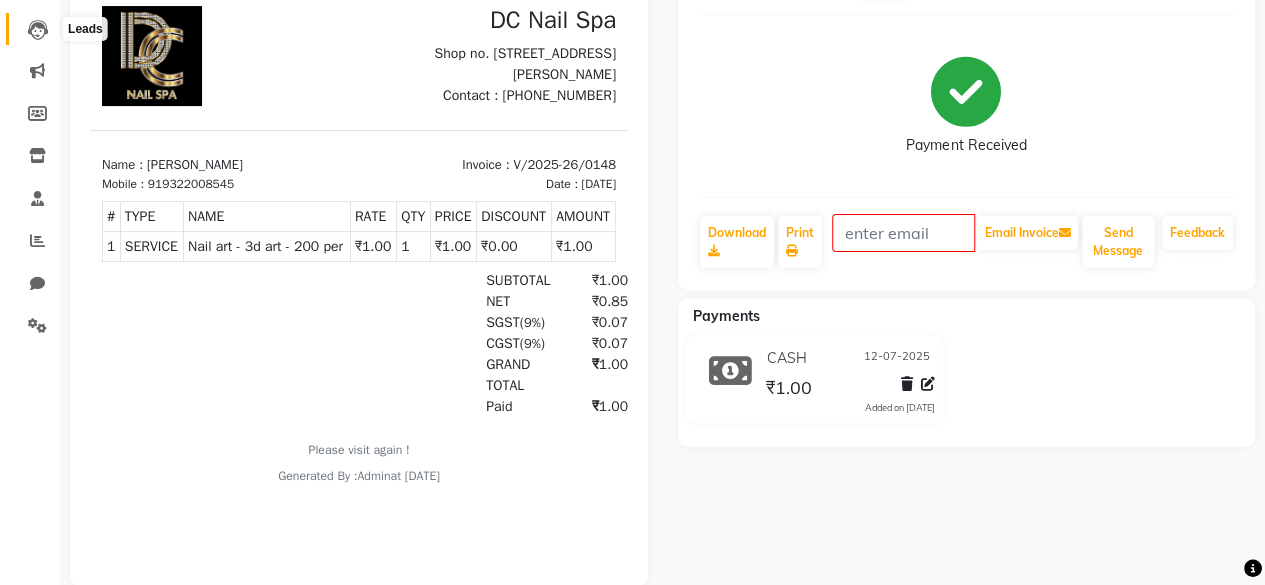 click 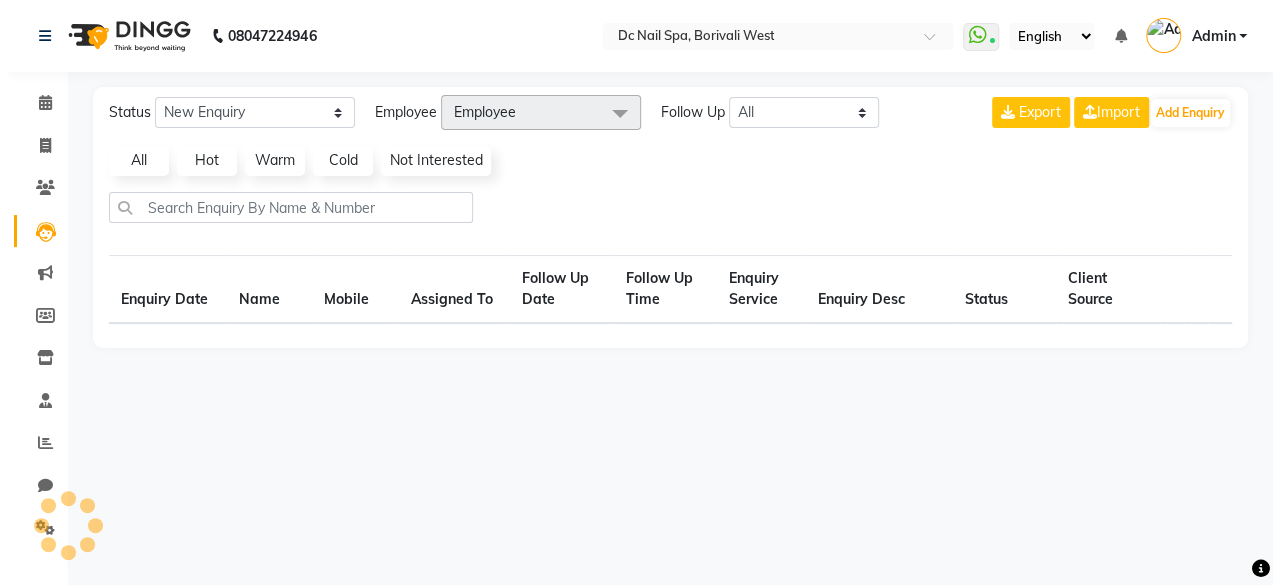 scroll, scrollTop: 0, scrollLeft: 0, axis: both 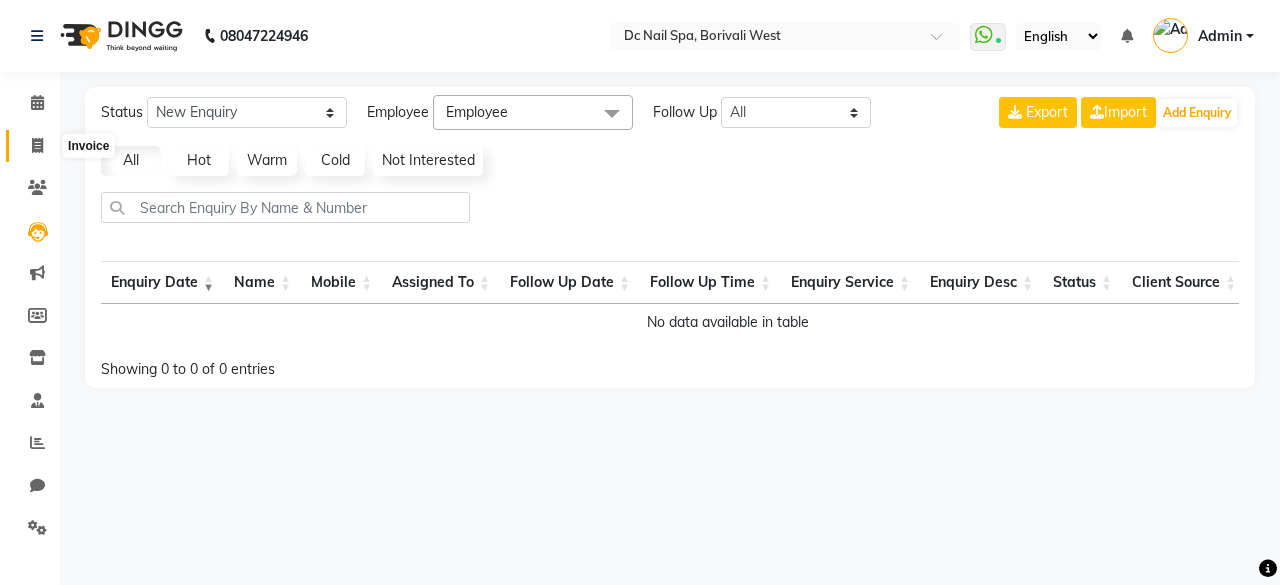 click 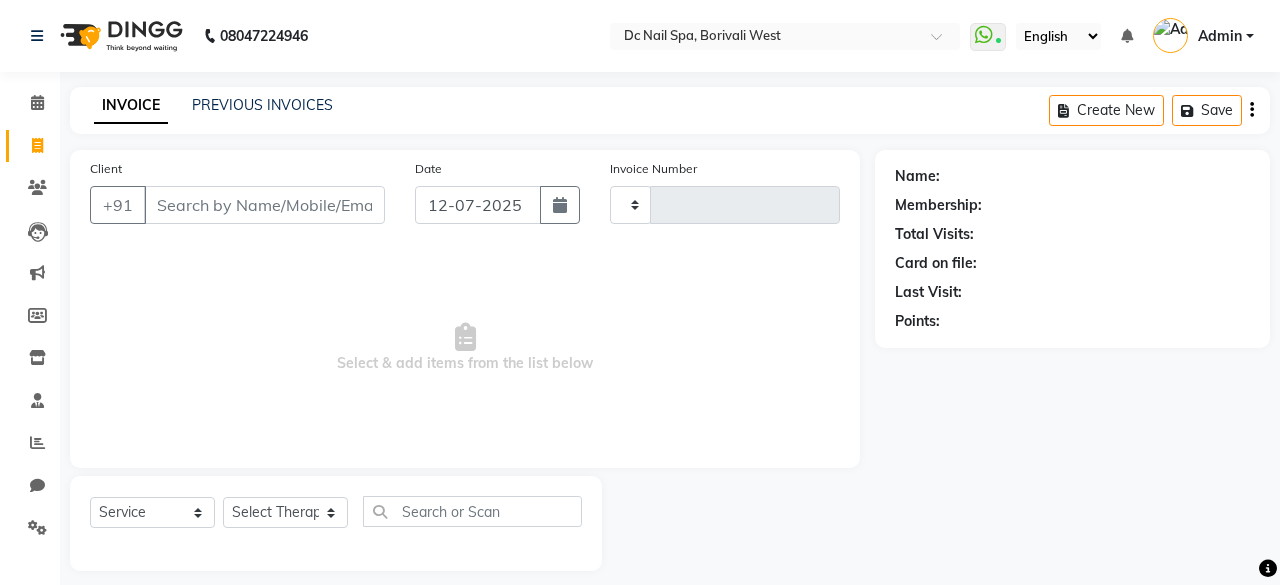 type on "0149" 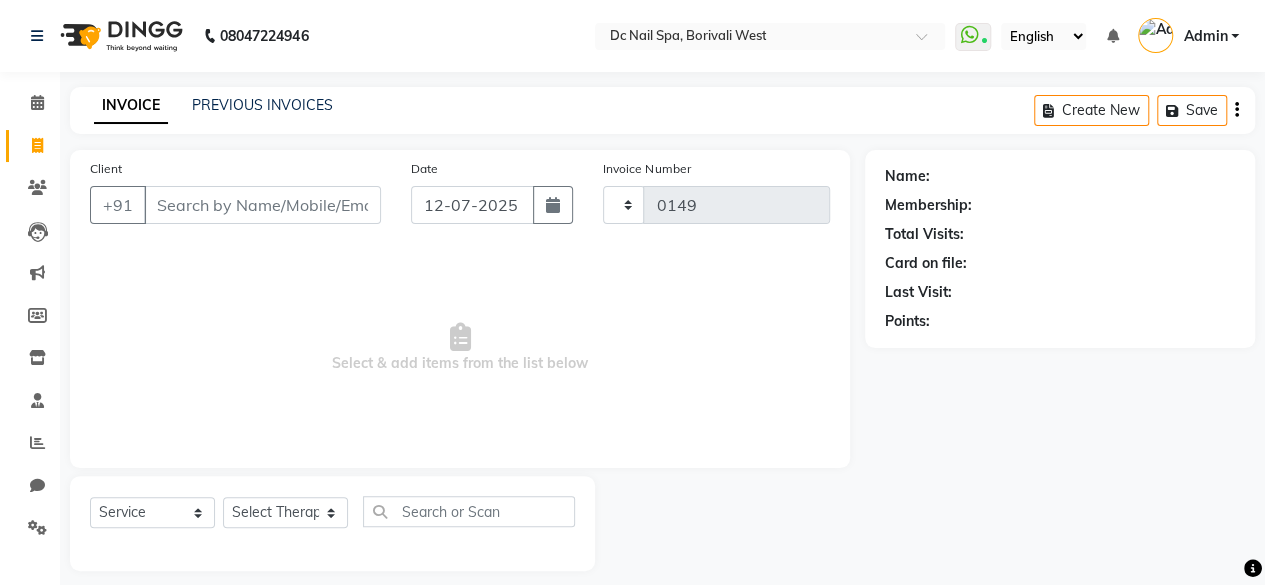 select on "8056" 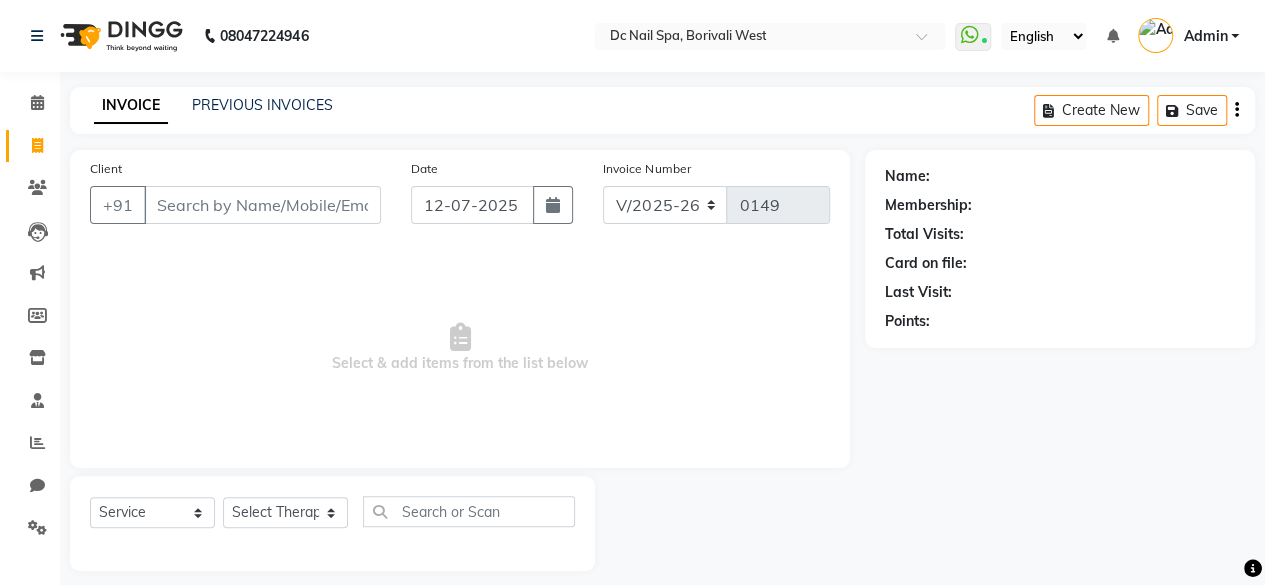 click on "Client" at bounding box center [262, 205] 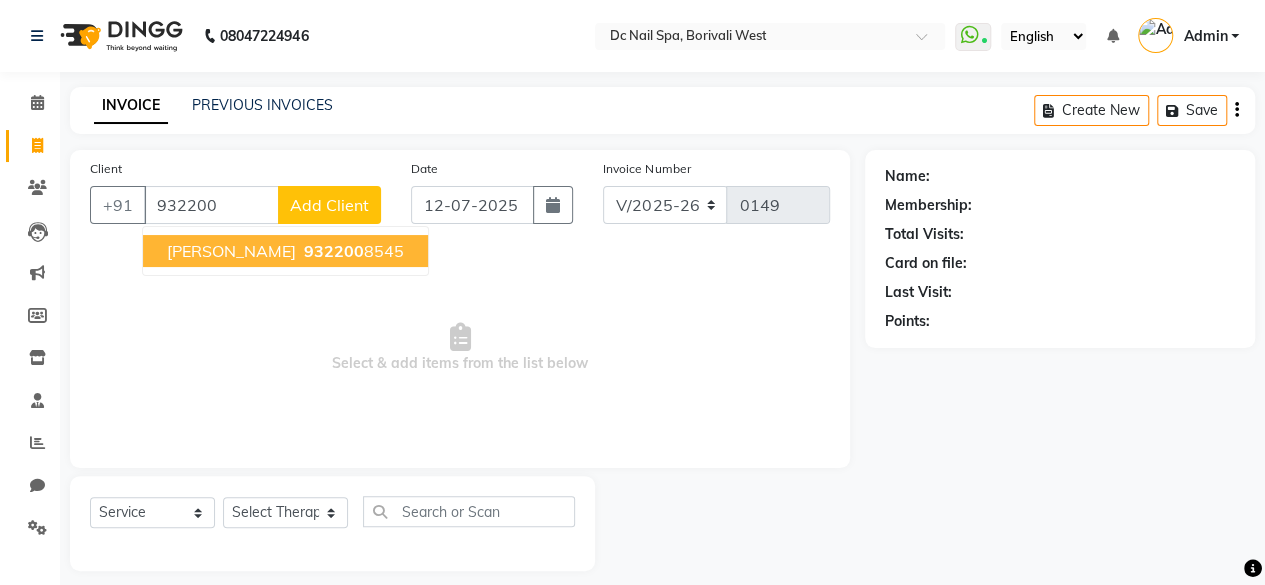 click on "[PERSON_NAME]" at bounding box center [231, 251] 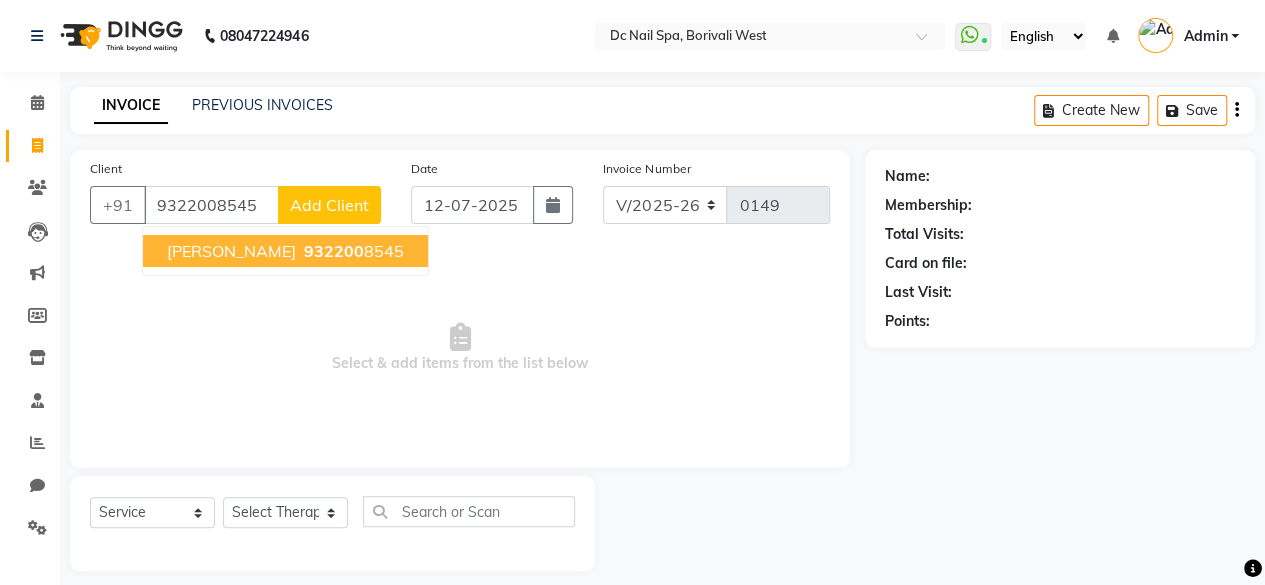 type on "9322008545" 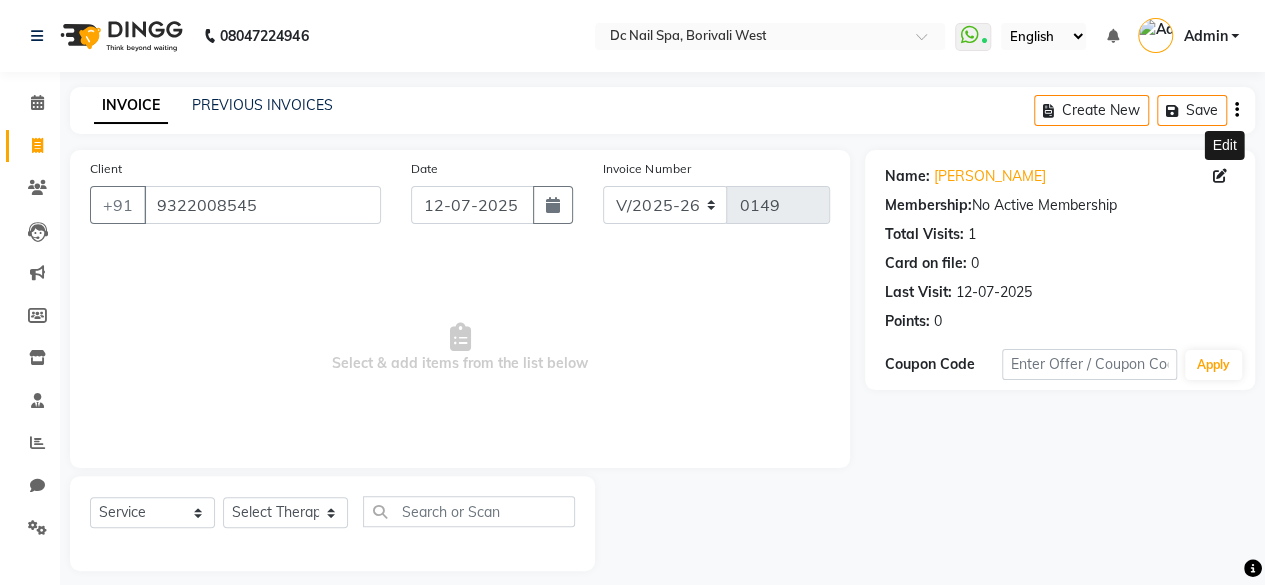 click 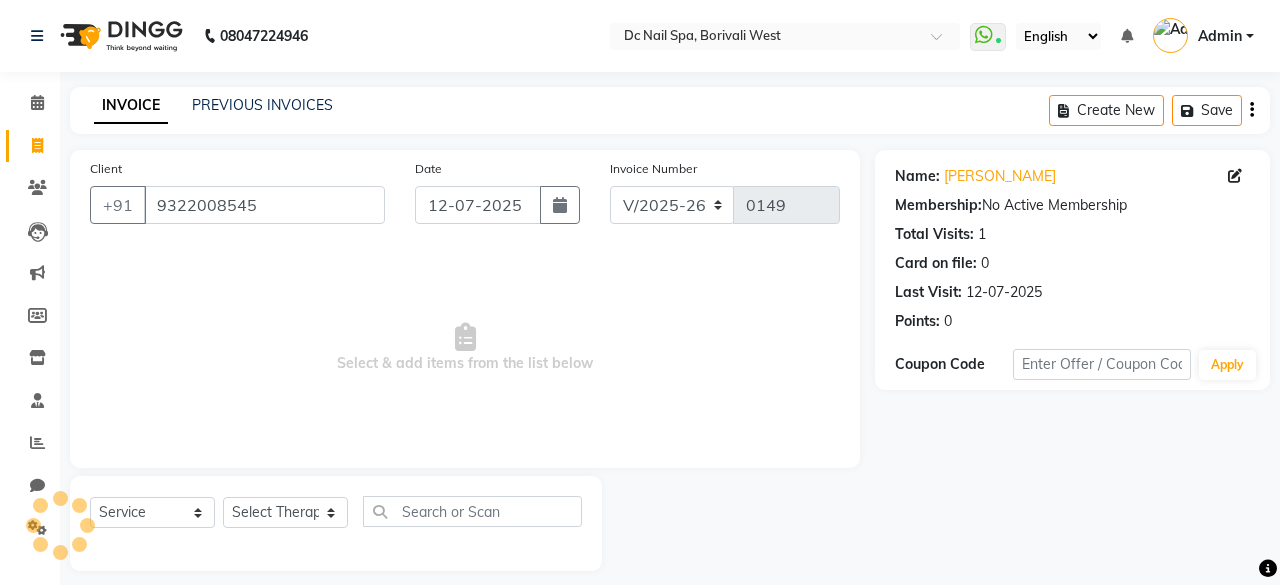 select on "[DEMOGRAPHIC_DATA]" 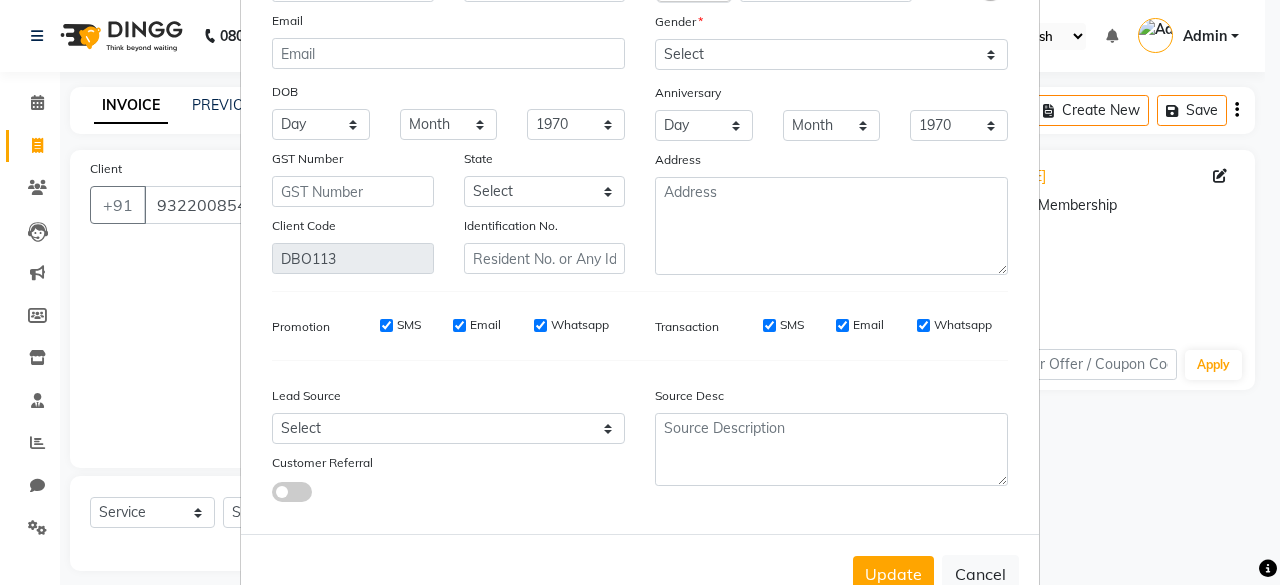scroll, scrollTop: 224, scrollLeft: 0, axis: vertical 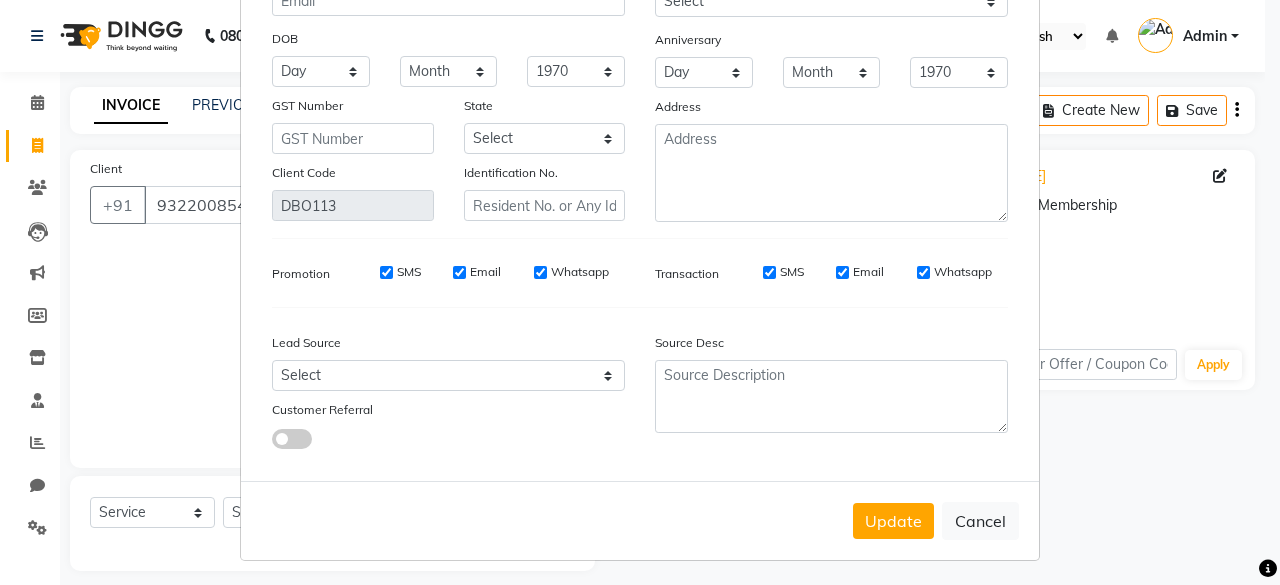 click at bounding box center (292, 439) 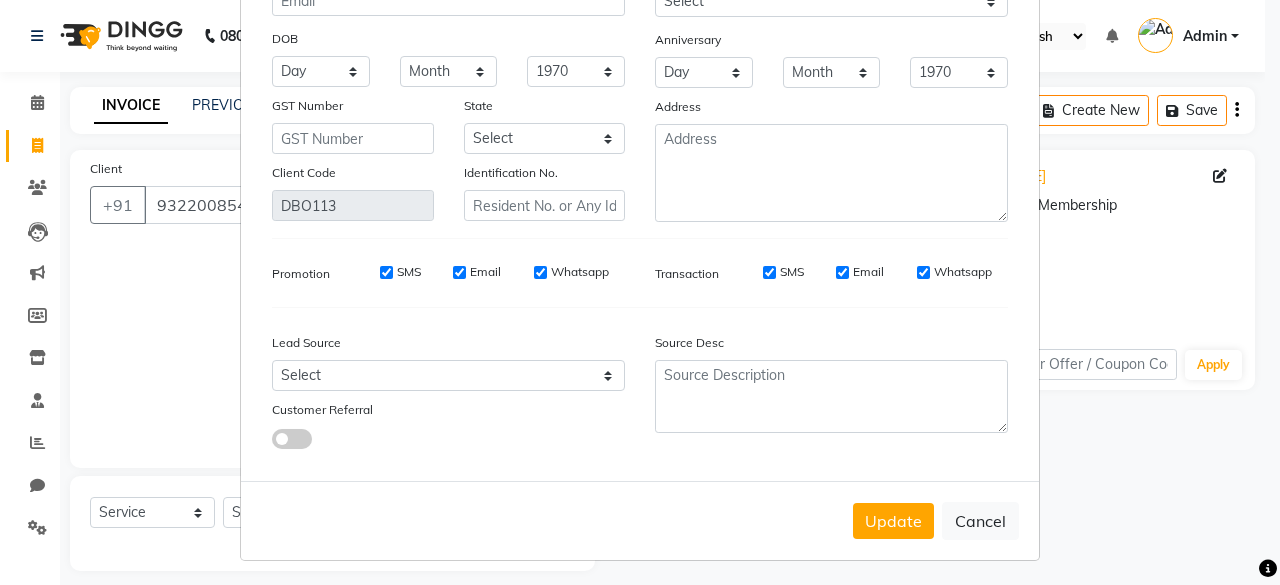 click at bounding box center [272, 442] 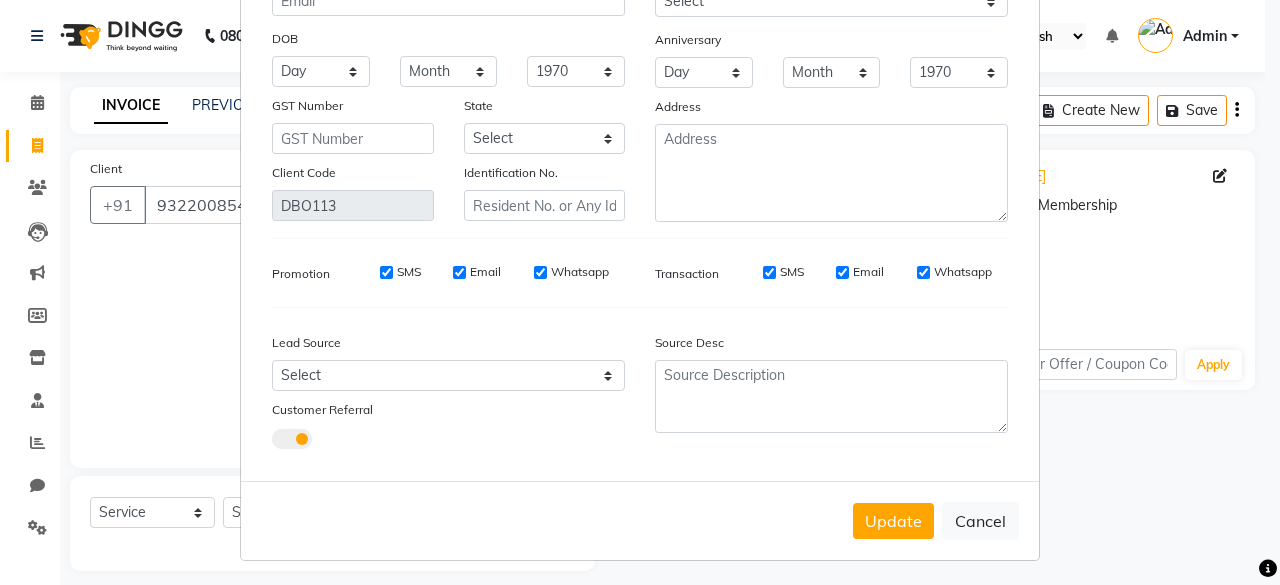 select on "53534" 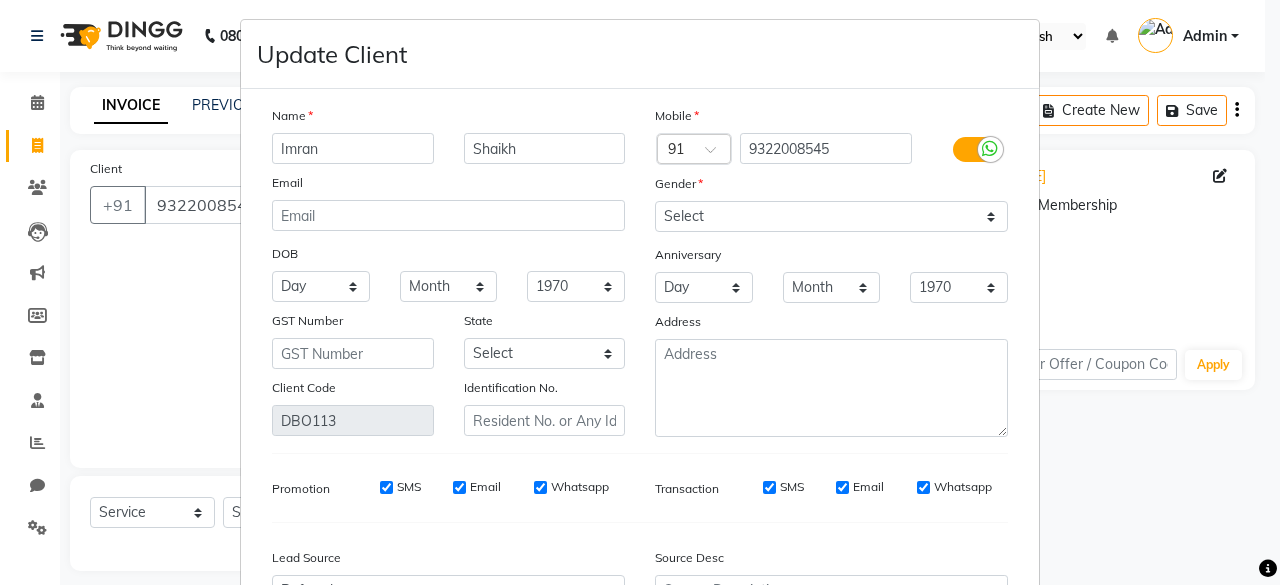 scroll, scrollTop: 224, scrollLeft: 0, axis: vertical 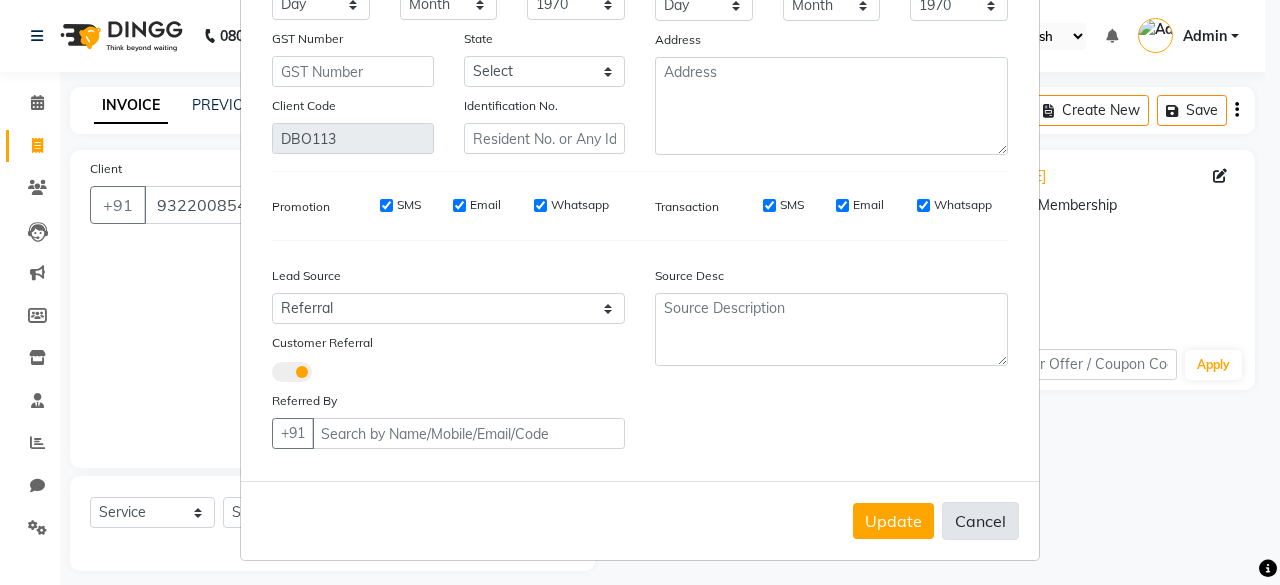 click on "Cancel" at bounding box center (980, 521) 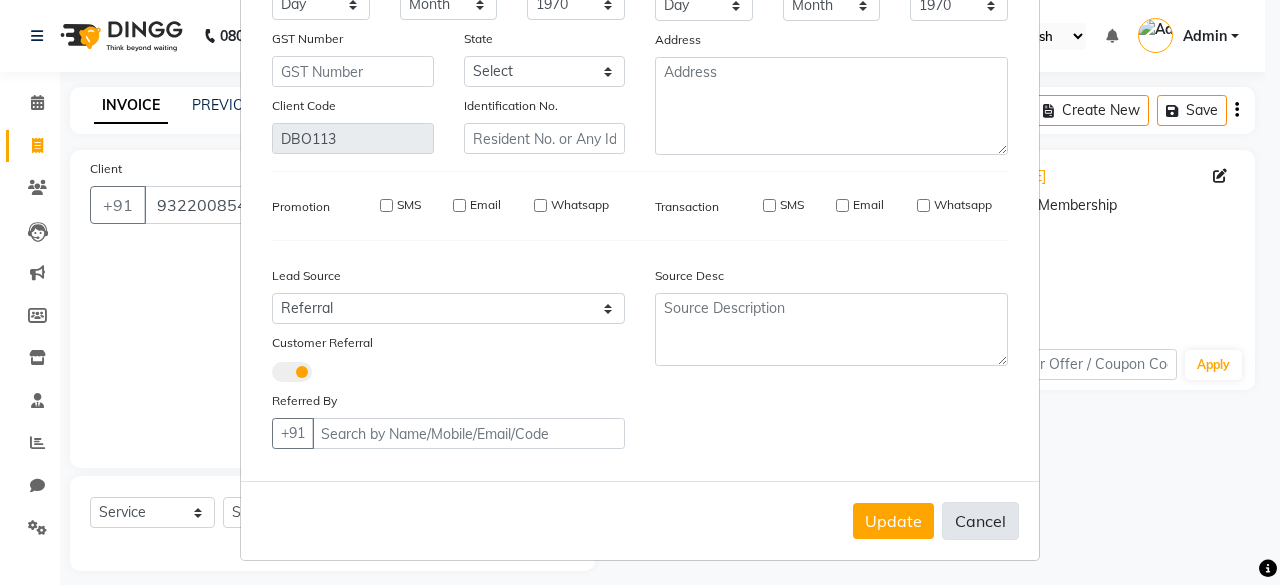 type 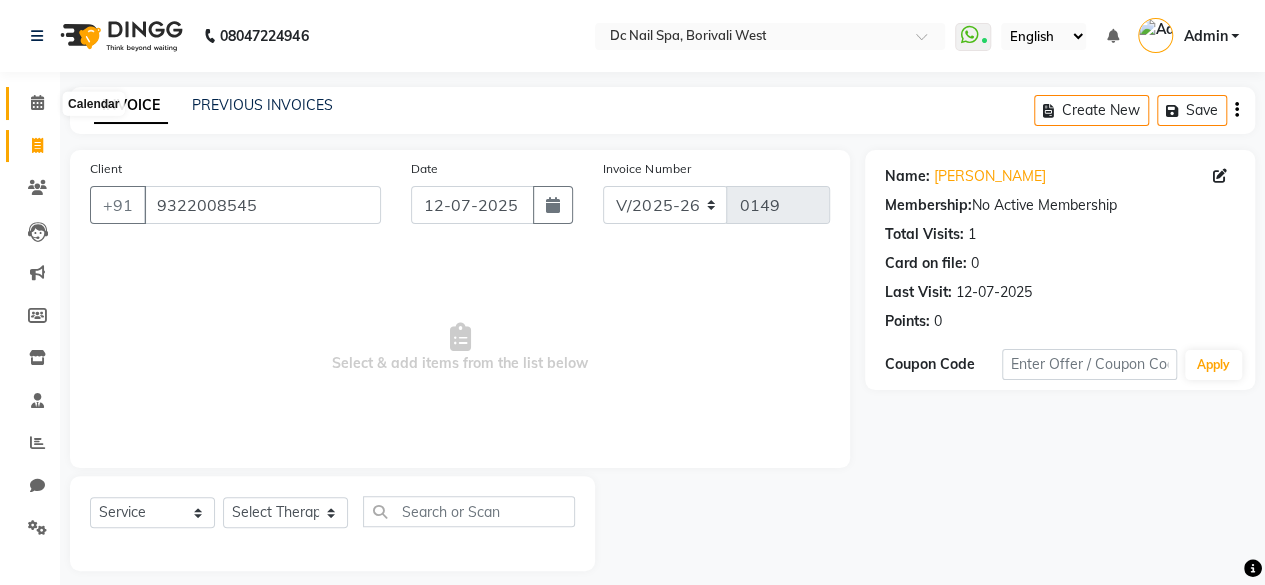 click 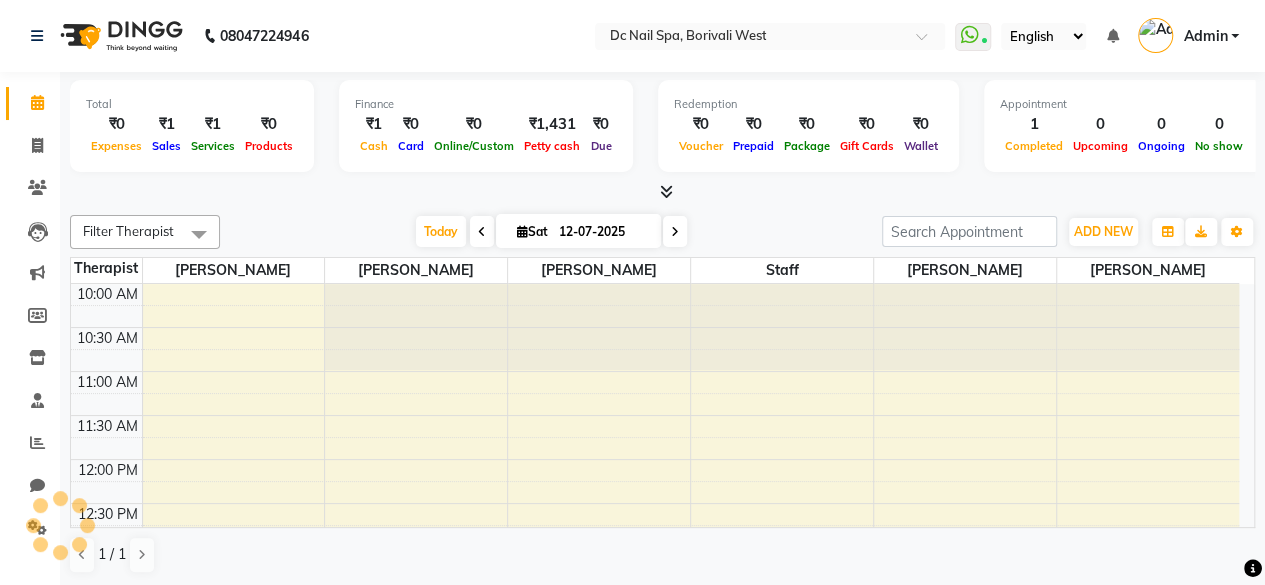 scroll, scrollTop: 0, scrollLeft: 0, axis: both 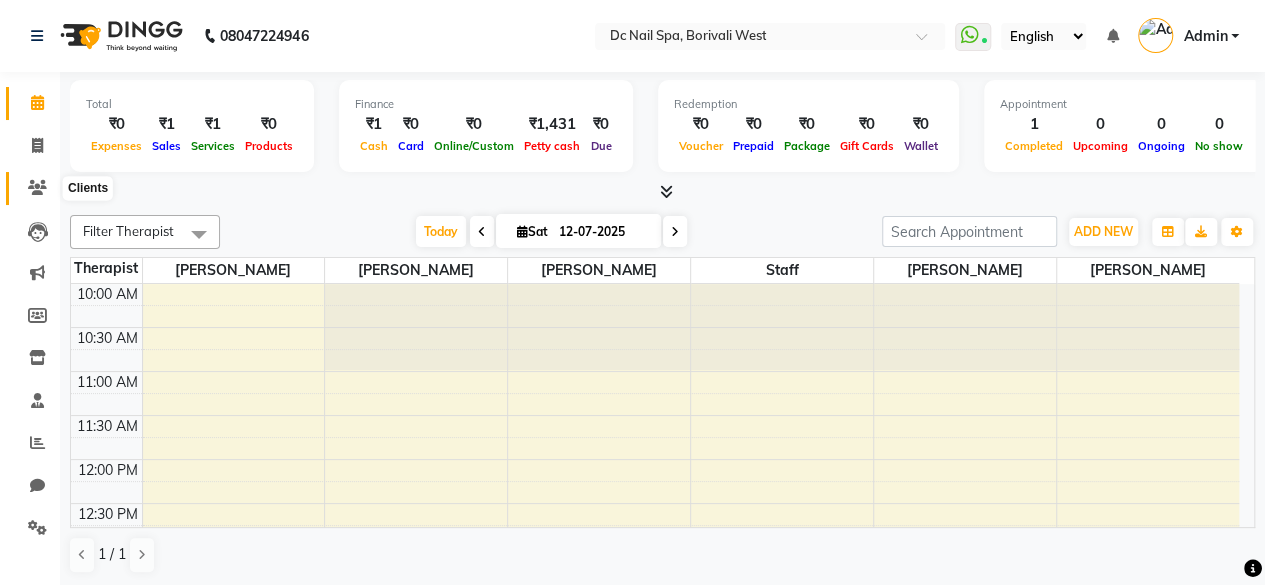 click 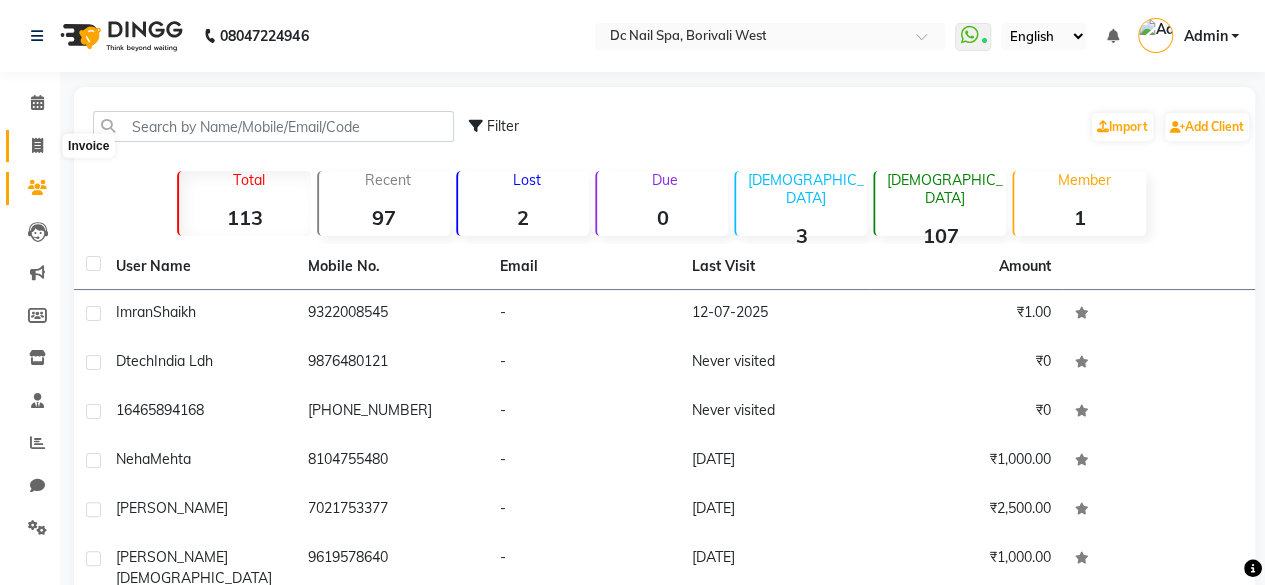 click 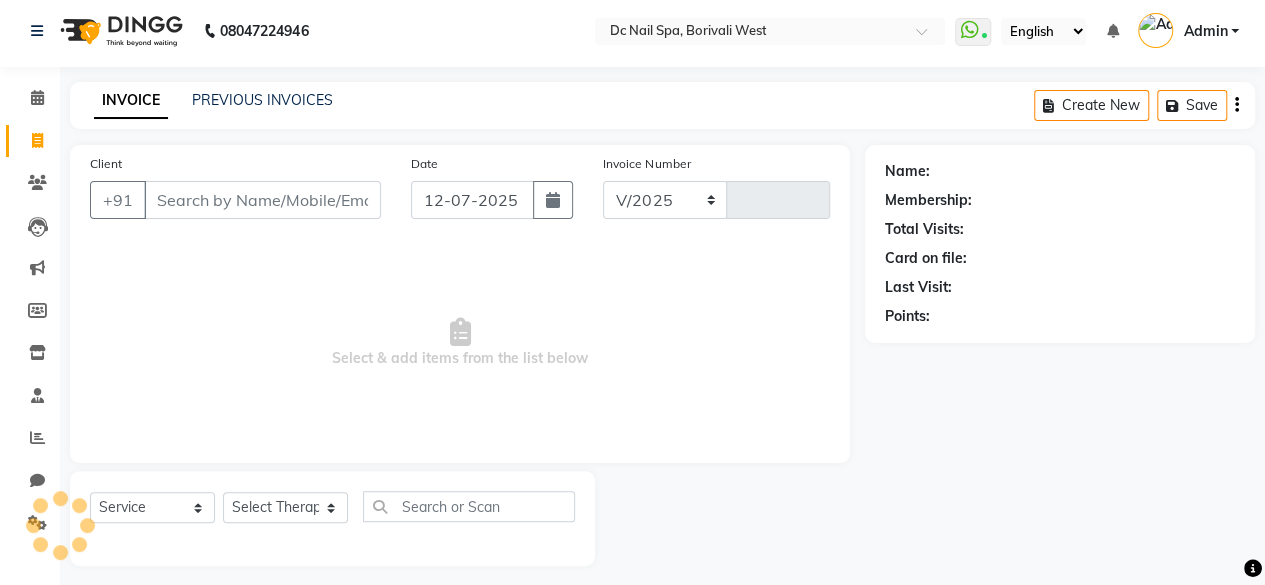 select on "8056" 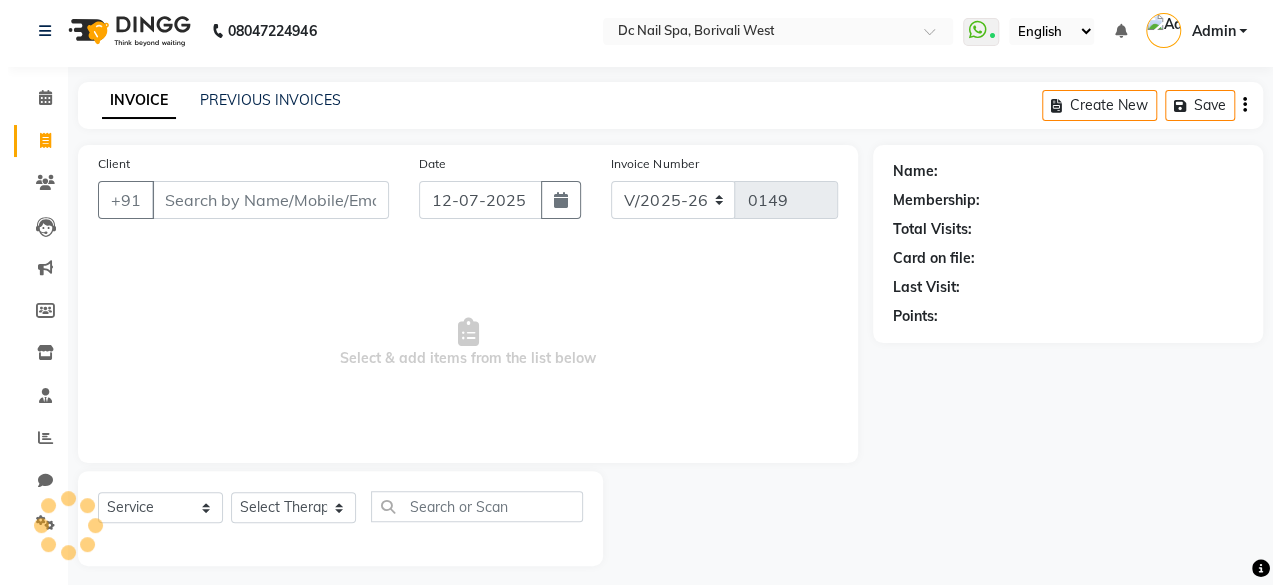 scroll, scrollTop: 15, scrollLeft: 0, axis: vertical 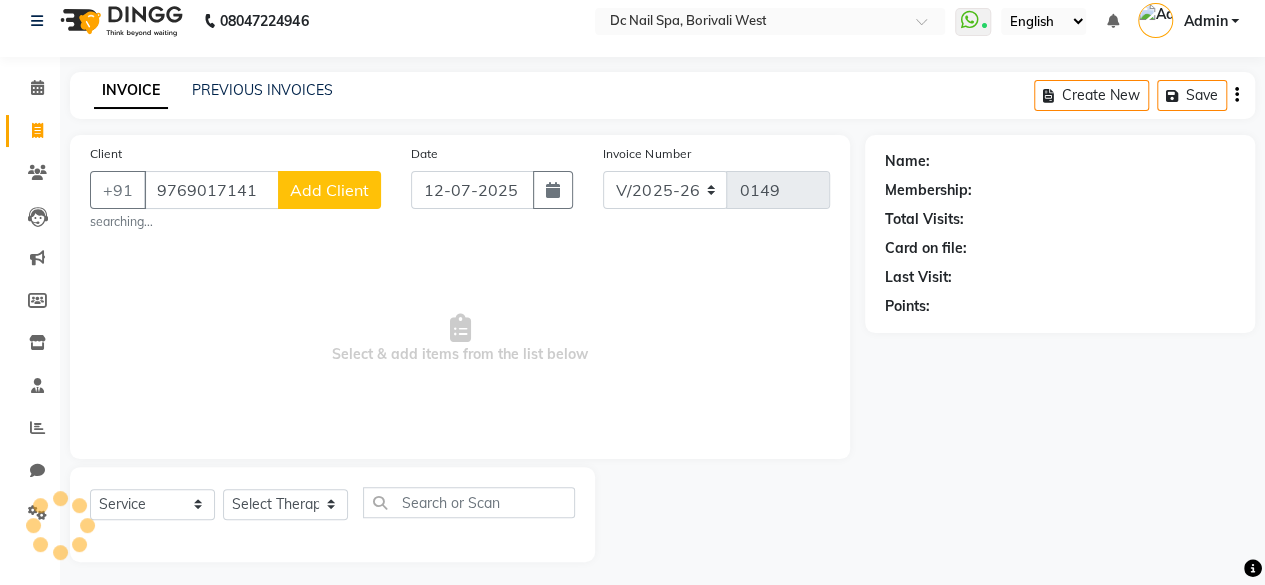 type on "9769017141" 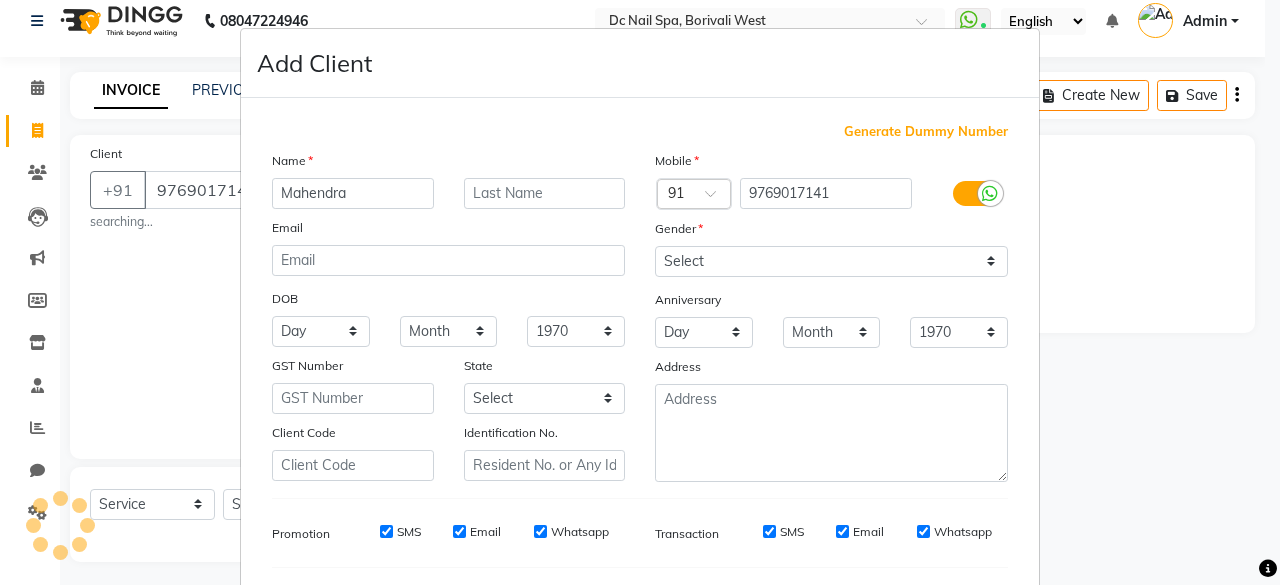 type on "Mahendra" 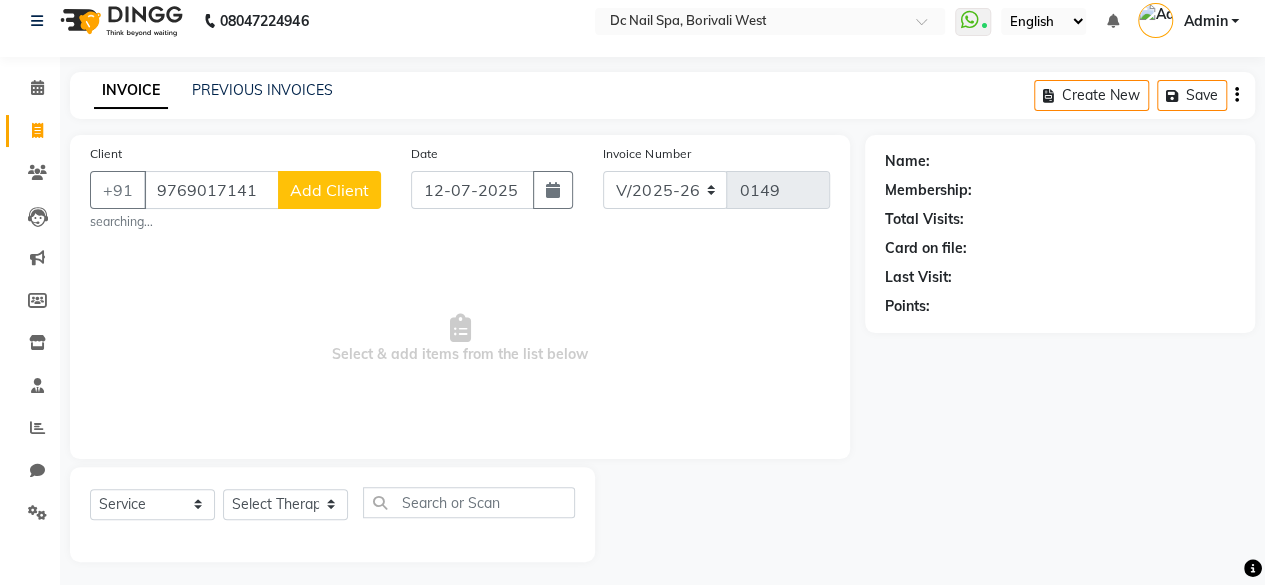 click on "Client +91 9769017141 Add Client searching... Date 12-07-2025 Invoice Number V/2025 V/2025-26 0149  Select & add items from the list below" 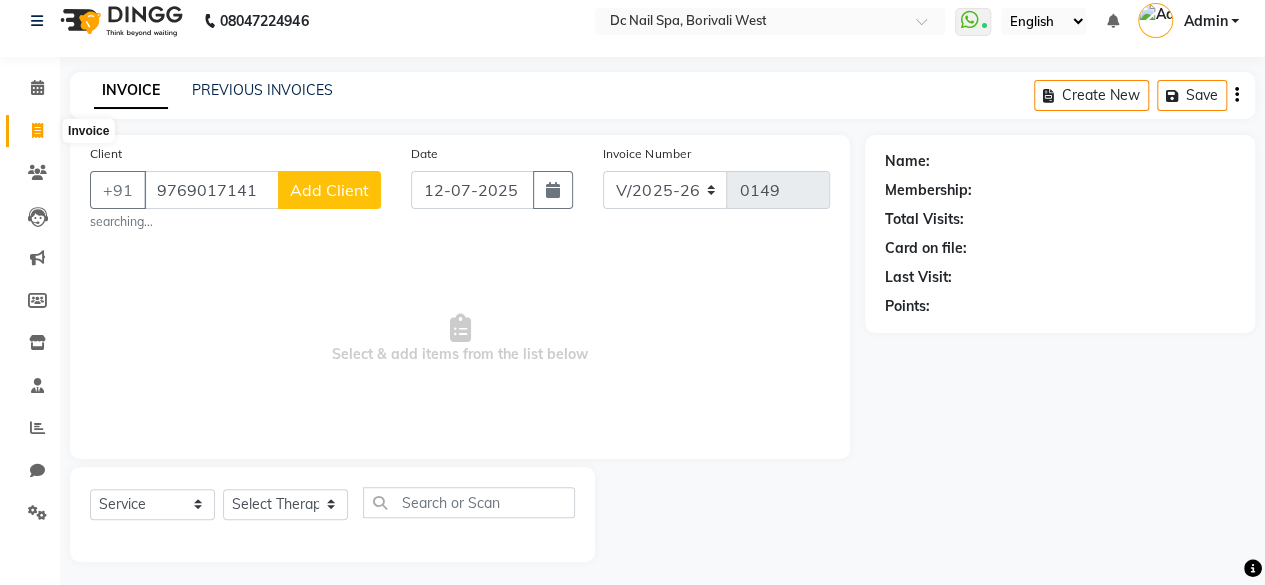 click 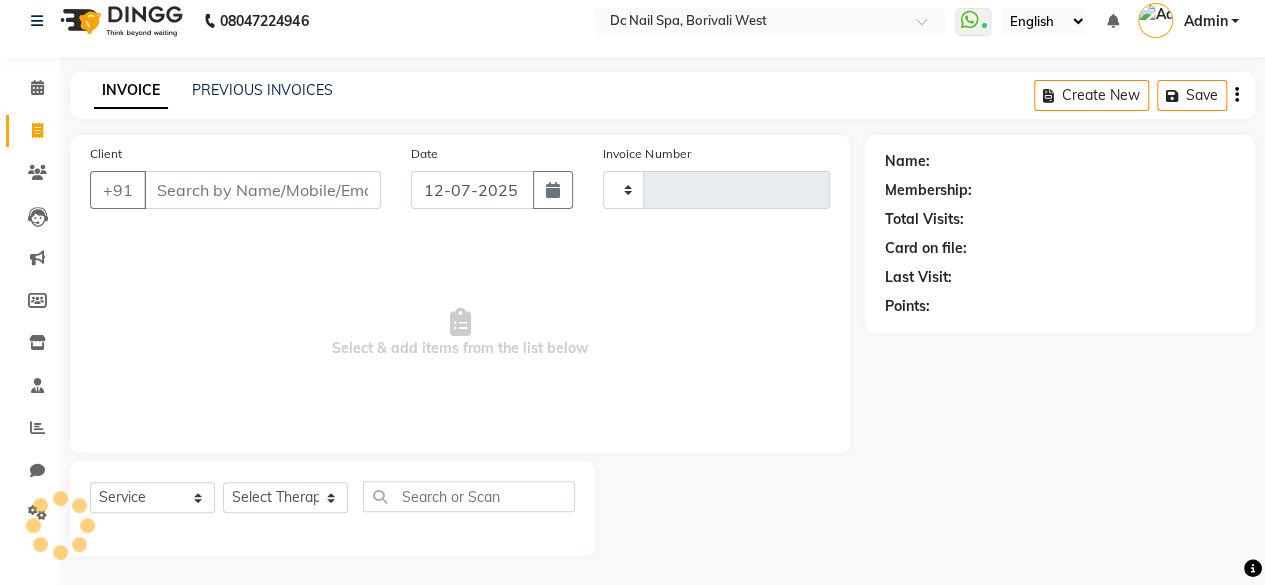 type on "0149" 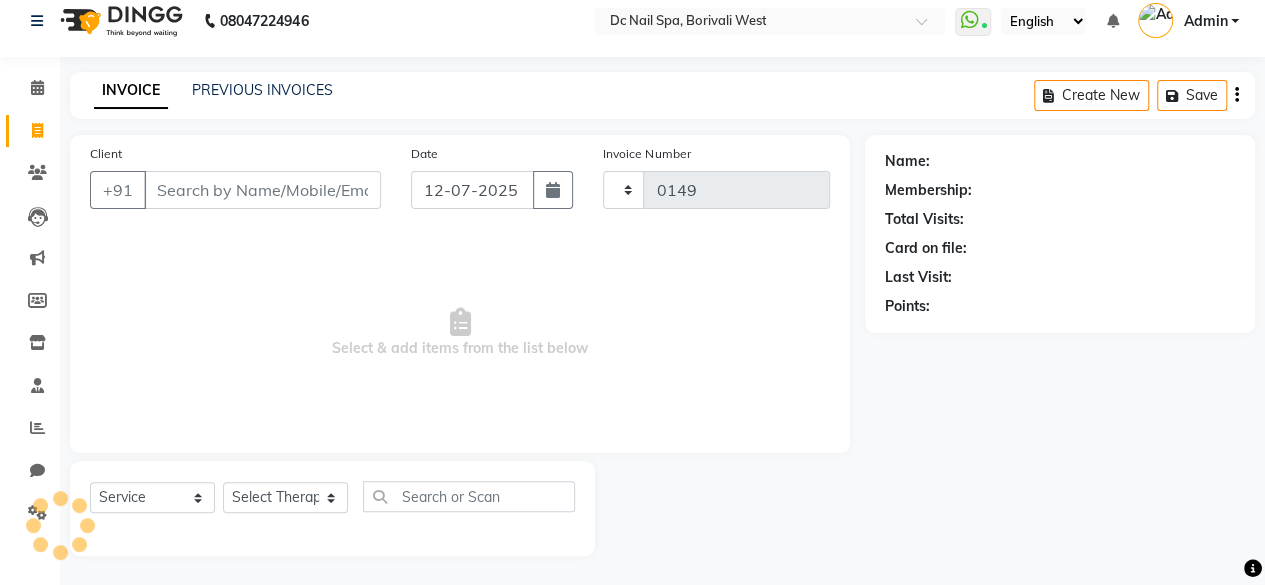 select on "8056" 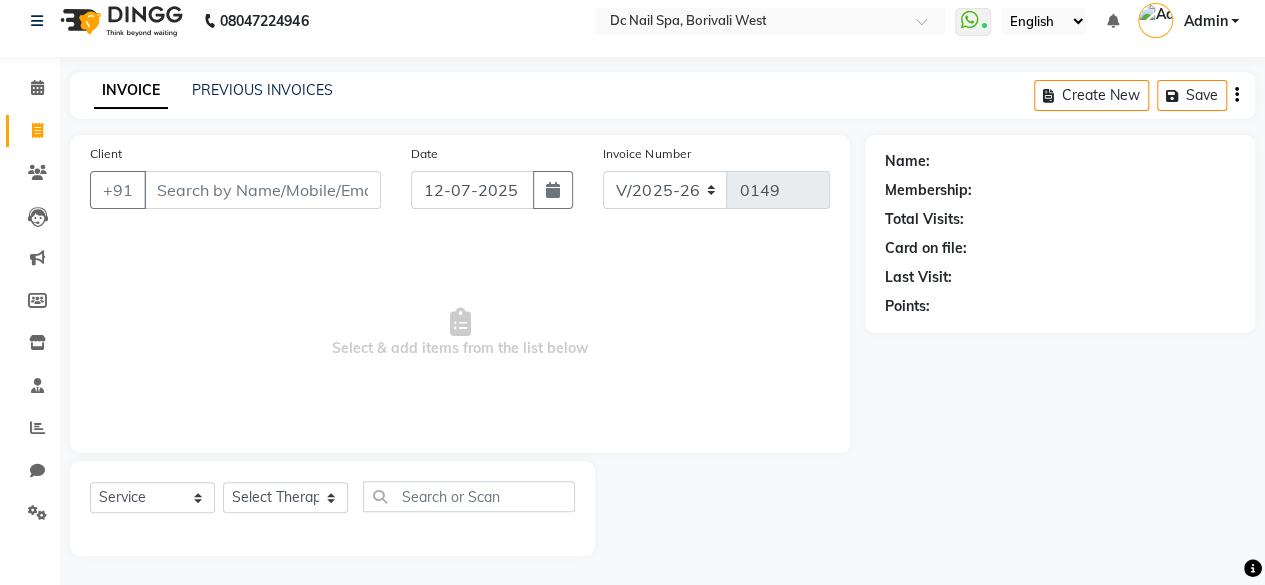 click on "Client" at bounding box center (262, 190) 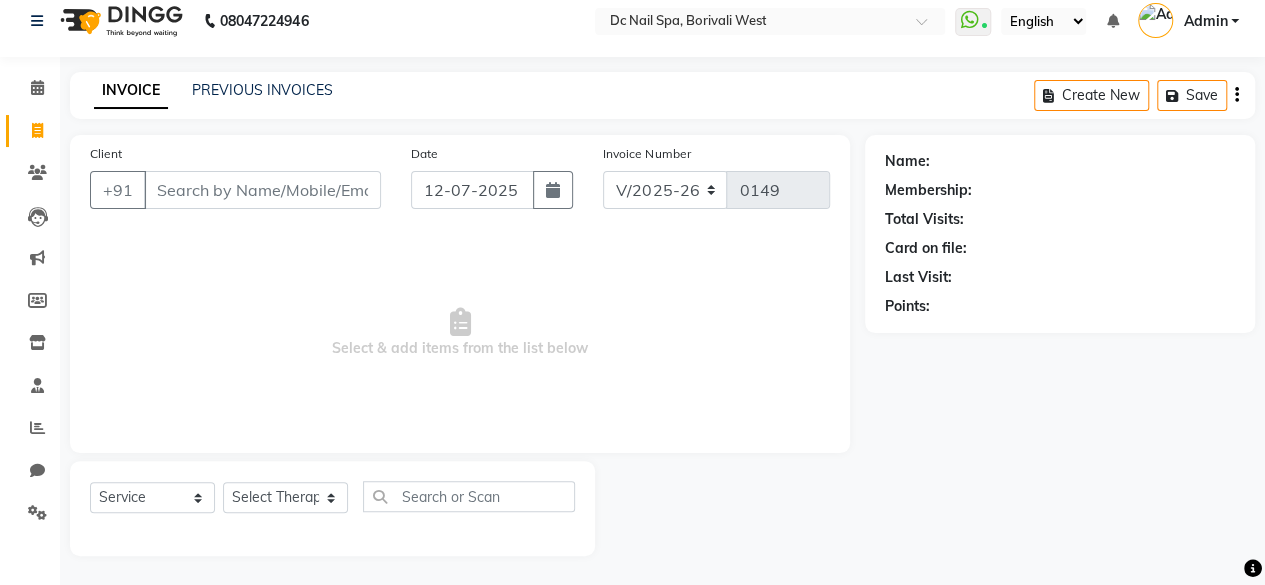 click on "Client" at bounding box center (262, 190) 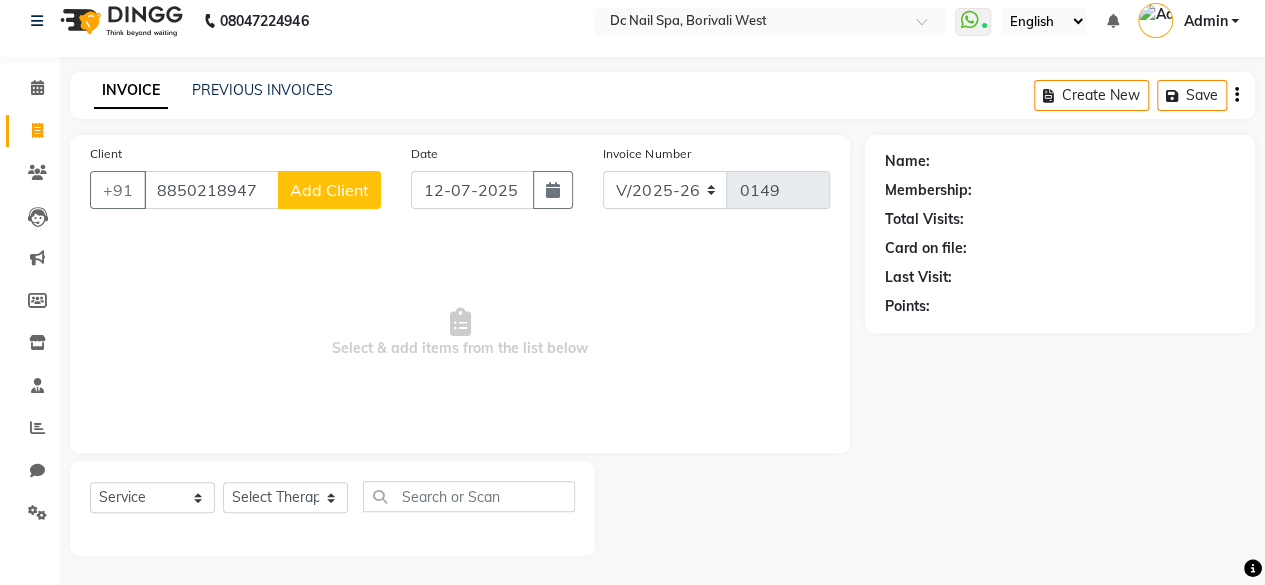 type on "8850218947" 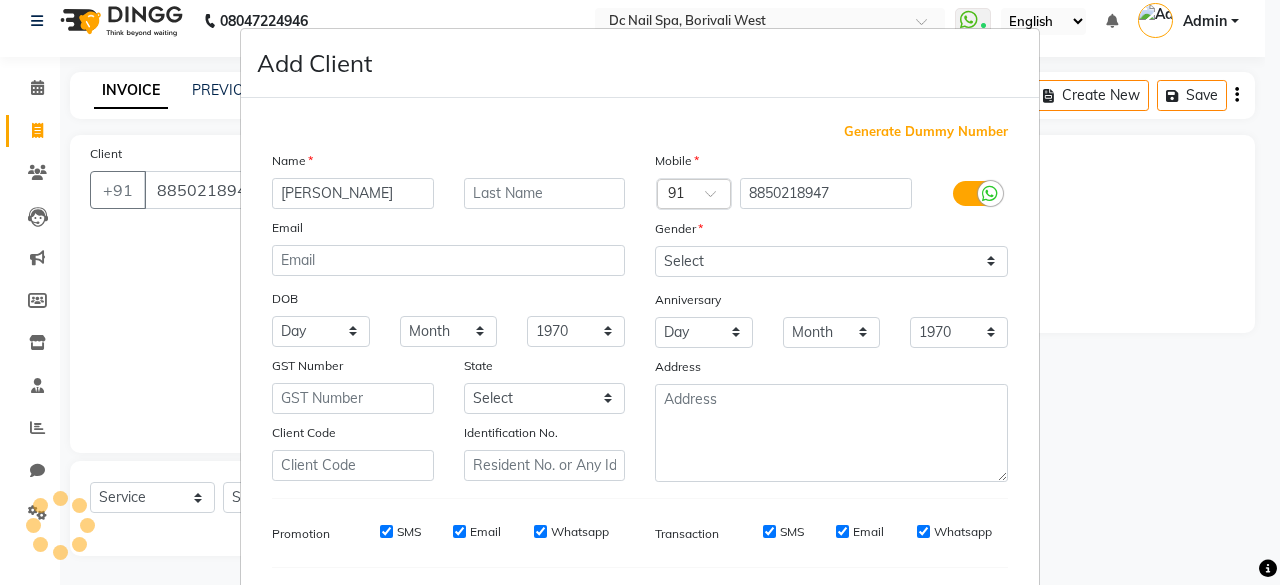 type on "[PERSON_NAME]" 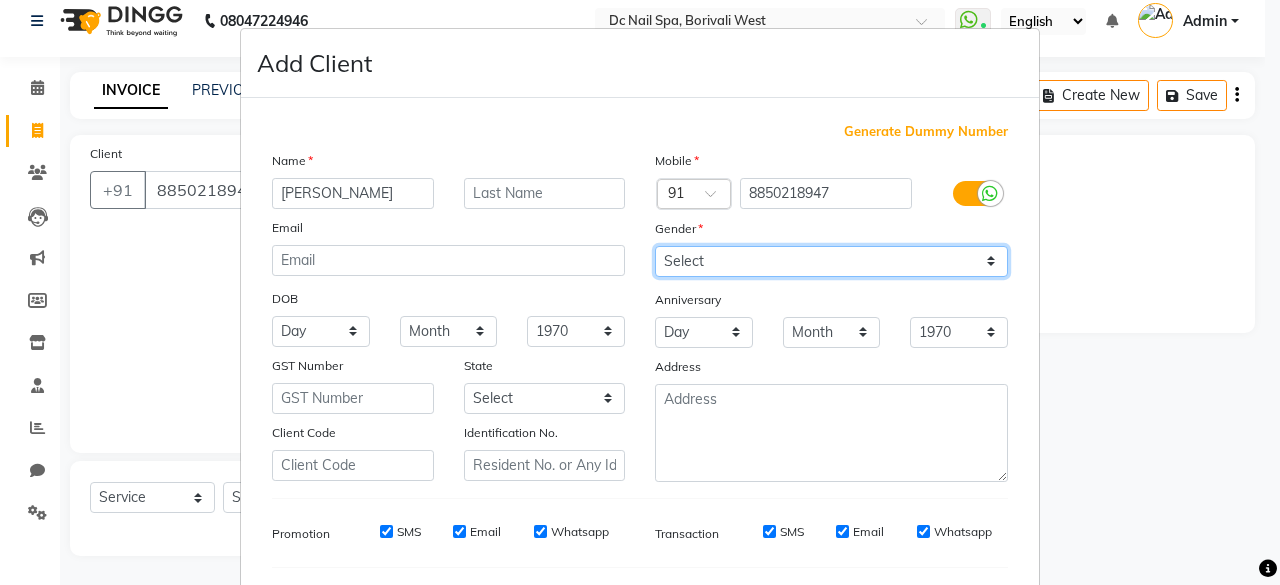 click on "Select [DEMOGRAPHIC_DATA] [DEMOGRAPHIC_DATA] Other Prefer Not To Say" at bounding box center [831, 261] 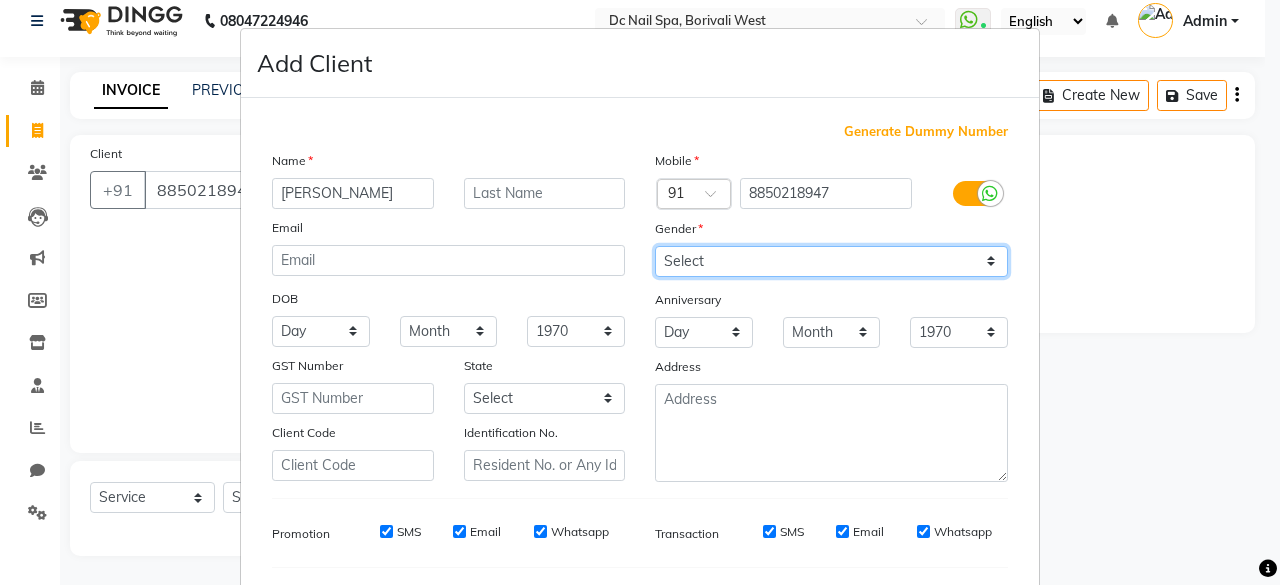 select on "[DEMOGRAPHIC_DATA]" 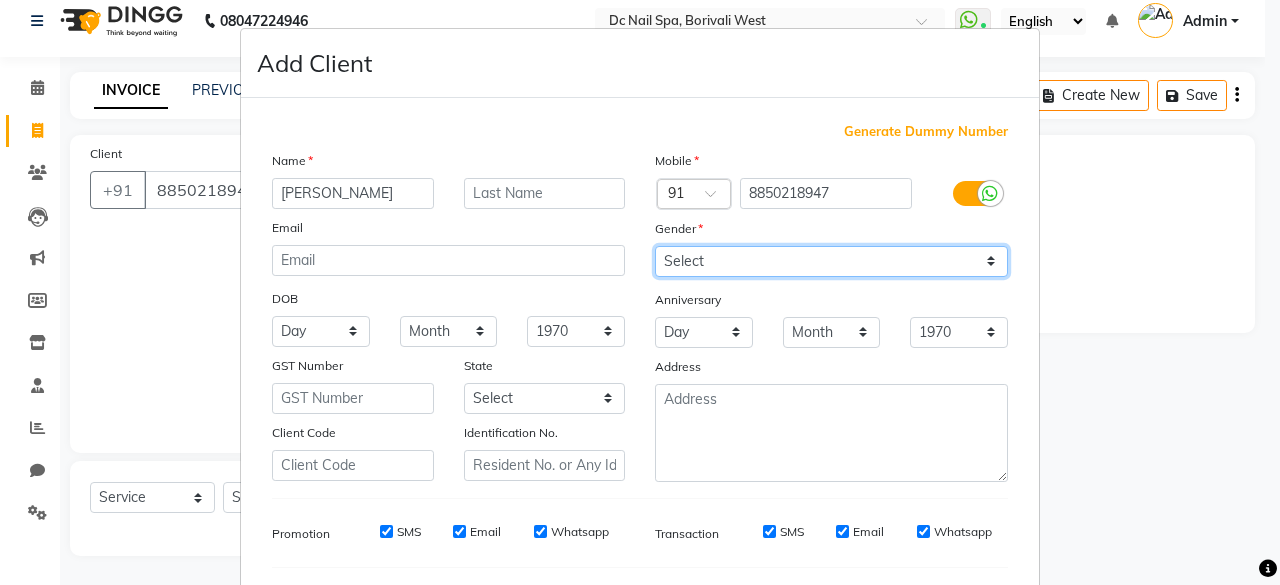 click on "Select [DEMOGRAPHIC_DATA] [DEMOGRAPHIC_DATA] Other Prefer Not To Say" at bounding box center [831, 261] 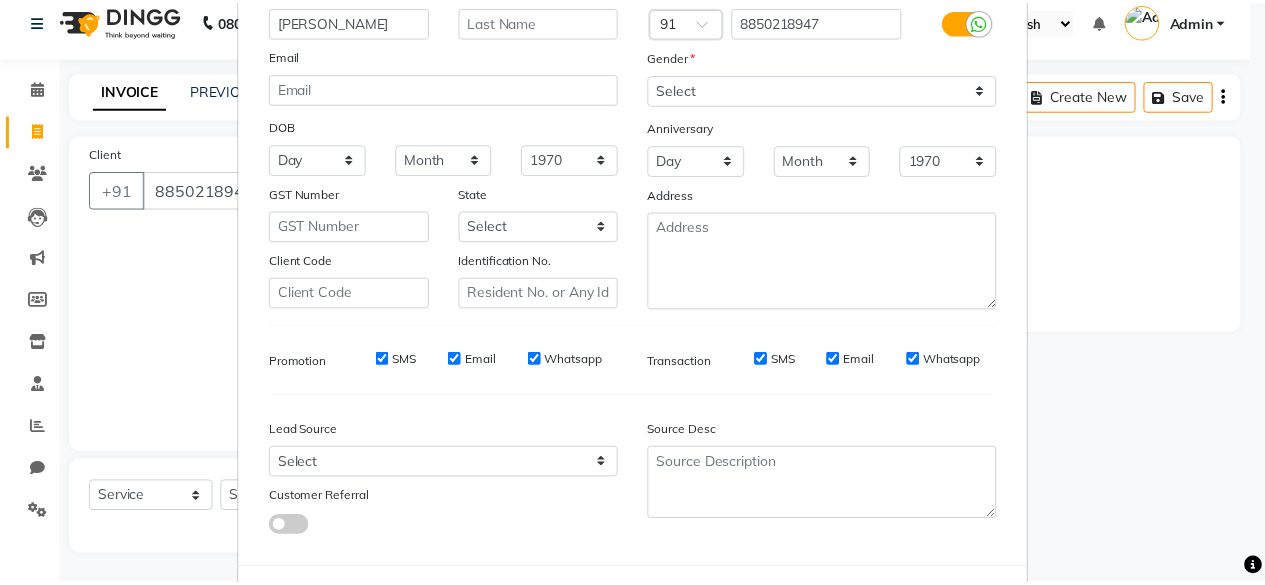 scroll, scrollTop: 260, scrollLeft: 0, axis: vertical 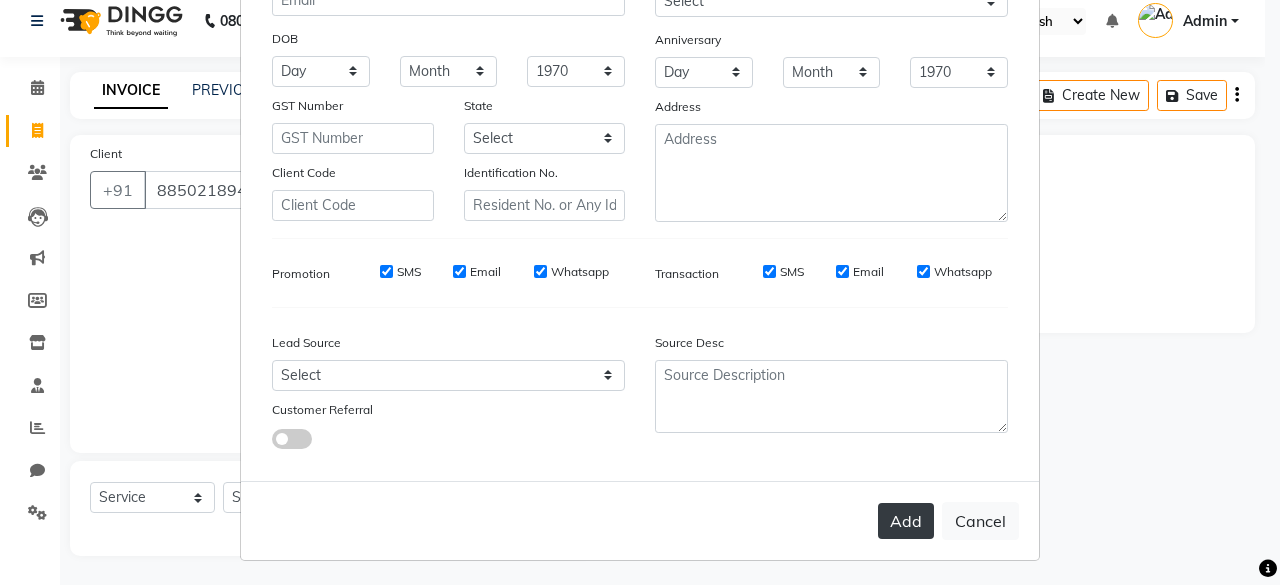 click on "Add" at bounding box center (906, 521) 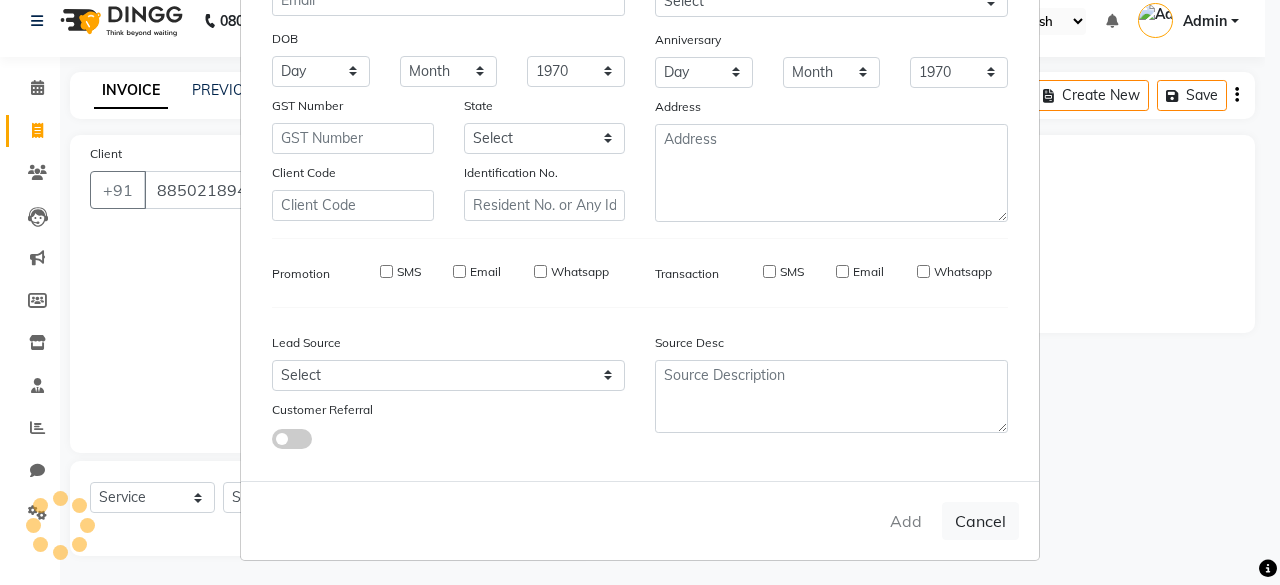 type 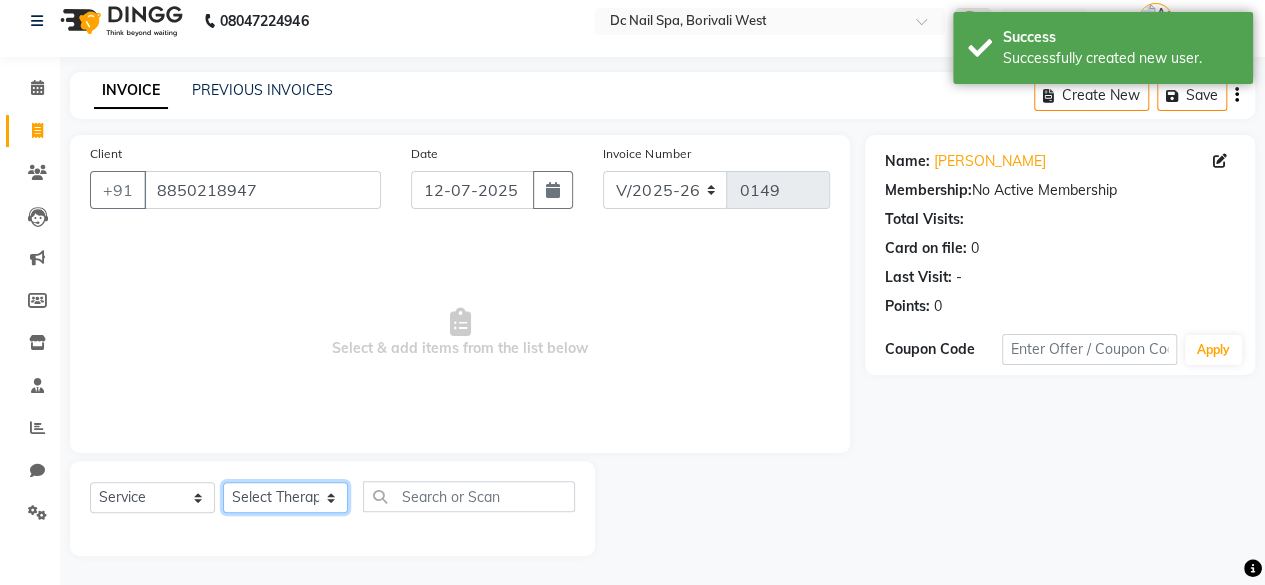 click on "Select Therapist [PERSON_NAME] [PERSON_NAME] [PERSON_NAME] Staff [PERSON_NAME]" 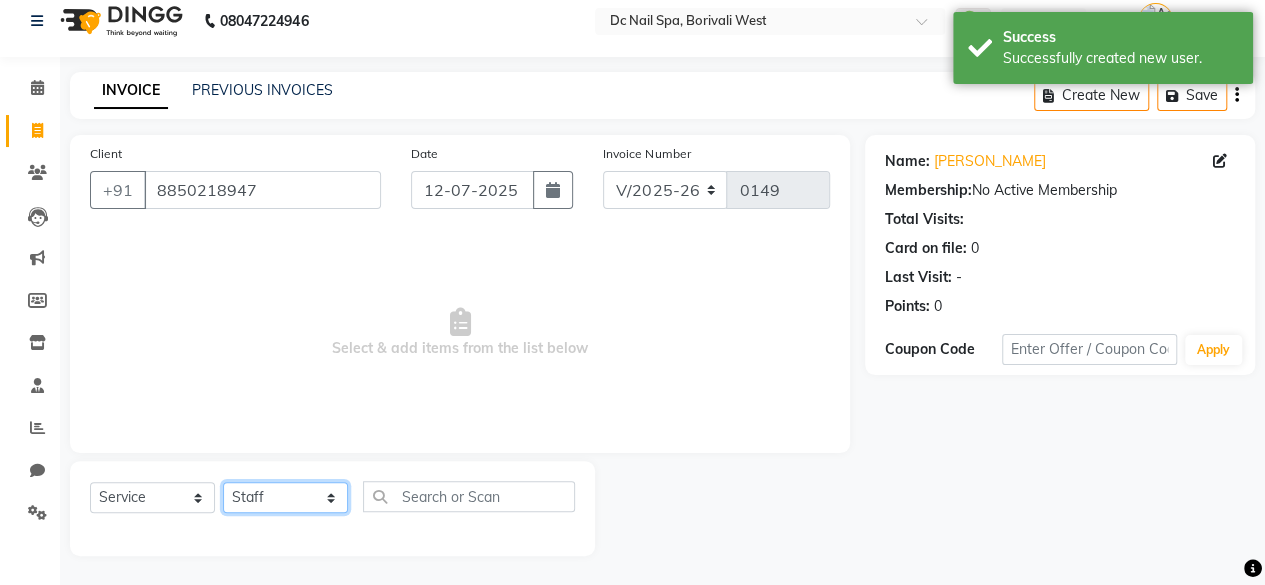 click on "Select Therapist [PERSON_NAME] [PERSON_NAME] [PERSON_NAME] Staff [PERSON_NAME]" 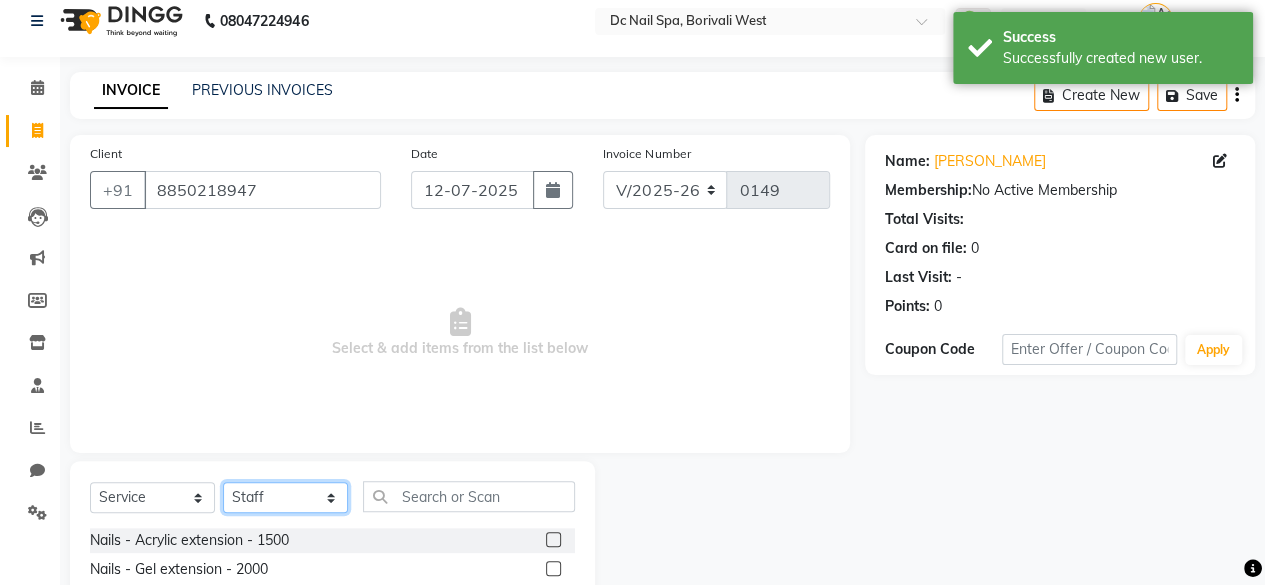 click on "Select Therapist [PERSON_NAME] [PERSON_NAME] [PERSON_NAME] Staff [PERSON_NAME]" 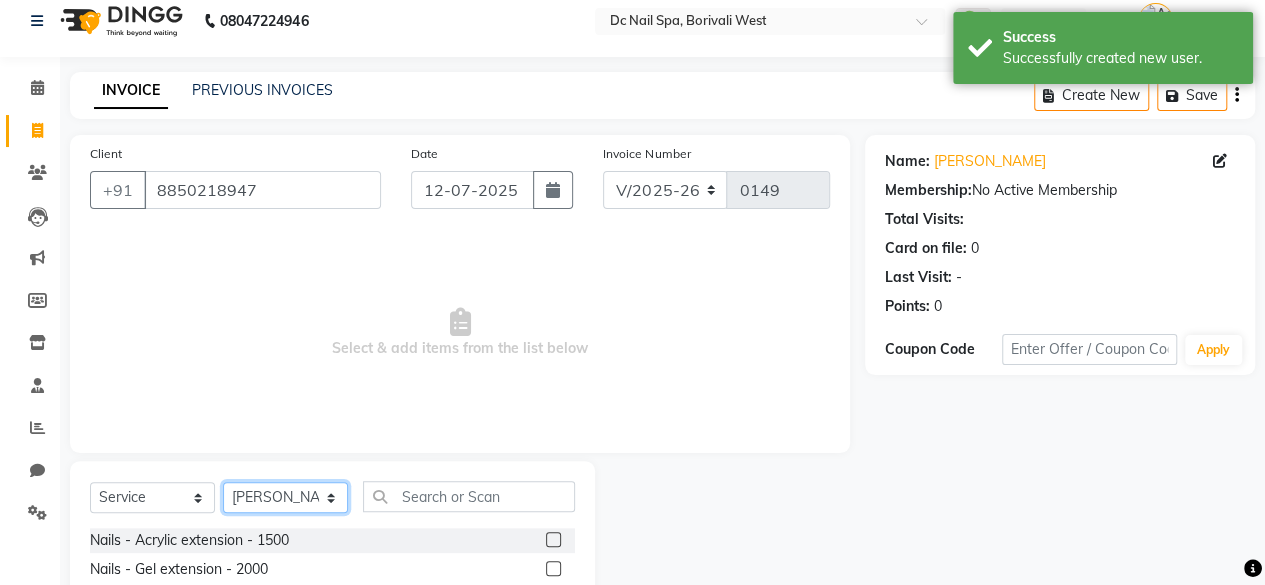 click on "Select Therapist [PERSON_NAME] [PERSON_NAME] [PERSON_NAME] Staff [PERSON_NAME]" 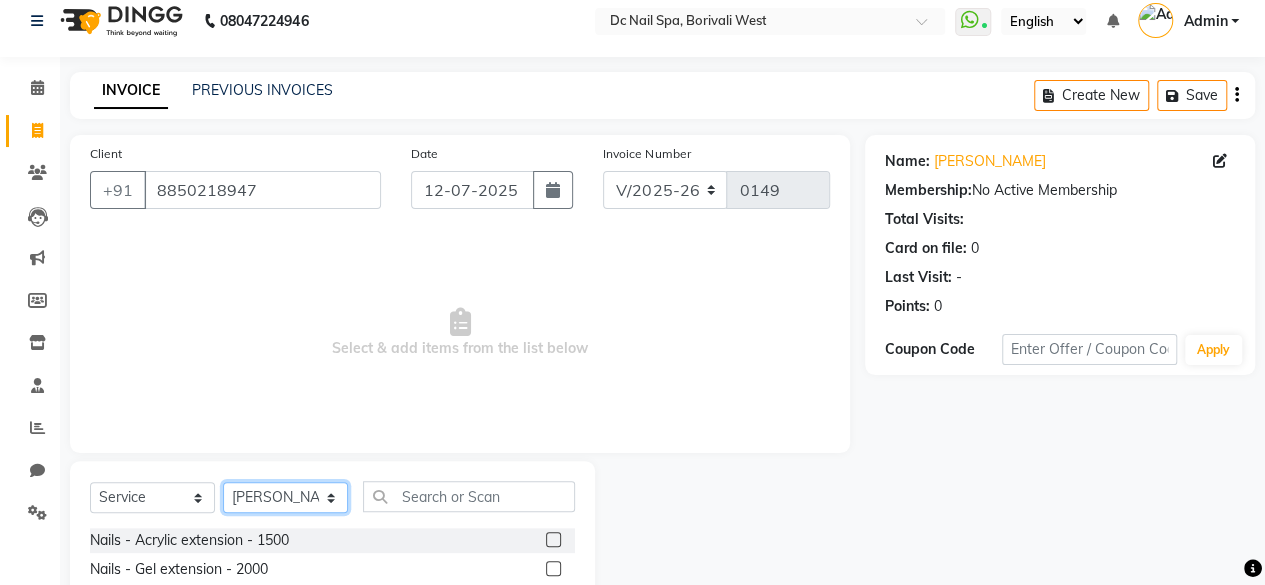 select on "82138" 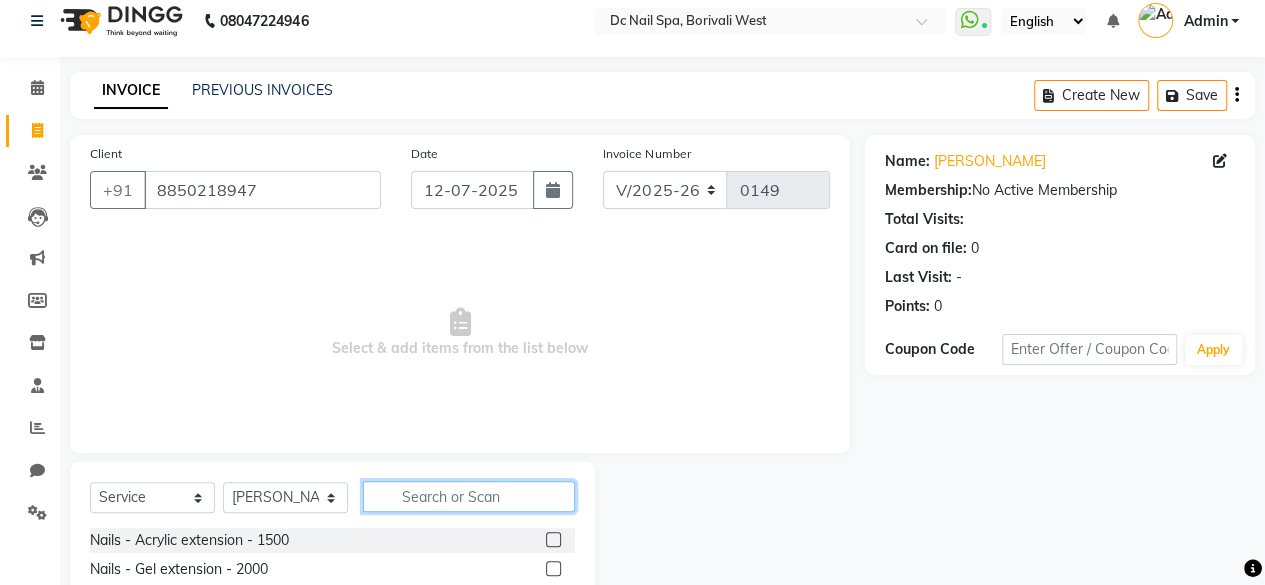 click 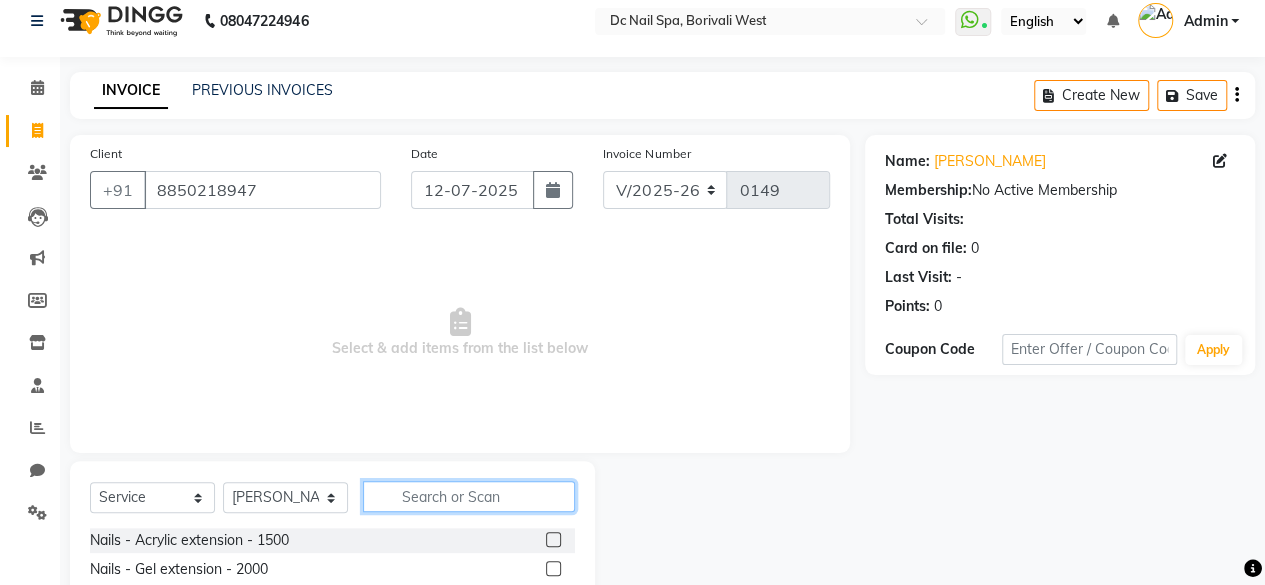 scroll, scrollTop: 215, scrollLeft: 0, axis: vertical 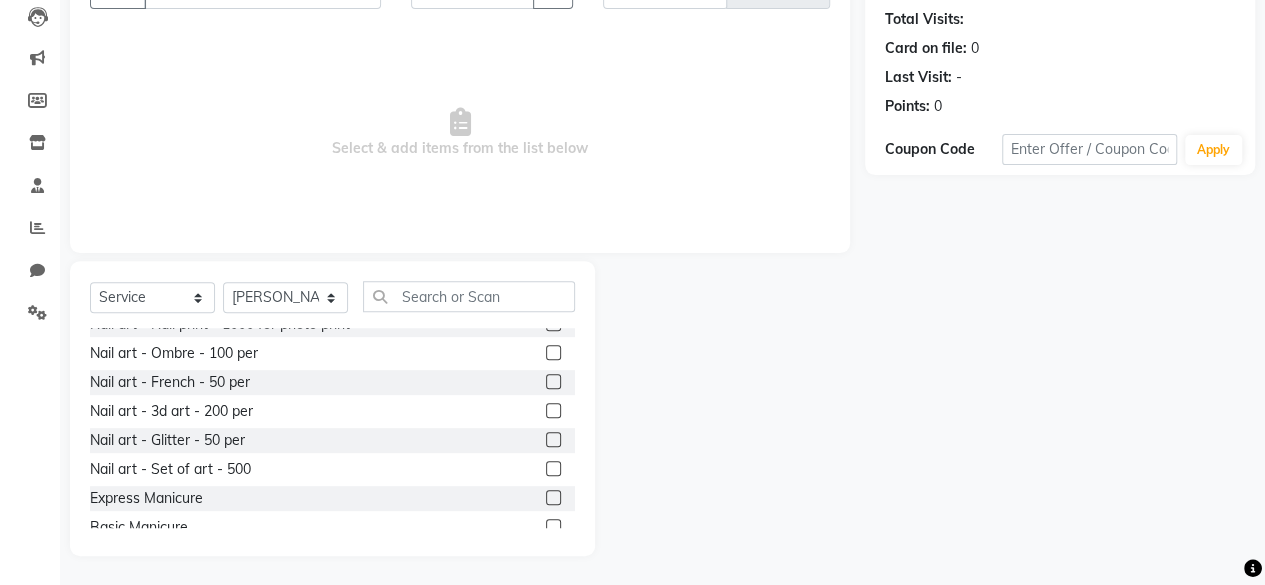 click 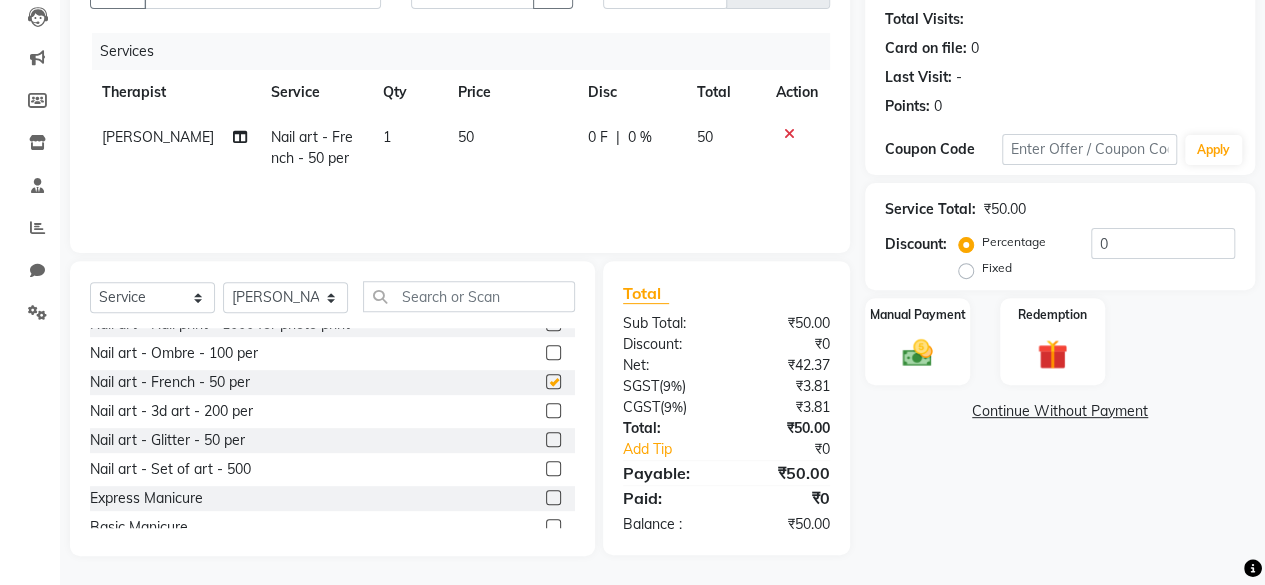 checkbox on "false" 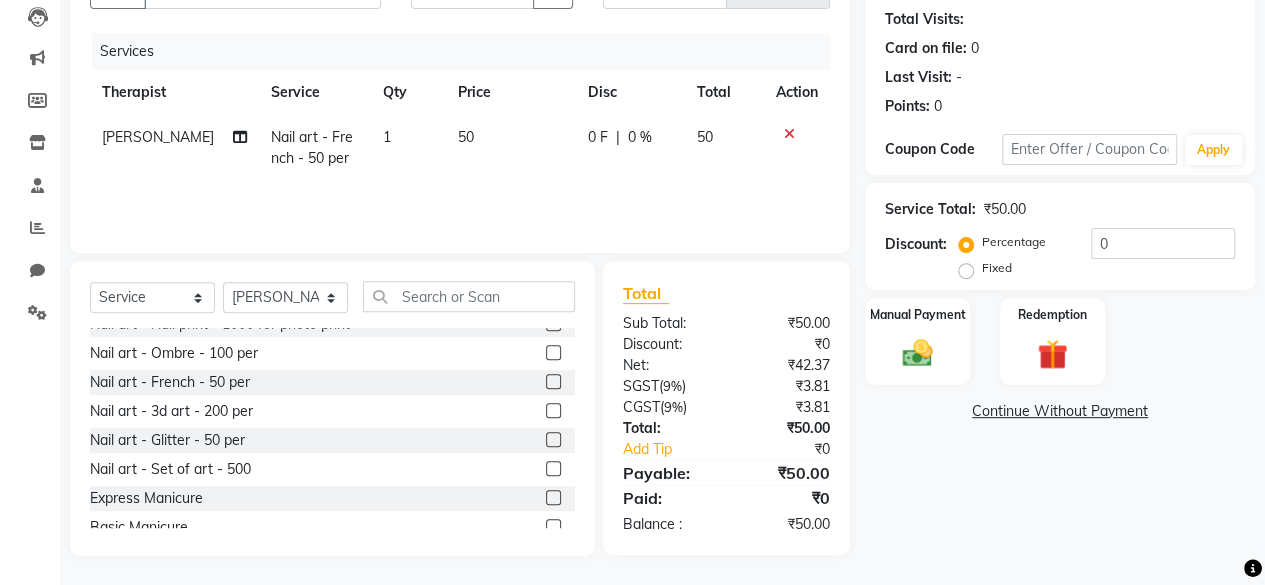 click on "50" 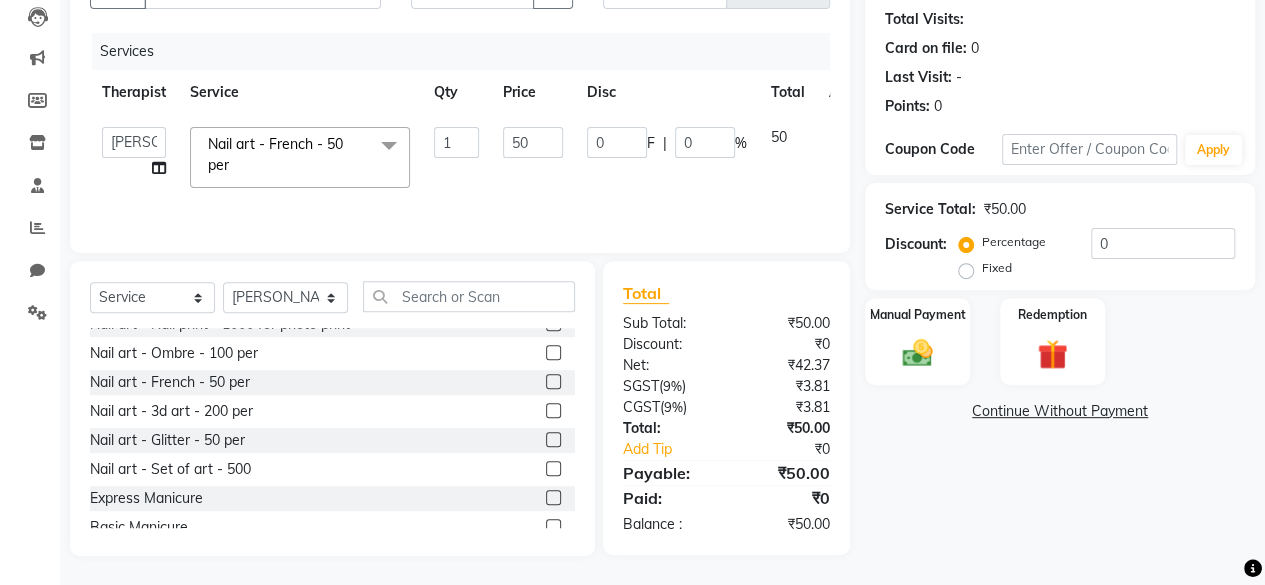 click on "50" 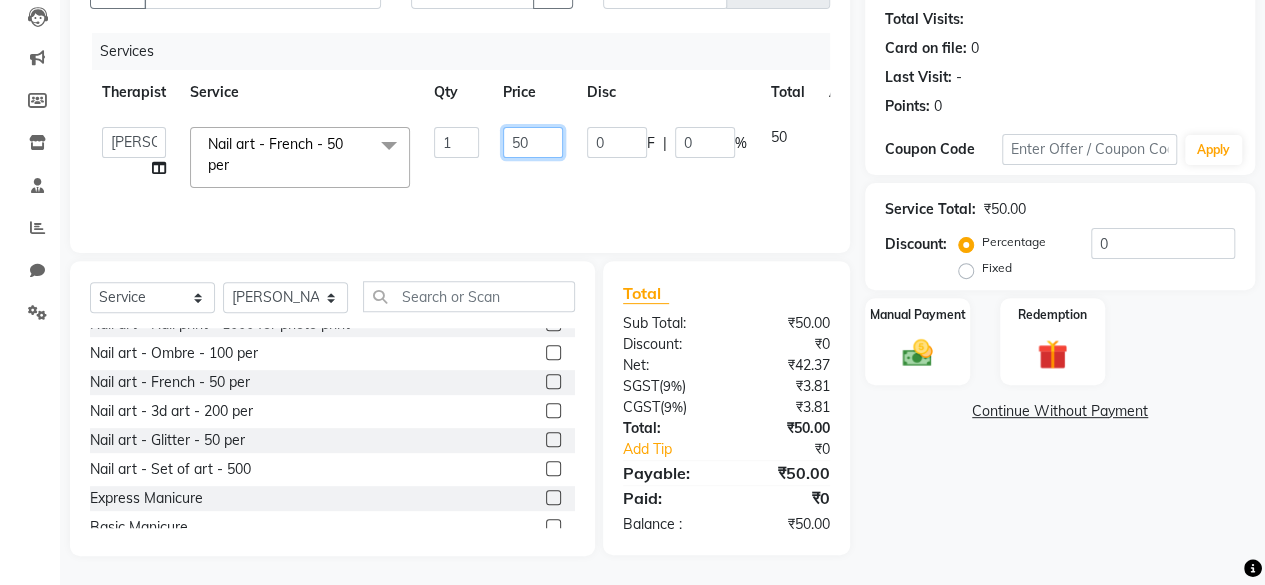 click on "50" 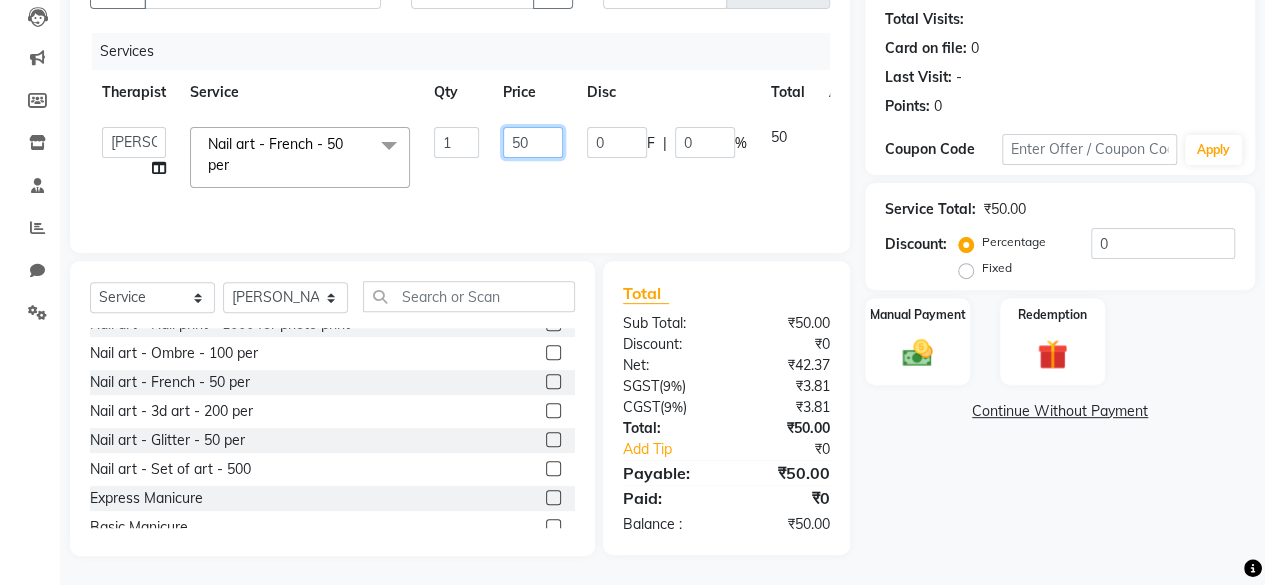 type on "5" 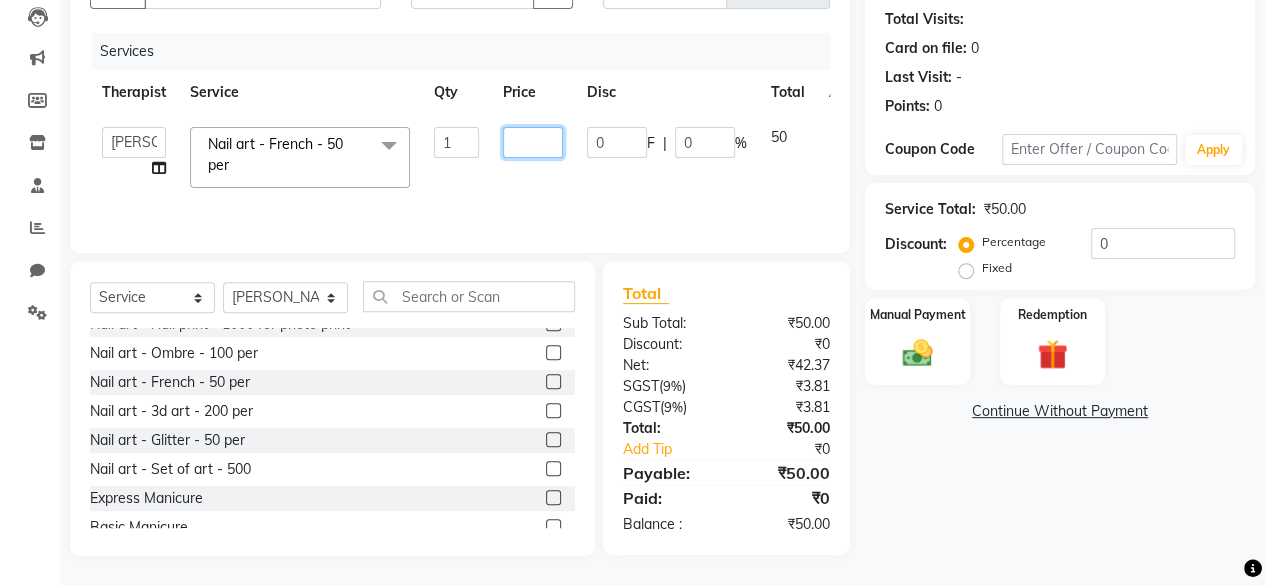 type on "1" 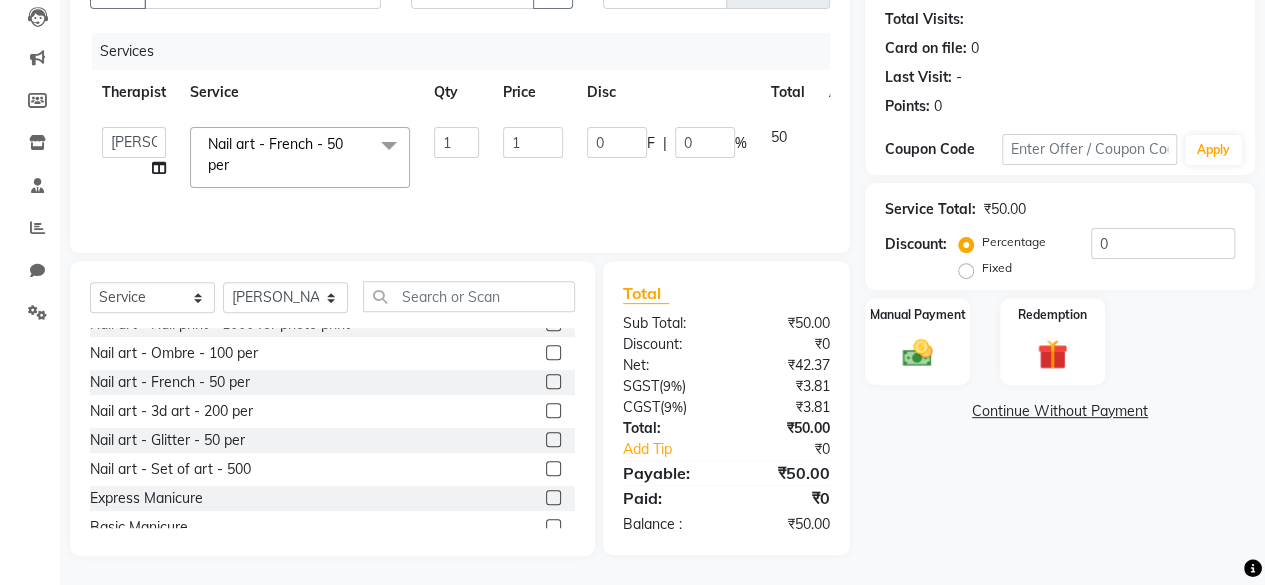 click on "Services Therapist Service Qty Price Disc Total Action  Anchal   Bhavna   Salman   Shivani   Staff   Tejashree  Nail art - French - 50 per  x Nails -  Acrylic extension - 1500 Nails - Gel extension - 2000 Nails -  Overlays  Nails - Removals - 1000 Nails - Gel polish  Nails - Temporary extension - 1000 Gel Polish Removal Transparent series Poly Gel Extensions Dipping method Nail art -  Nail art per finger - 50rs Nail art - Swaroski - 200 per Nail art - Small swaroski - 80 per Nail art - Jwellery - depends on selection (20-300) Nail art - Chrome - 100 per Nail art -  Cat eye - 150 per Nail art - Nail print - 1000 for photo print Nail art - Ombre - 100 per Nail art - French - 50 per Nail art - 3d art - 200 per Nail art - Glitter - 50 per Nail art - Set of art - 500 Express Manicure Basic Manicure Collagen Manicure Orange Mani/Pedi Kit Cucumber Mani/ Pedi Kit Basic Pedicure Express Pedicure Pomegranate Mani/ Pedi Kit Green Tea Mani/Pedi Kit Honey & Milk Mani / Pedi Kit Lavender Mani/Pedi Kit Lemon Mani/Pedi Kit" 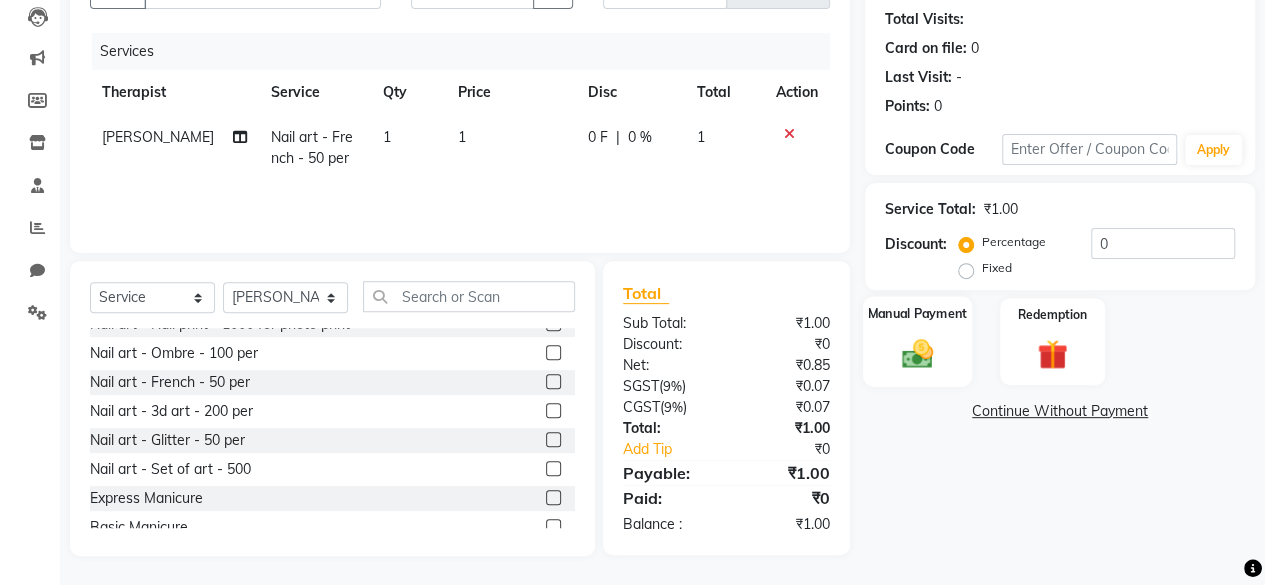 click 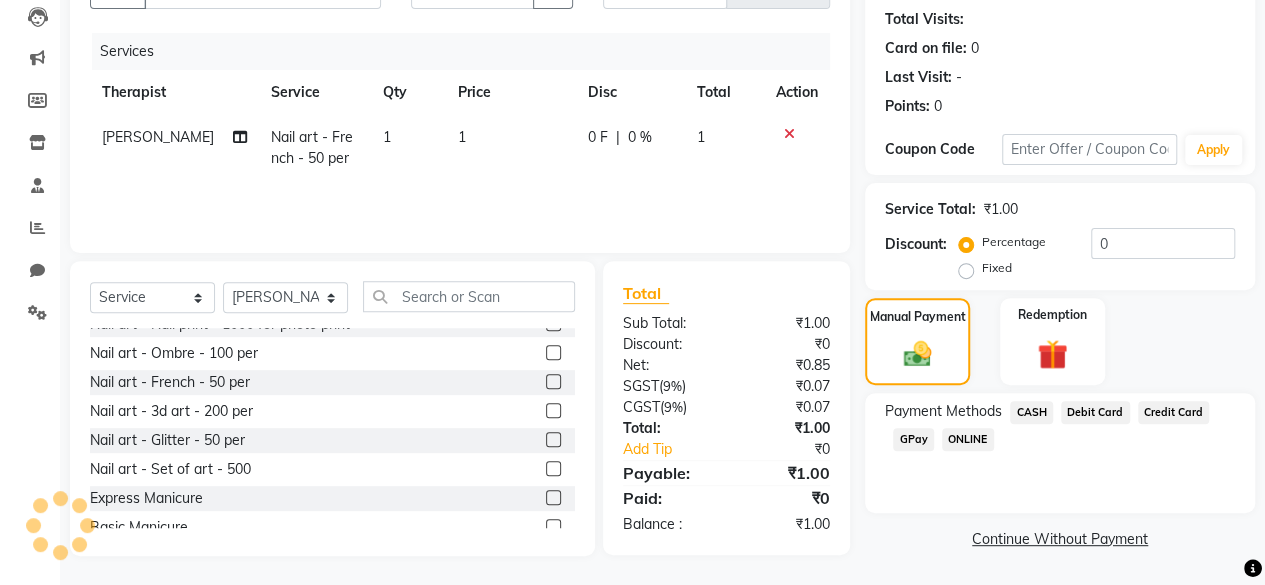 click on "CASH" 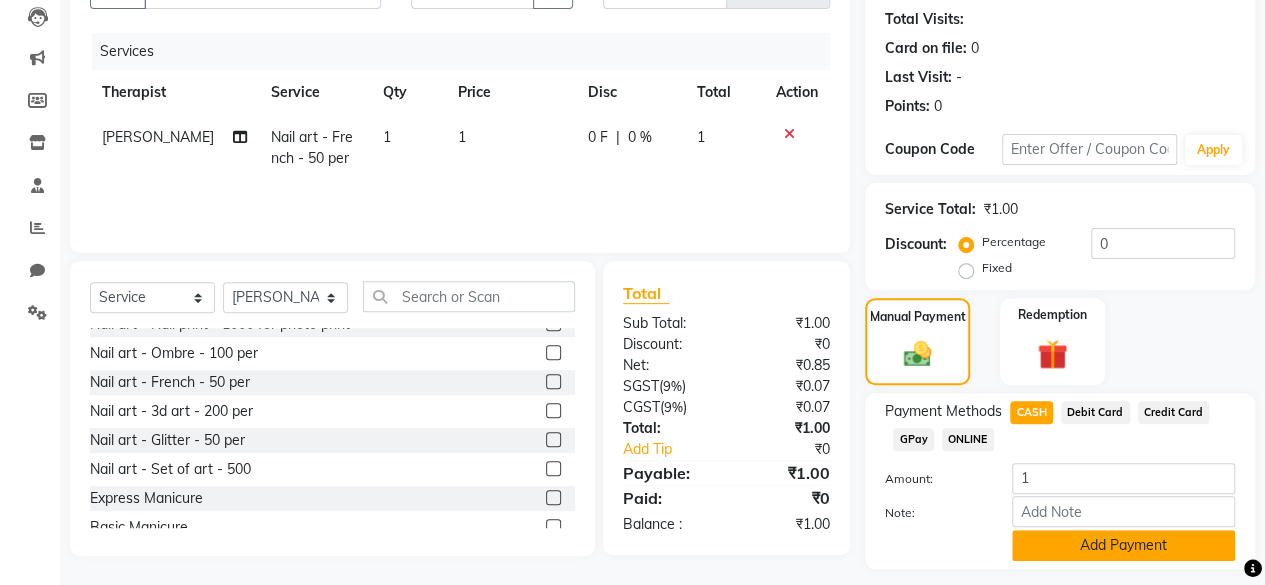 click on "Add Payment" 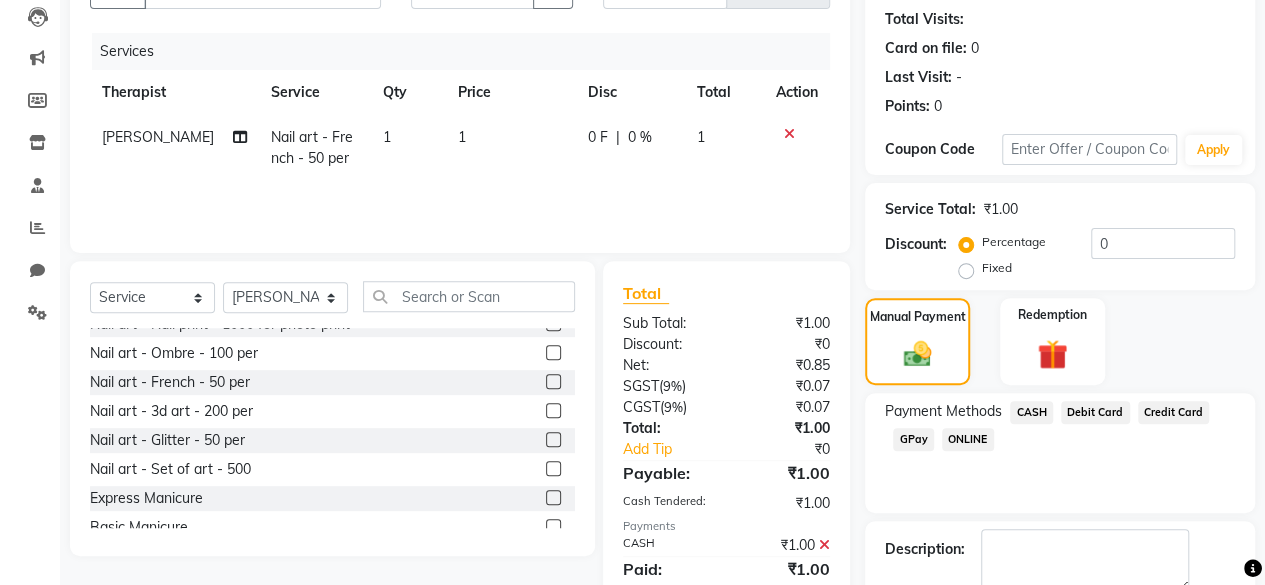 scroll, scrollTop: 324, scrollLeft: 0, axis: vertical 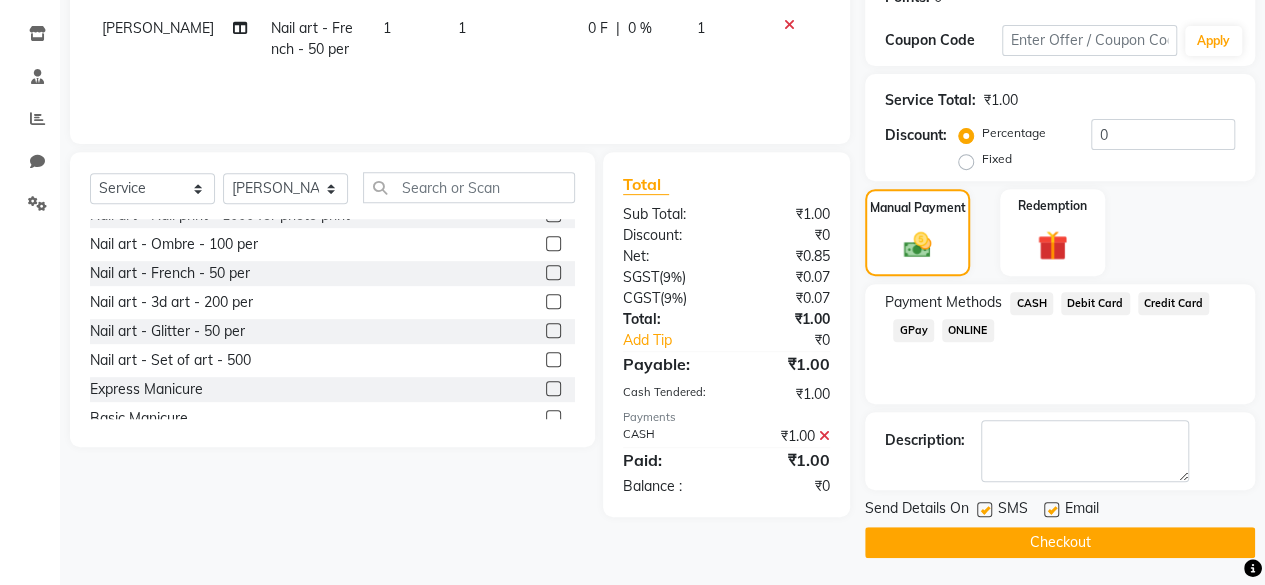 click on "Checkout" 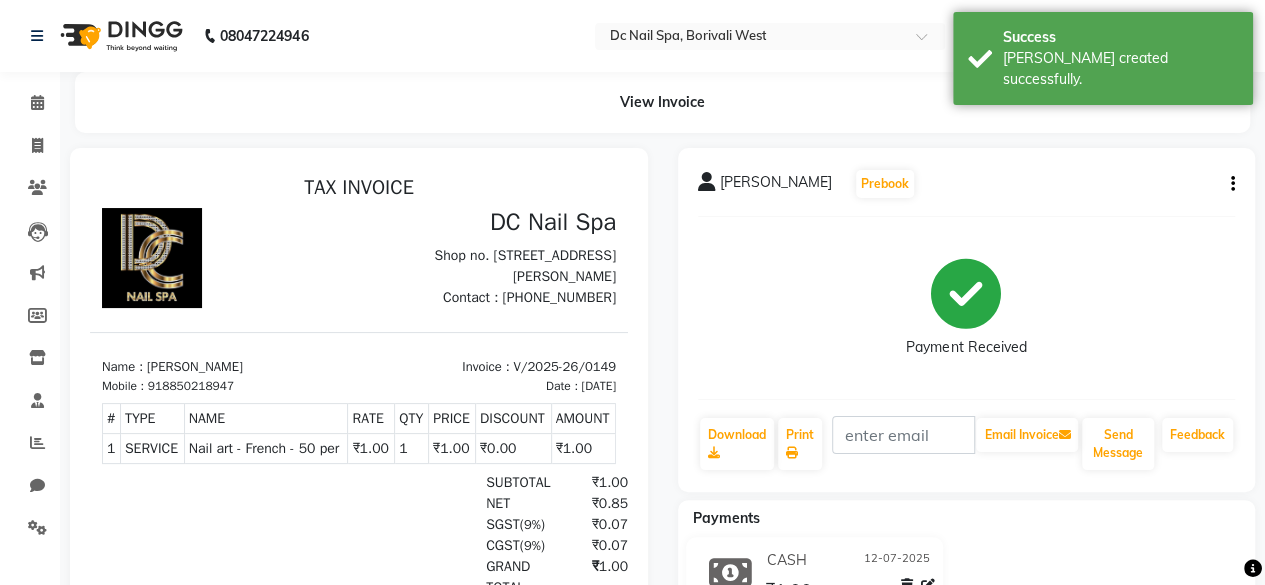 scroll, scrollTop: 0, scrollLeft: 0, axis: both 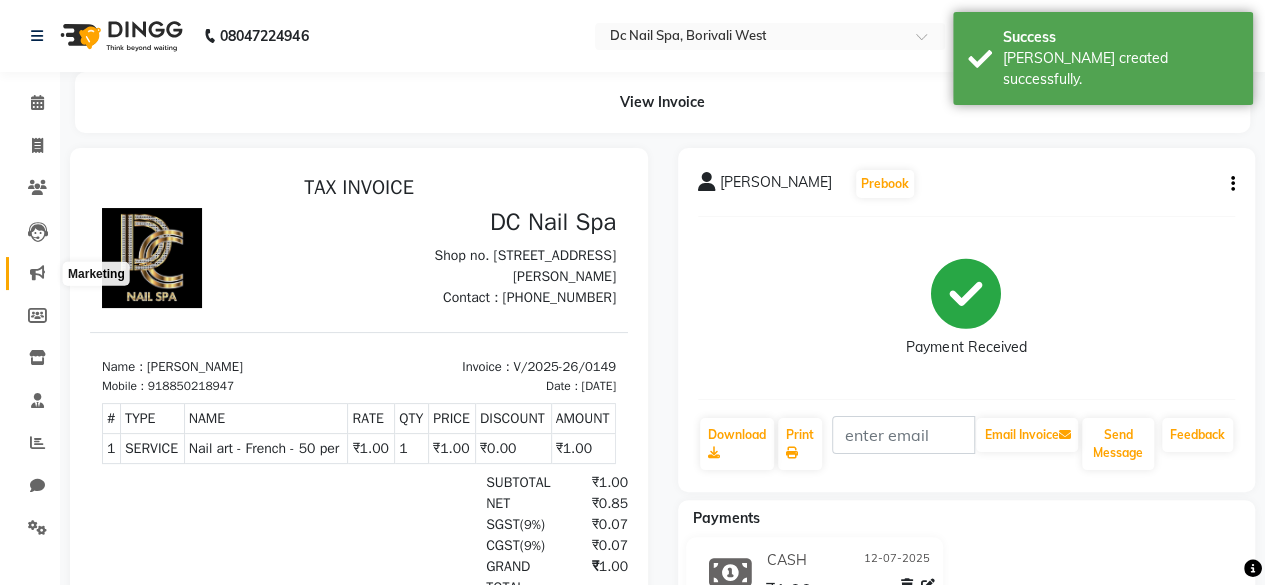 click 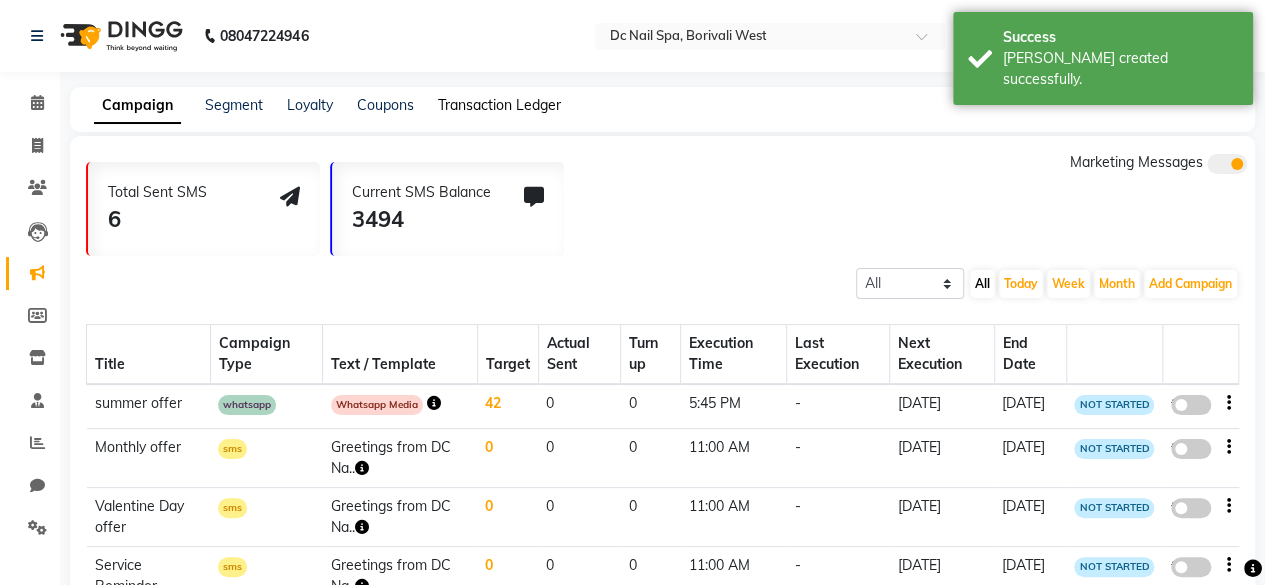 click on "Transaction Ledger" 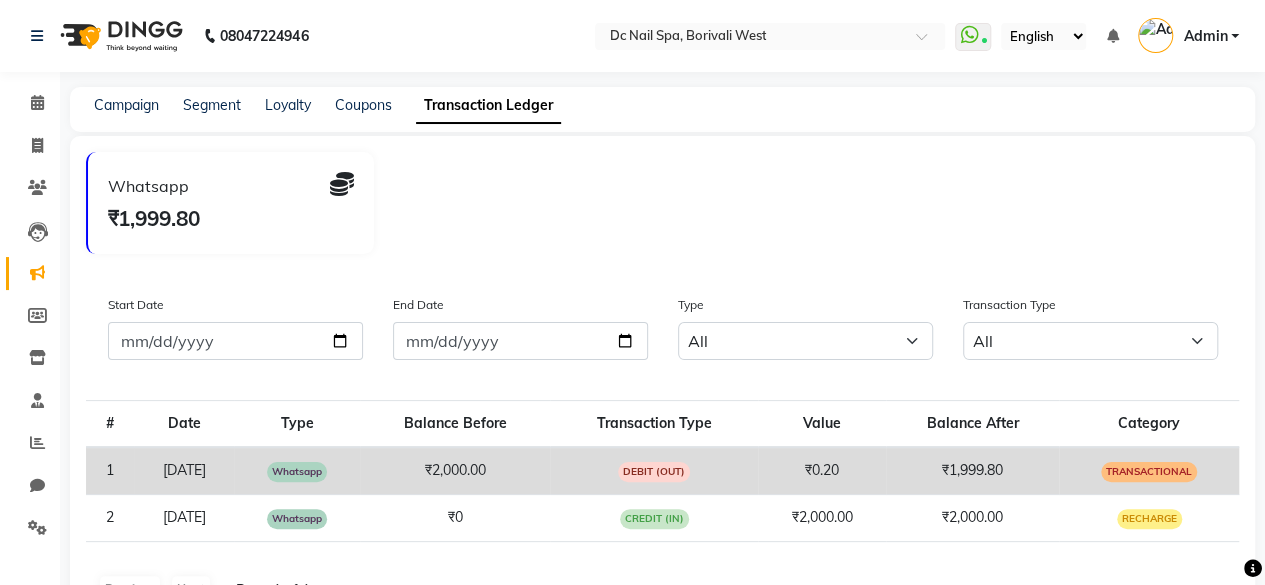 click on "[DATE]" 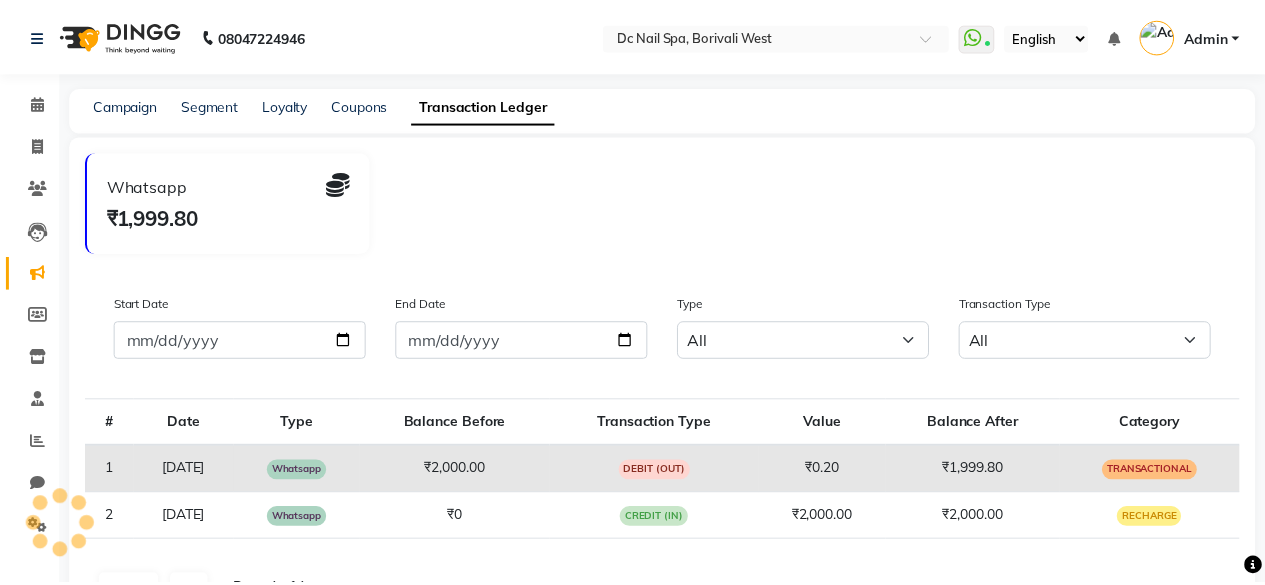 scroll, scrollTop: 0, scrollLeft: 0, axis: both 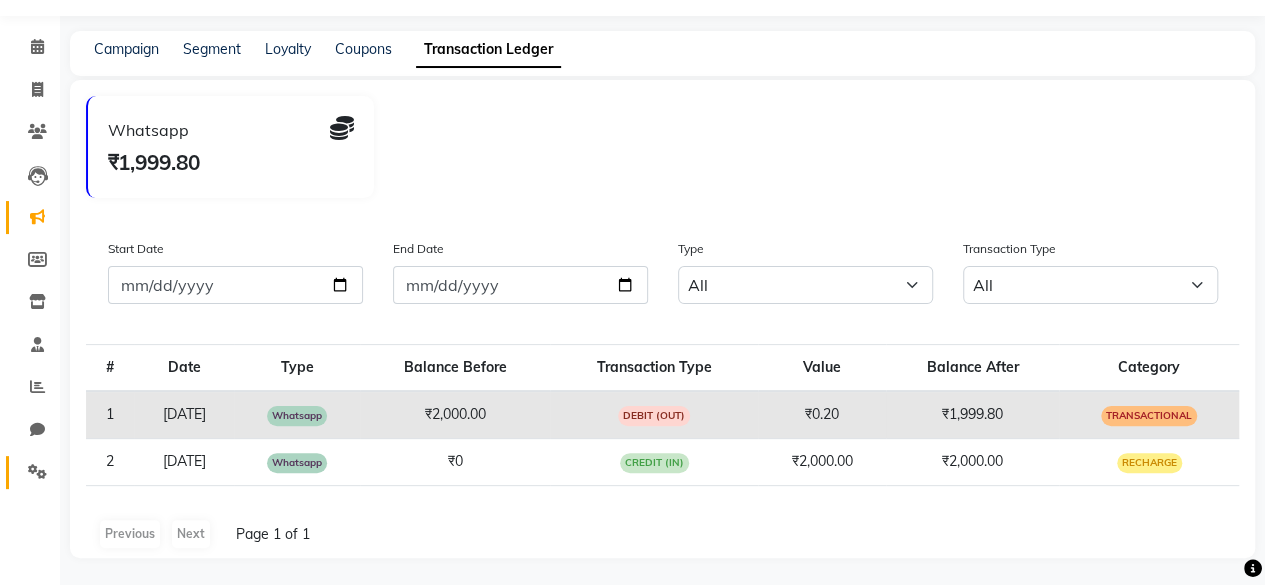 click on "Settings" 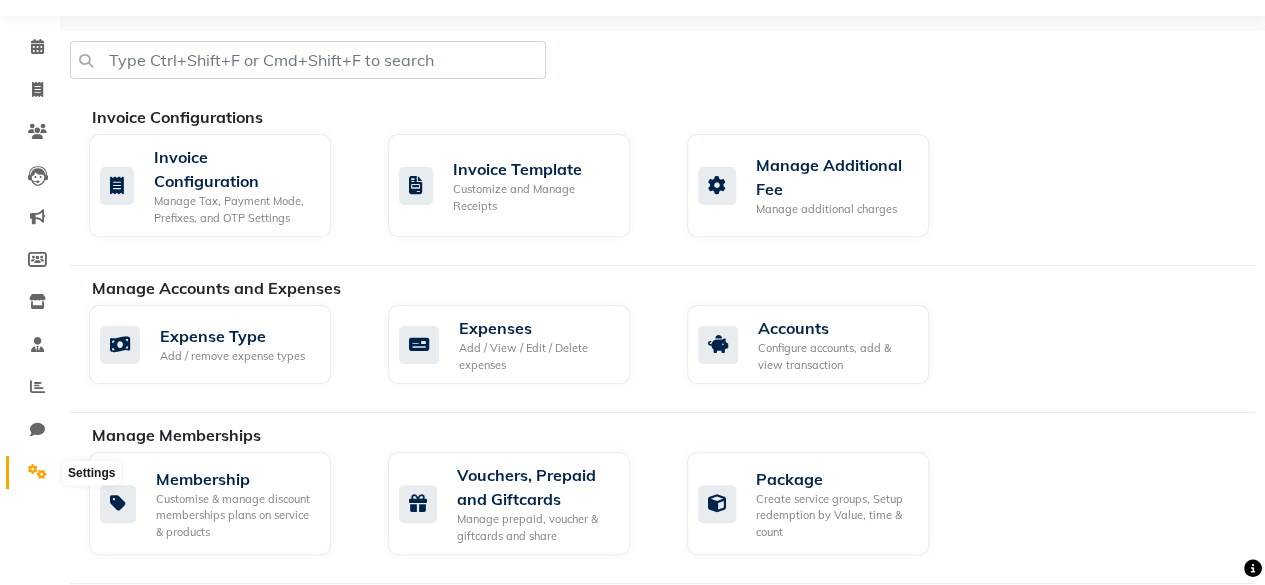 click 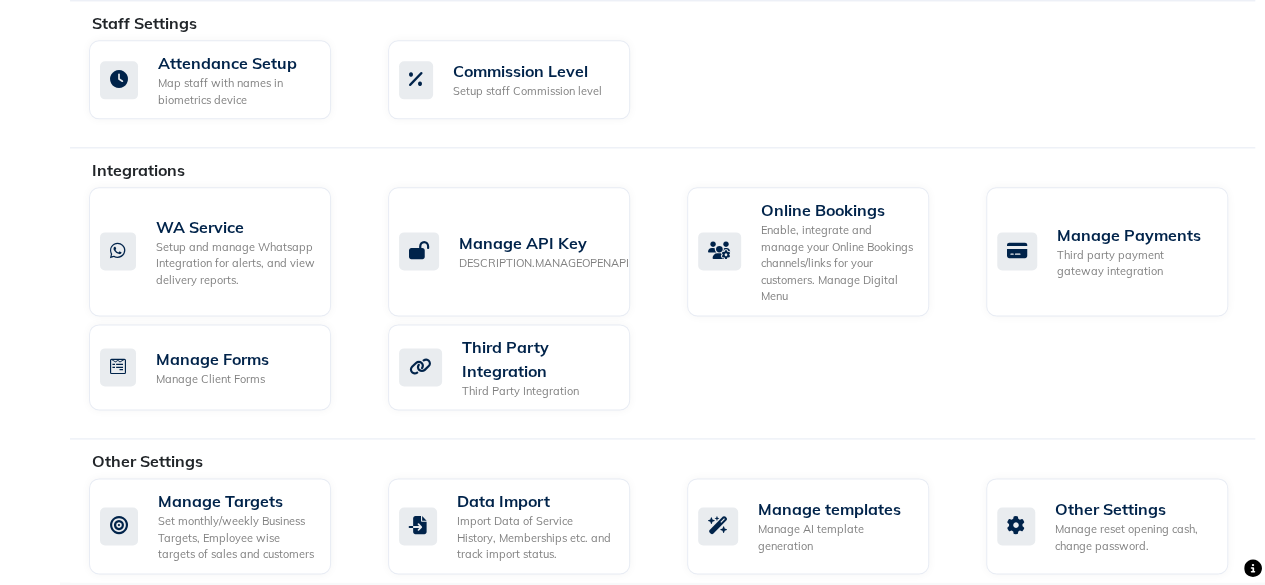 scroll, scrollTop: 1203, scrollLeft: 0, axis: vertical 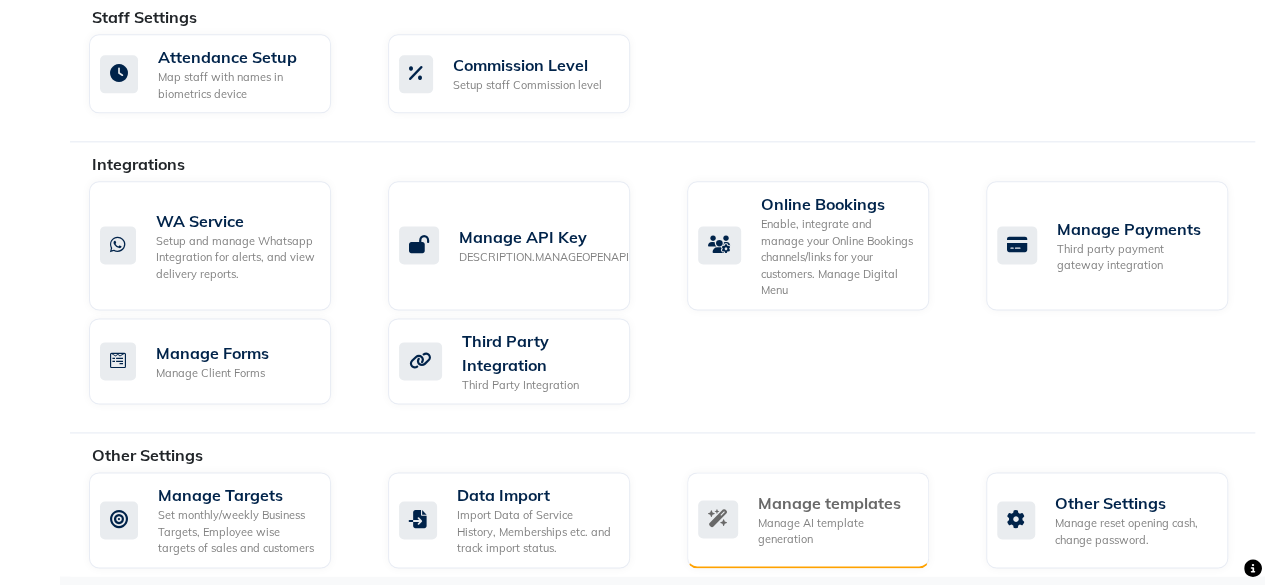 click on "Manage templates" 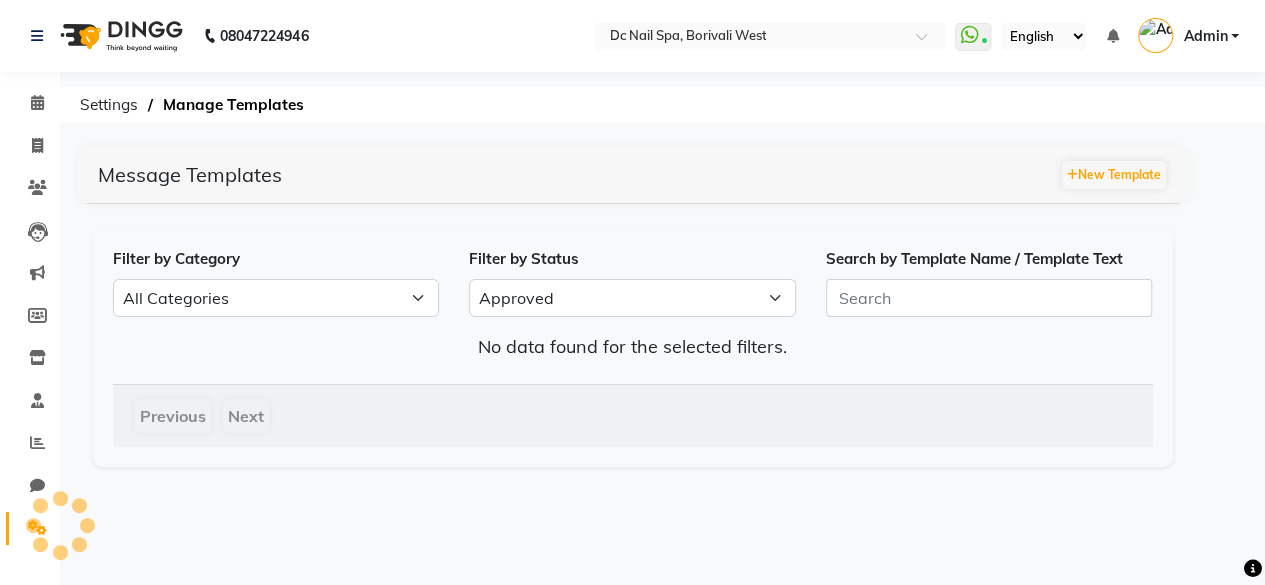 scroll, scrollTop: 0, scrollLeft: 0, axis: both 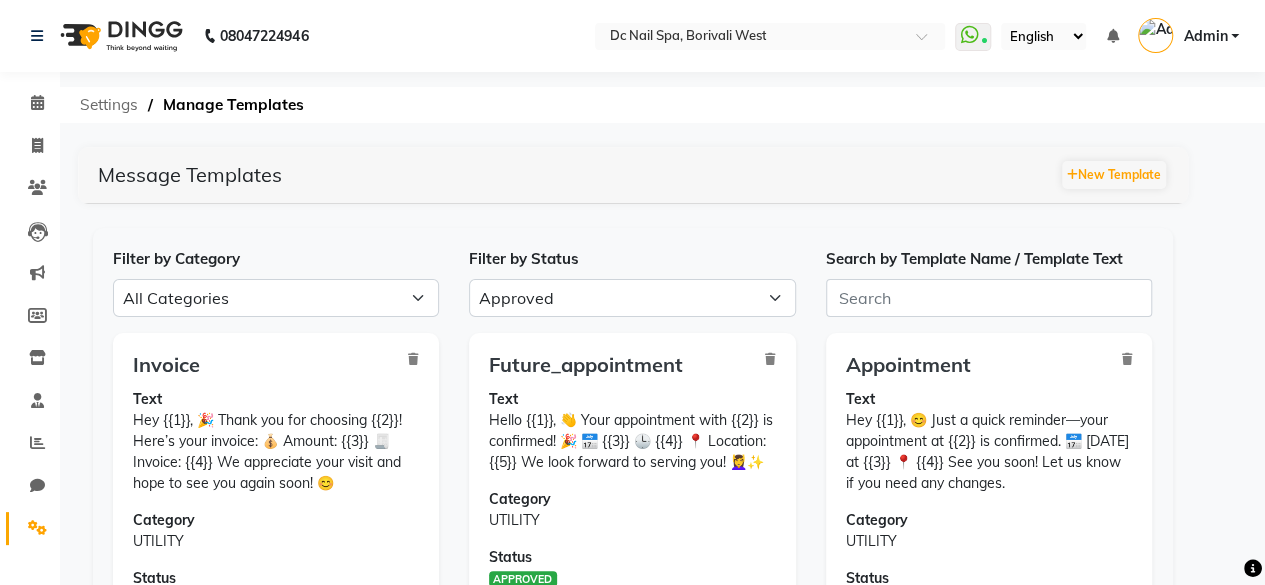 click on "Settings" 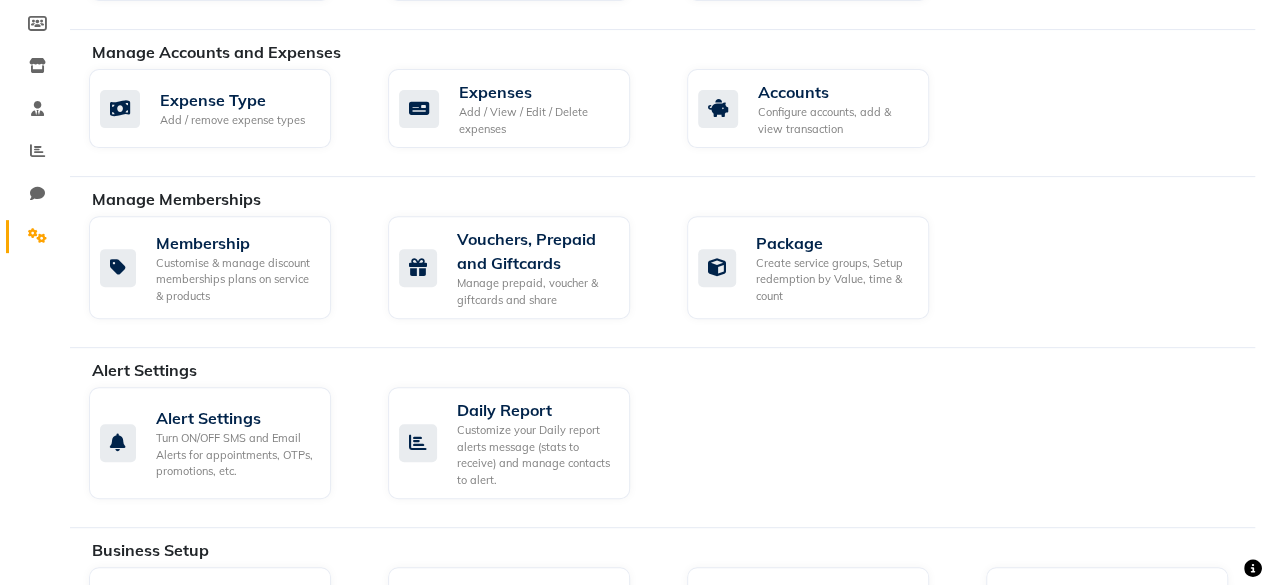 scroll, scrollTop: 379, scrollLeft: 0, axis: vertical 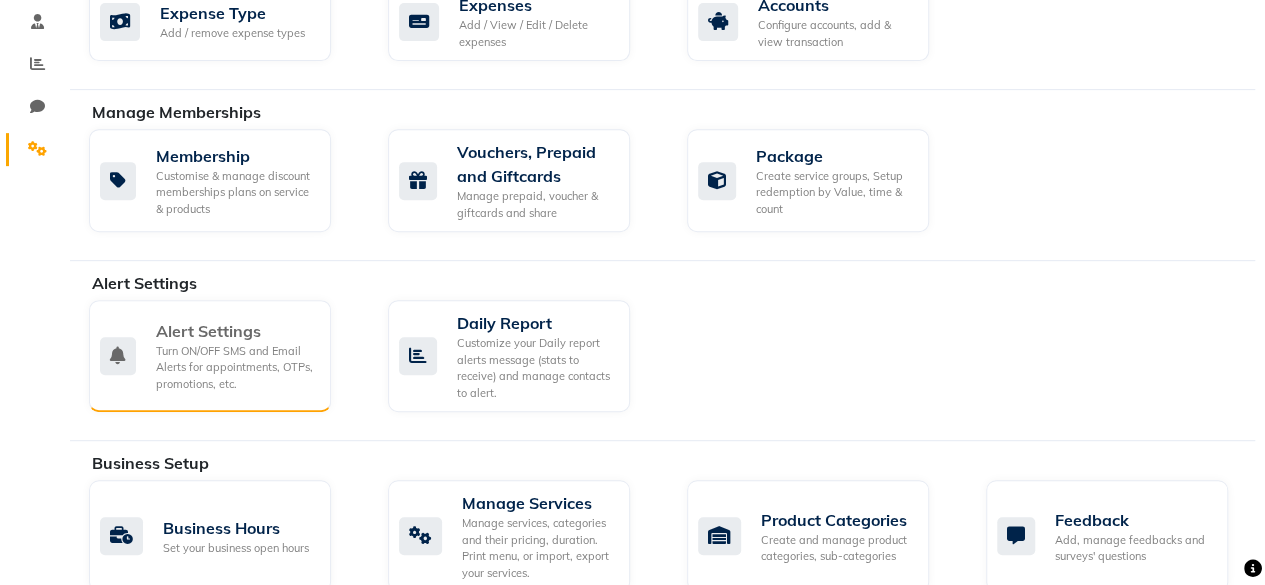 click on "Turn ON/OFF SMS and Email Alerts for appointments, OTPs, promotions, etc." 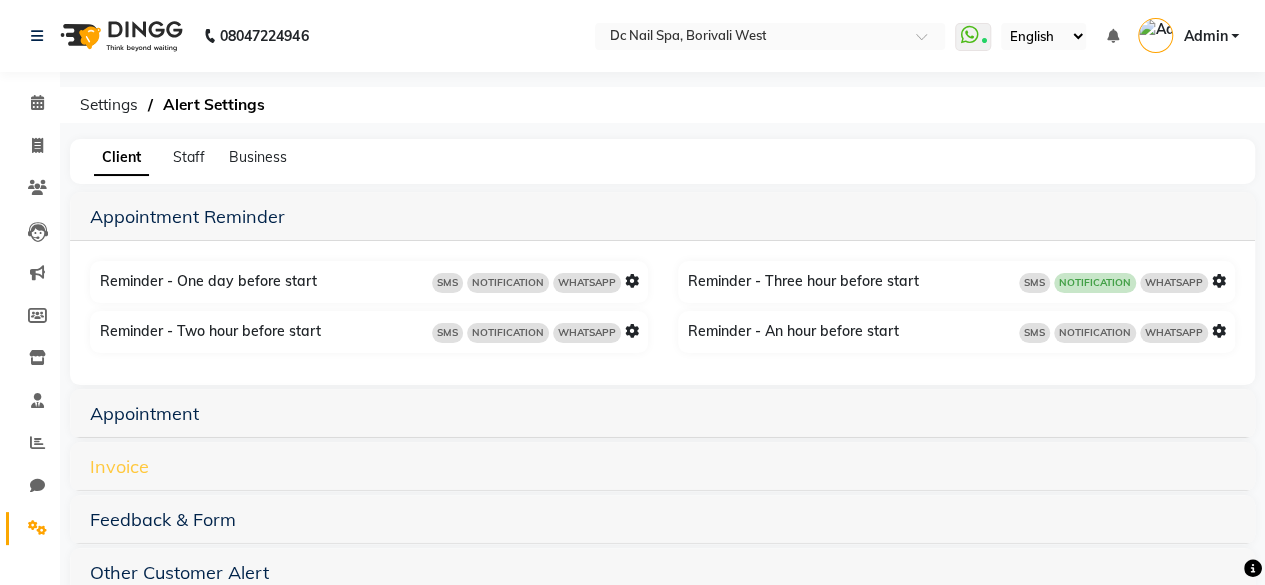 click on "Invoice" at bounding box center [119, 466] 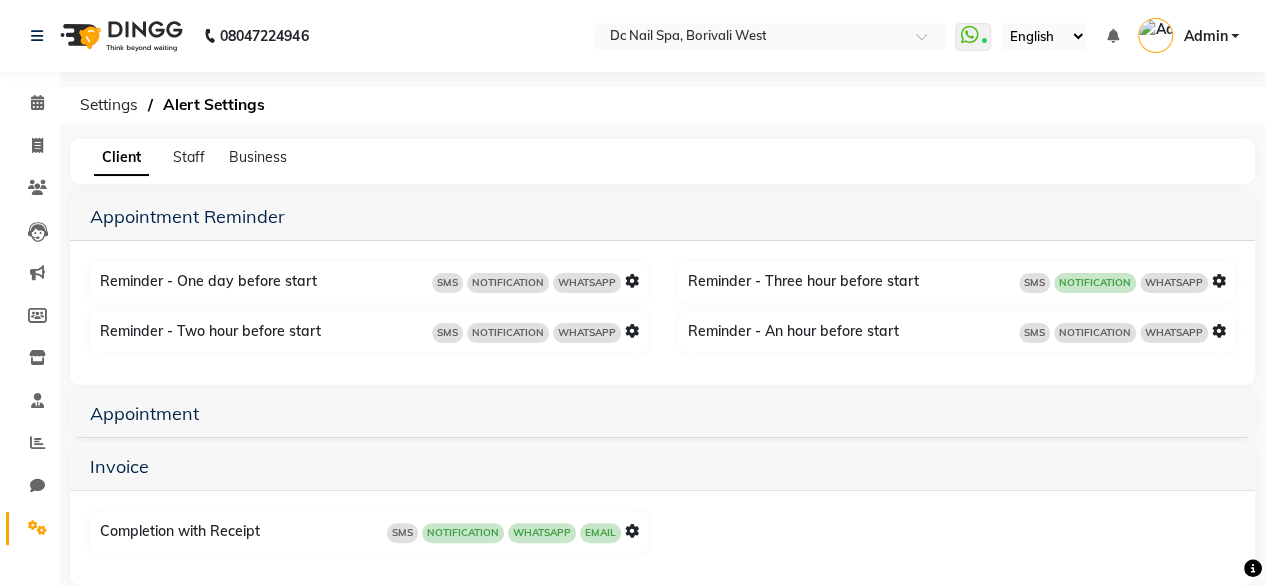 click at bounding box center [632, 531] 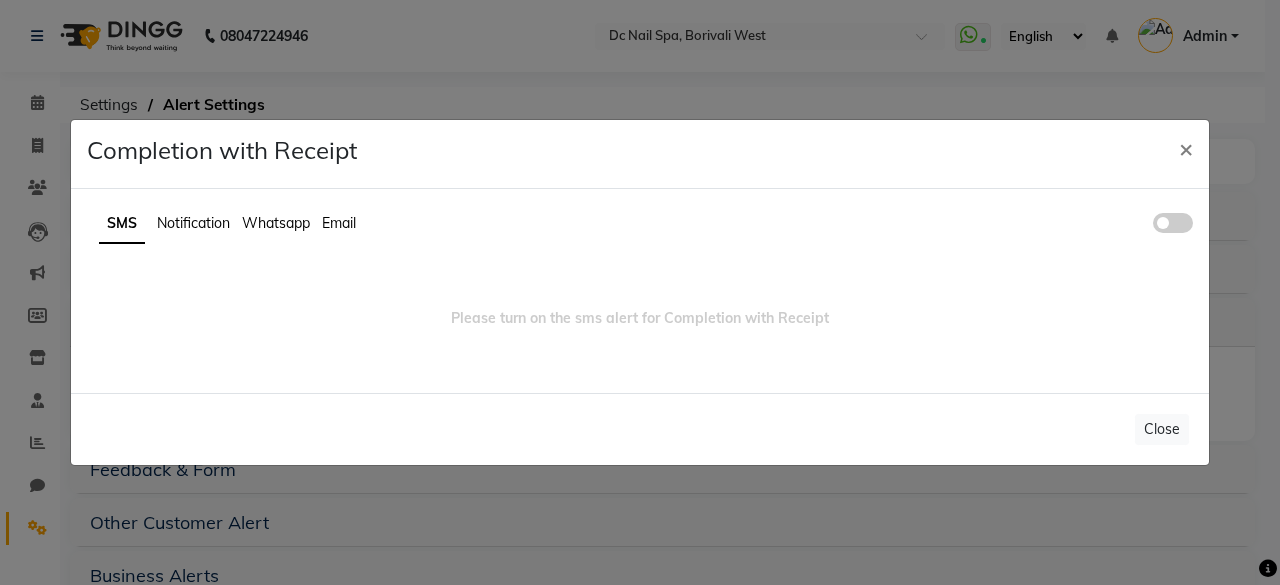 click on "Notification" 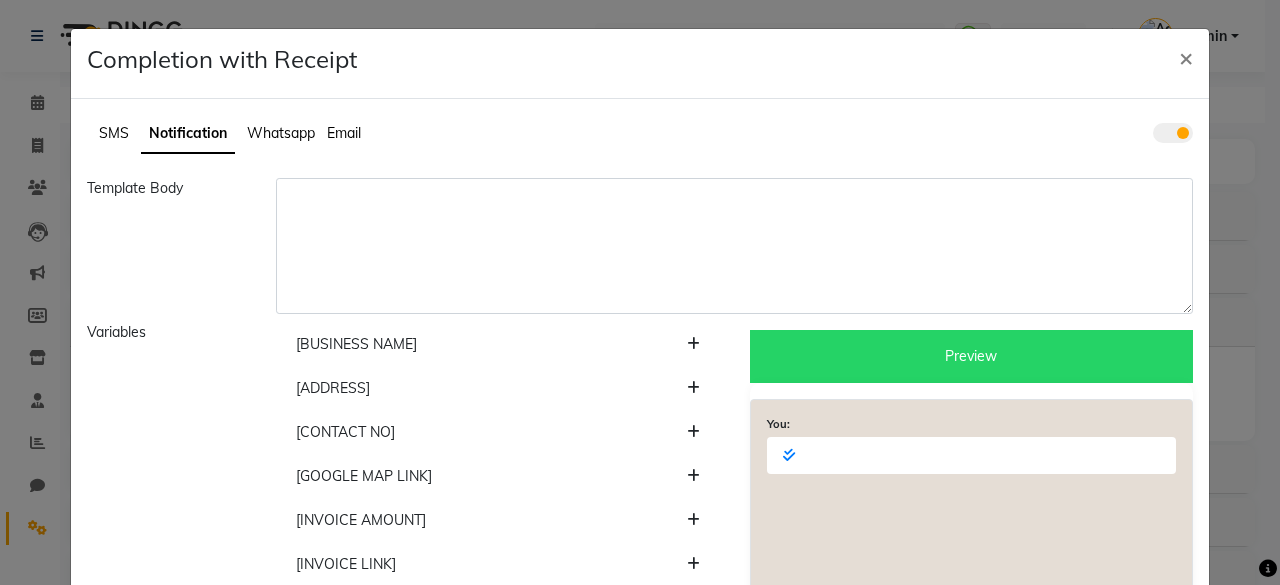 click 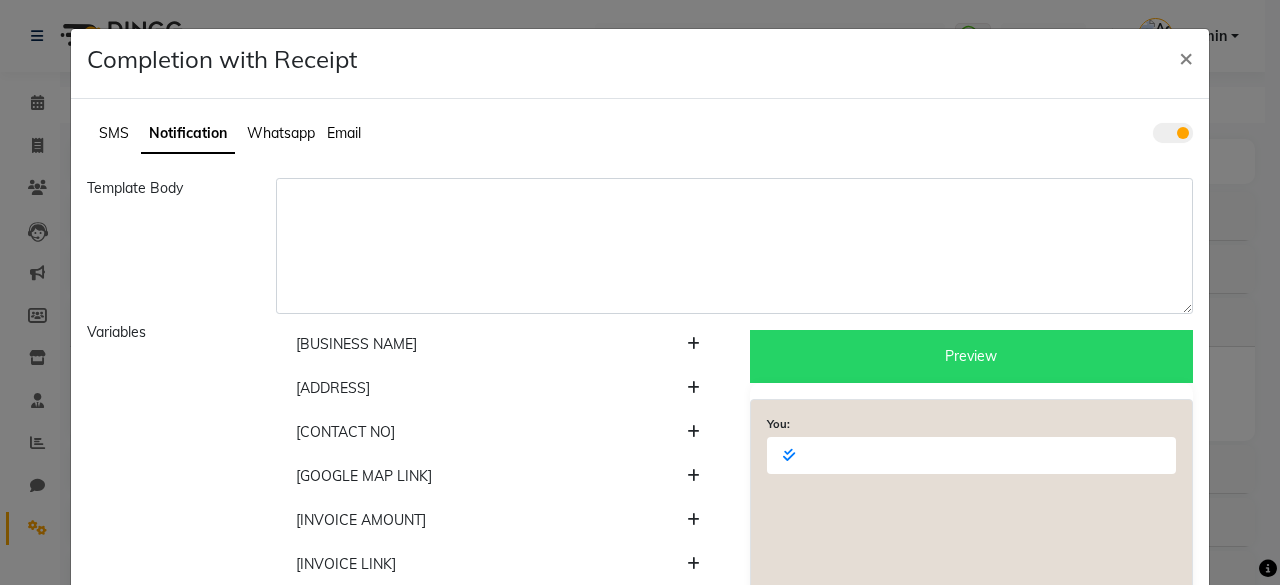 click 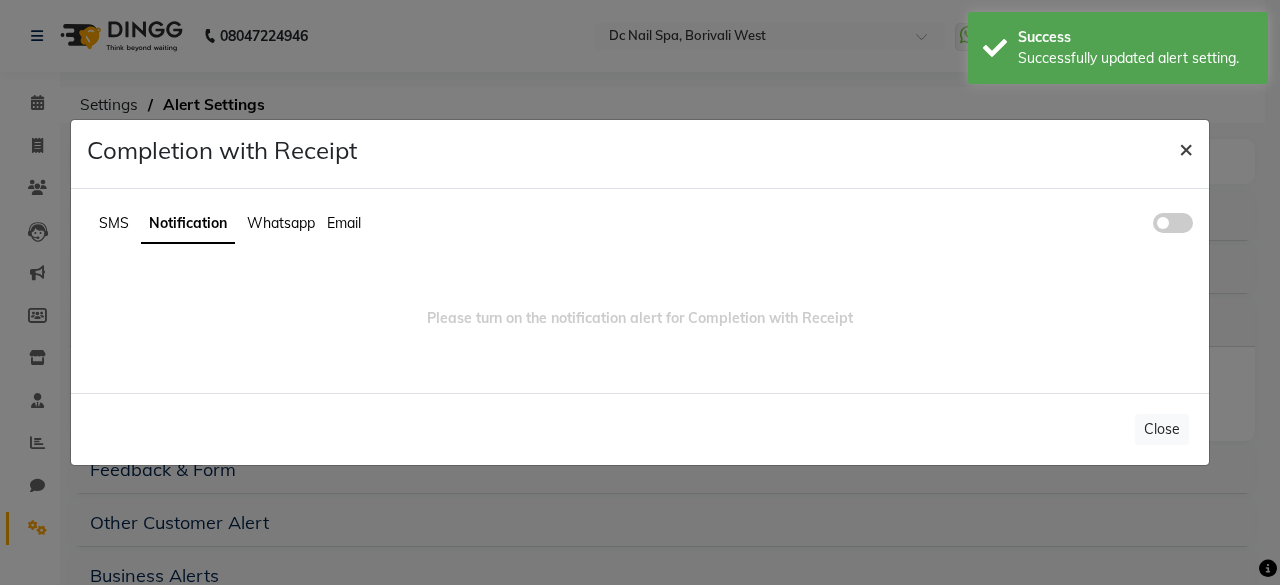click on "×" 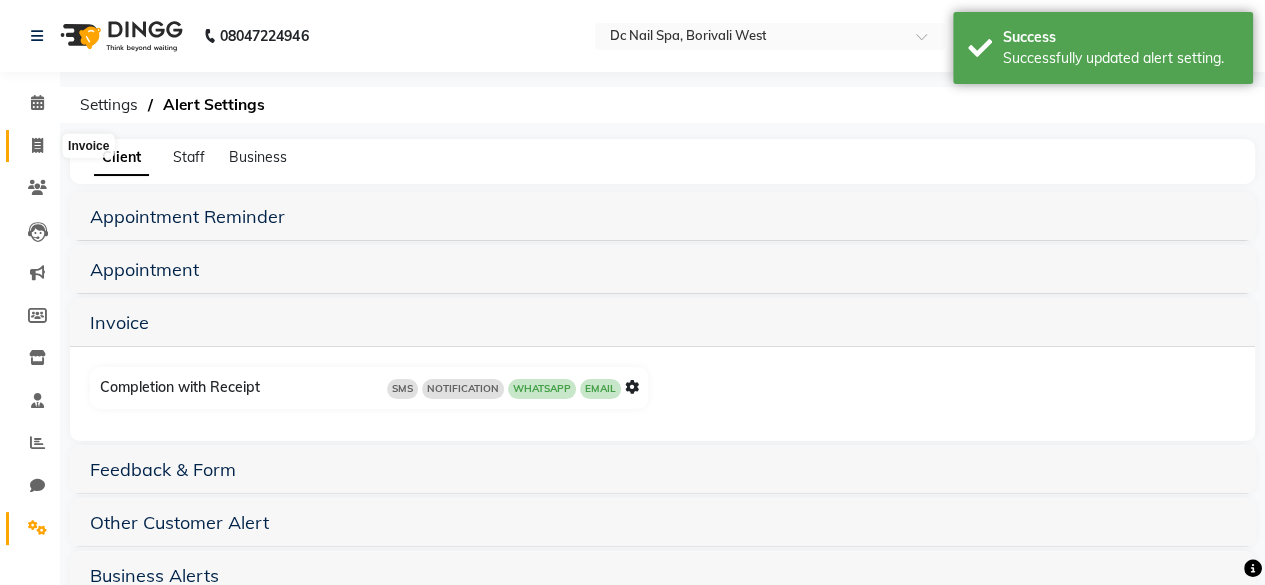 click 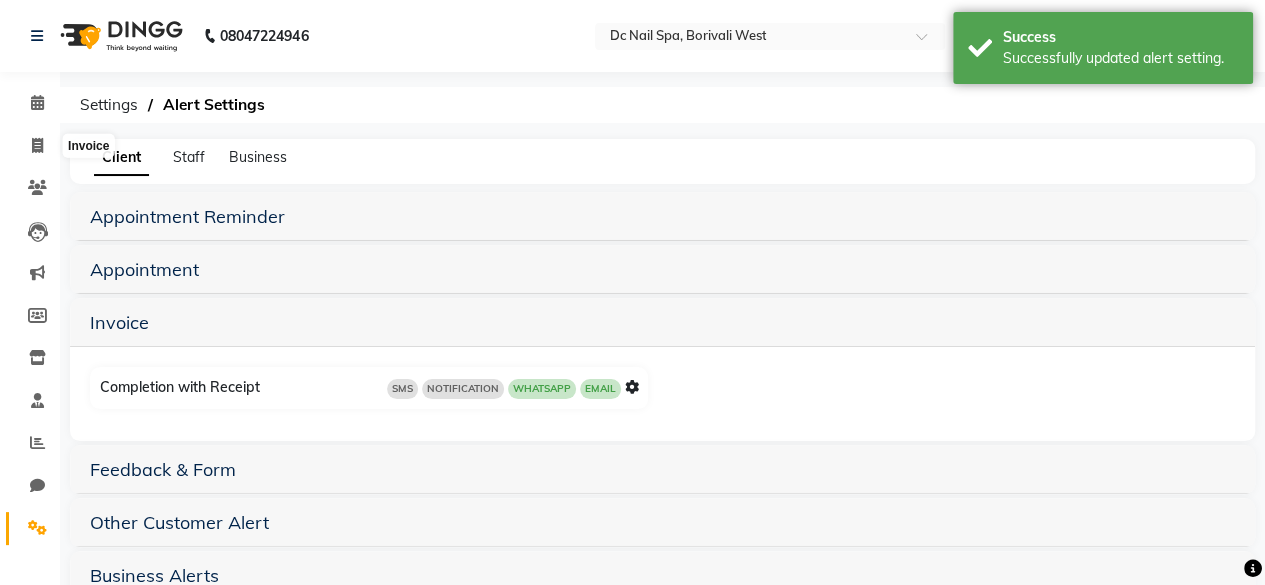 select on "8056" 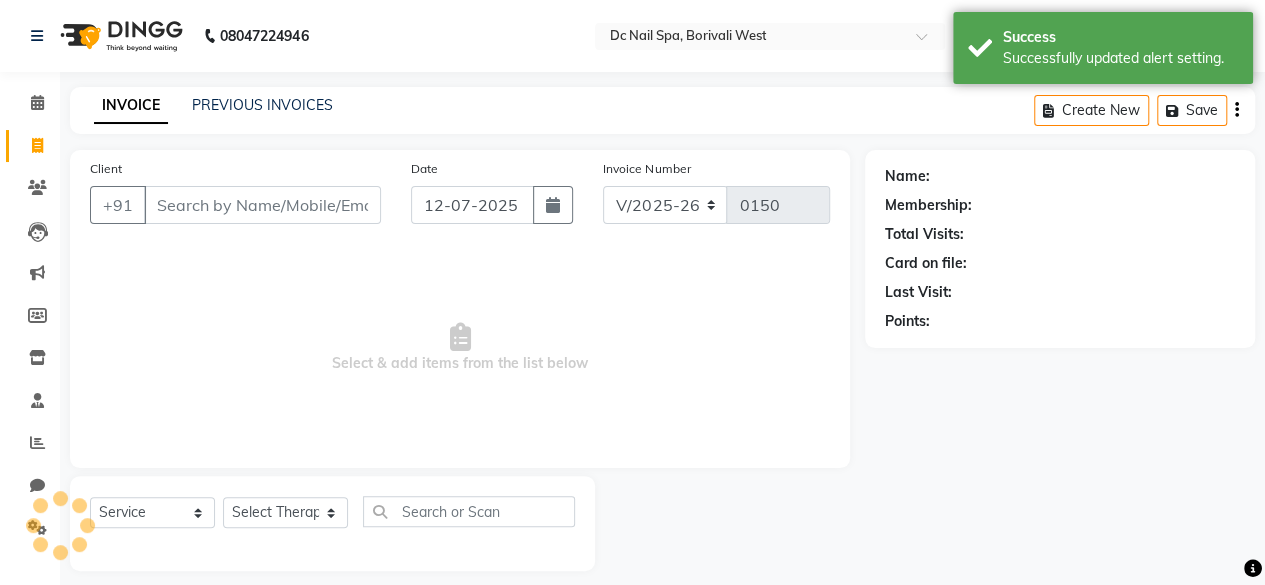 scroll, scrollTop: 15, scrollLeft: 0, axis: vertical 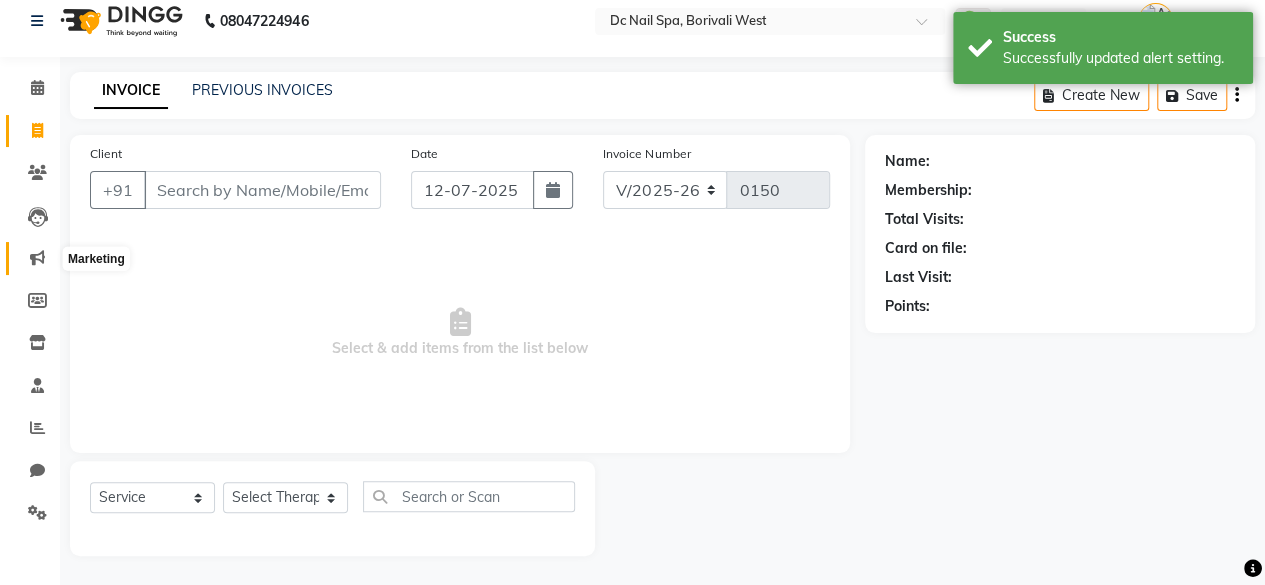 click 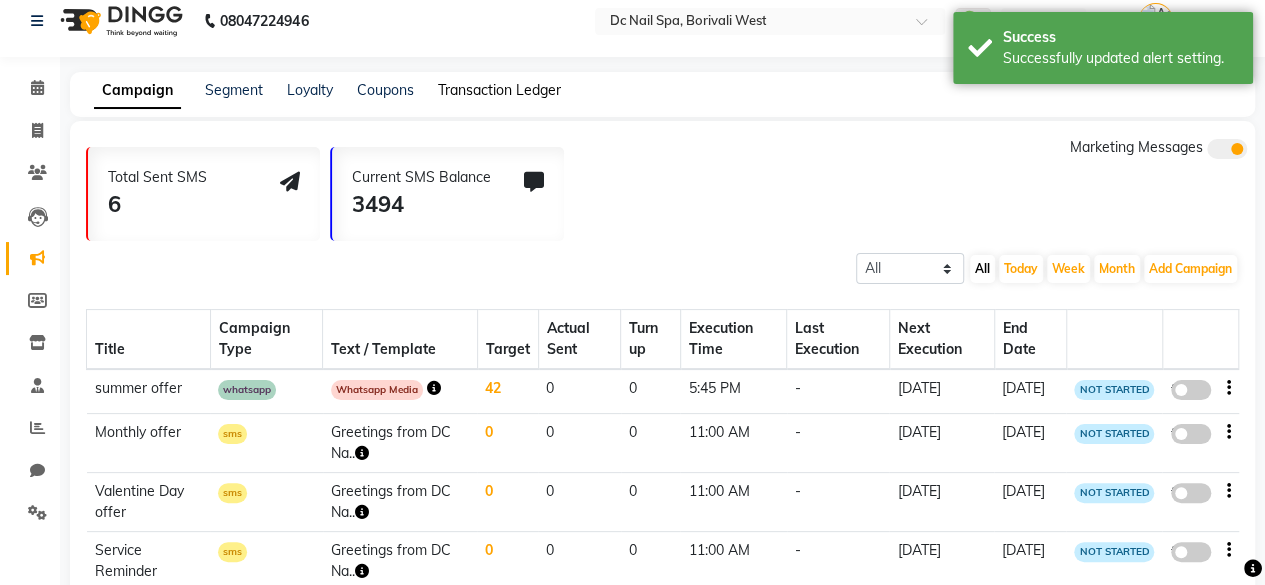 click on "Transaction Ledger" 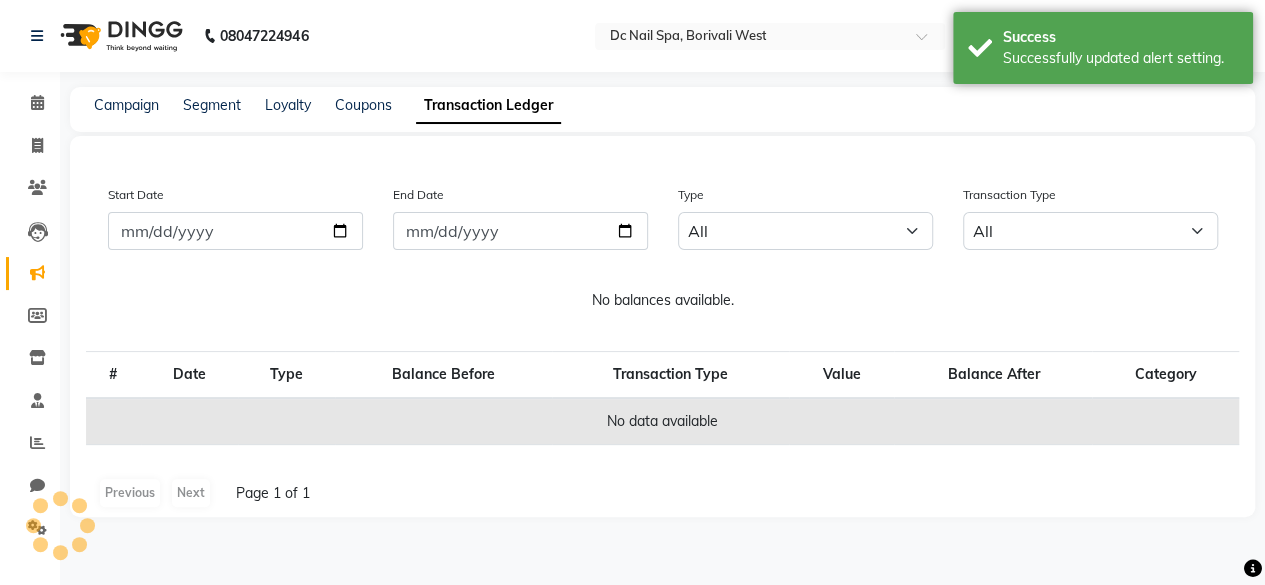 scroll, scrollTop: 0, scrollLeft: 0, axis: both 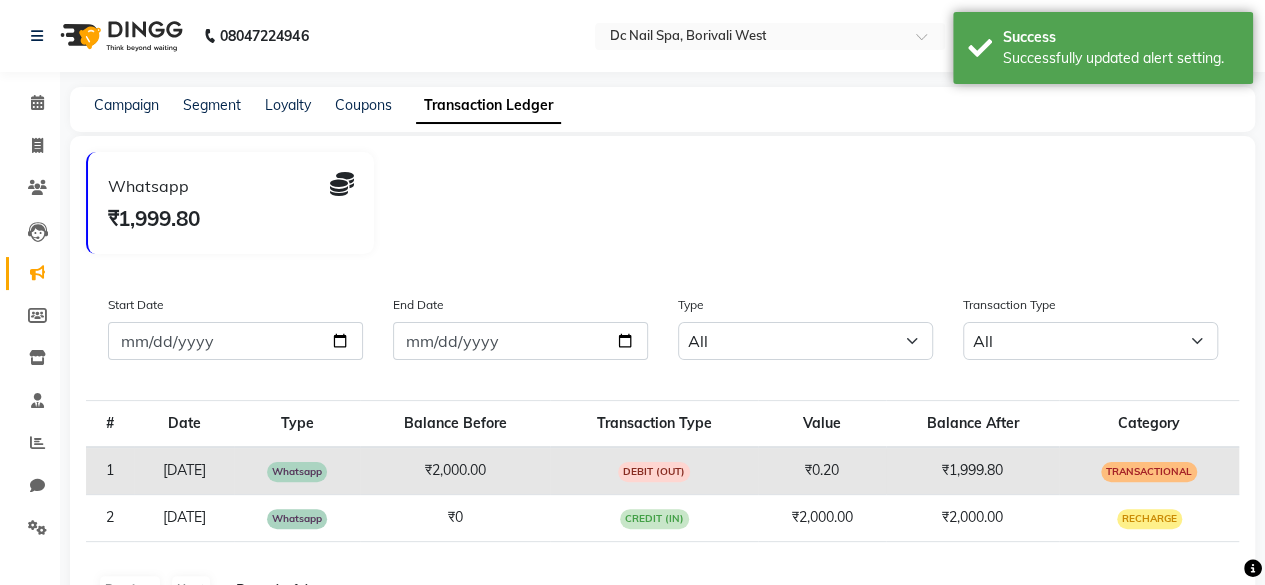 click on "08047224946 Select Location × Dc Nail Spa, Borivali West  WhatsApp Status  ✕ Status:  Connected Most Recent Message: [DATE]     12:45 PM Recent Service Activity: [DATE]     04:32 PM English ENGLISH Español العربية मराठी हिंदी ગુજરાતી தமிழ் 中文 Notifications nothing to show Admin Manage Profile Change Password Sign out  Version:3.15.4  ☀ DC Nail Spa, Borivali West  Calendar  Invoice  Clients  Leads   Marketing  Members  Inventory  Staff  Reports  Chat  Settings Completed InProgress Upcoming Dropped Tentative Check-In Confirm Bookings Generate Report Segments Page Builder Campaign Segment Loyalty Coupons Transaction Ledger  Whatsapp   ₹1,999.80  Start Date End Date Type All Email WhatsApp SMS Transaction Type All Debit Credit # Date Type Balance Before Transaction Type Value Balance After Category [PHONE_NUMBER][DATE]  Whatsapp  ₹2,000.00  DEBIT (OUT)  ₹0.20 ₹1,999.80 Transactional [PHONE_NUMBER][DATE]  Whatsapp  ₹0  CREDIT (IN)  ₹2,000.00" at bounding box center (632, 322) 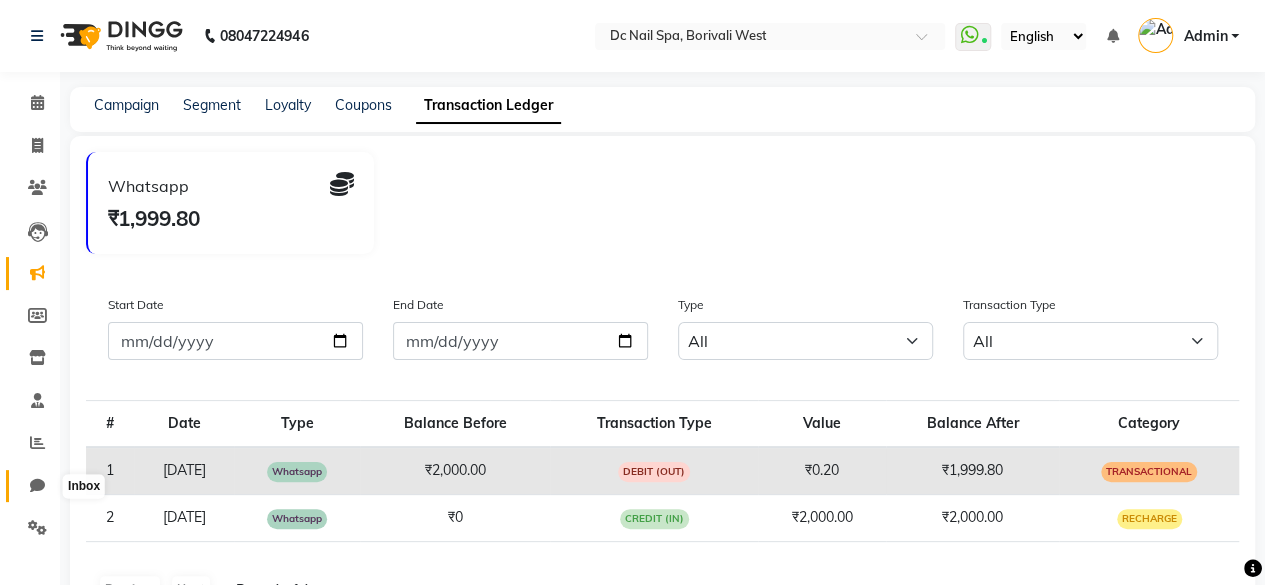 click 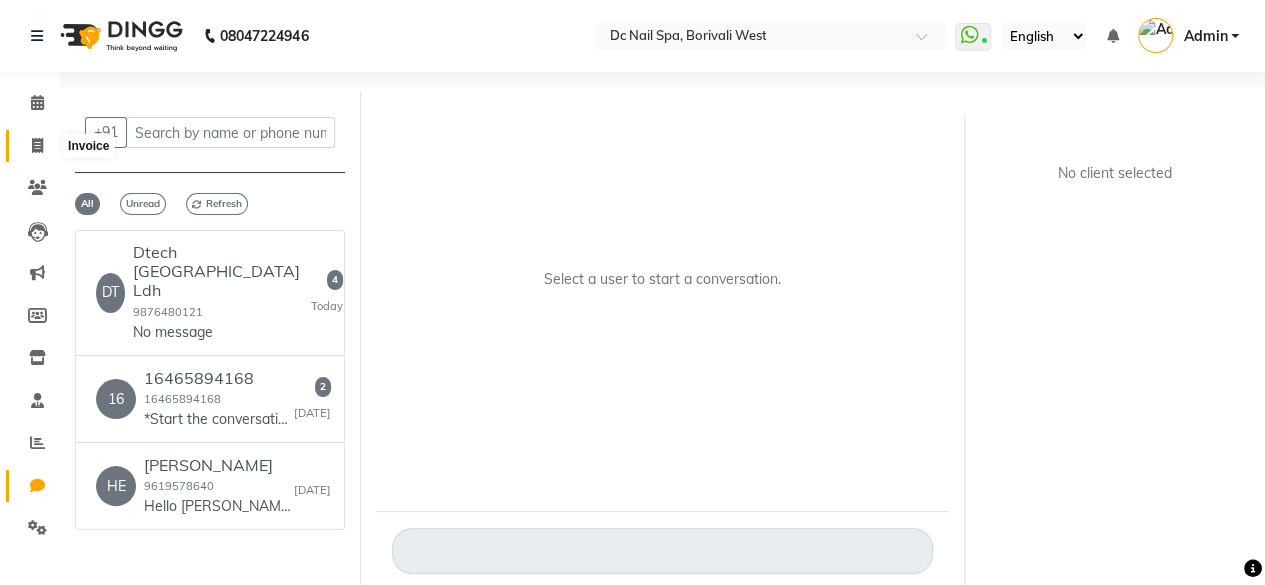 click 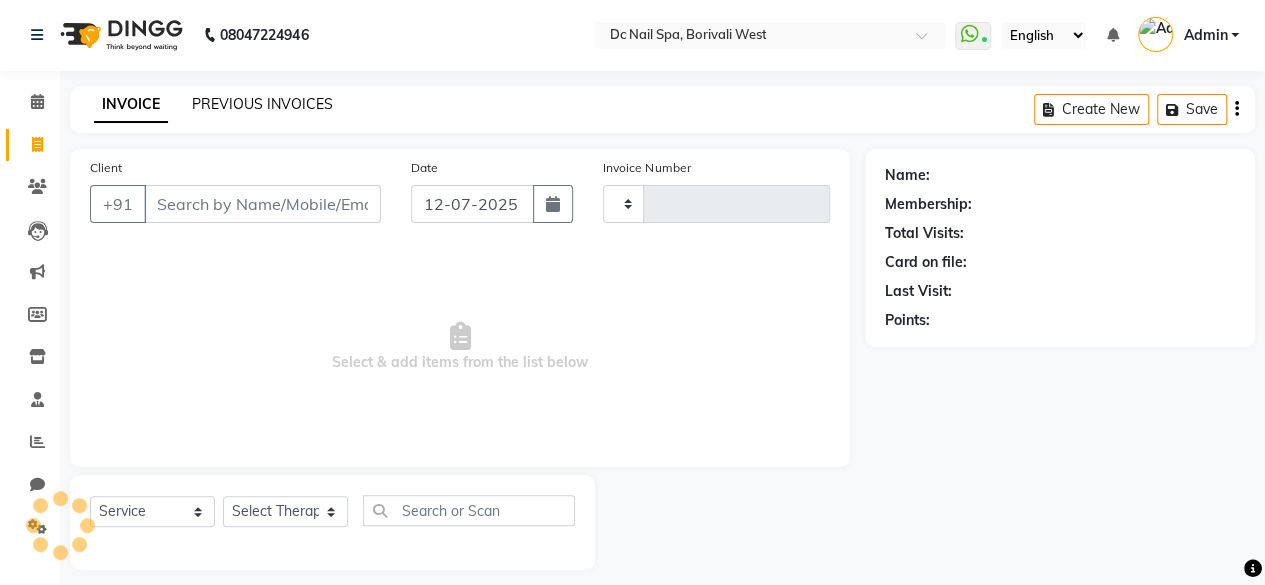 type on "0150" 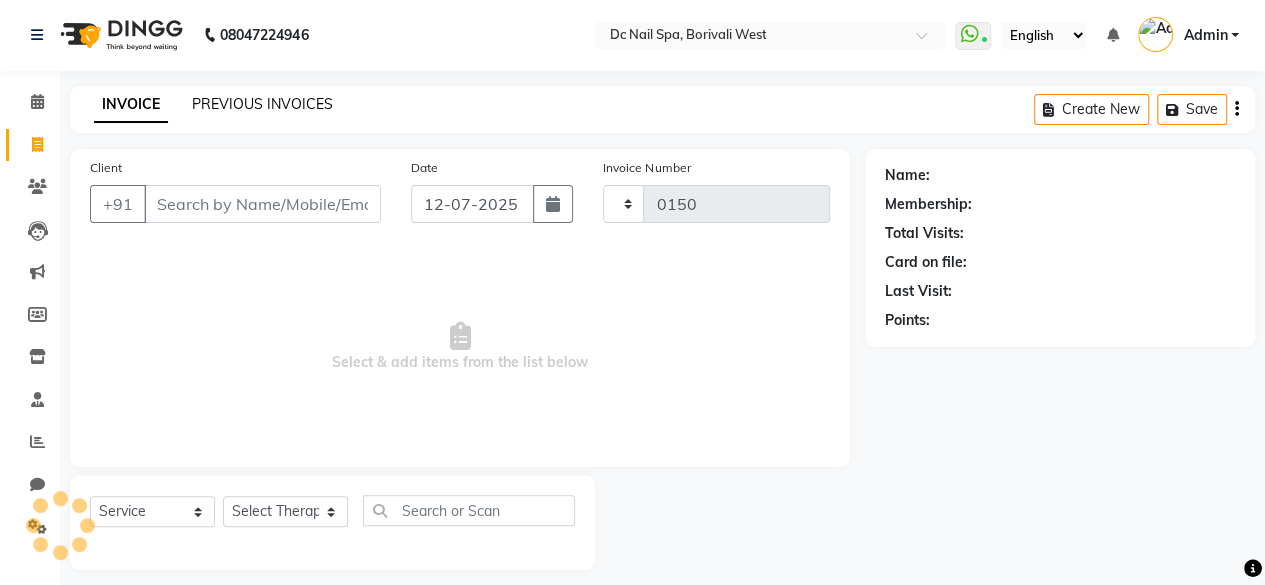 scroll, scrollTop: 15, scrollLeft: 0, axis: vertical 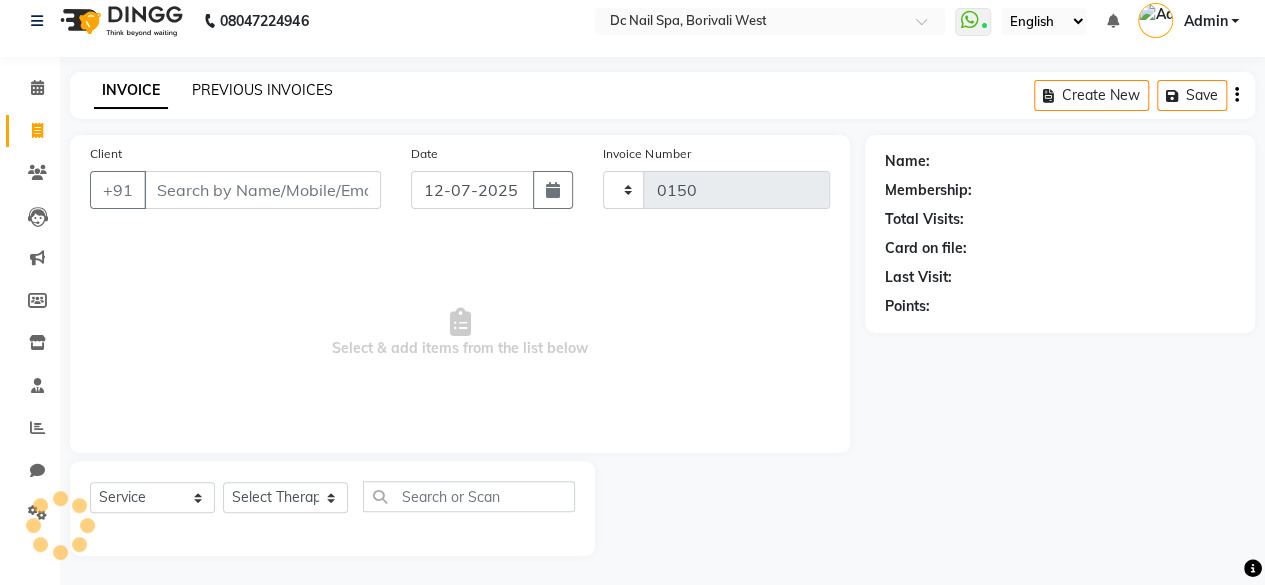 select on "8056" 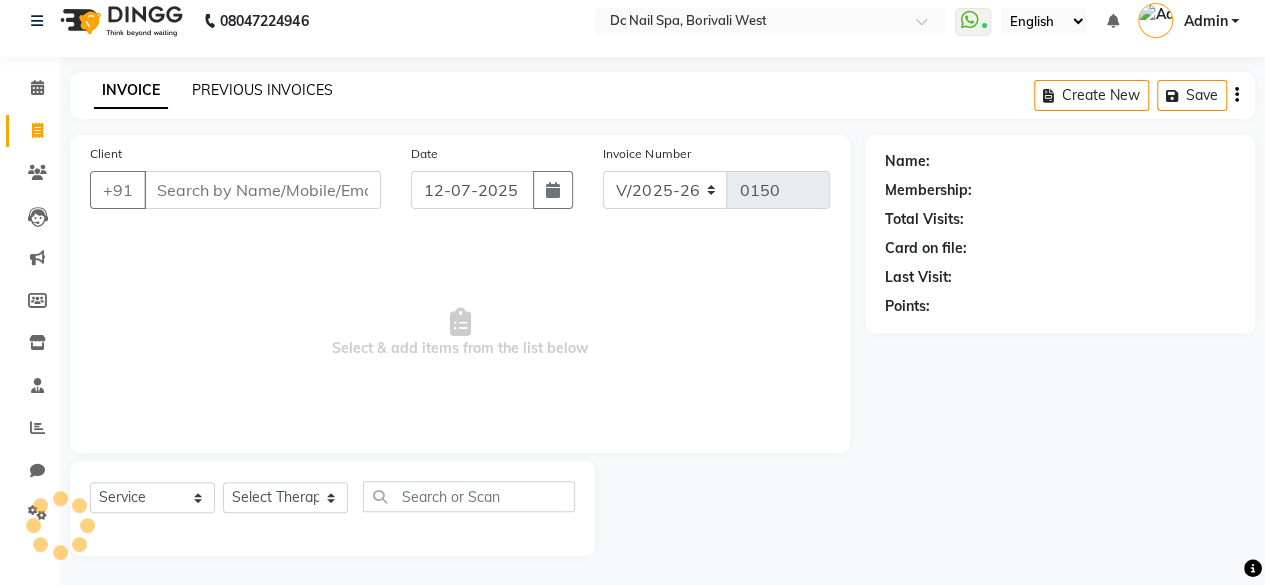 click on "PREVIOUS INVOICES" 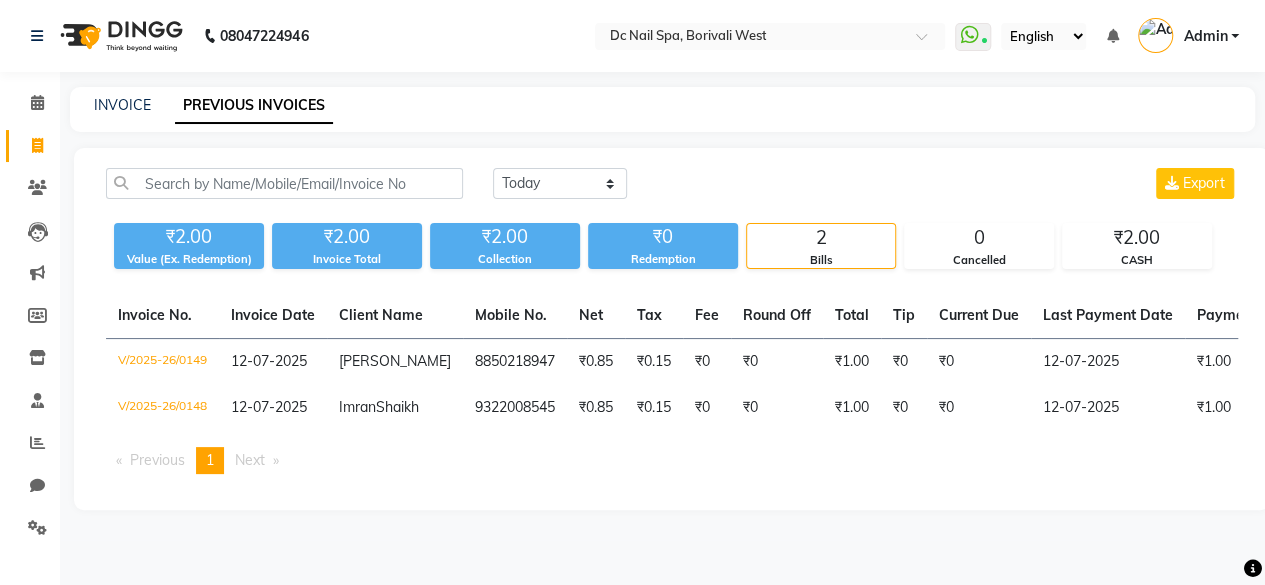 scroll, scrollTop: 0, scrollLeft: 0, axis: both 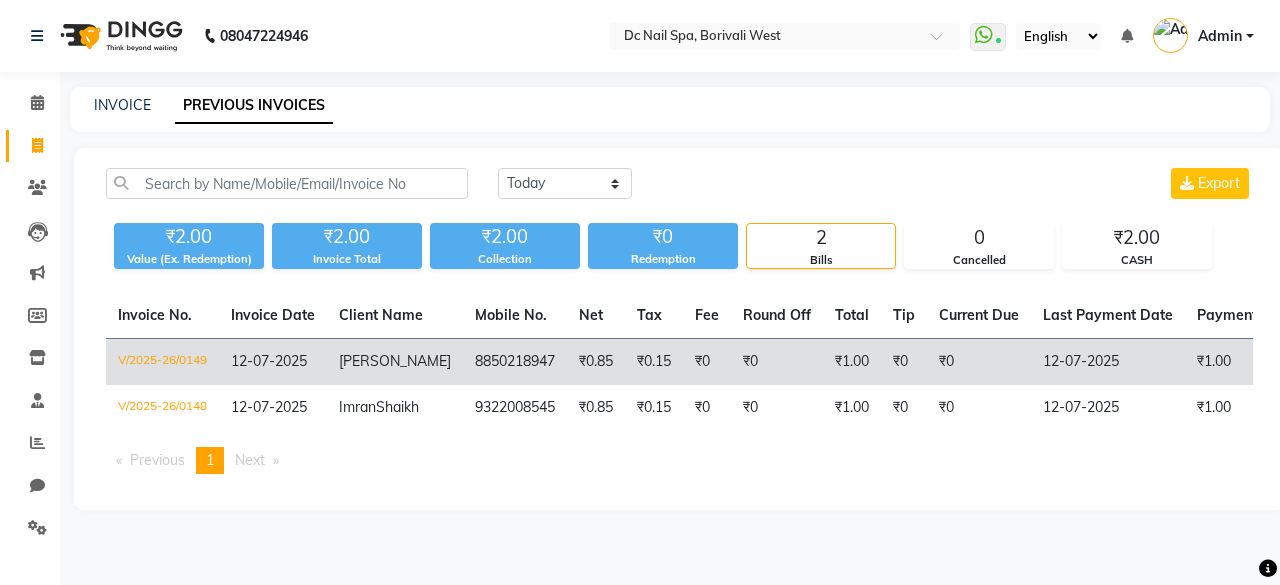 click on "8850218947" 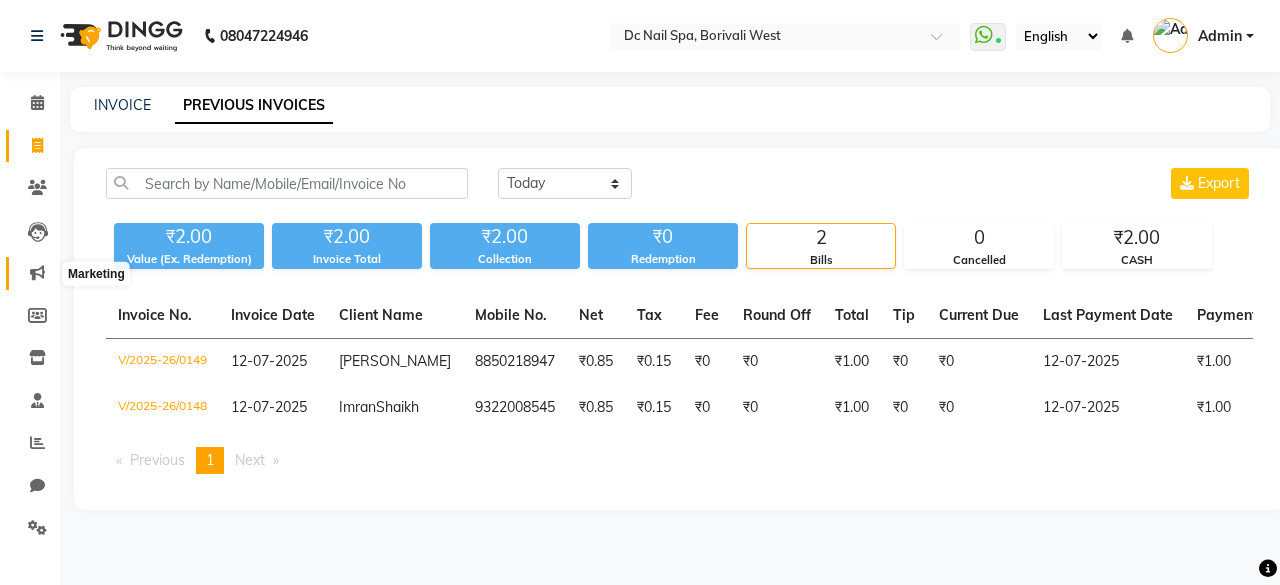 click 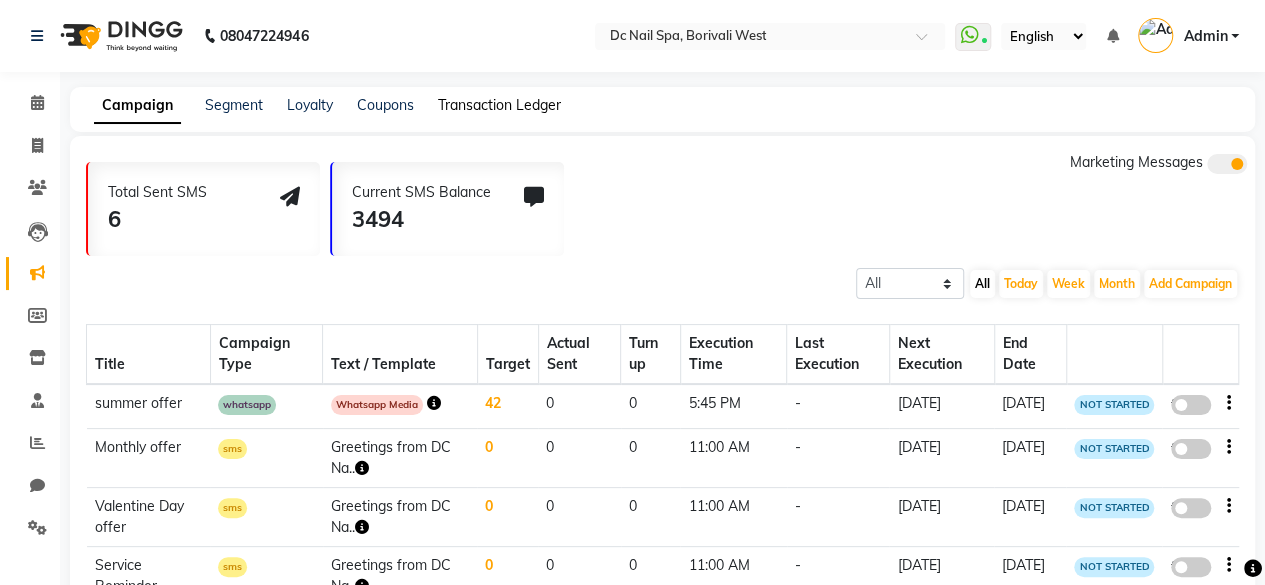 click on "Transaction Ledger" 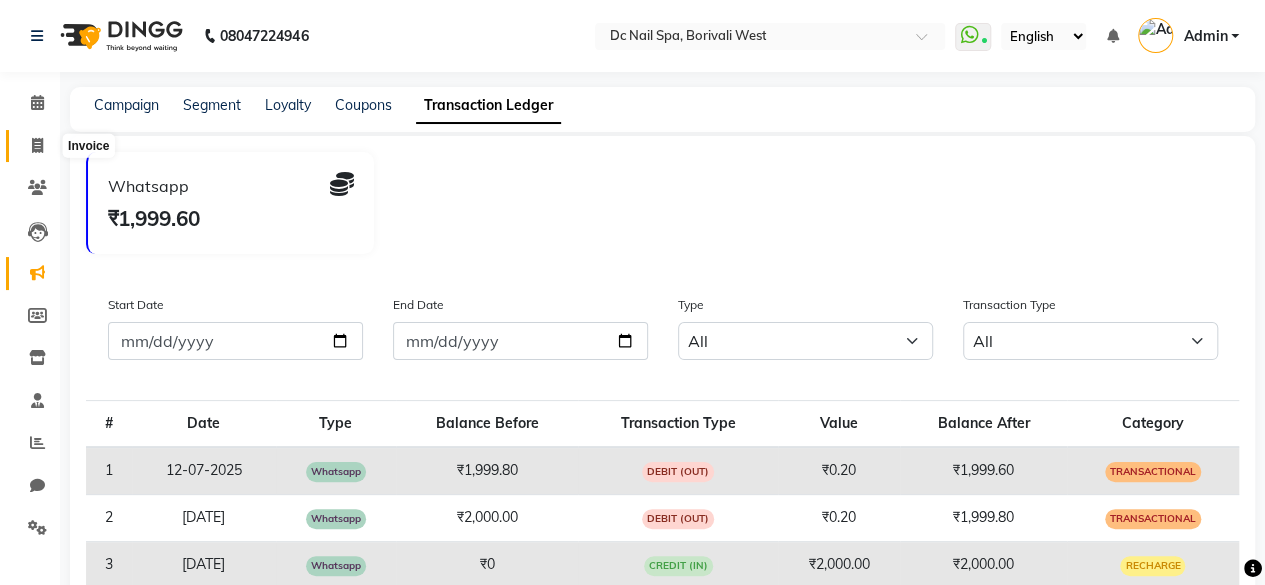 click 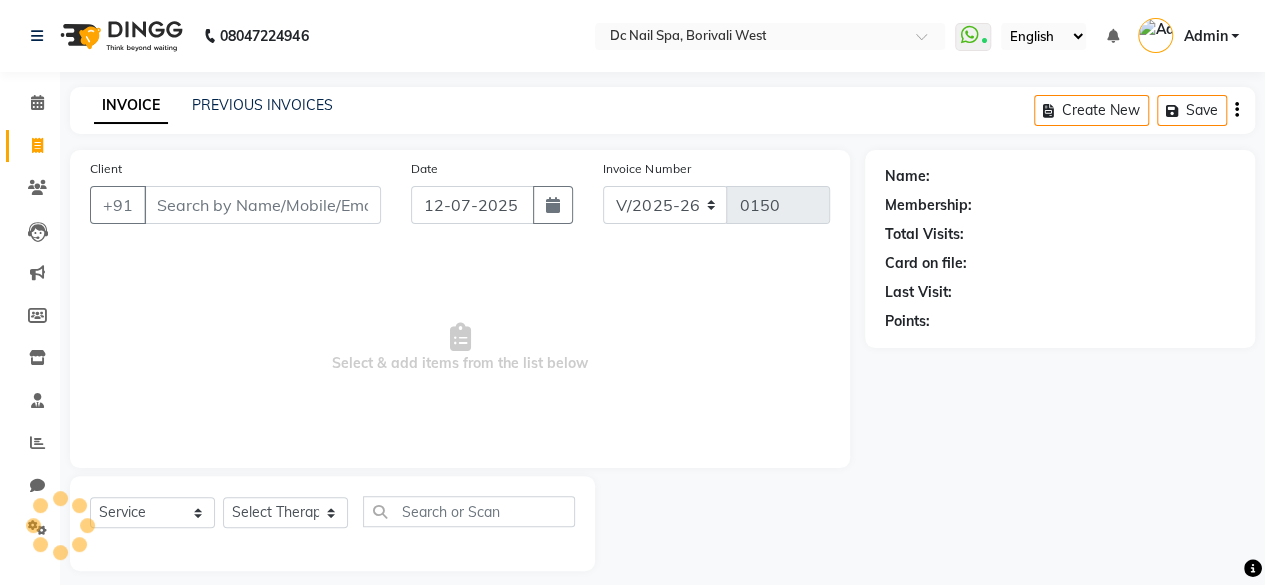 scroll, scrollTop: 15, scrollLeft: 0, axis: vertical 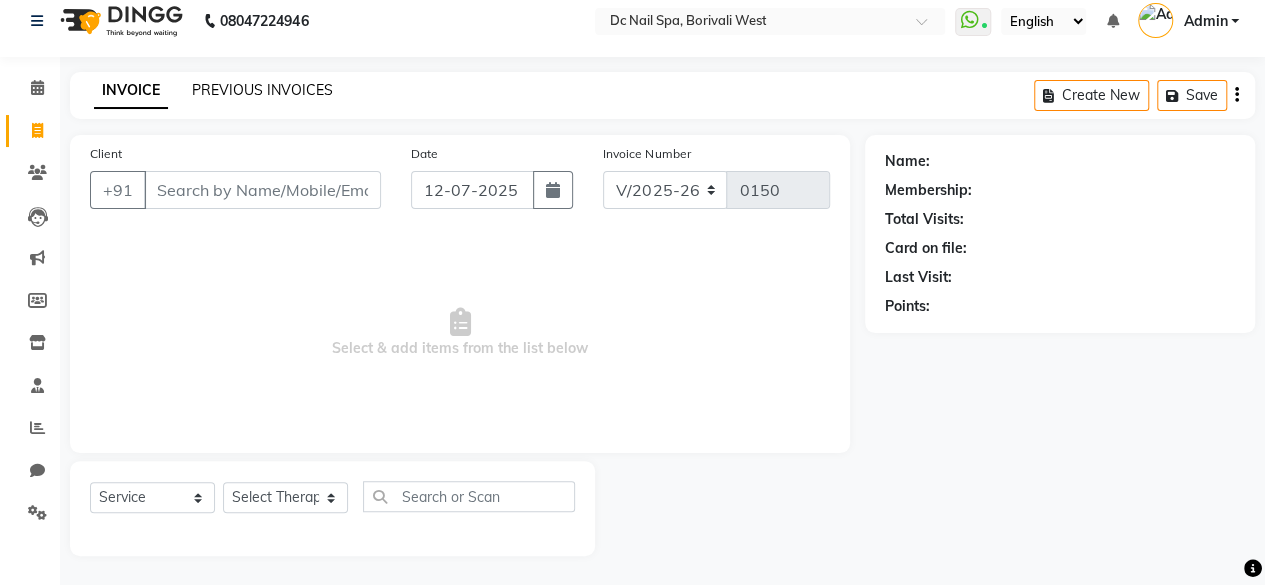 click on "PREVIOUS INVOICES" 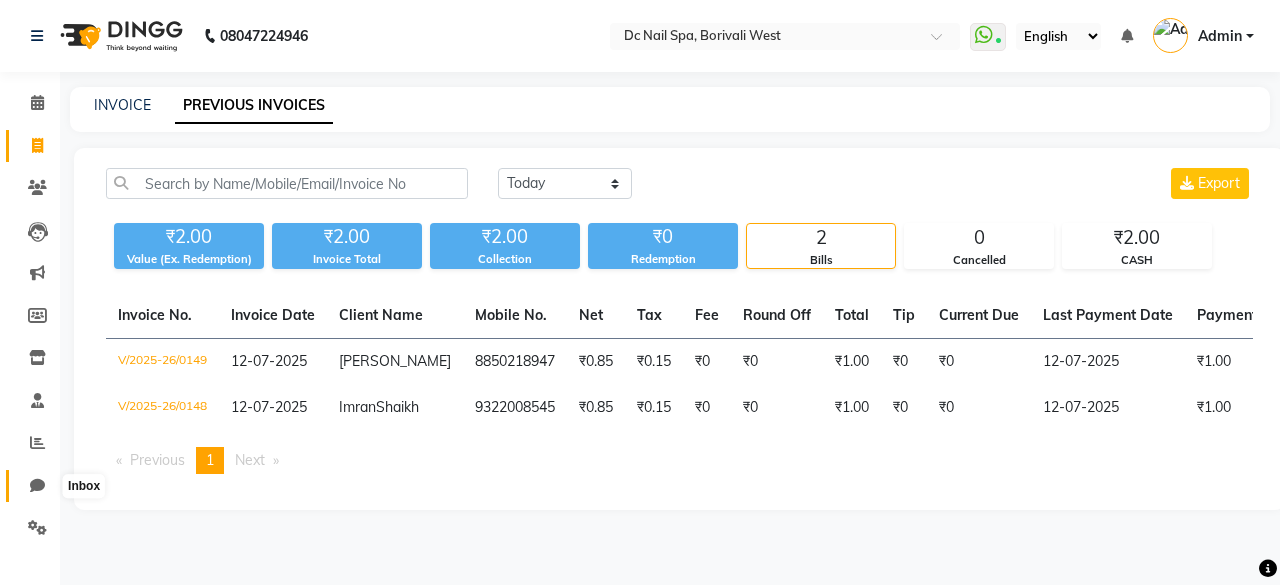 click 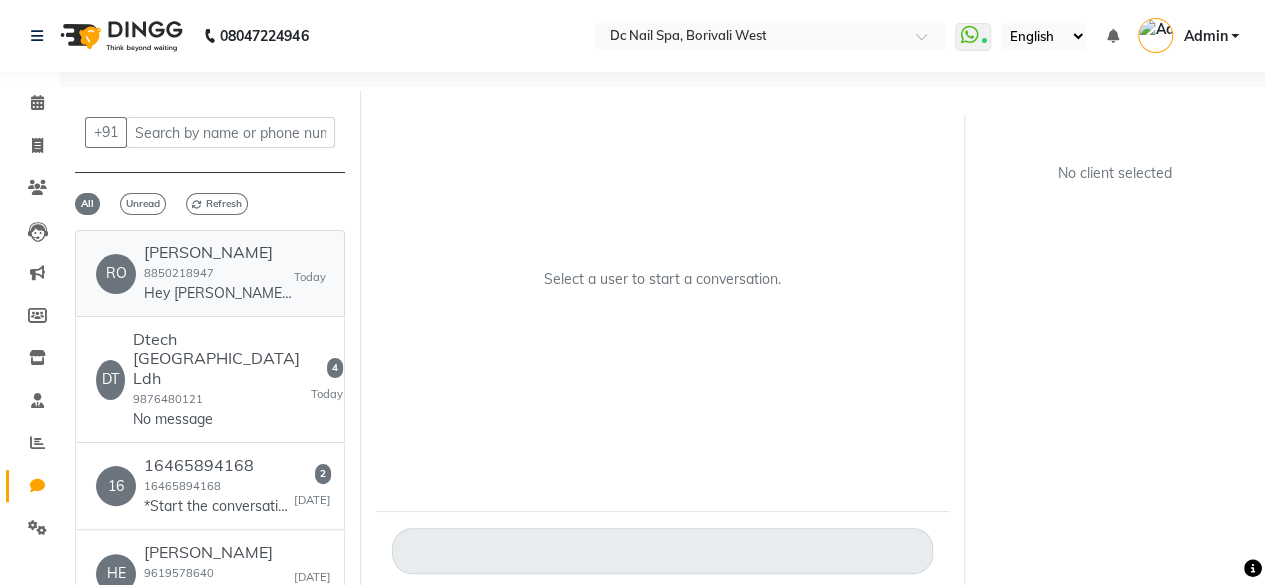 click on "[PERSON_NAME]" 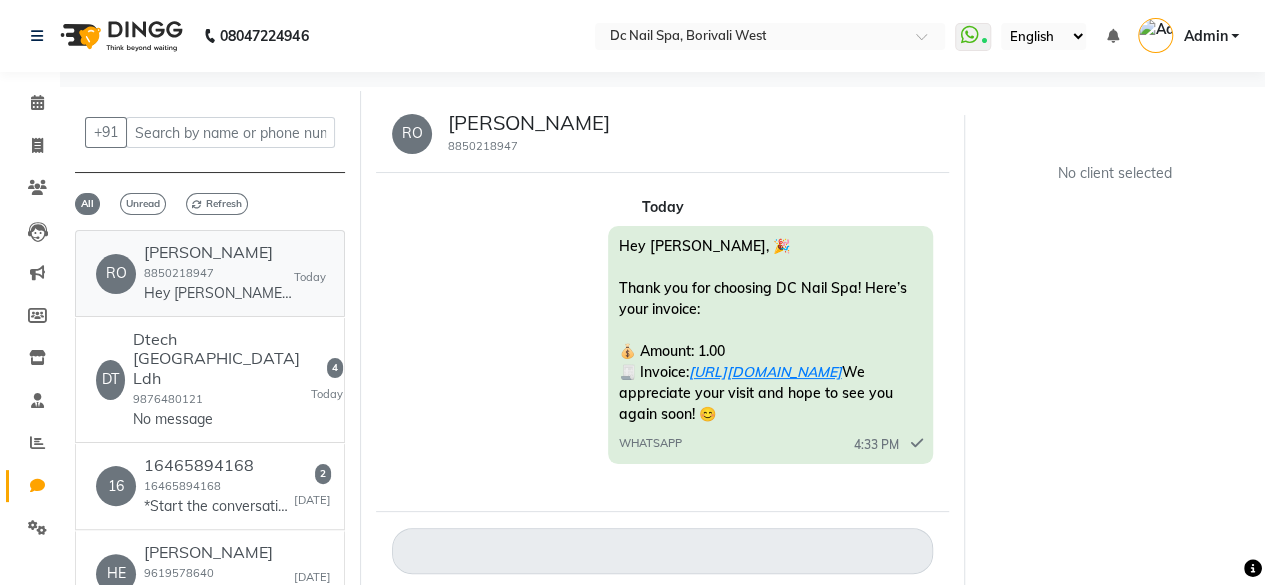 scroll, scrollTop: 40, scrollLeft: 0, axis: vertical 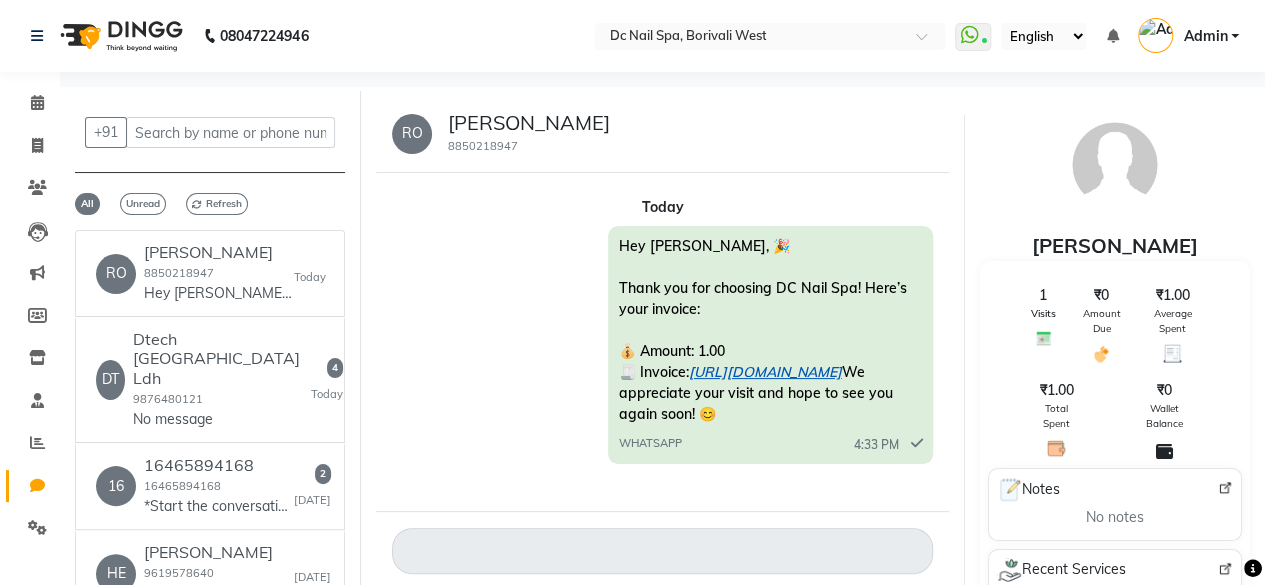 click on "[URL][DOMAIN_NAME]" 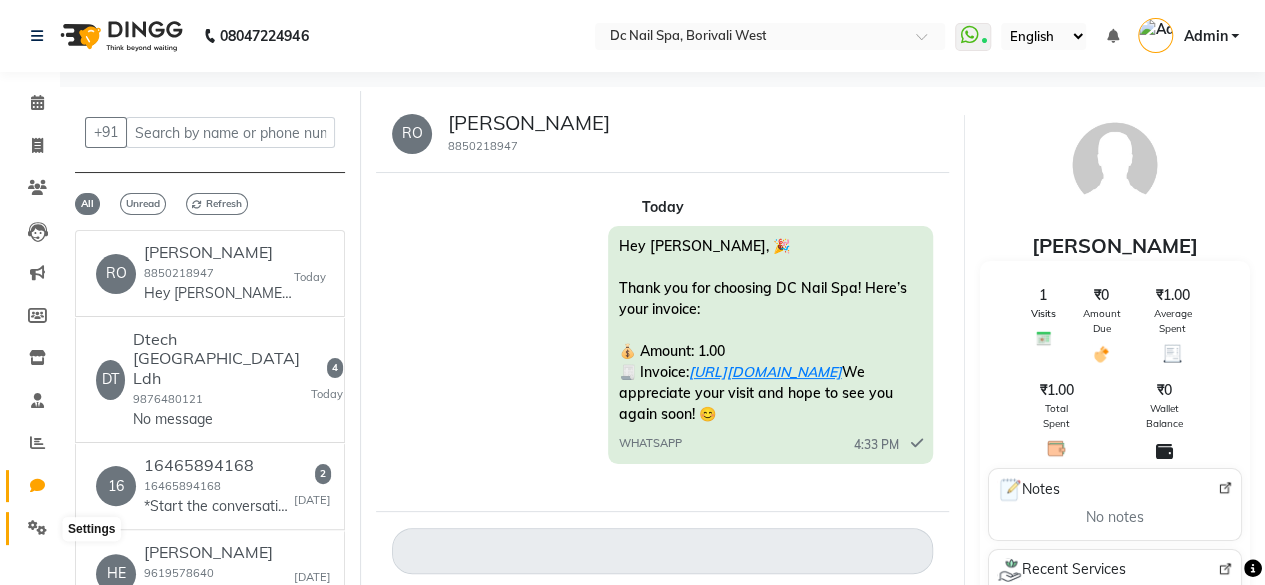 click 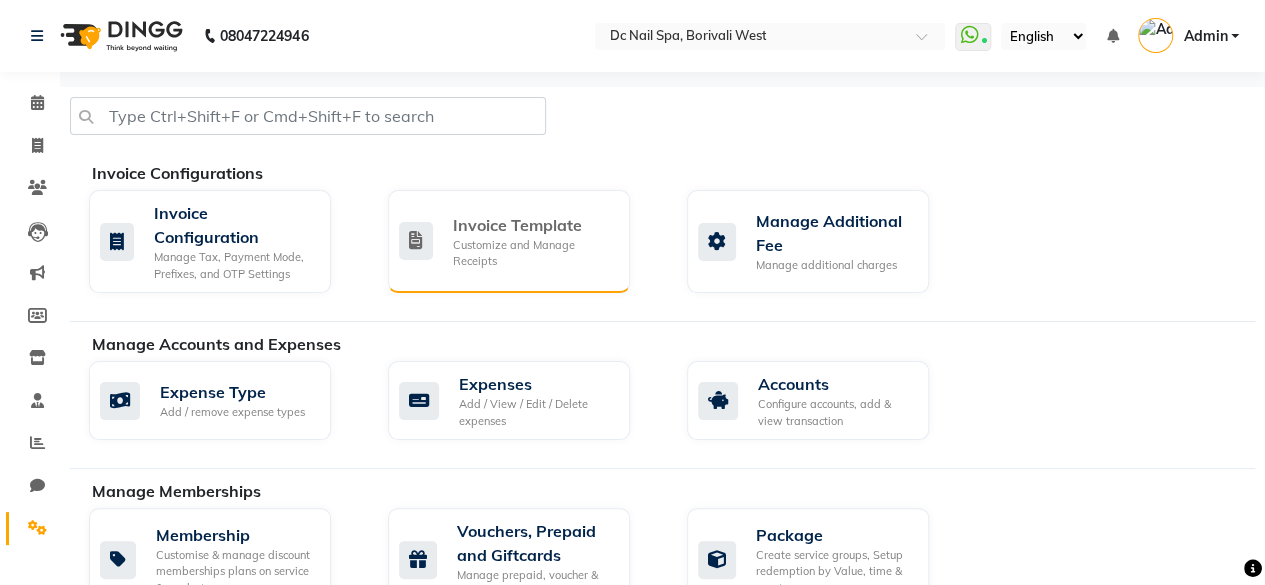 click on "Invoice Template" 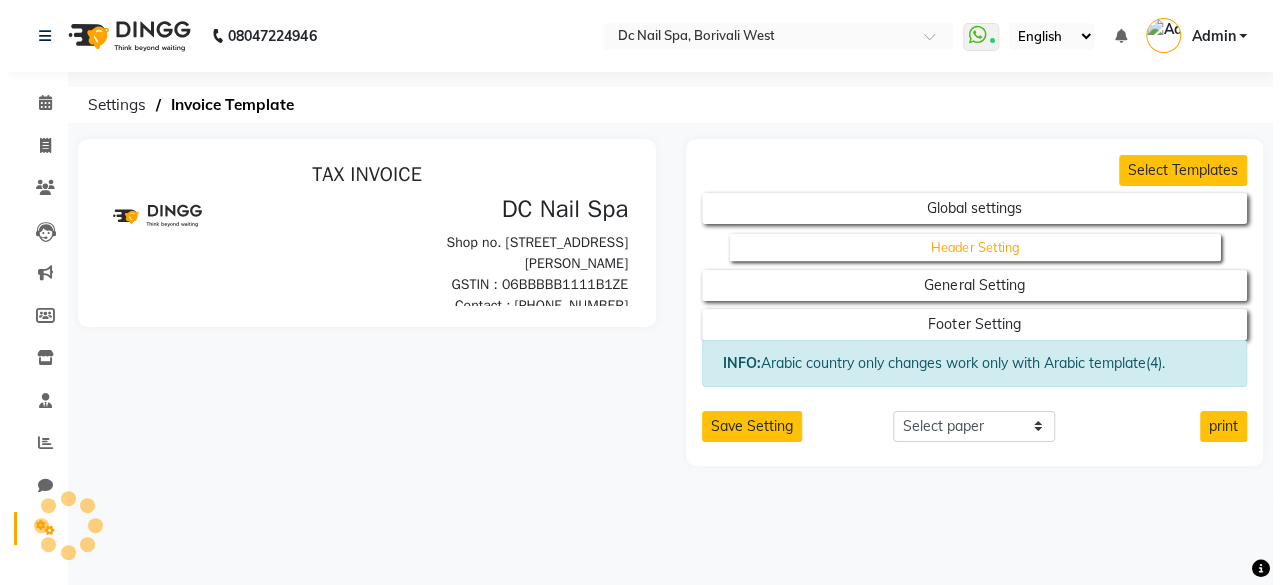 scroll, scrollTop: 0, scrollLeft: 0, axis: both 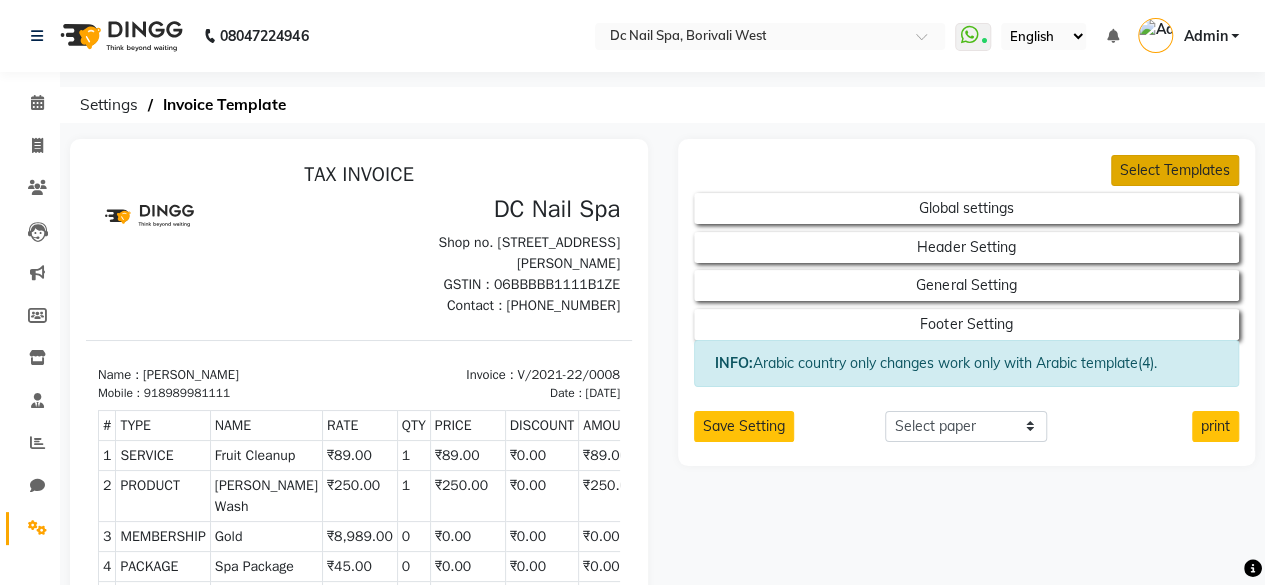 click on "Select Templates" 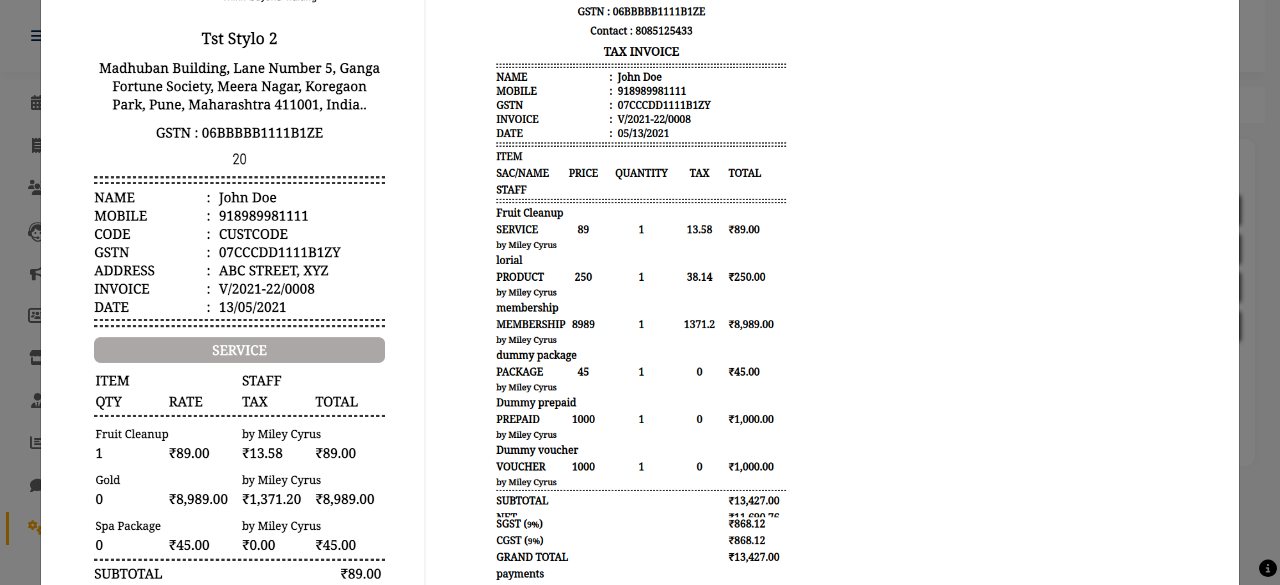 scroll, scrollTop: 1105, scrollLeft: 0, axis: vertical 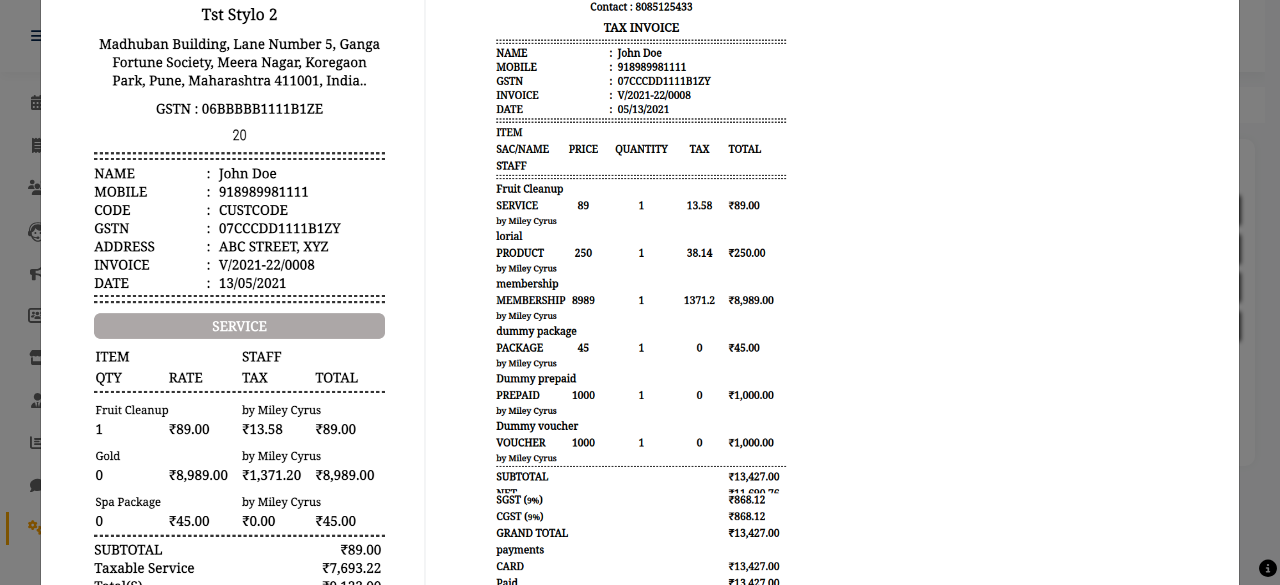click 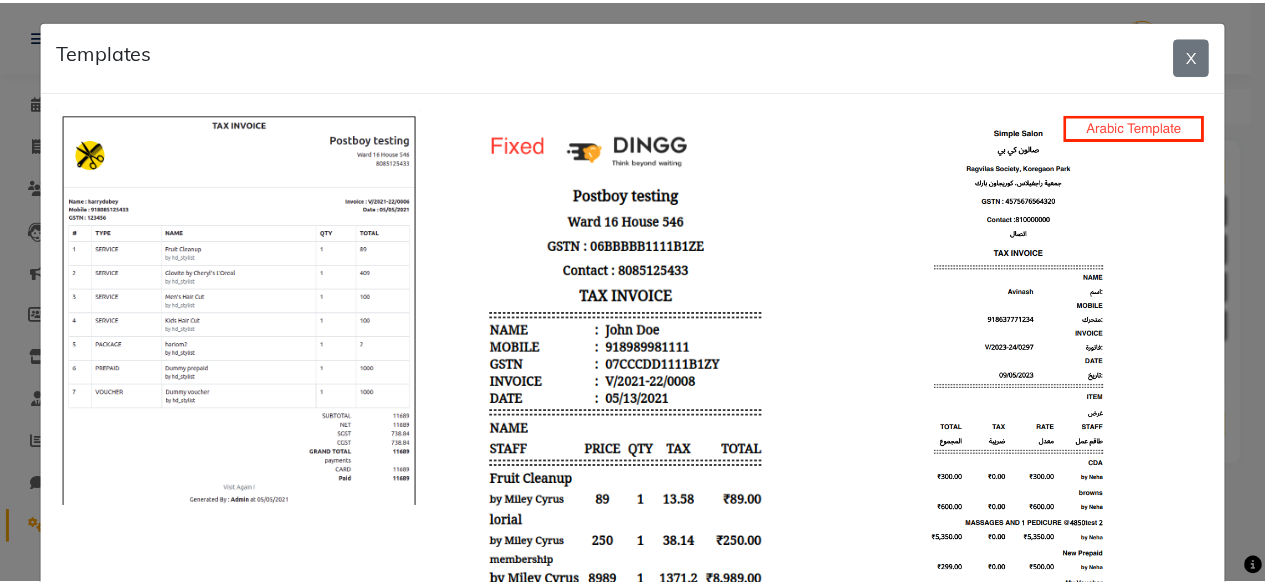 scroll, scrollTop: 0, scrollLeft: 0, axis: both 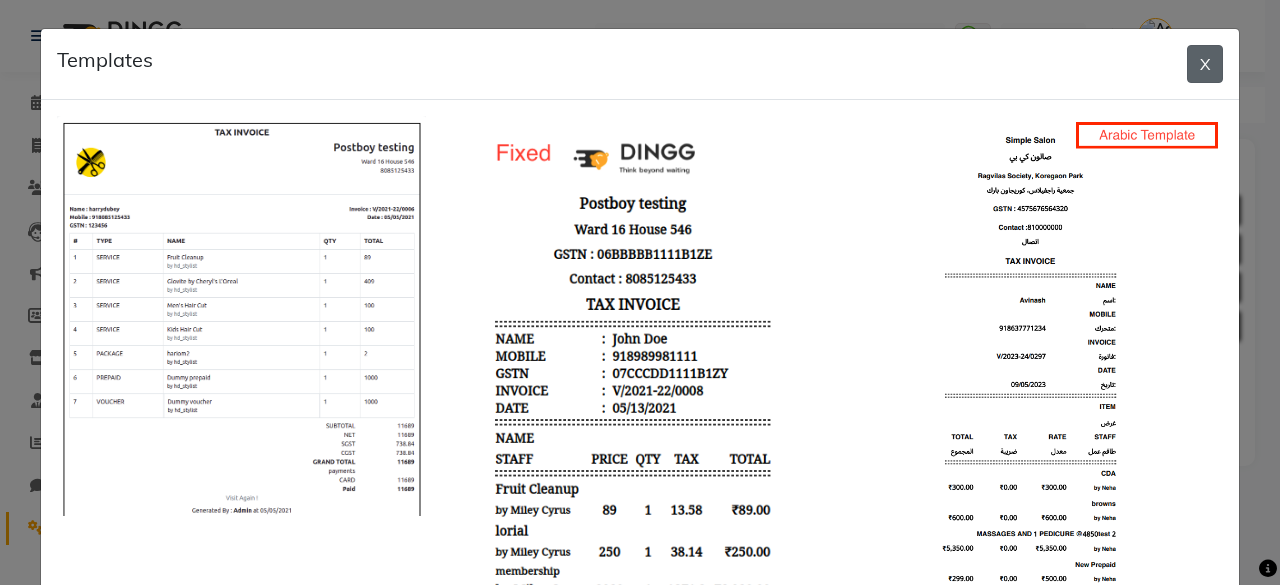 click on "X" 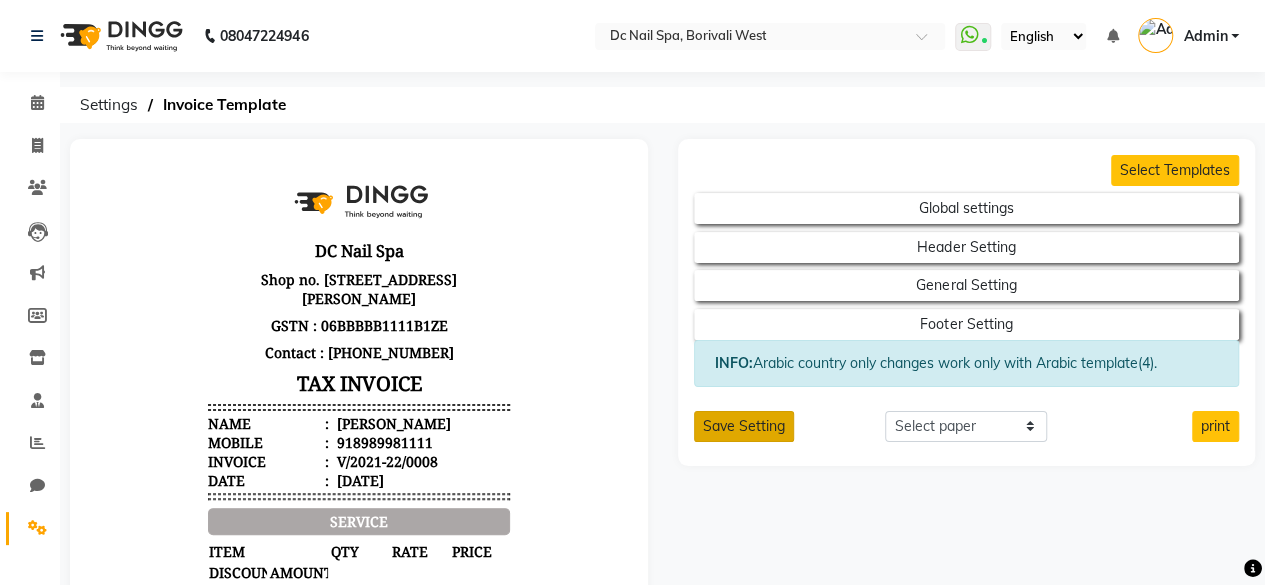 click on "Save Setting" 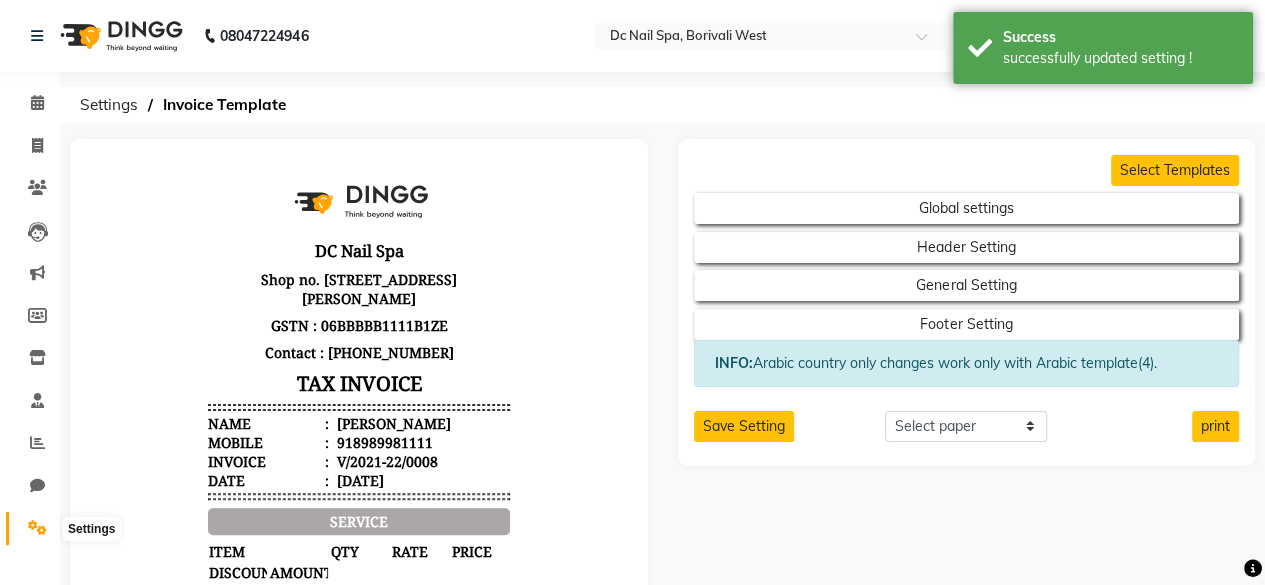 click 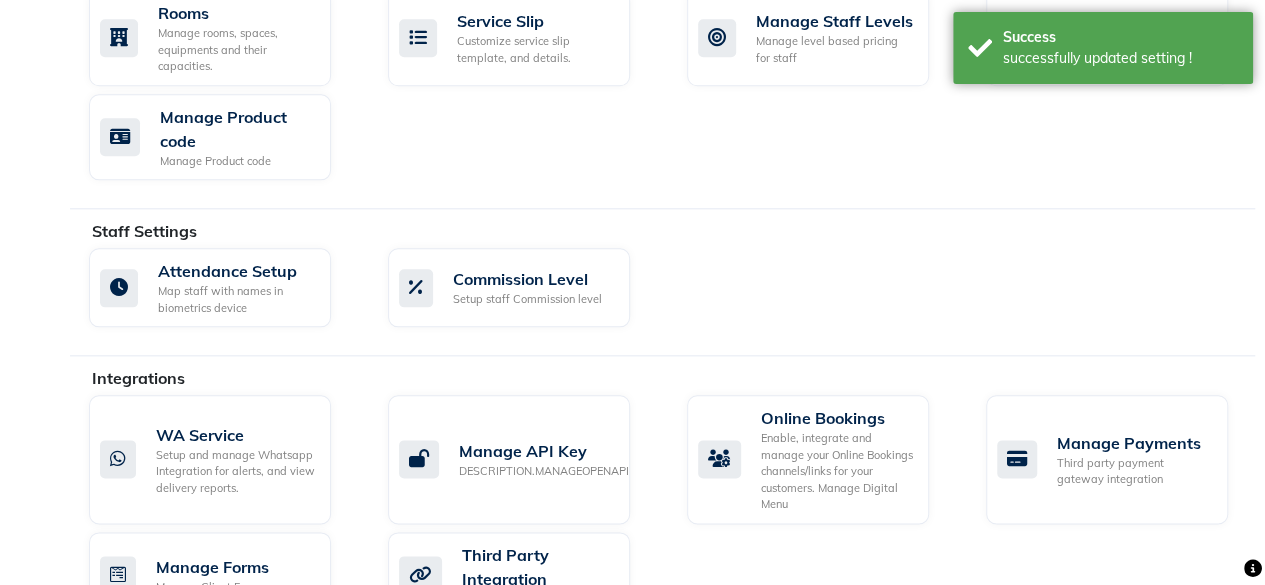 scroll, scrollTop: 993, scrollLeft: 0, axis: vertical 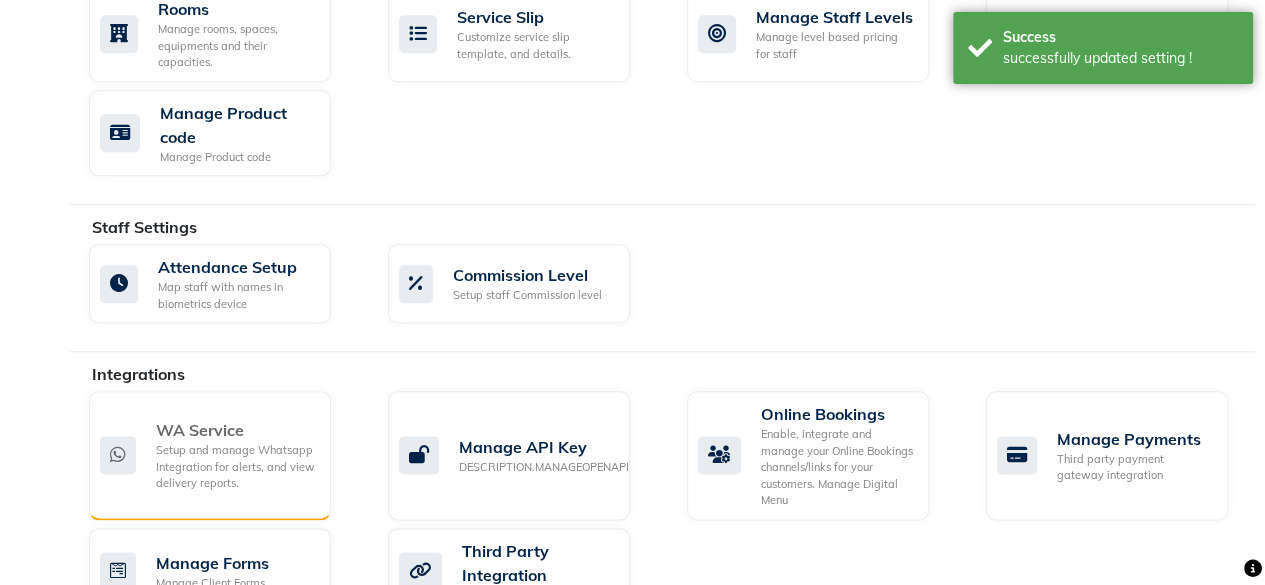click on "Setup and manage Whatsapp Integration for alerts, and view delivery reports." 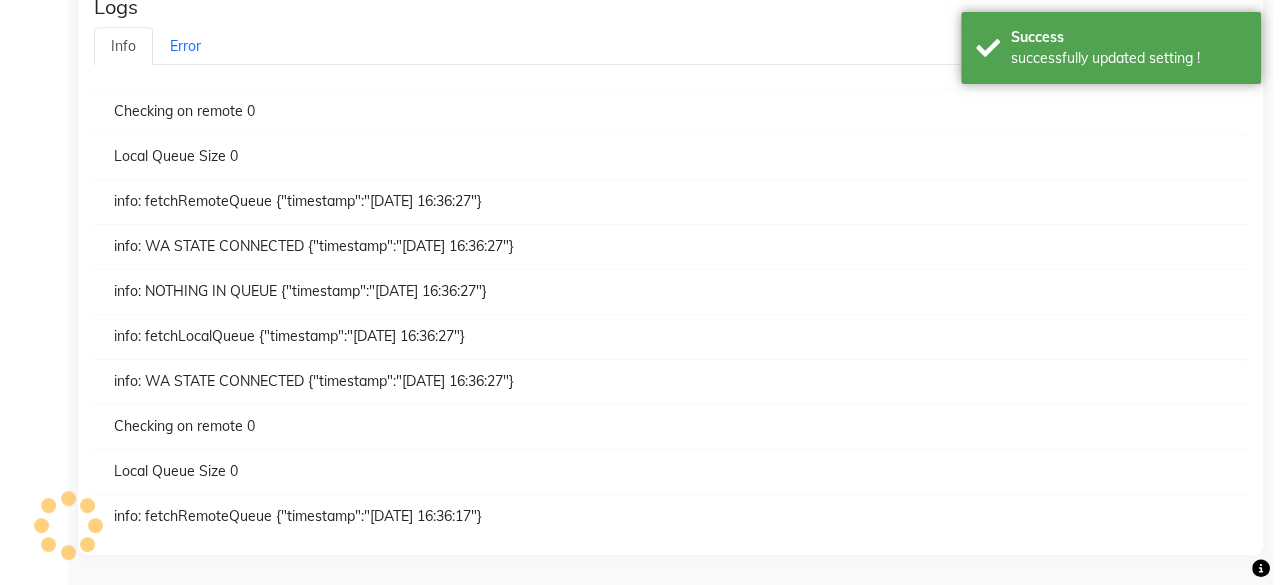 scroll, scrollTop: 0, scrollLeft: 0, axis: both 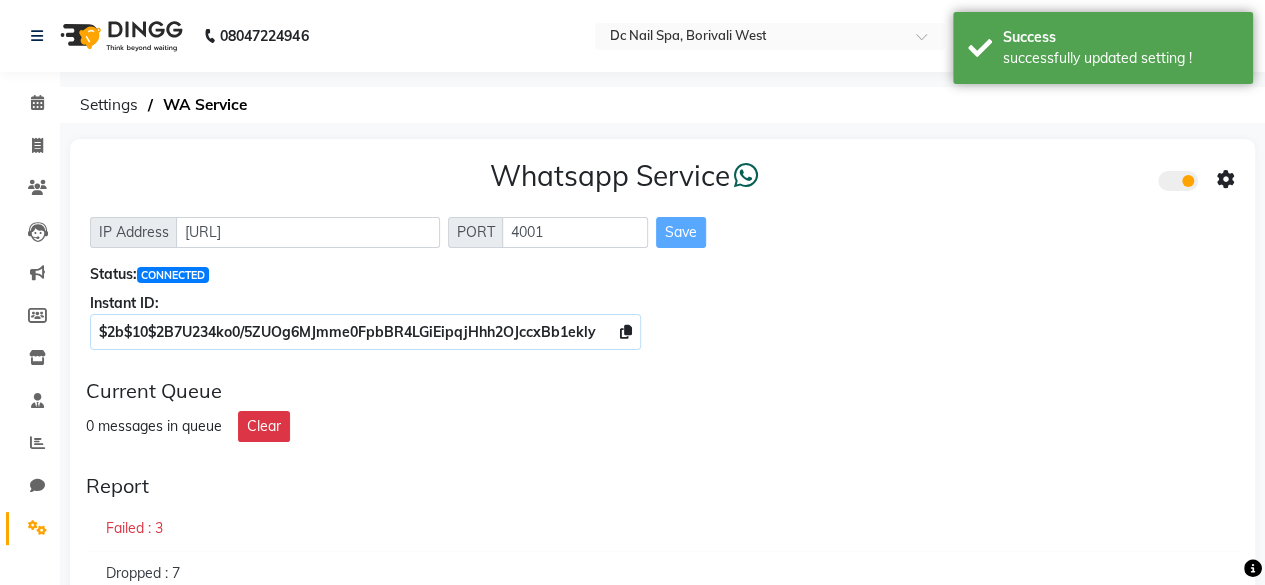 click 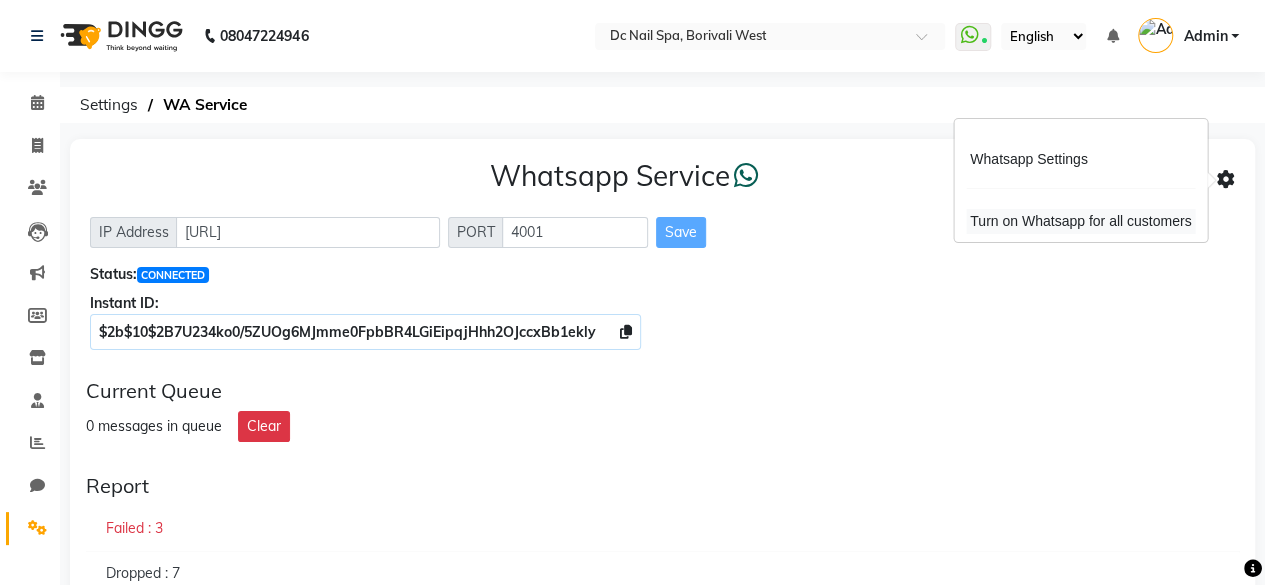 click on "Turn on Whatsapp for all customers" at bounding box center [1080, 221] 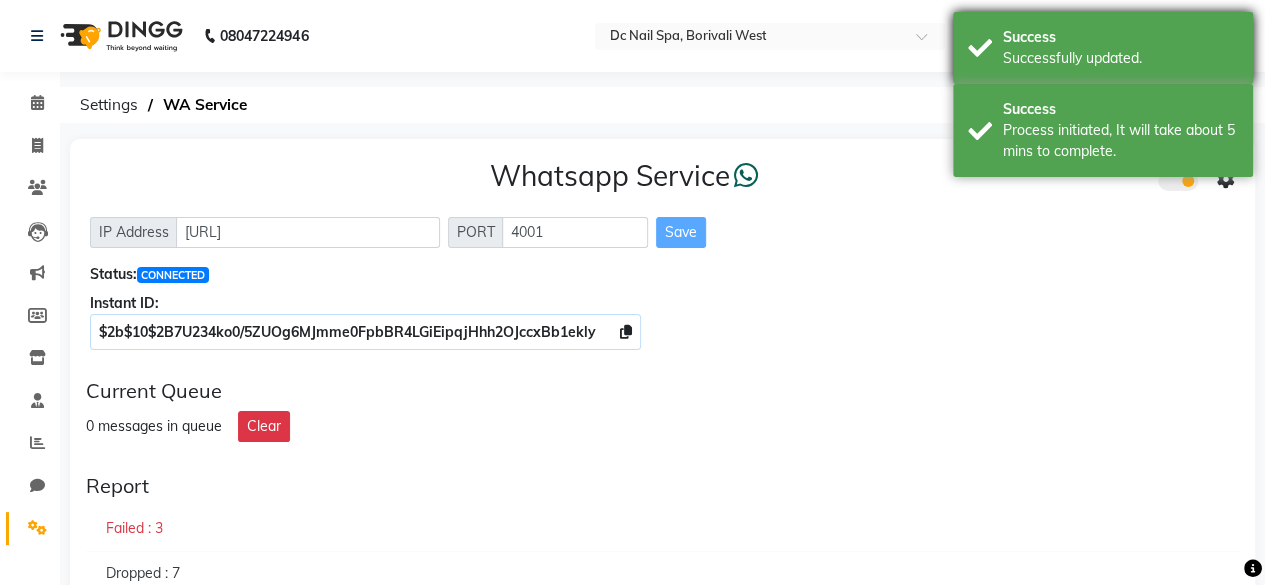 click on "Successfully updated." at bounding box center (1120, 58) 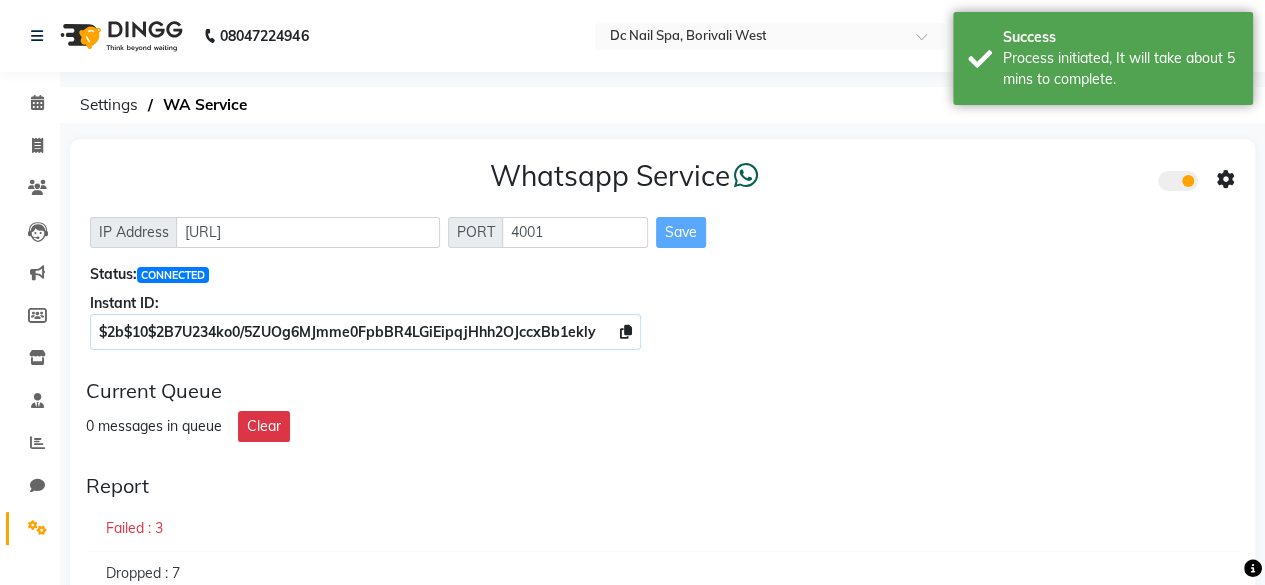 click on "Settings  WA Service" 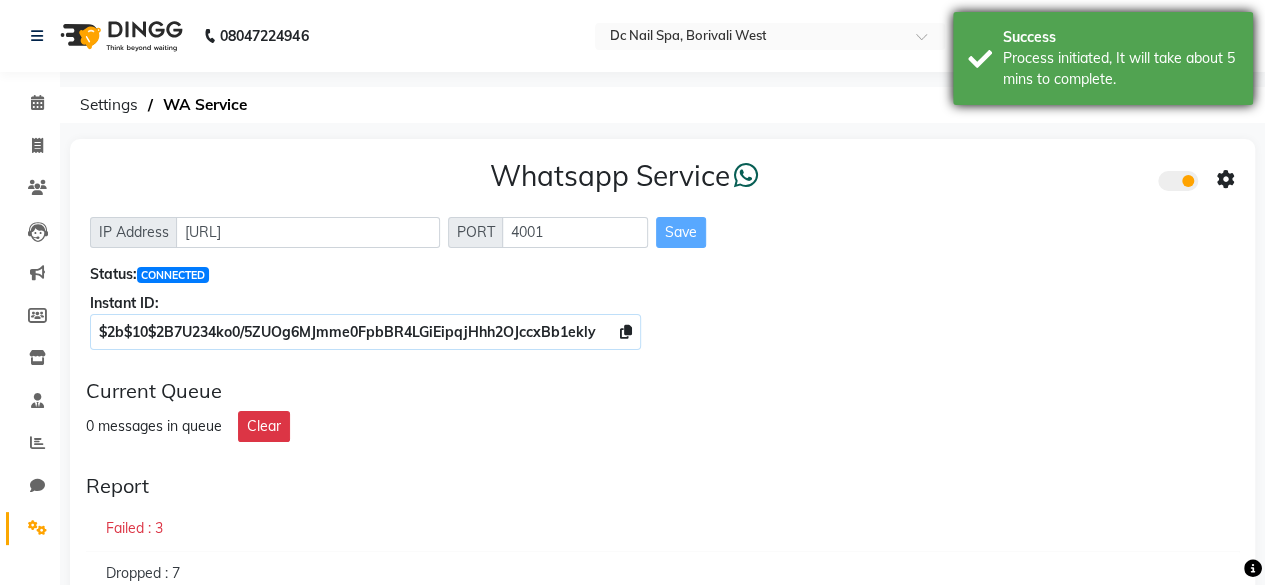 click on "Success   Process initiated, It will take about 5 mins to complete." at bounding box center [1103, 58] 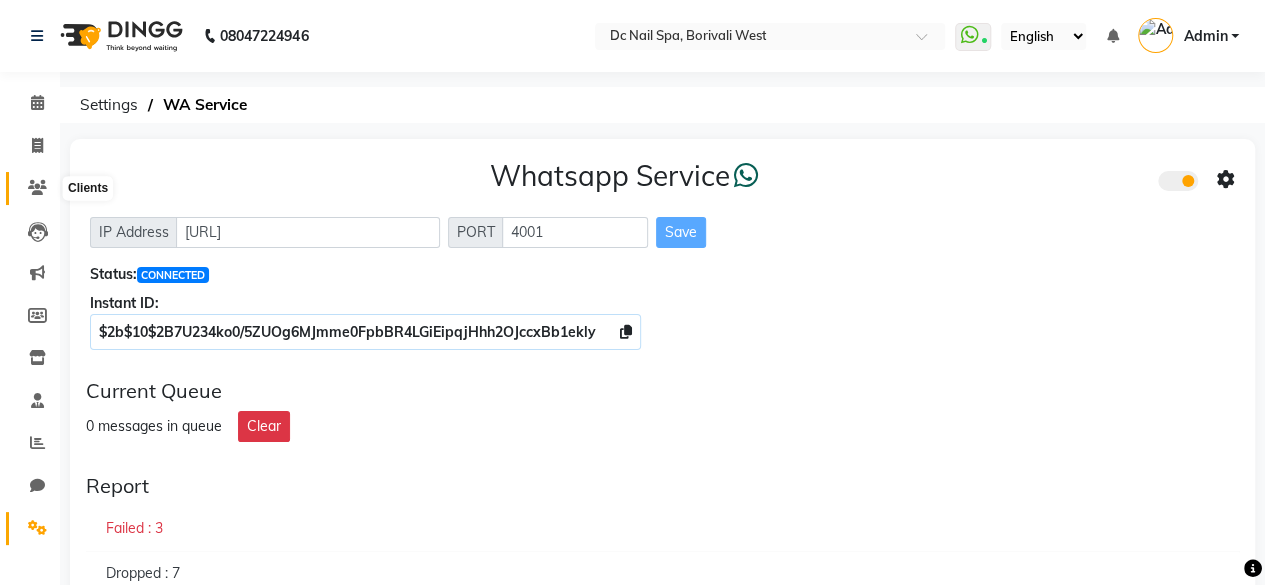 click 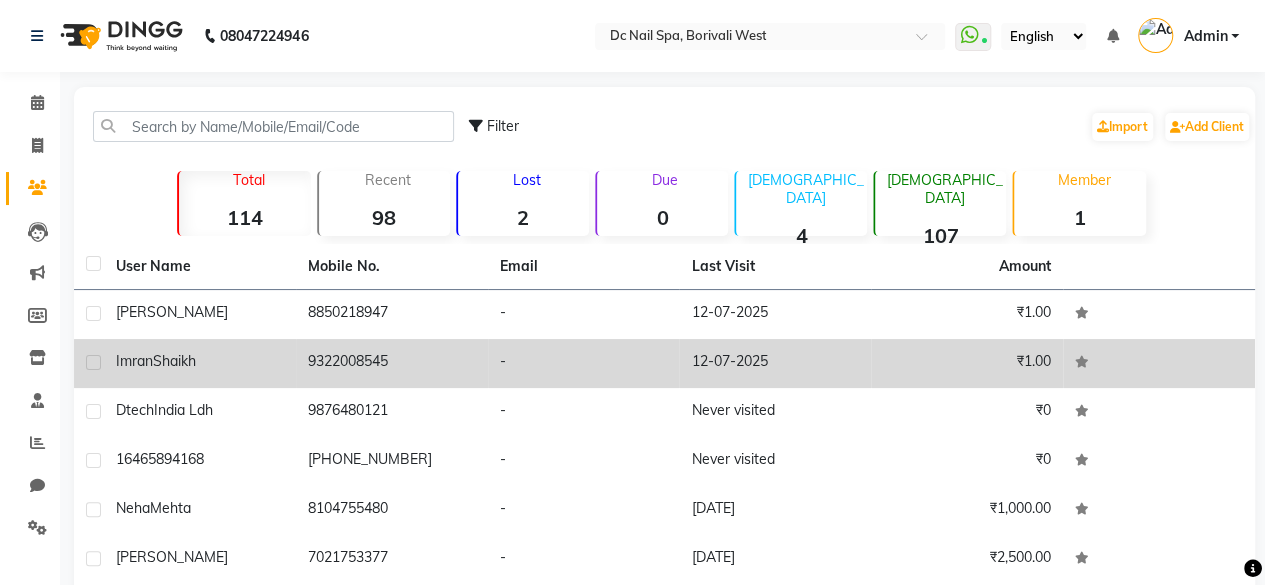 click on "9322008545" 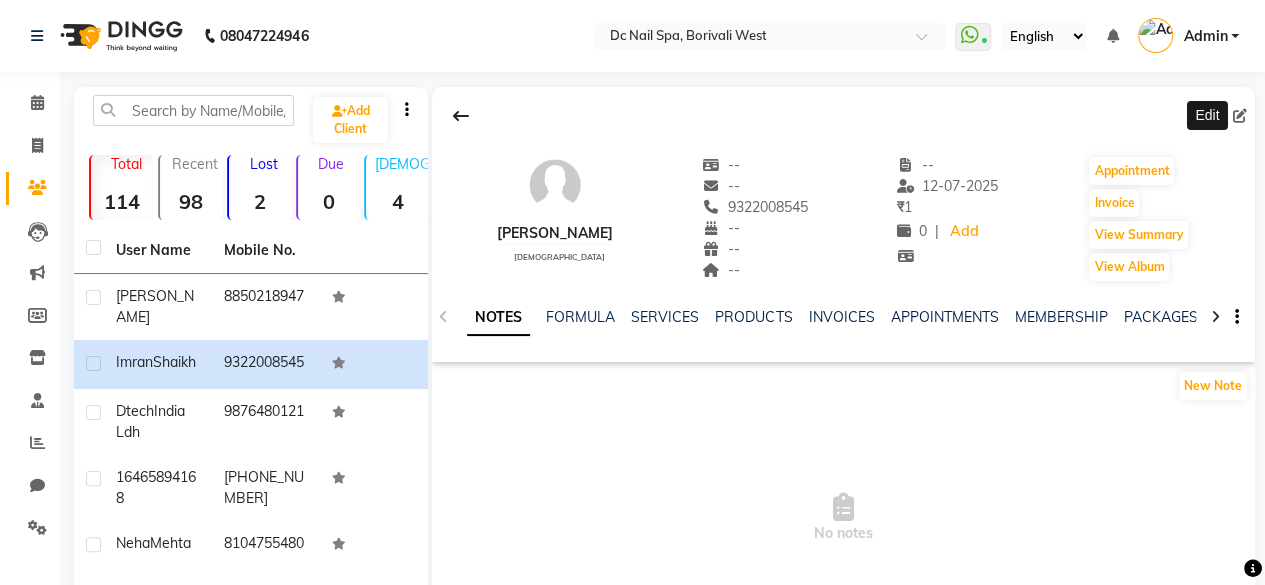 click 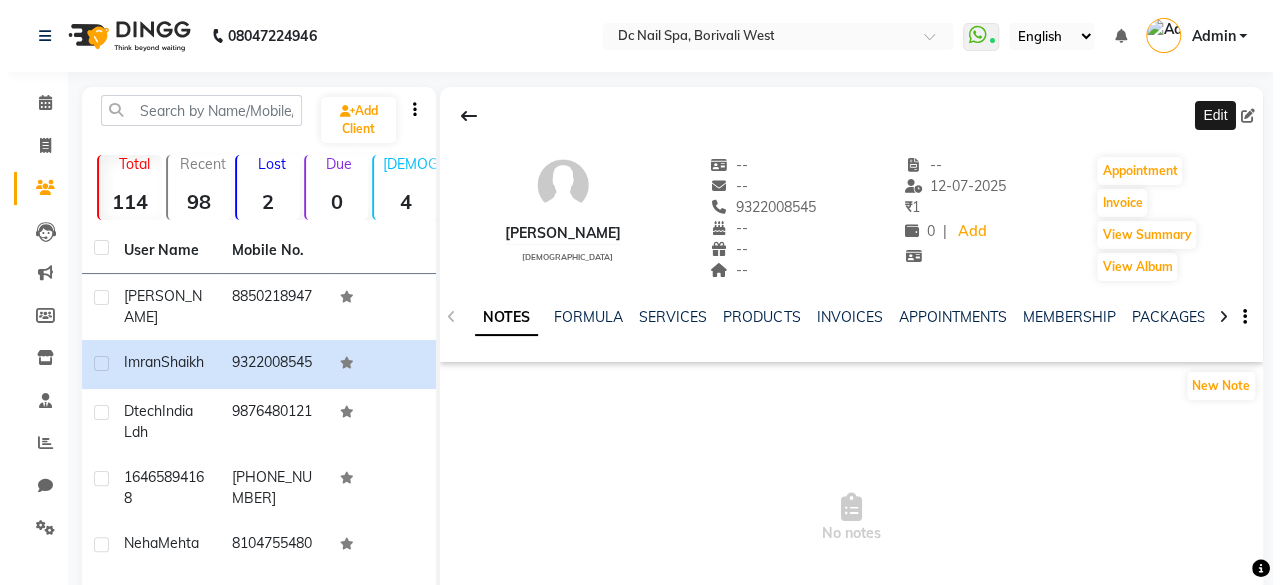 select on "[DEMOGRAPHIC_DATA]" 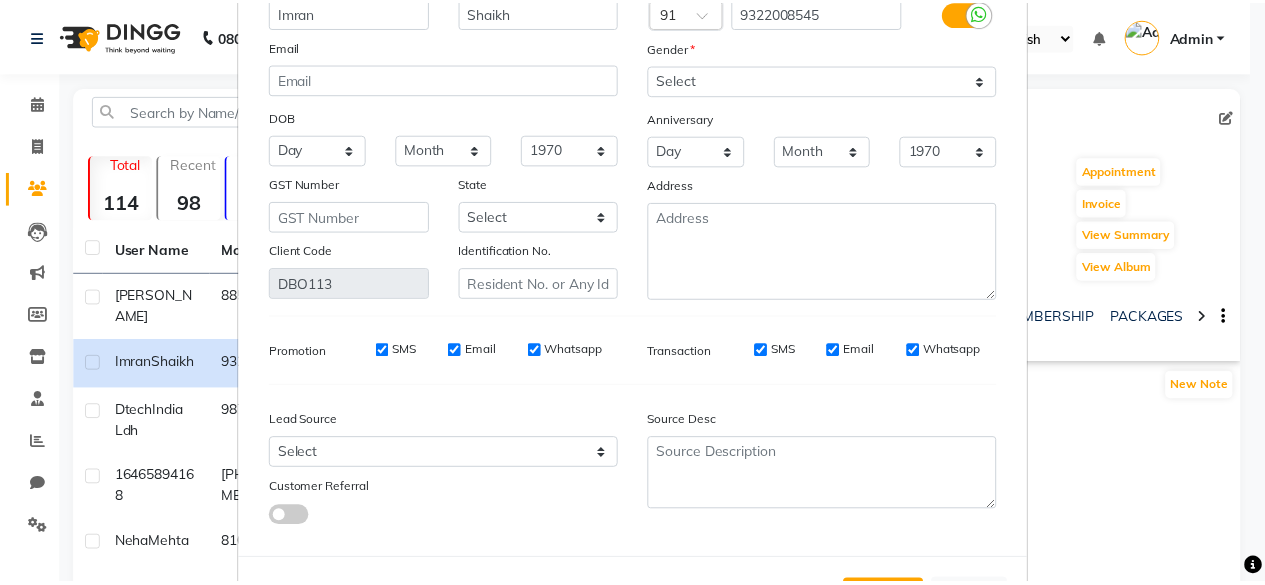 scroll, scrollTop: 224, scrollLeft: 0, axis: vertical 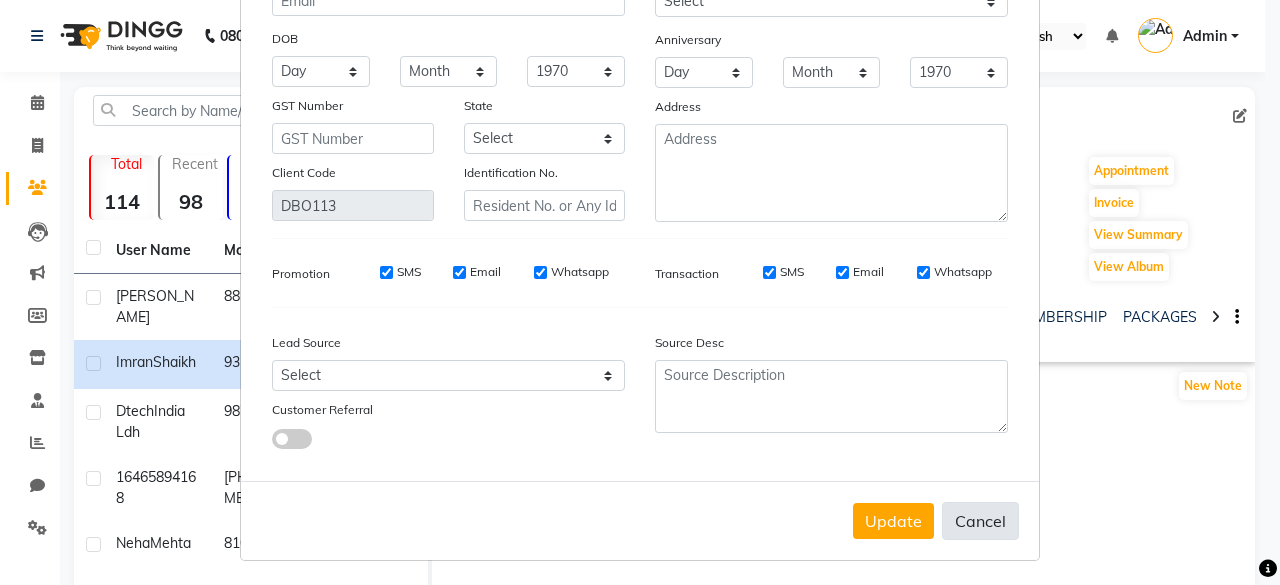 click on "Cancel" at bounding box center (980, 521) 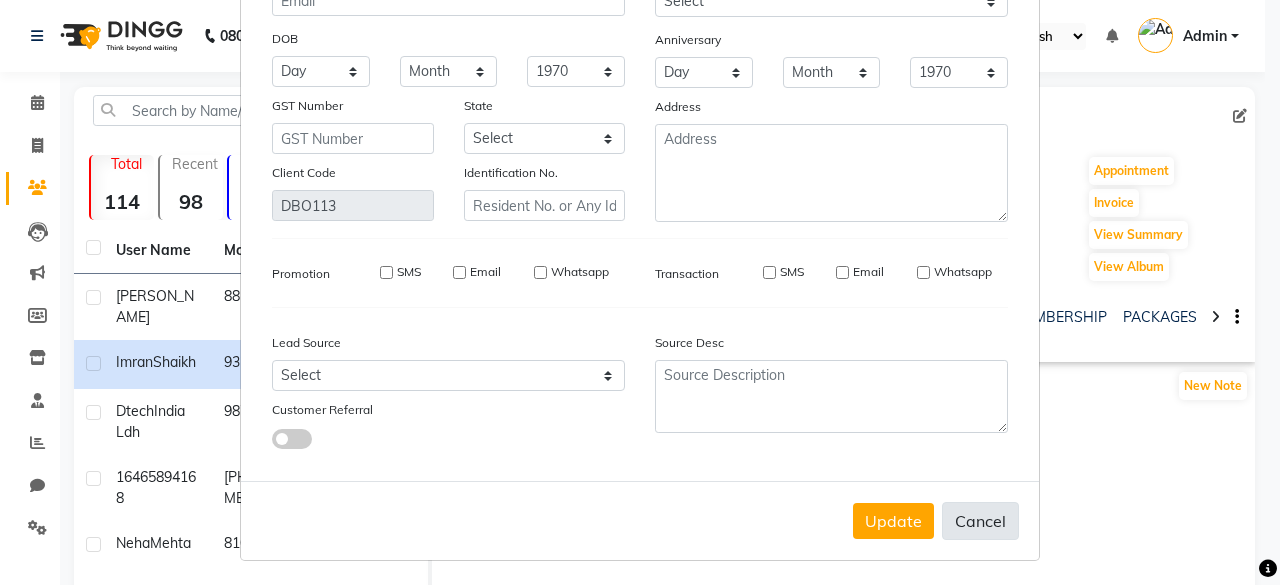 type 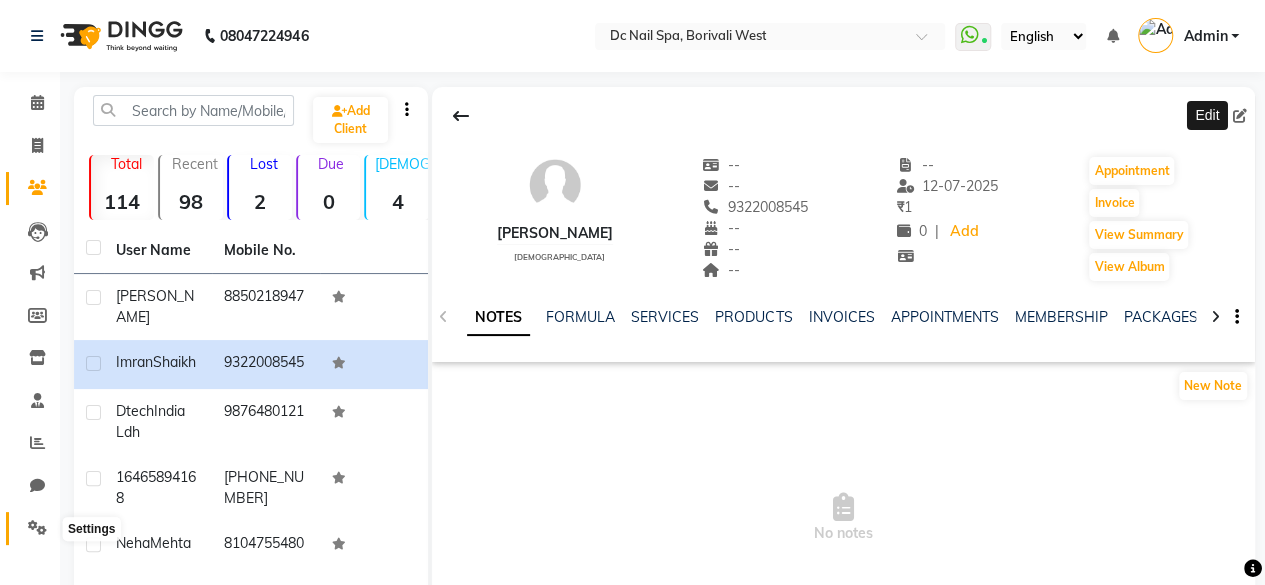 click 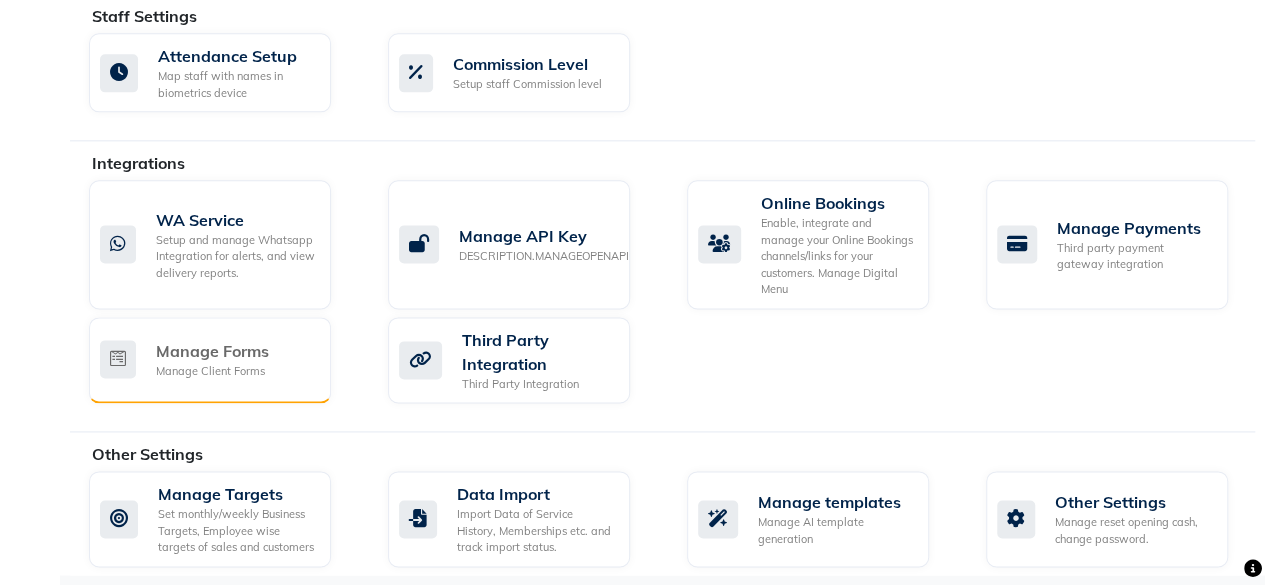scroll, scrollTop: 1203, scrollLeft: 0, axis: vertical 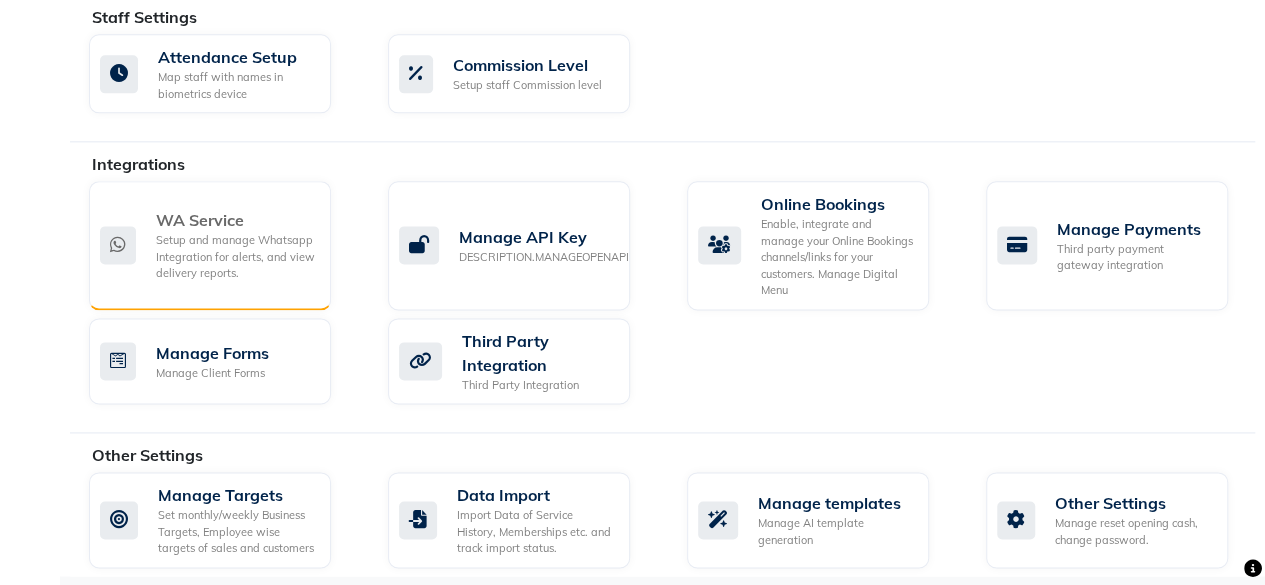 click on "Setup and manage Whatsapp Integration for alerts, and view delivery reports." 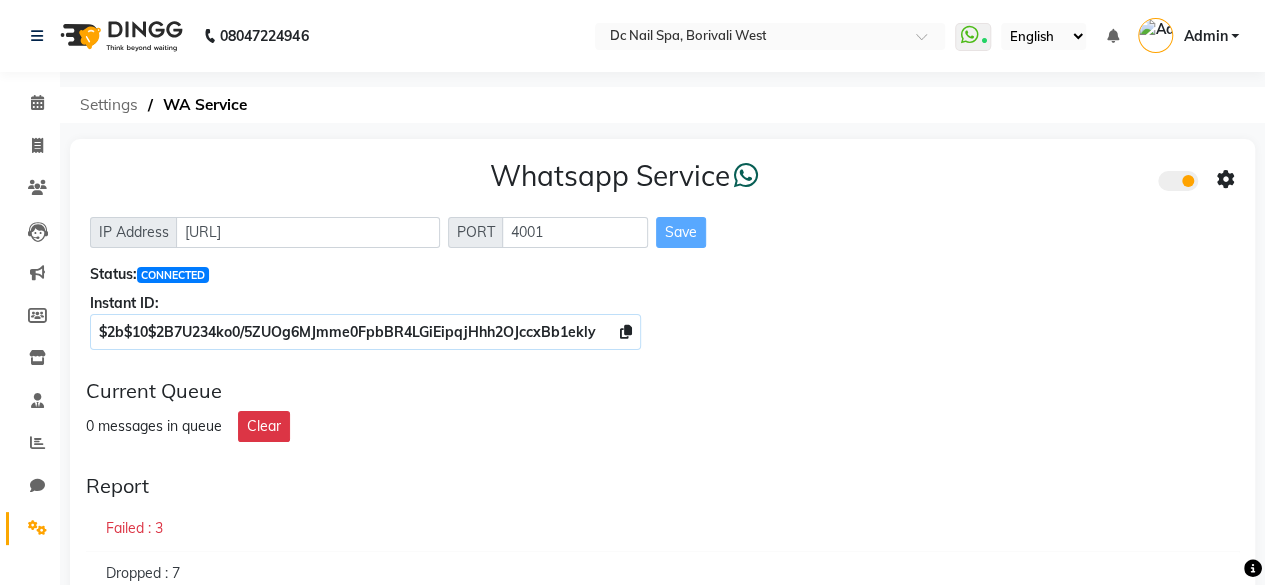 click on "Settings" 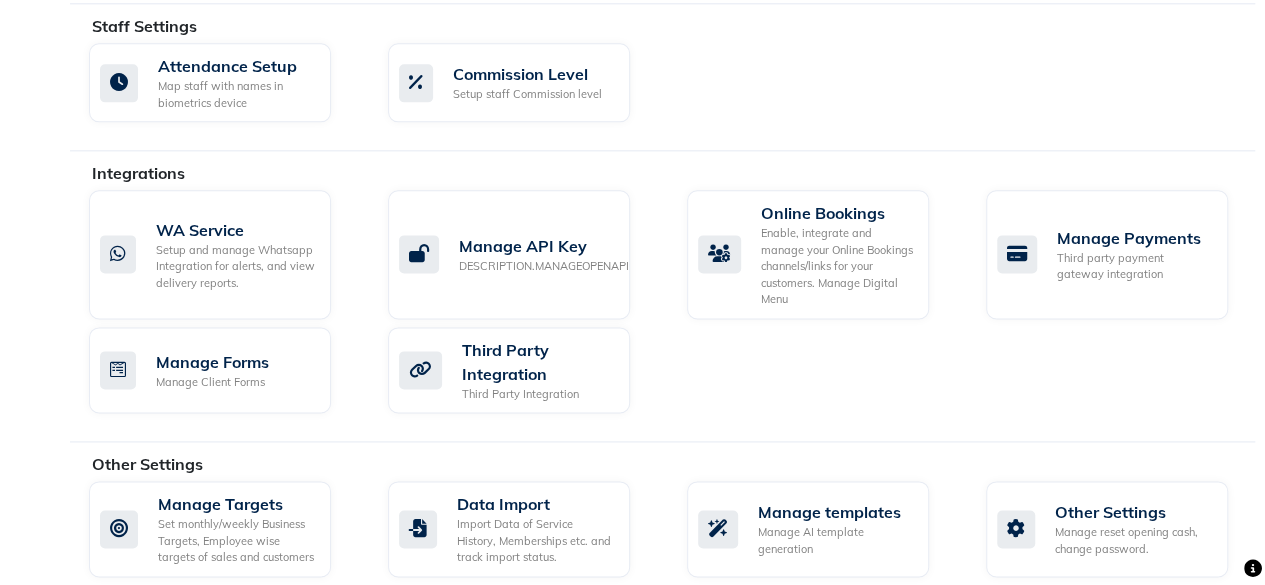 scroll, scrollTop: 1203, scrollLeft: 0, axis: vertical 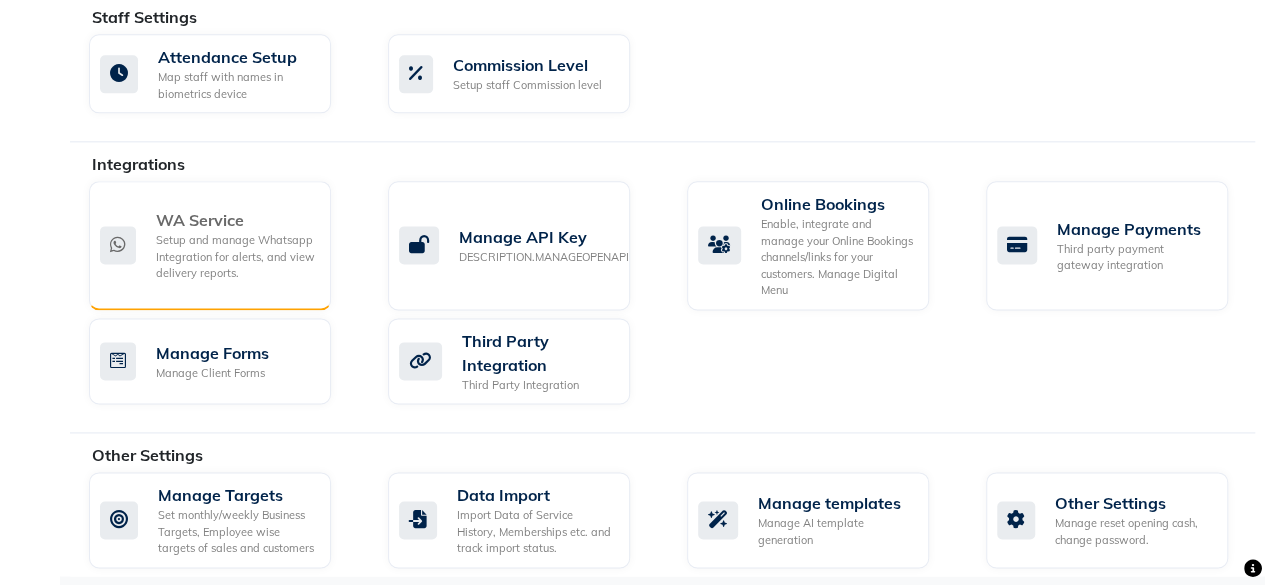 click on "Setup and manage Whatsapp Integration for alerts, and view delivery reports." 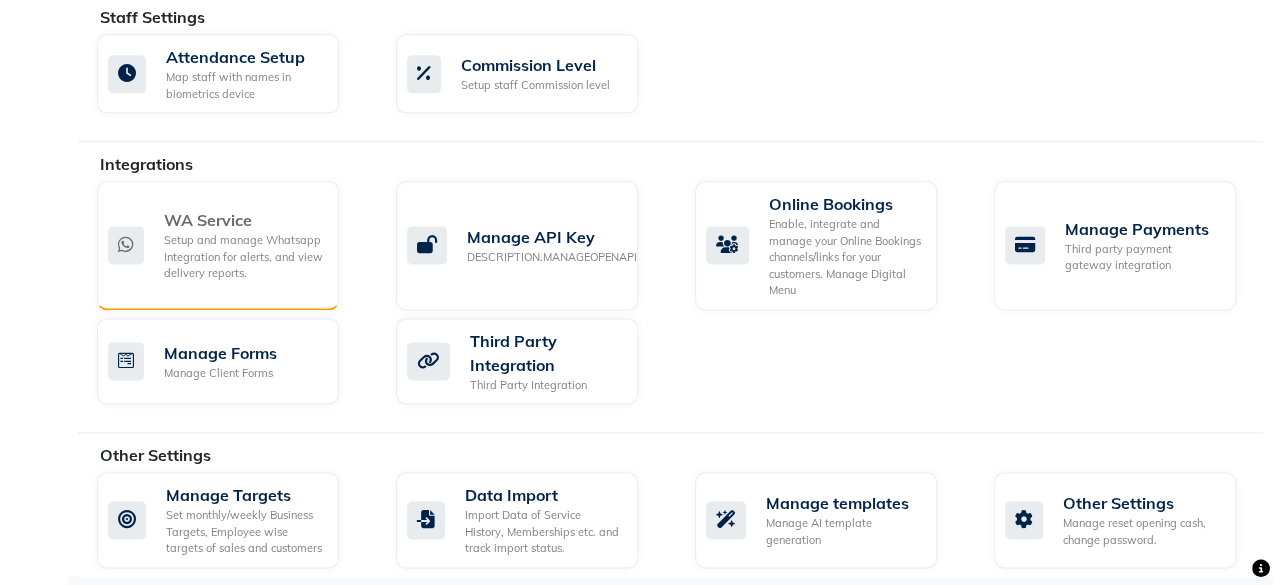 scroll, scrollTop: 0, scrollLeft: 0, axis: both 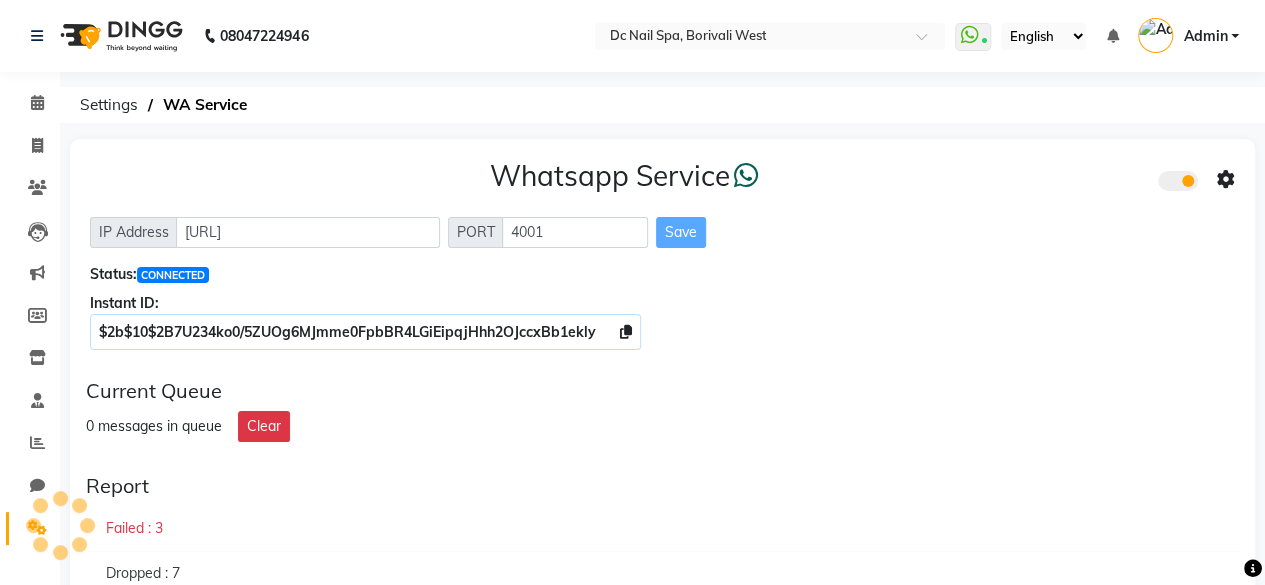 click 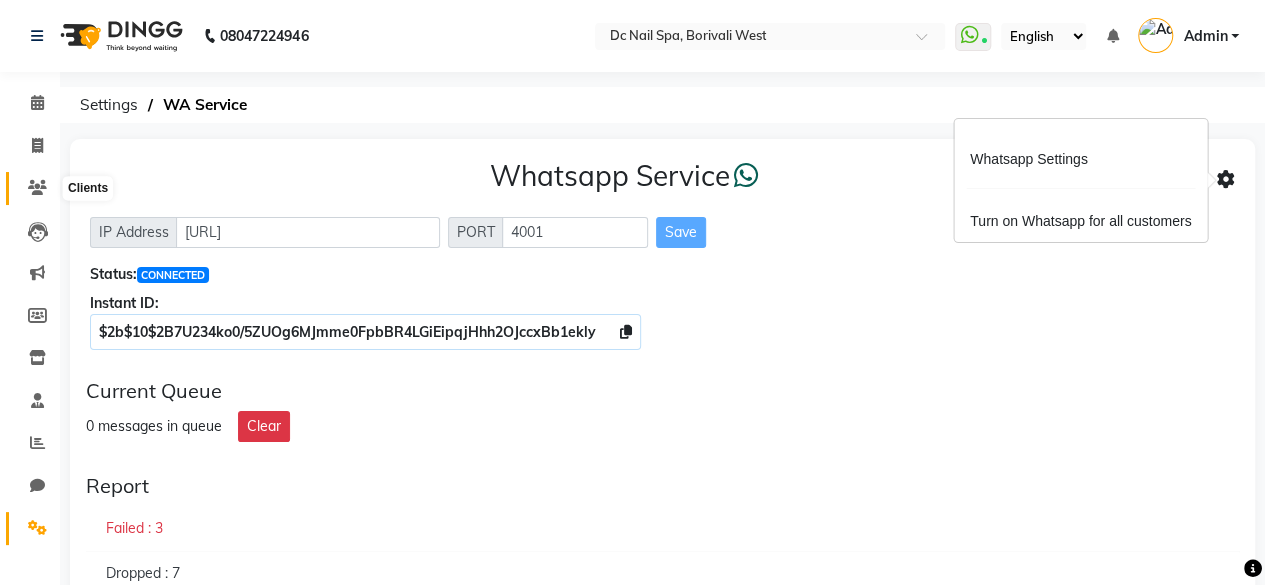 click 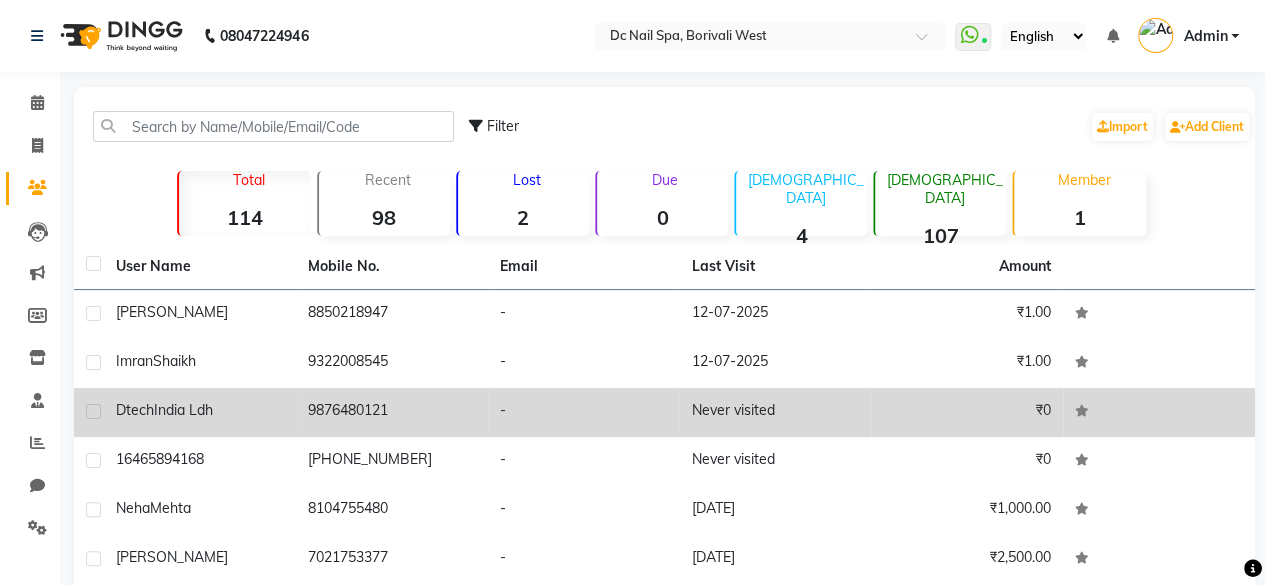 click on "9876480121" 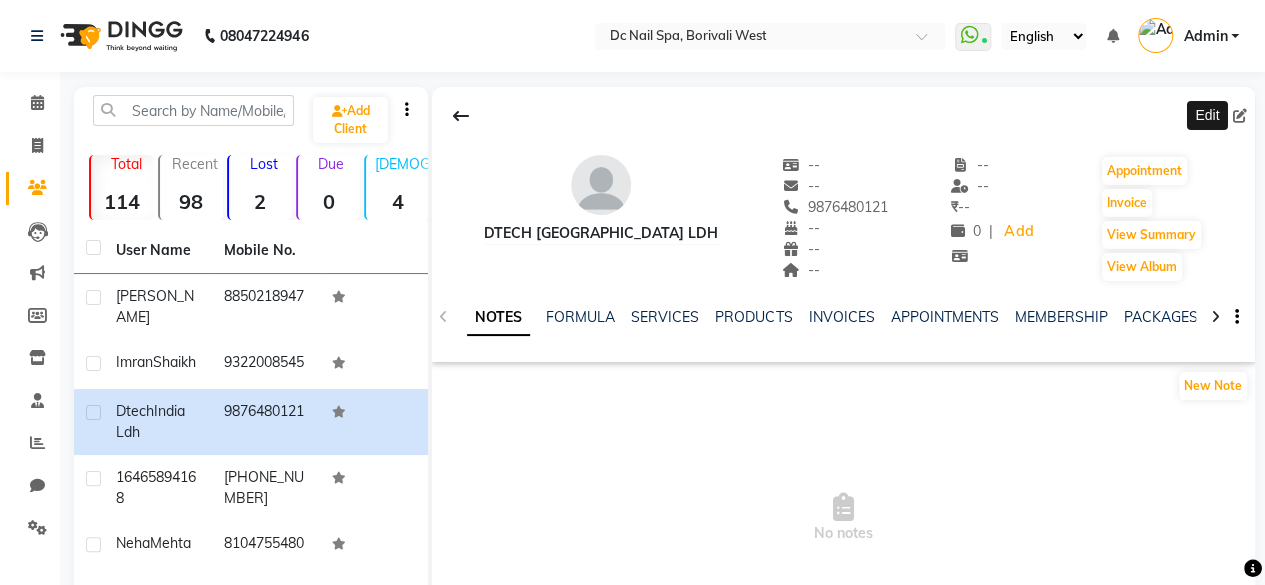 click 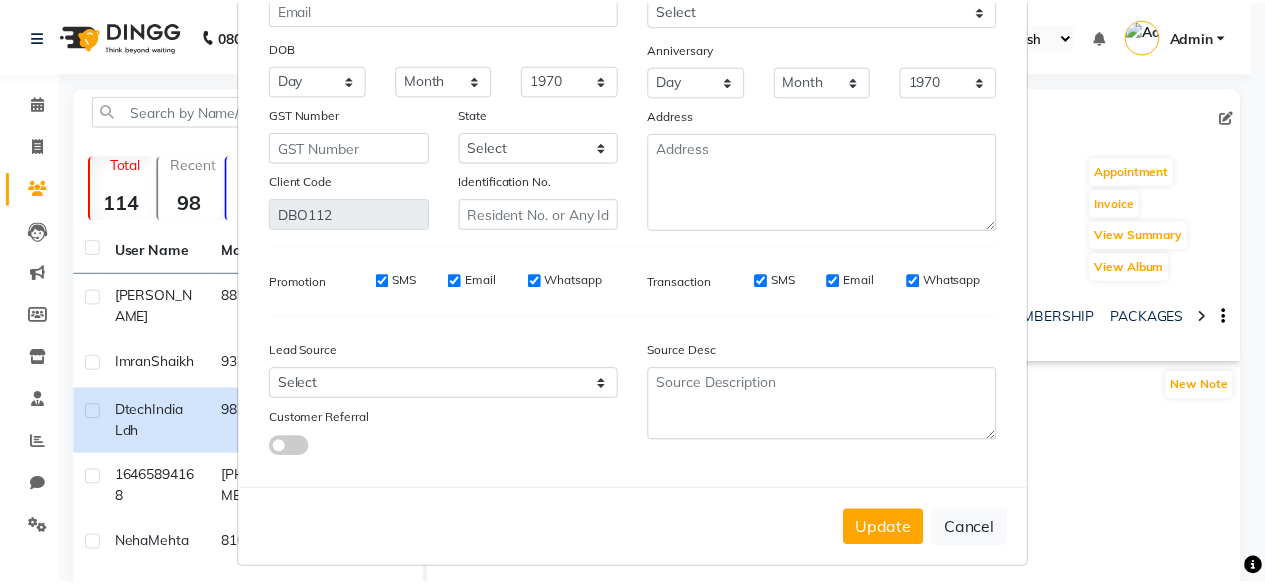 scroll, scrollTop: 224, scrollLeft: 0, axis: vertical 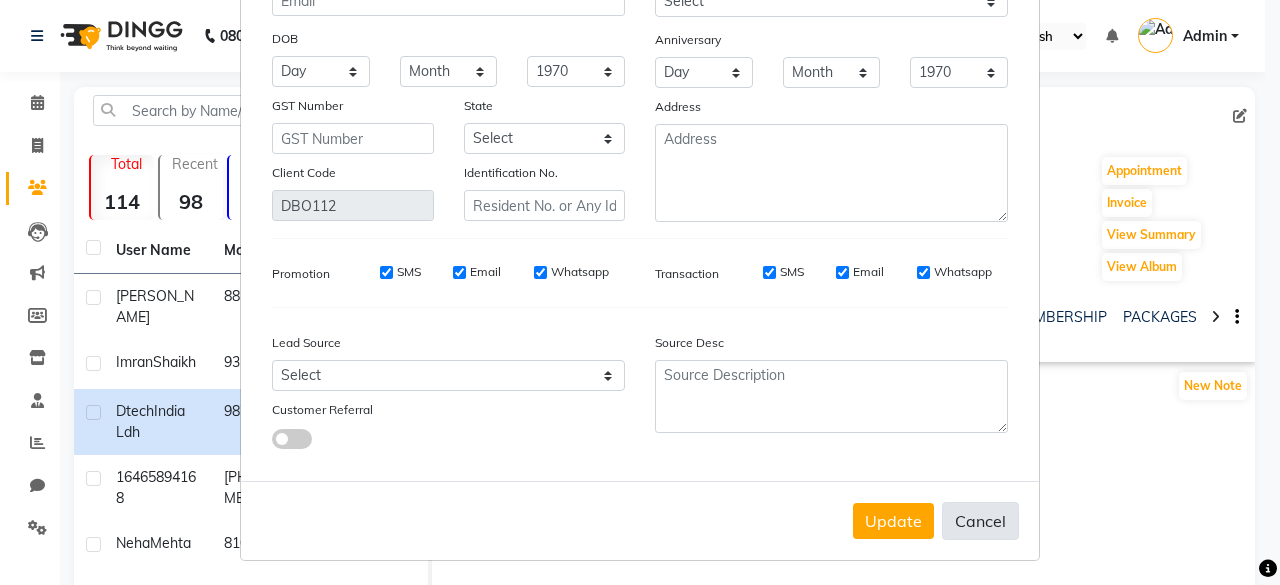 click on "Cancel" at bounding box center [980, 521] 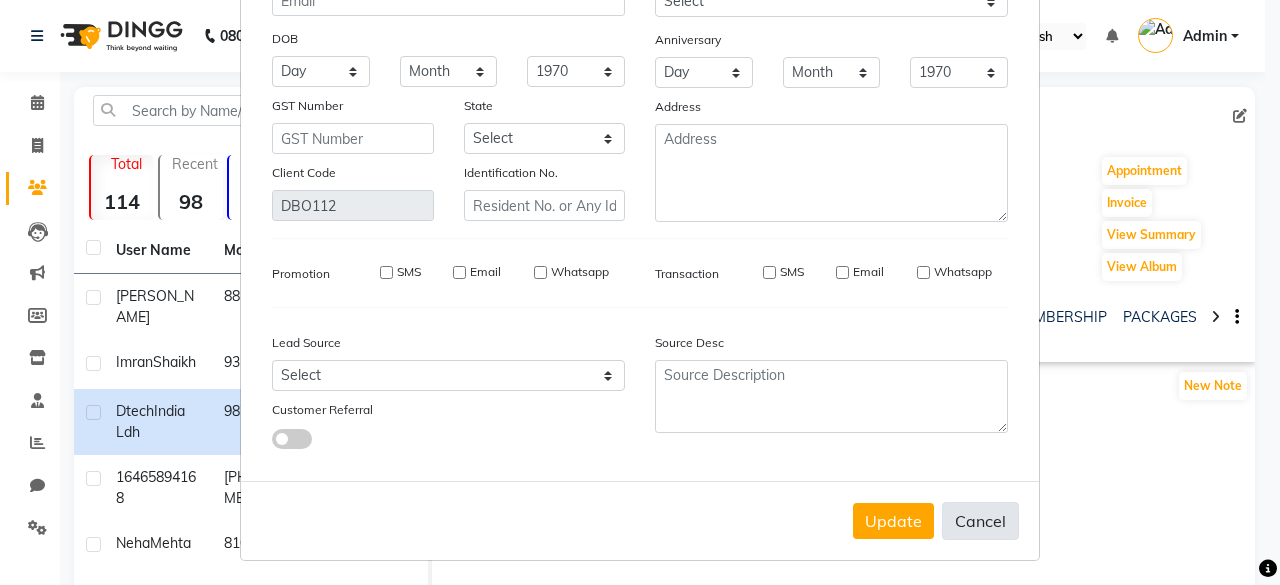 type 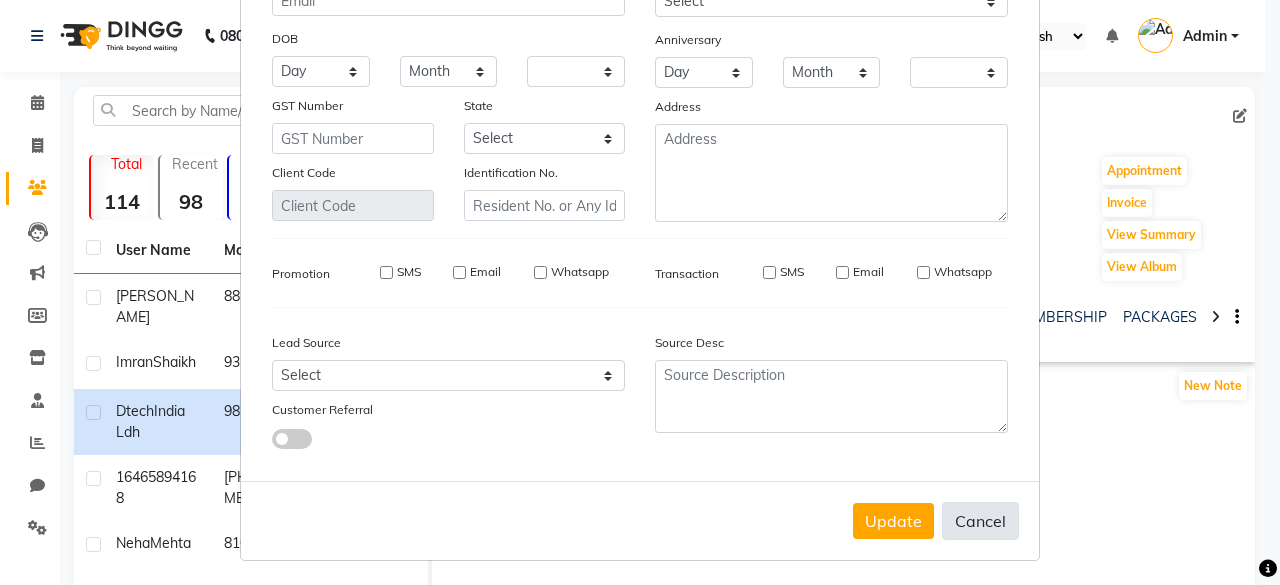 checkbox on "false" 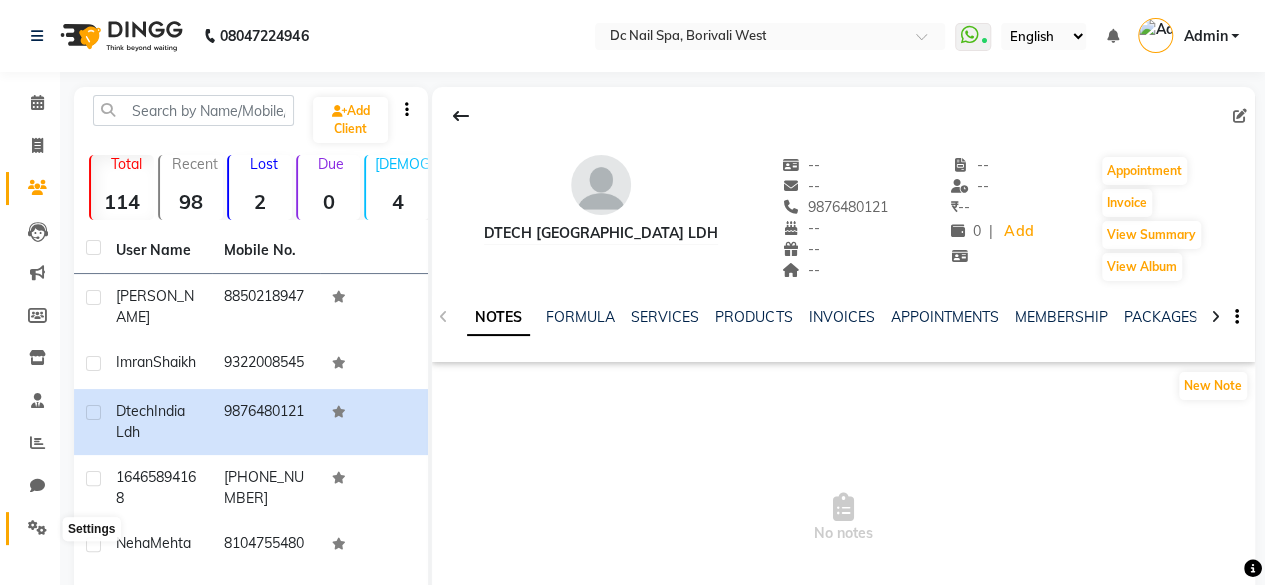 click 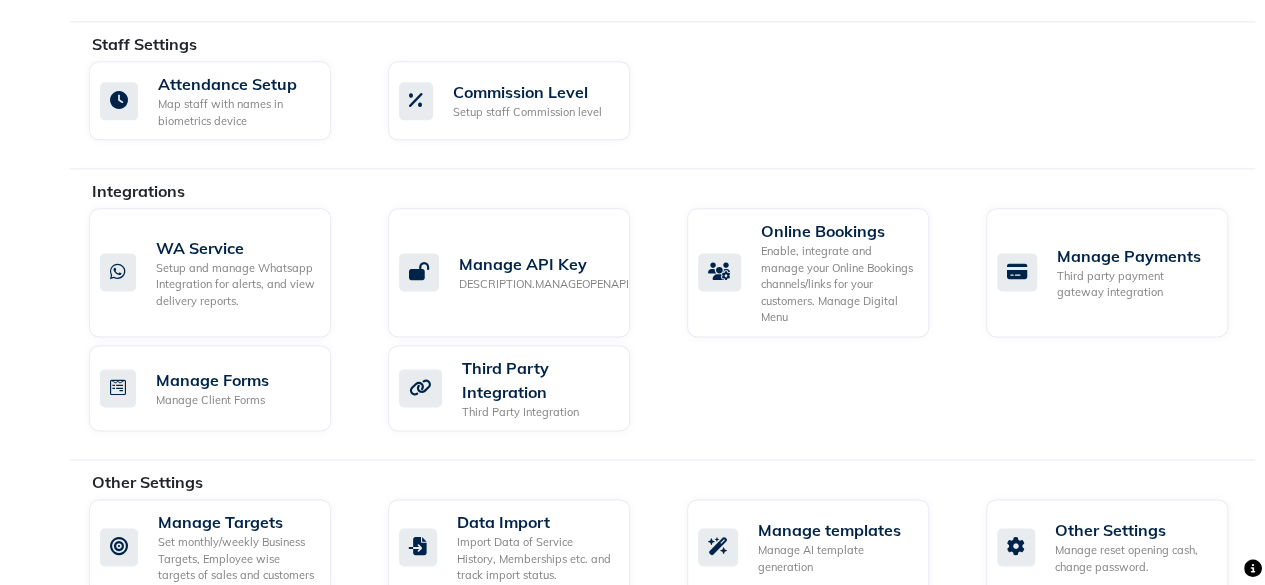 scroll, scrollTop: 1203, scrollLeft: 0, axis: vertical 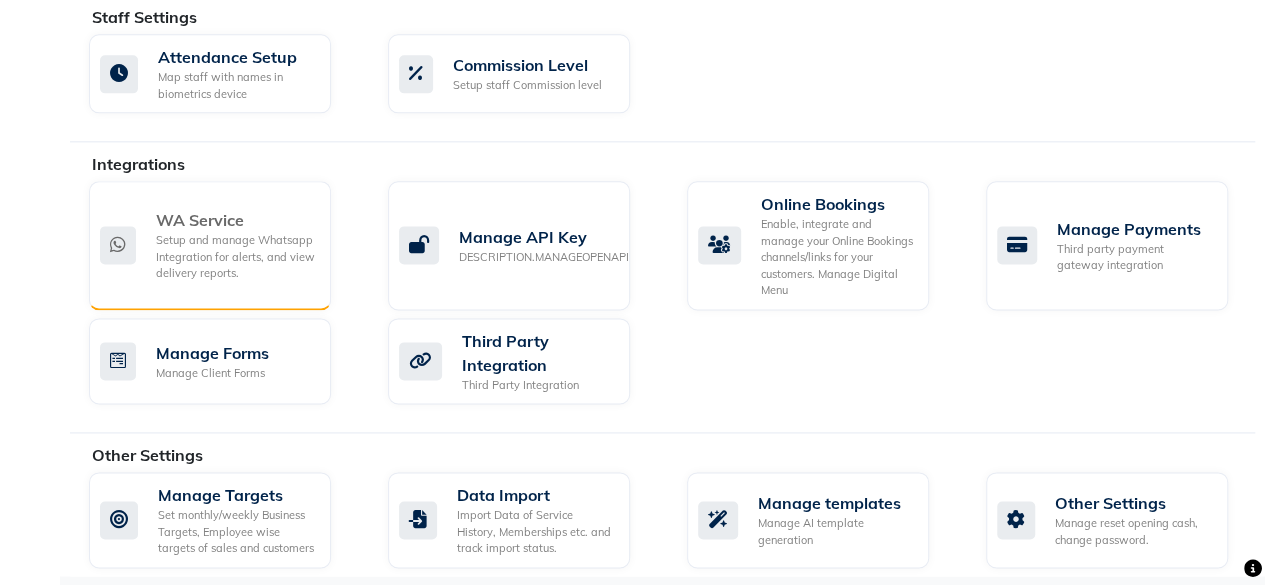 click on "Setup and manage Whatsapp Integration for alerts, and view delivery reports." 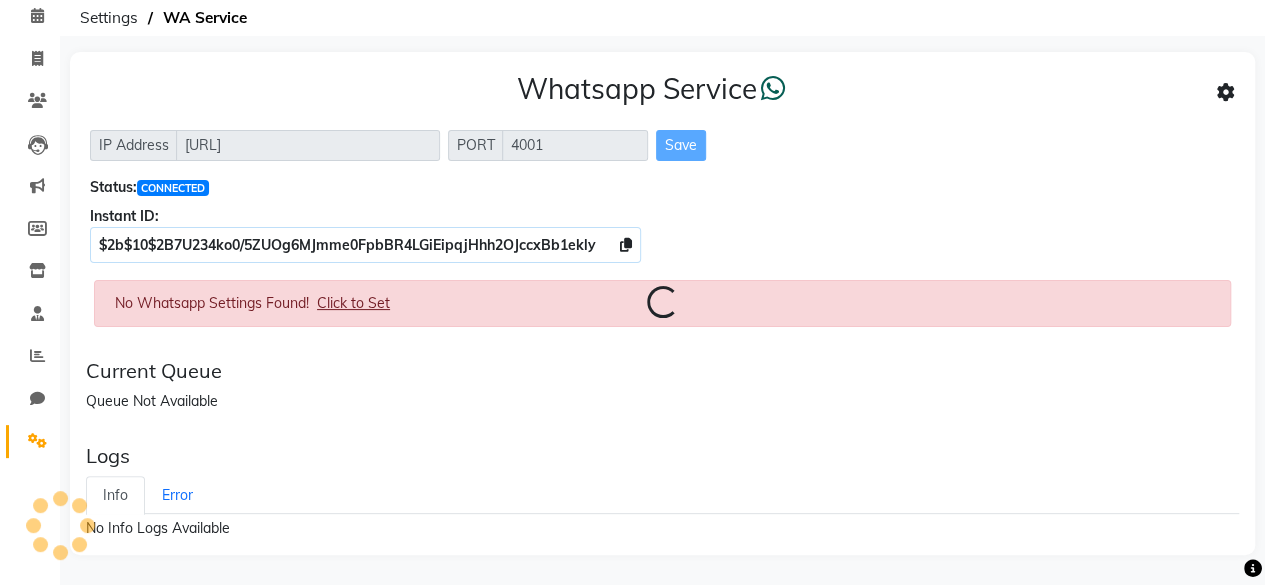 scroll, scrollTop: 0, scrollLeft: 0, axis: both 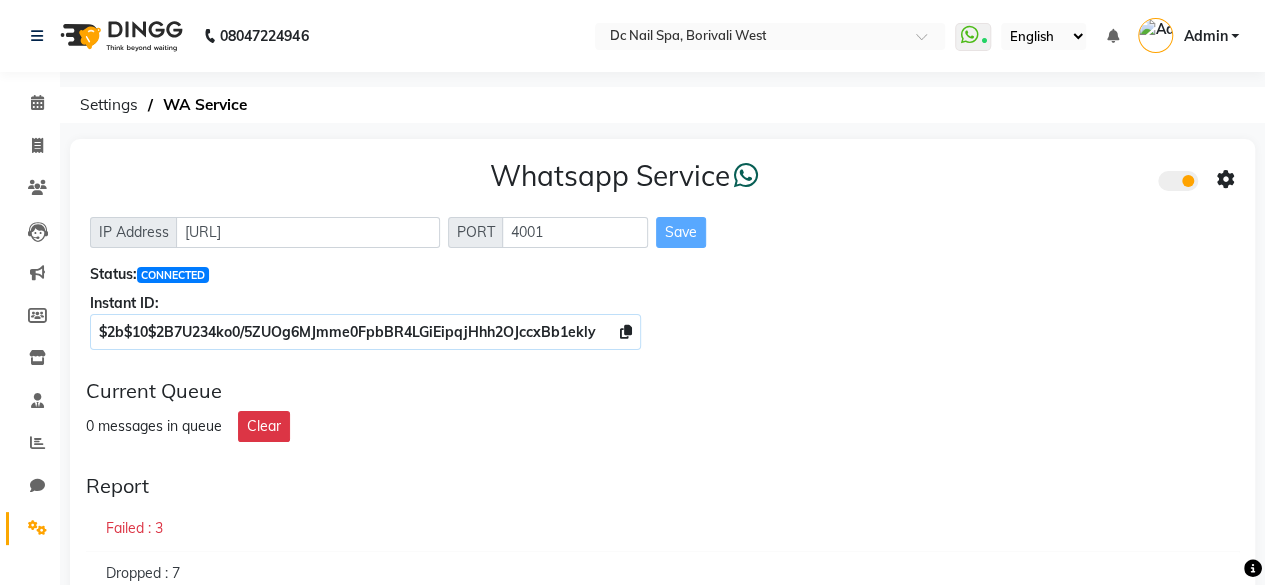 click 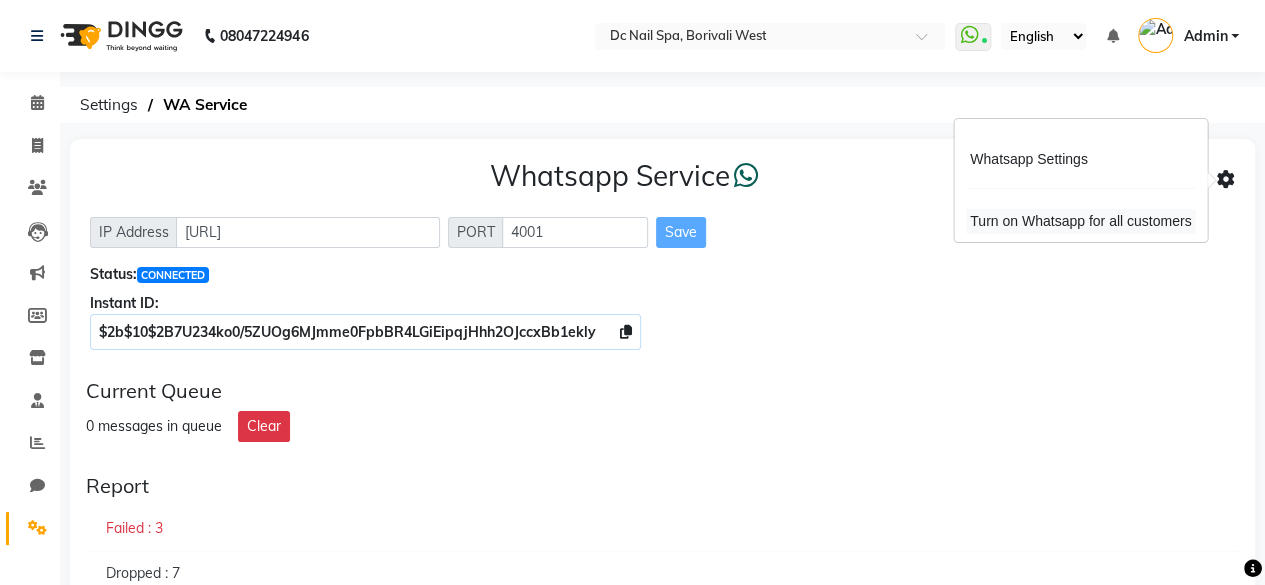 click on "Turn on Whatsapp for all customers" at bounding box center (1080, 221) 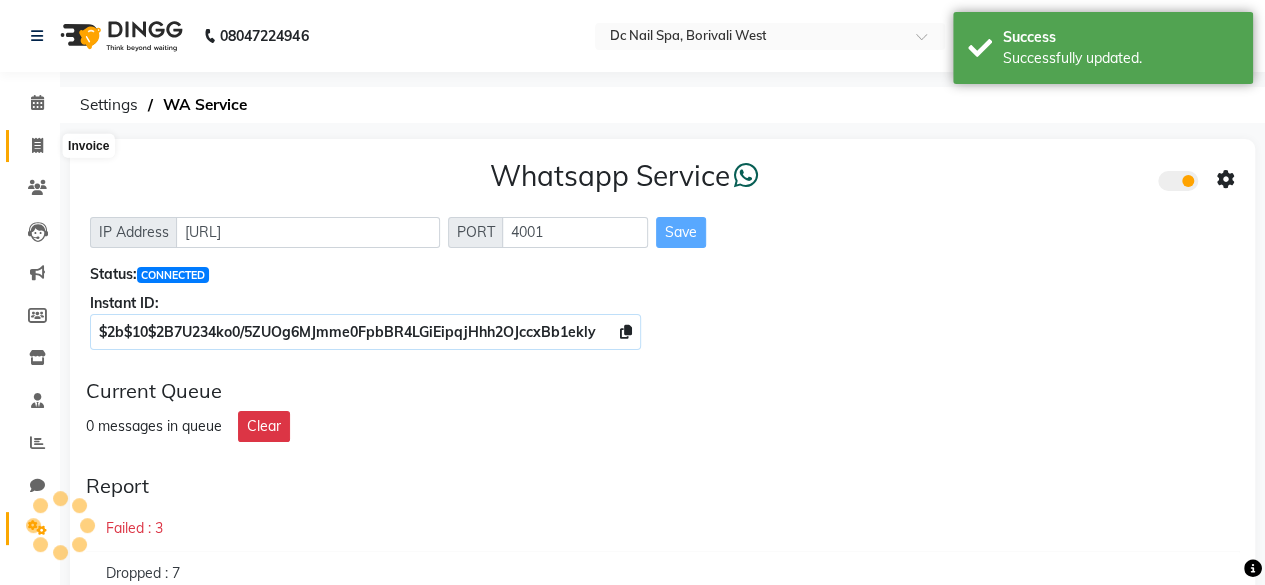 click 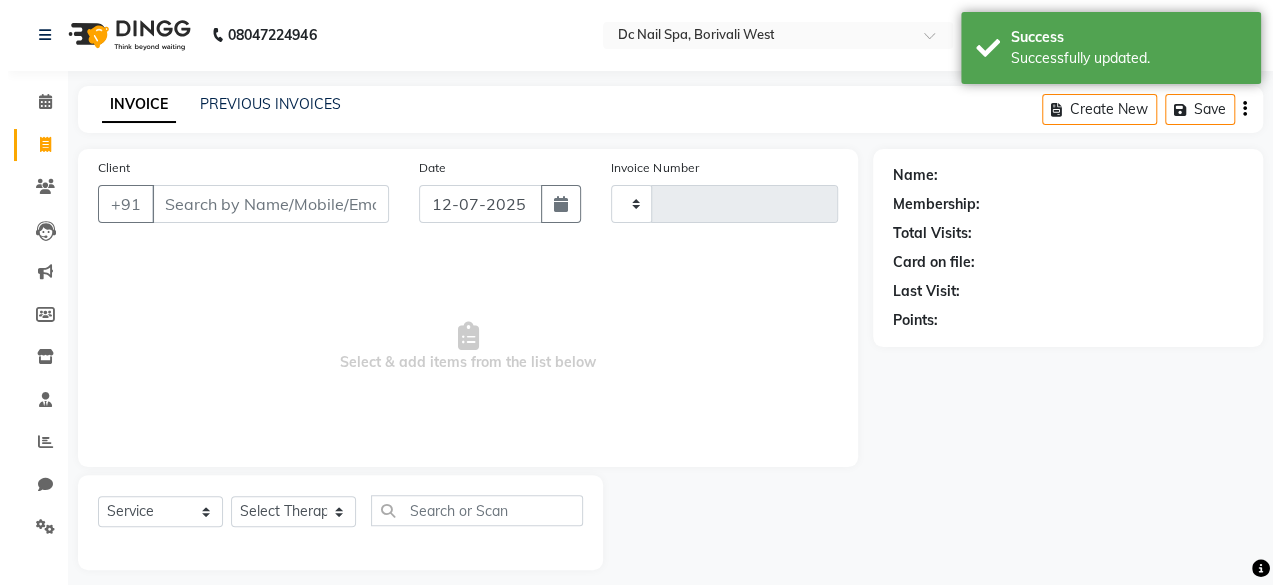 scroll, scrollTop: 15, scrollLeft: 0, axis: vertical 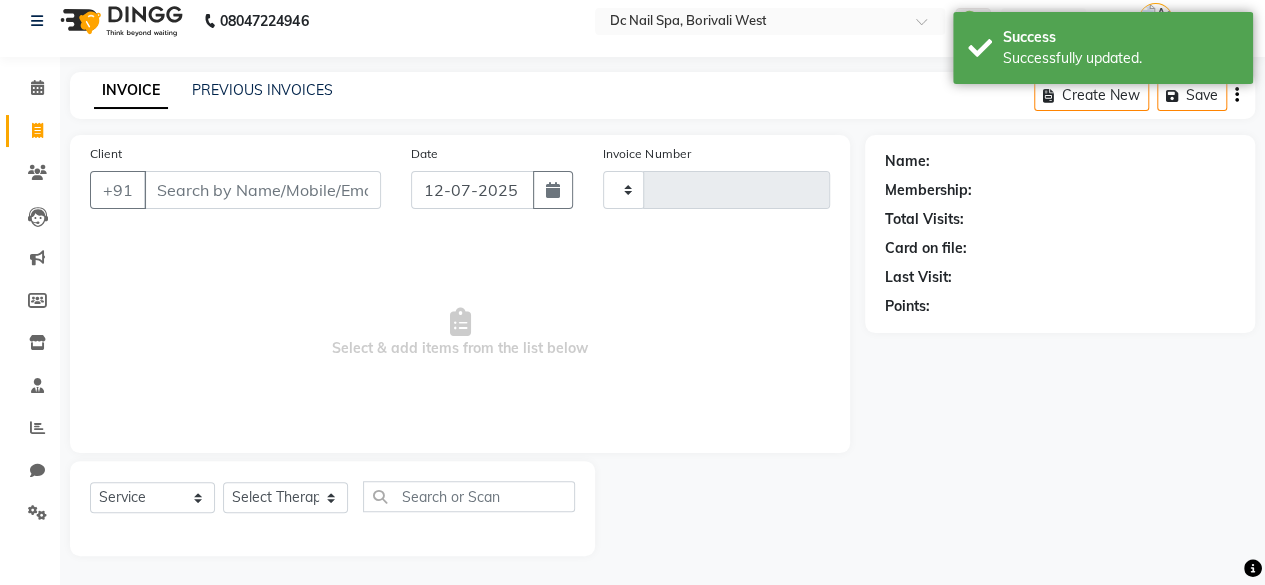 type on "0150" 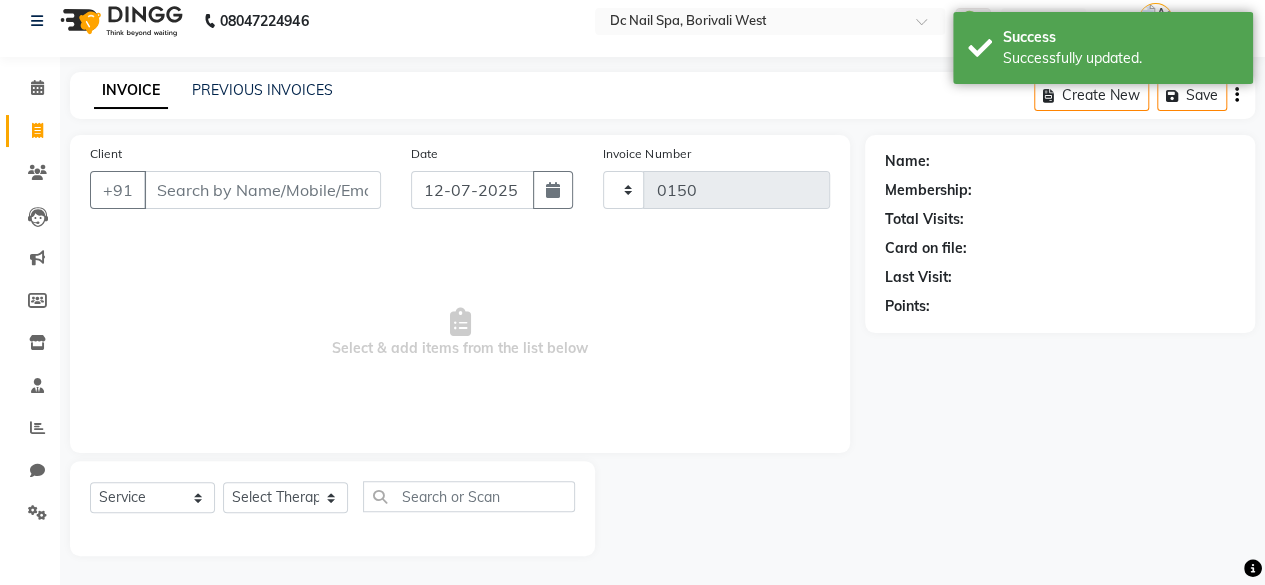 select on "8056" 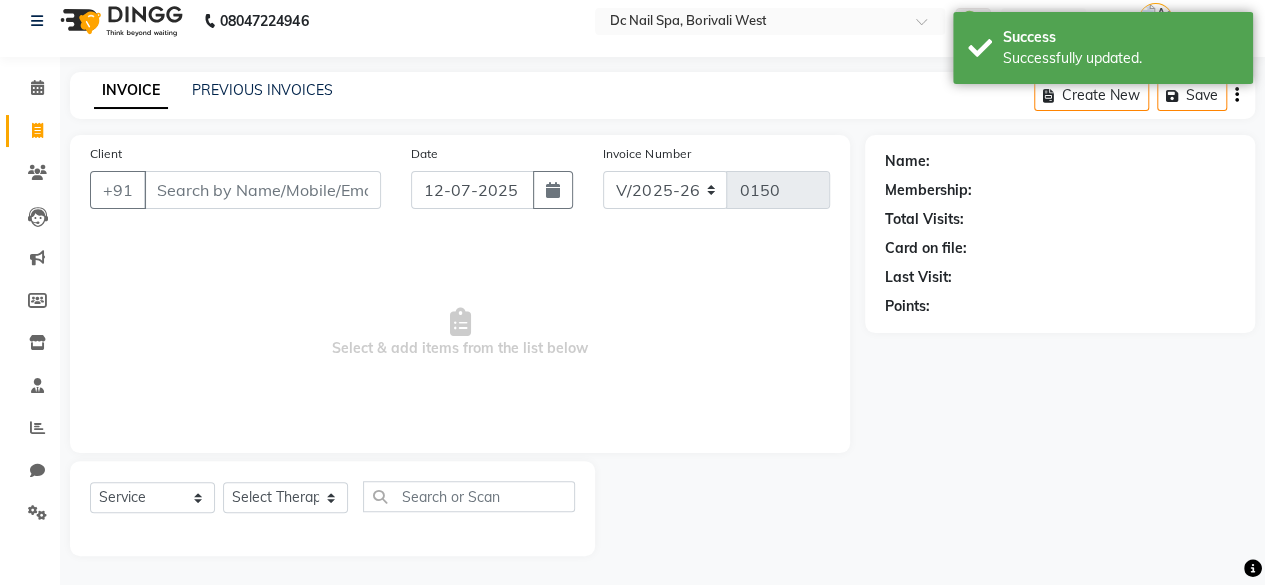 click on "Client" at bounding box center (262, 190) 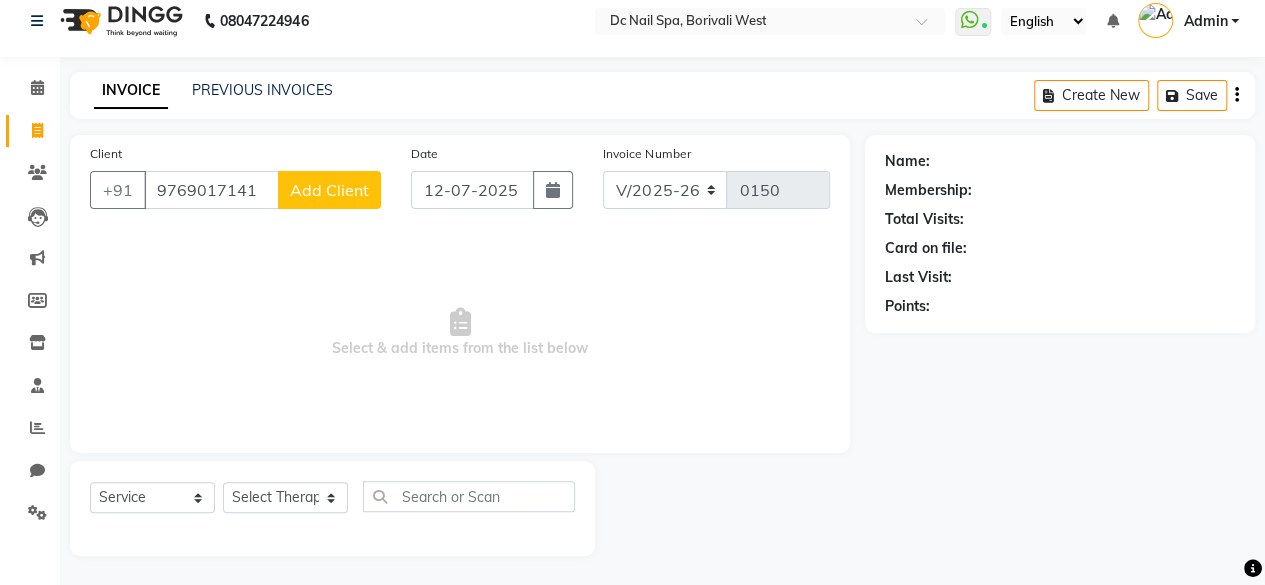 type on "9769017141" 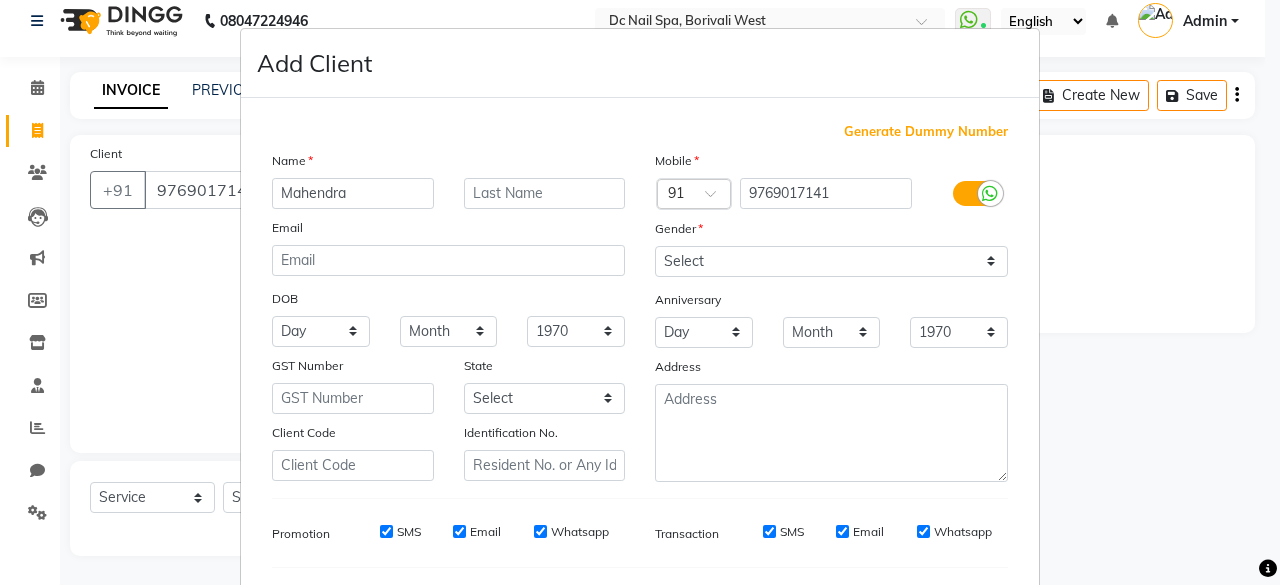 type on "Mahendra" 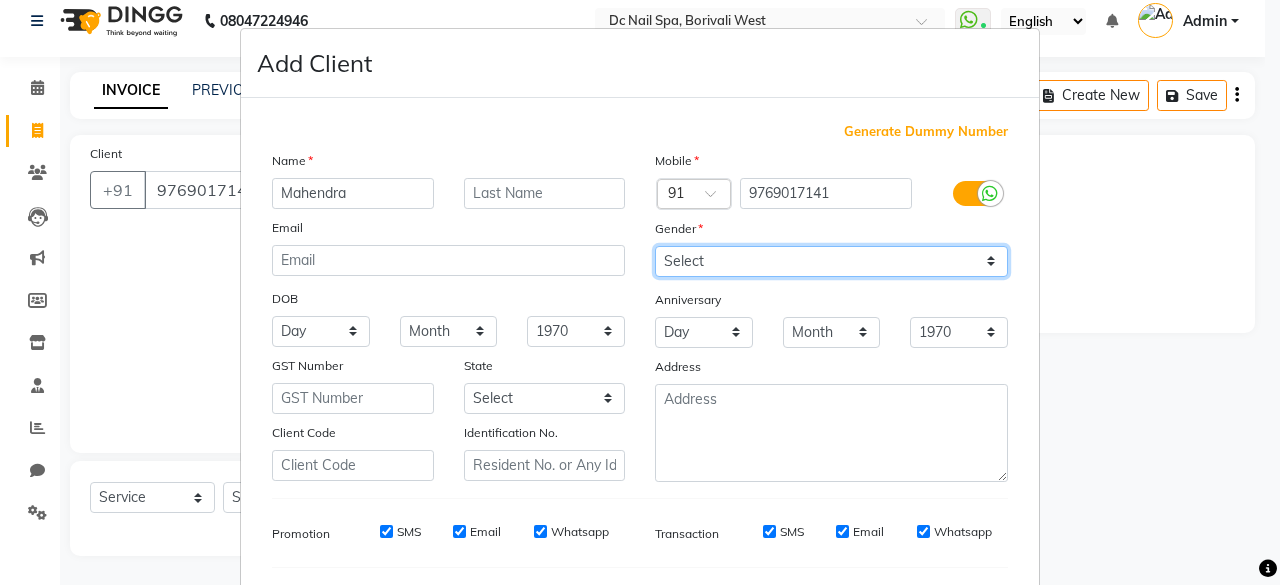 click on "Select [DEMOGRAPHIC_DATA] [DEMOGRAPHIC_DATA] Other Prefer Not To Say" at bounding box center [831, 261] 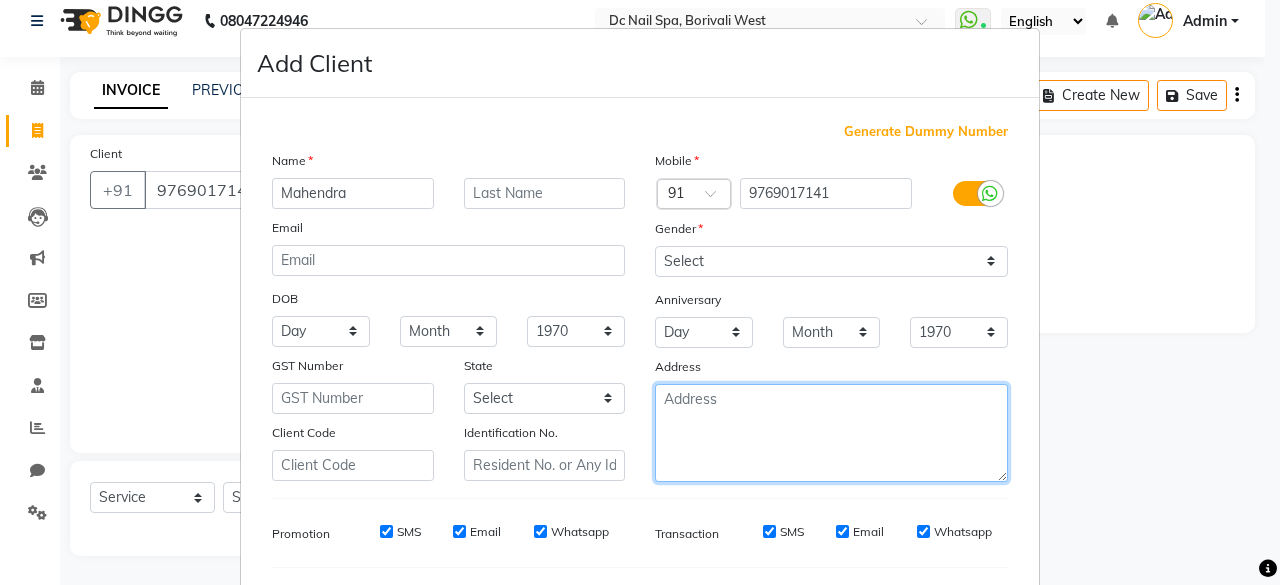 click at bounding box center (831, 433) 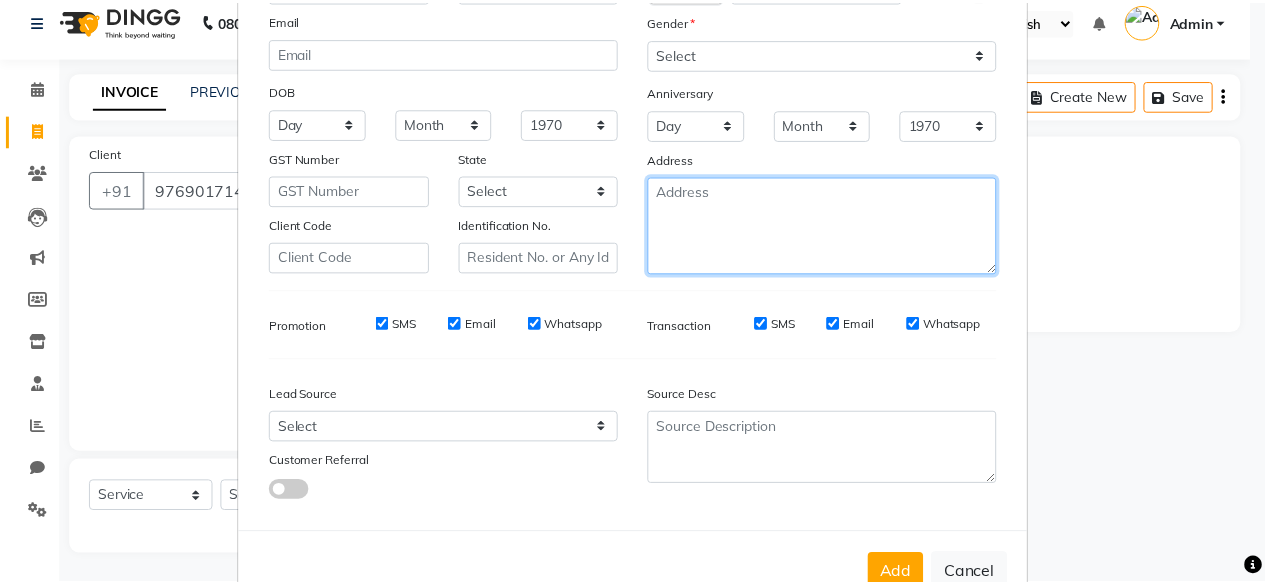 scroll, scrollTop: 260, scrollLeft: 0, axis: vertical 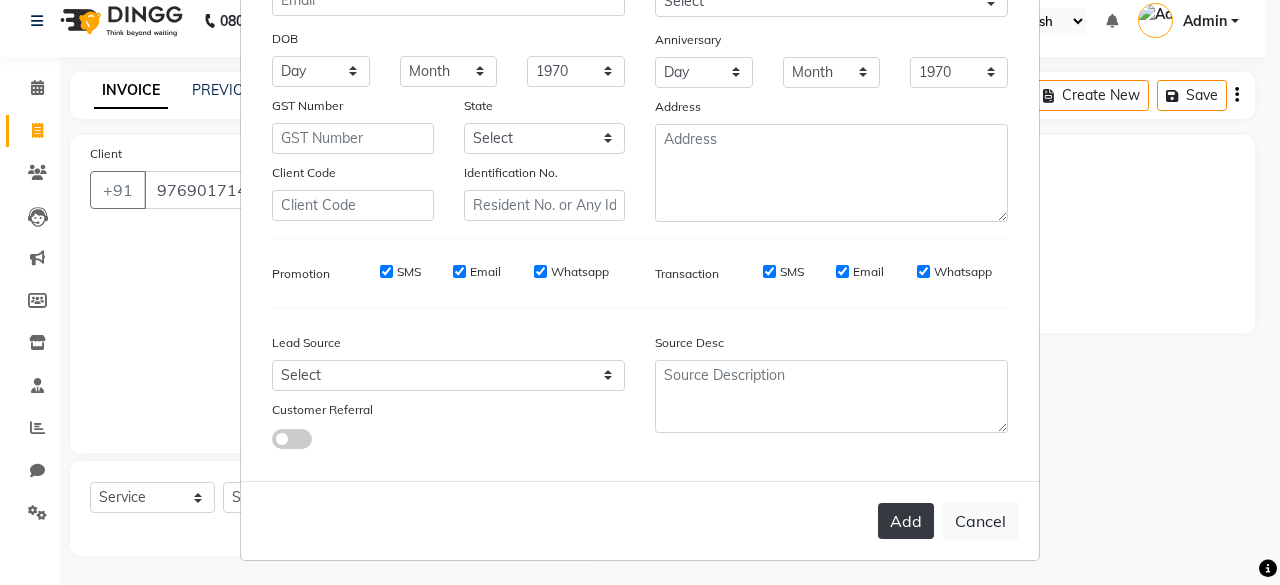 click on "Add" at bounding box center [906, 521] 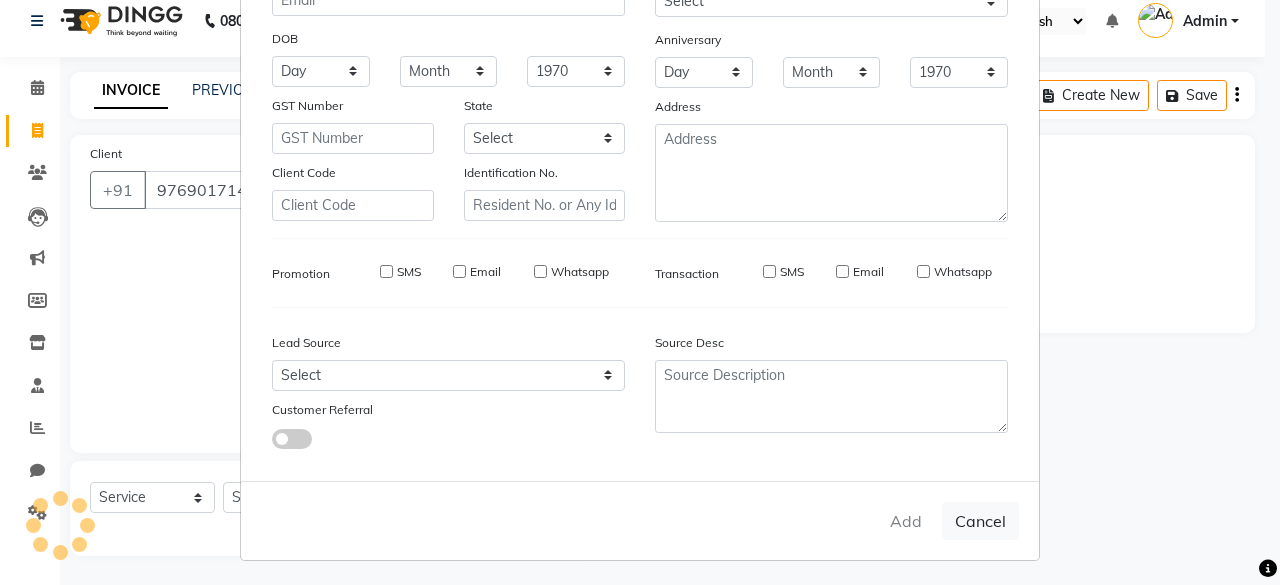 type 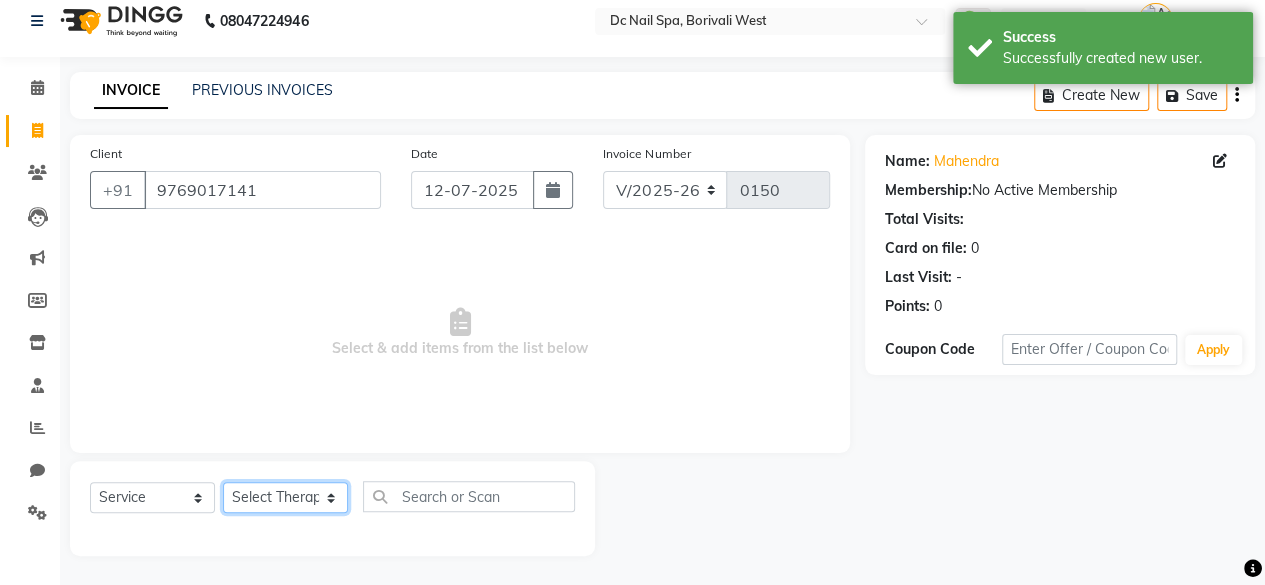 click on "Select Therapist [PERSON_NAME] [PERSON_NAME] [PERSON_NAME] Staff [PERSON_NAME]" 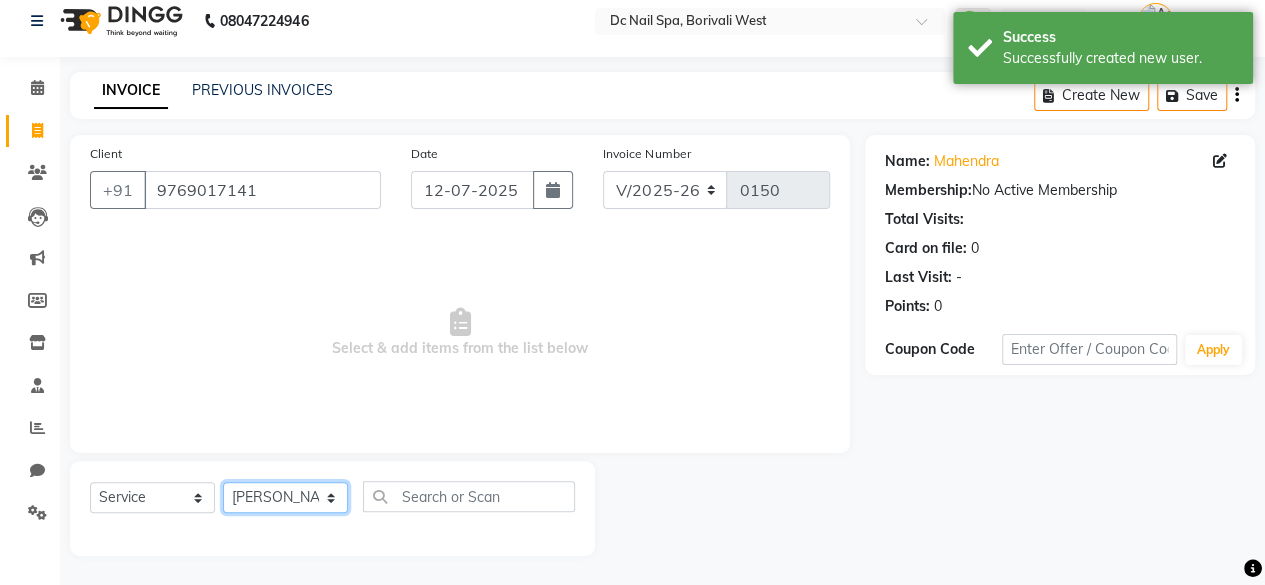 click on "Select Therapist [PERSON_NAME] [PERSON_NAME] [PERSON_NAME] Staff [PERSON_NAME]" 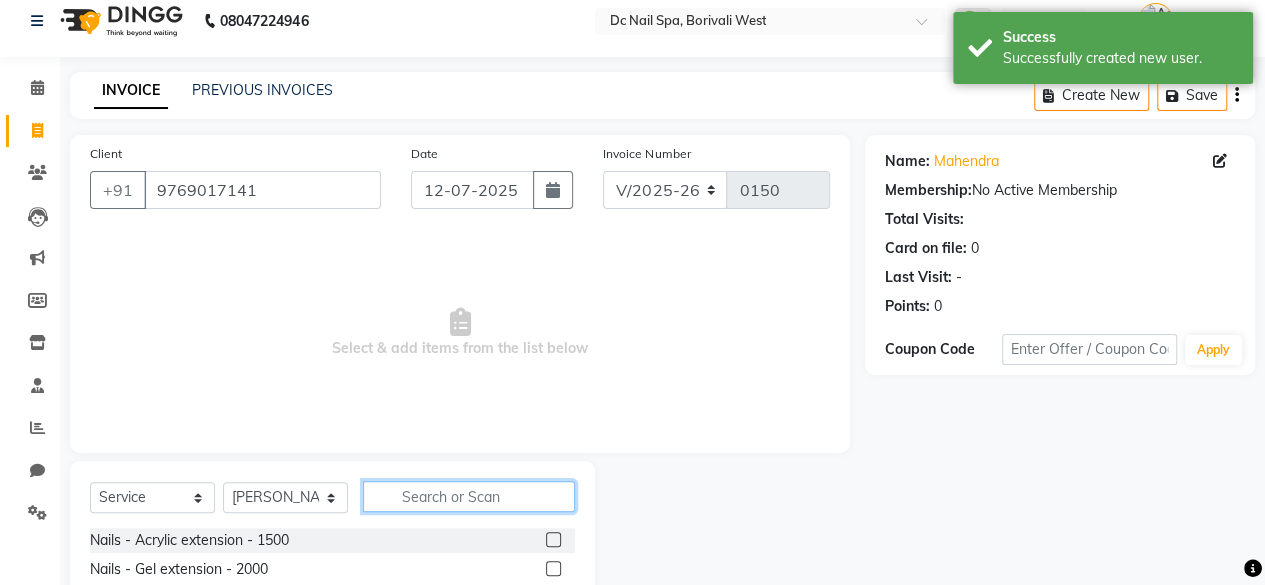 click 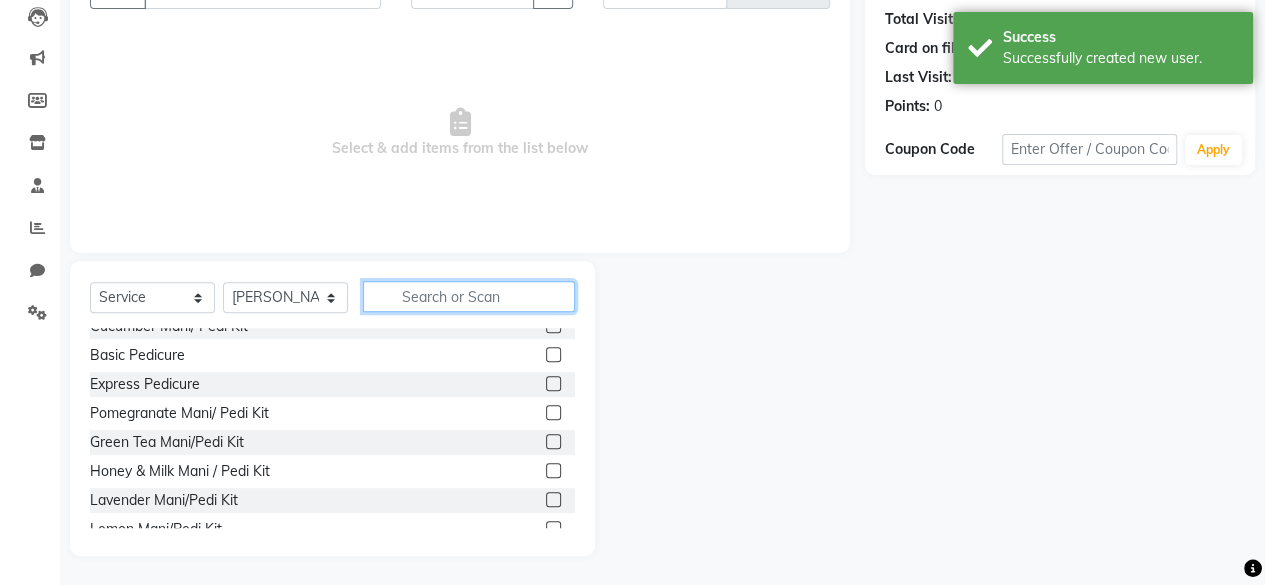 scroll, scrollTop: 1392, scrollLeft: 0, axis: vertical 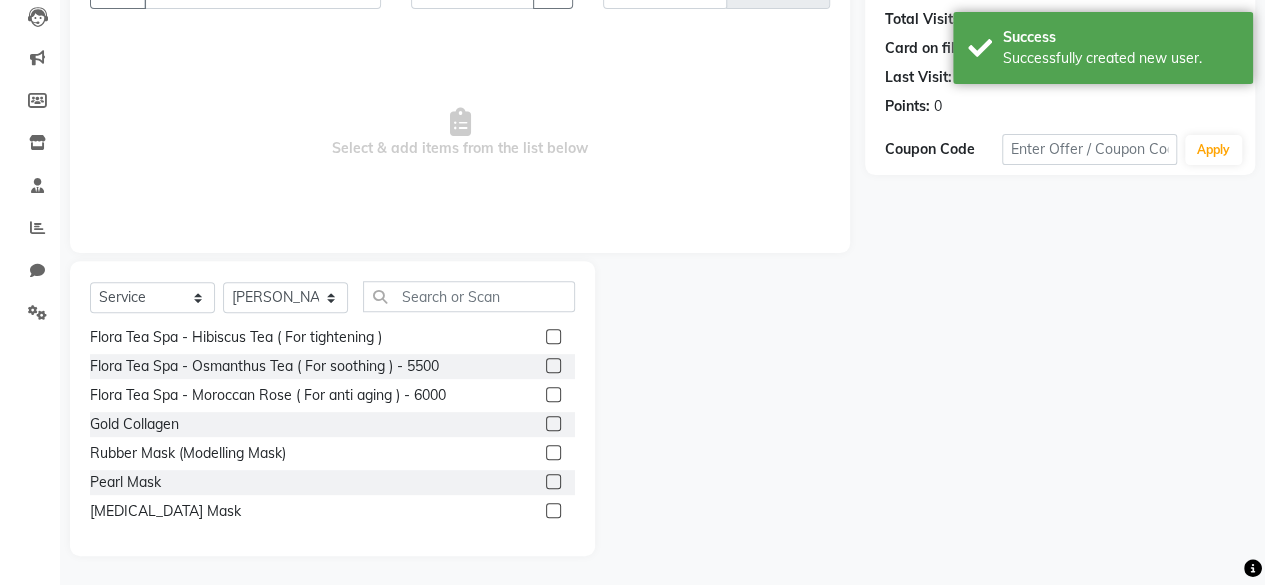 click 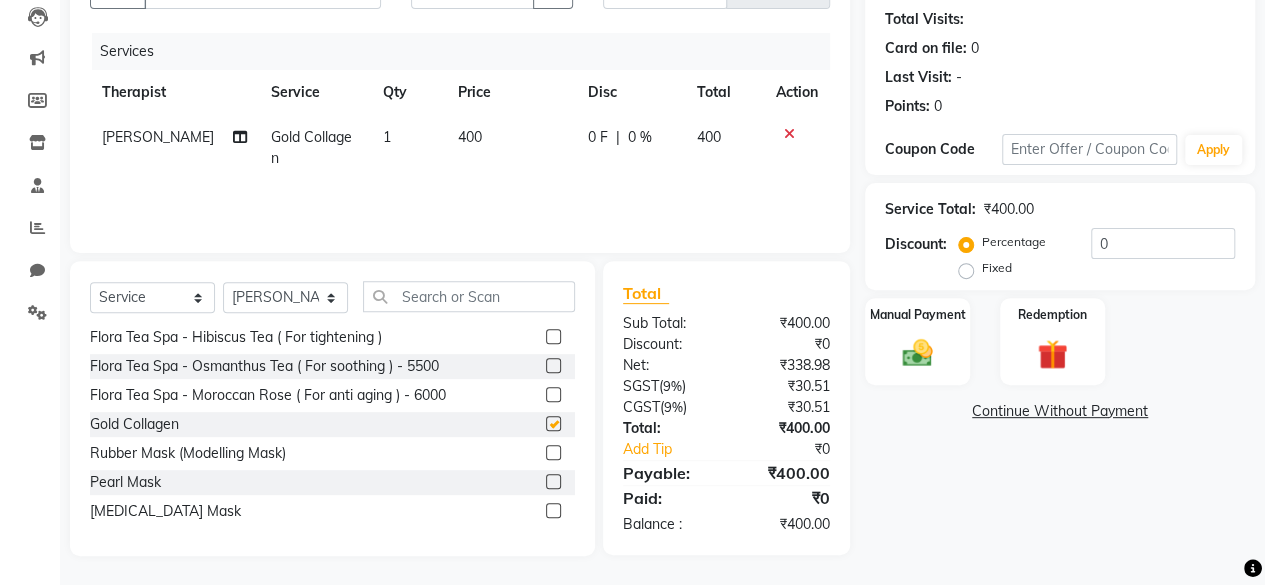 checkbox on "false" 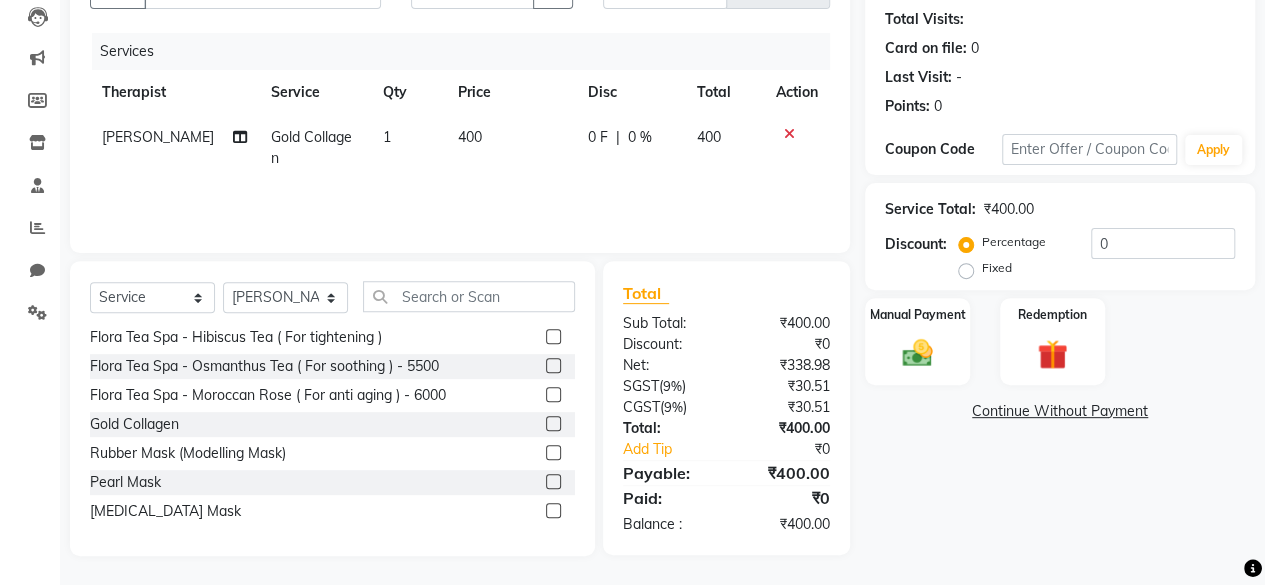 click on "400" 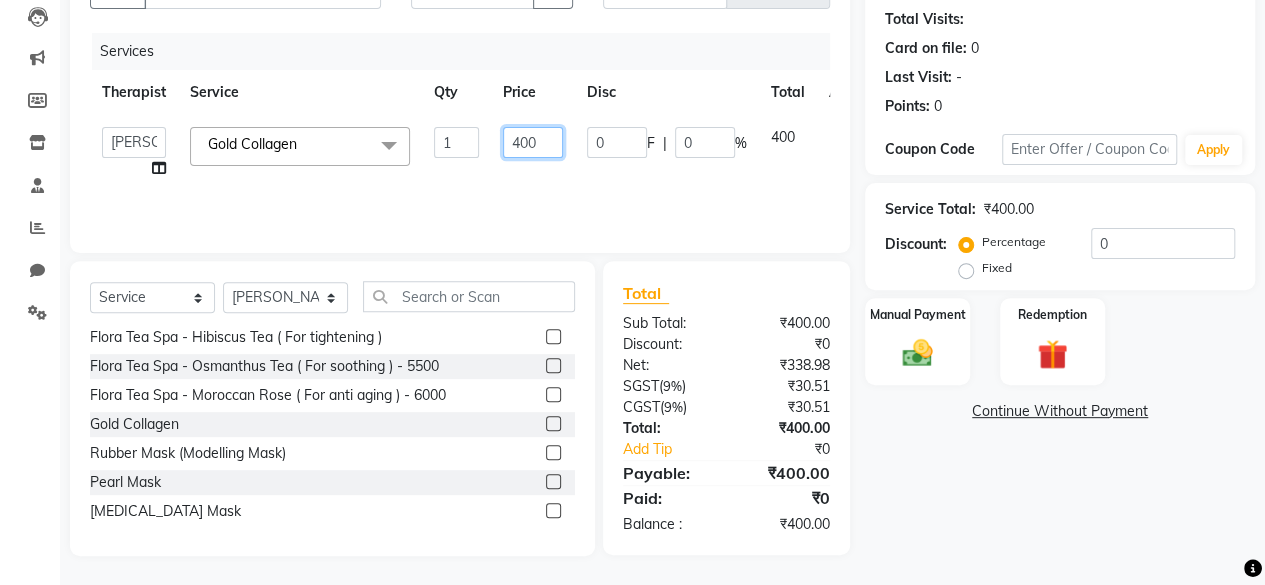 click on "400" 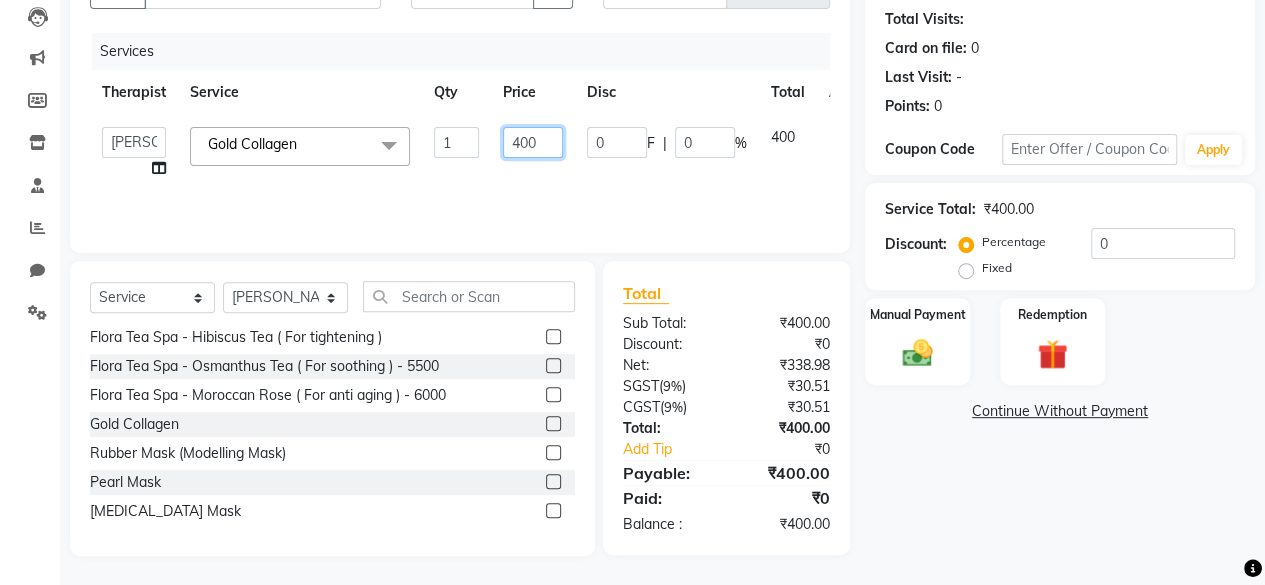 click on "400" 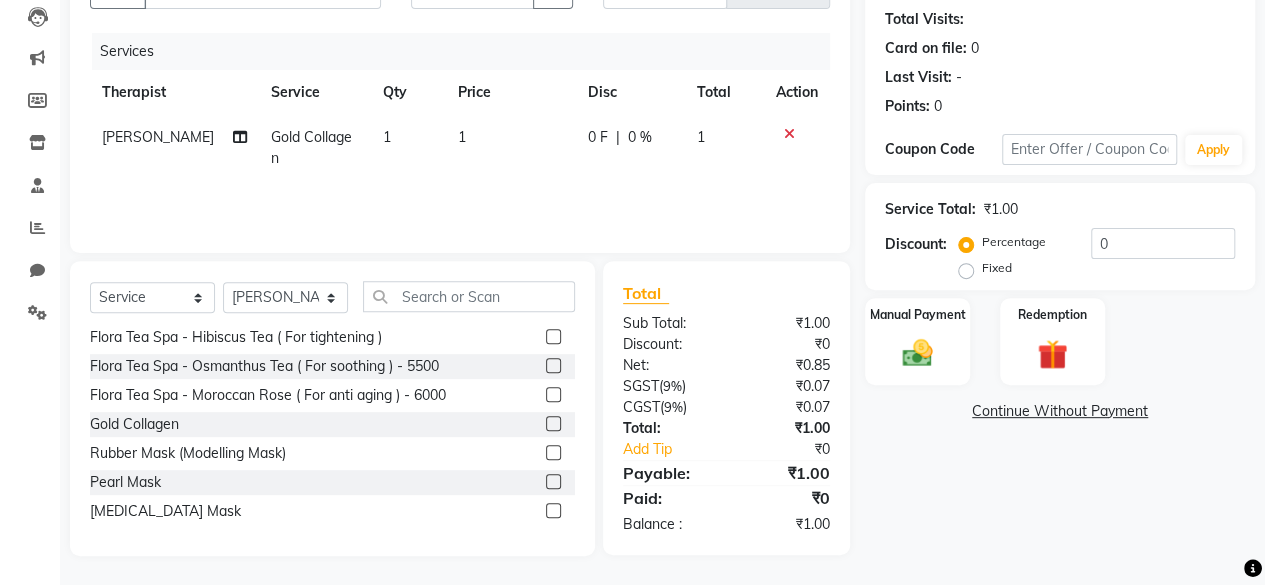click on "Services Therapist Service Qty Price Disc Total Action [PERSON_NAME] Gold Collagen 1 1 0 F | 0 % 1" 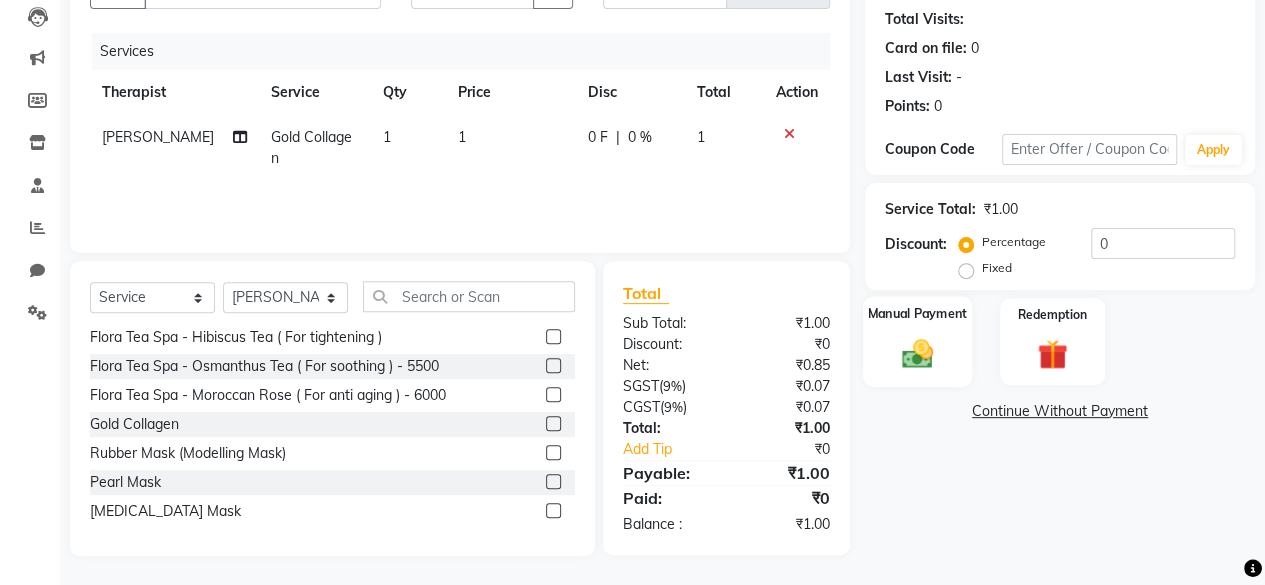 click on "Manual Payment" 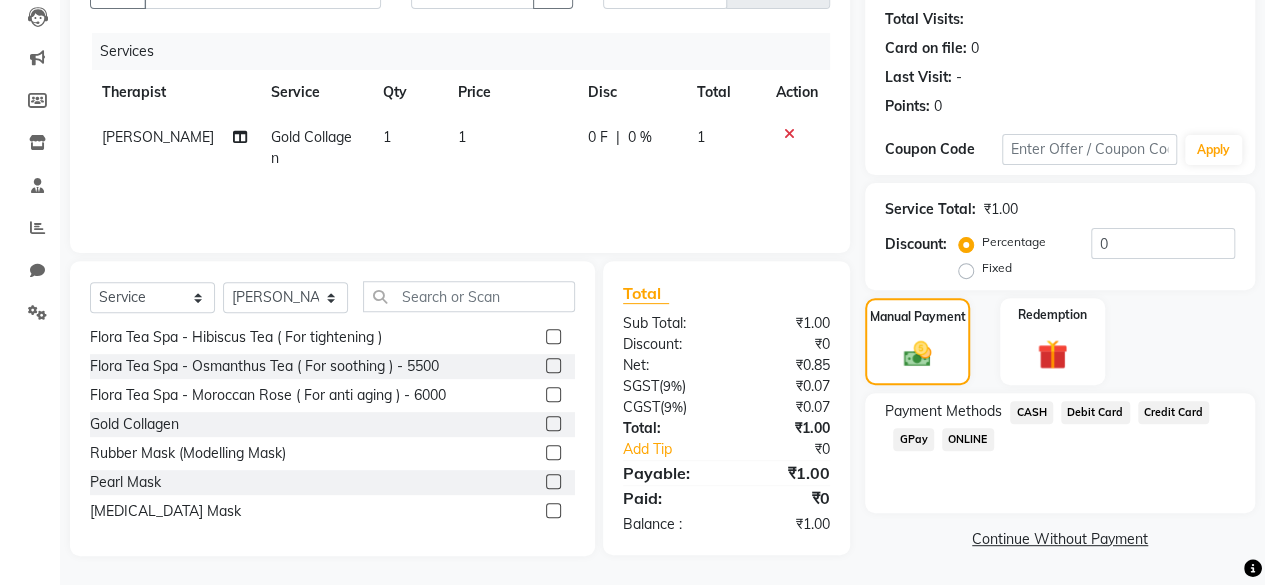 click on "GPay" 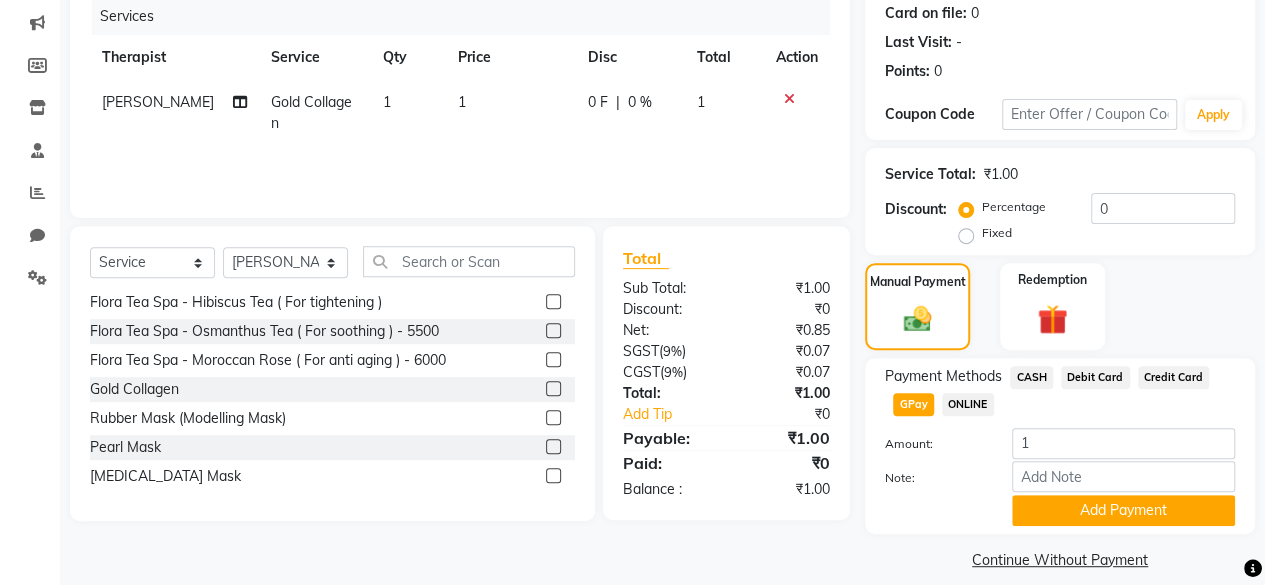 scroll, scrollTop: 268, scrollLeft: 0, axis: vertical 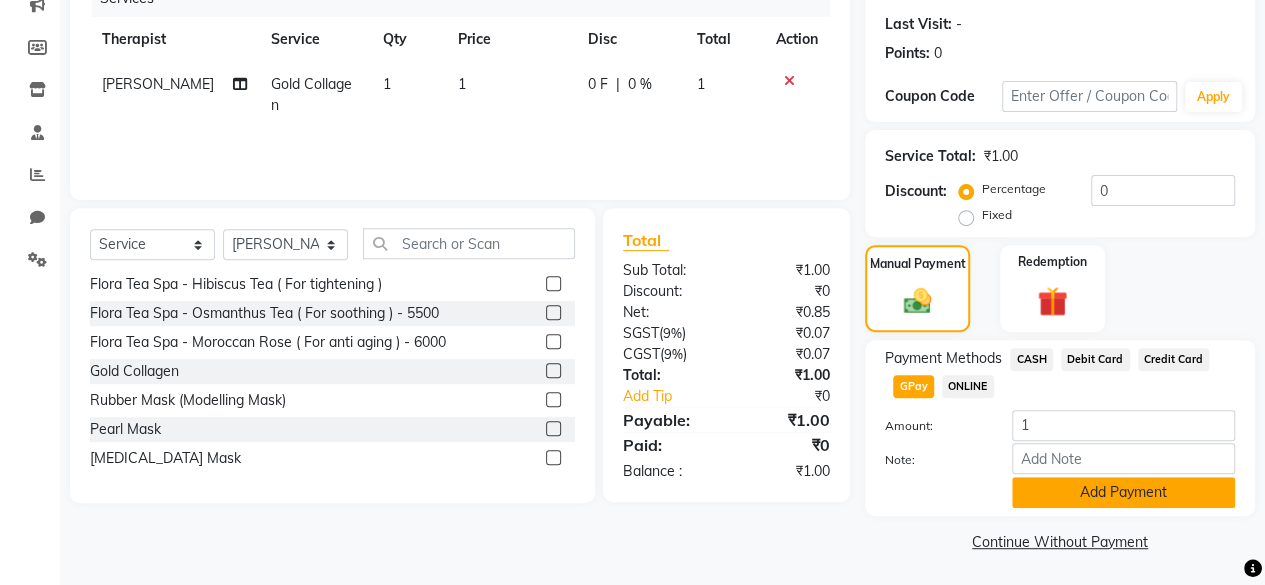 click on "Add Payment" 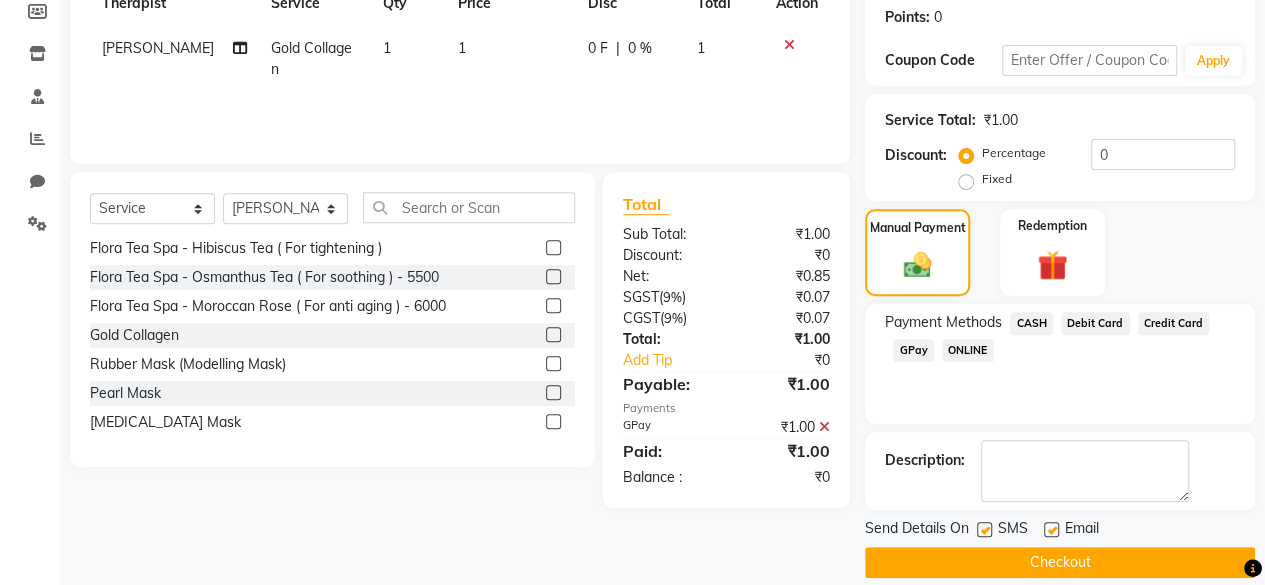 scroll, scrollTop: 324, scrollLeft: 0, axis: vertical 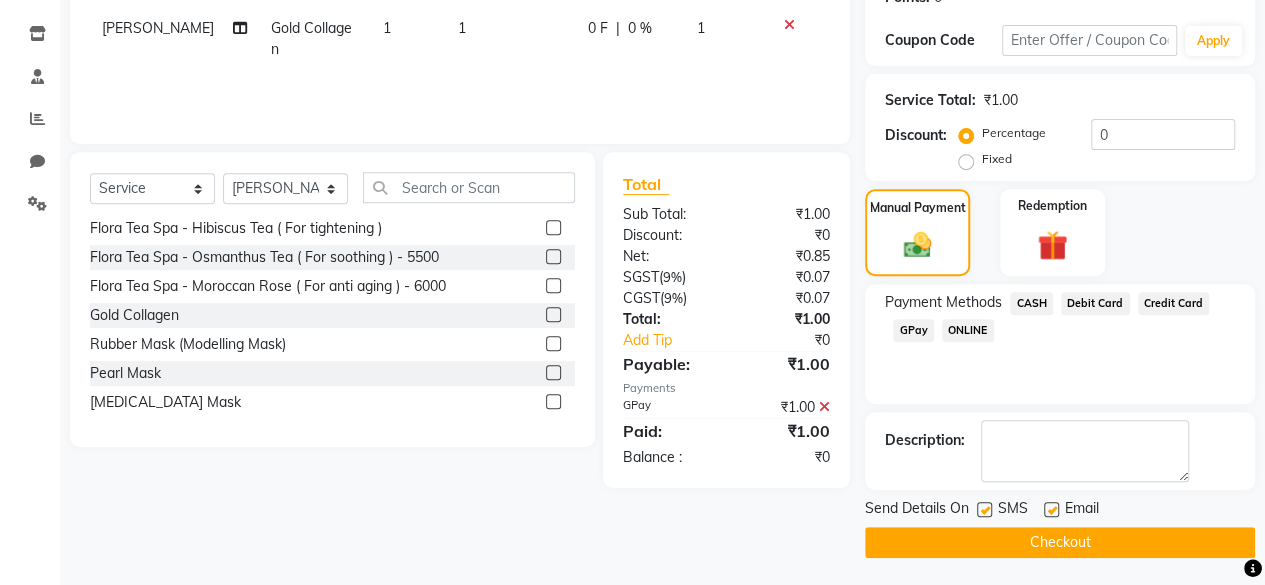 click on "Checkout" 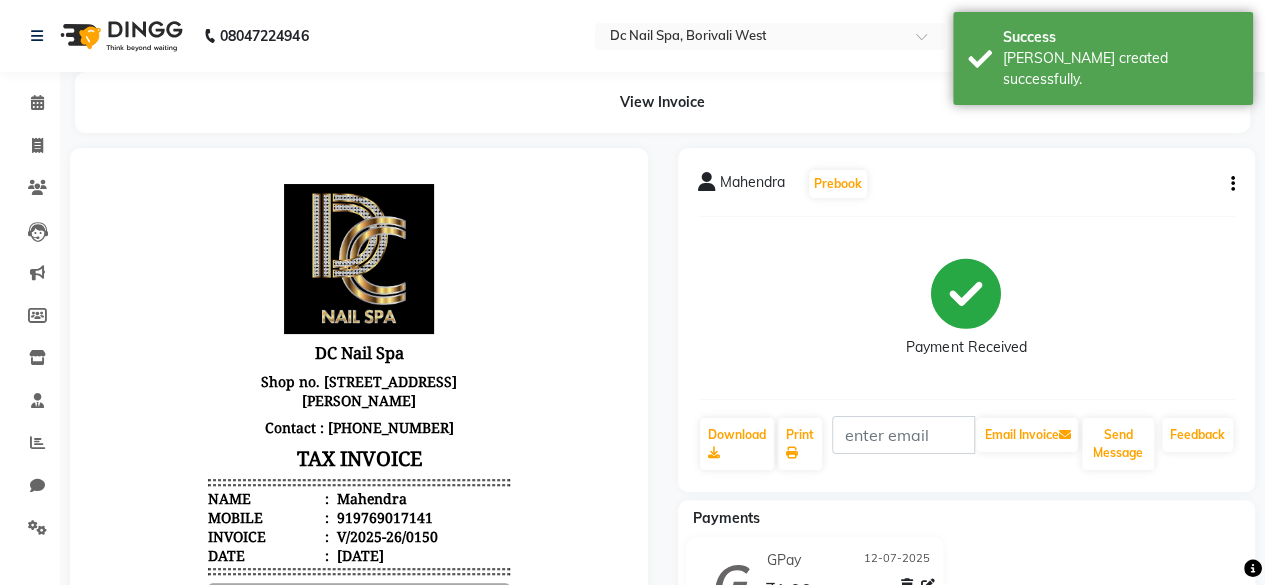 scroll, scrollTop: 0, scrollLeft: 0, axis: both 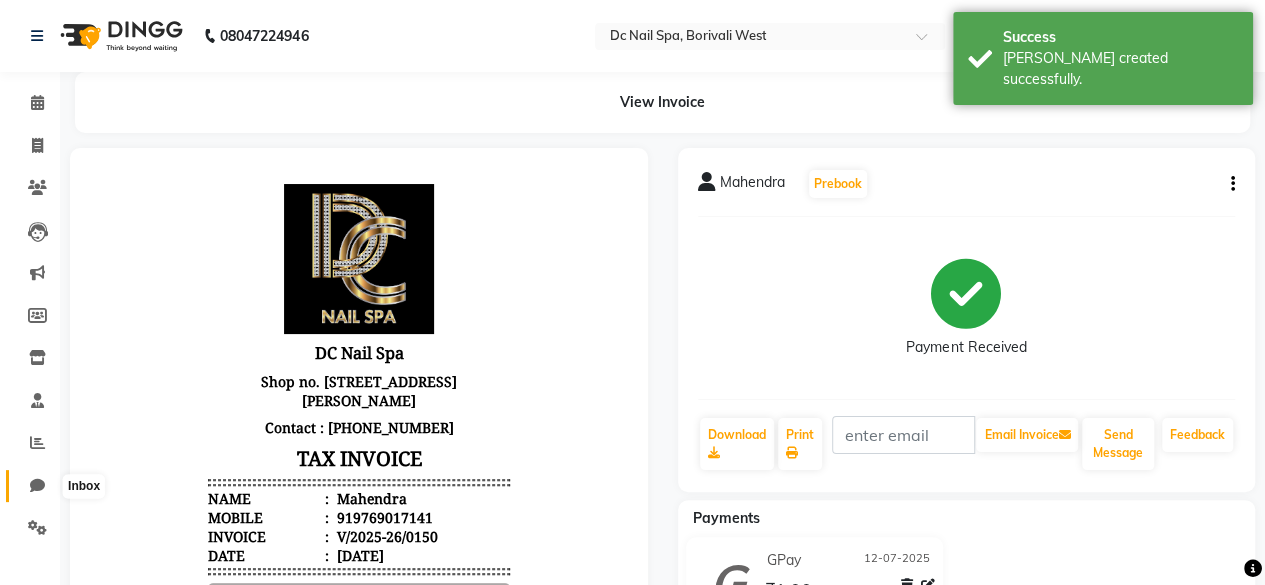 click 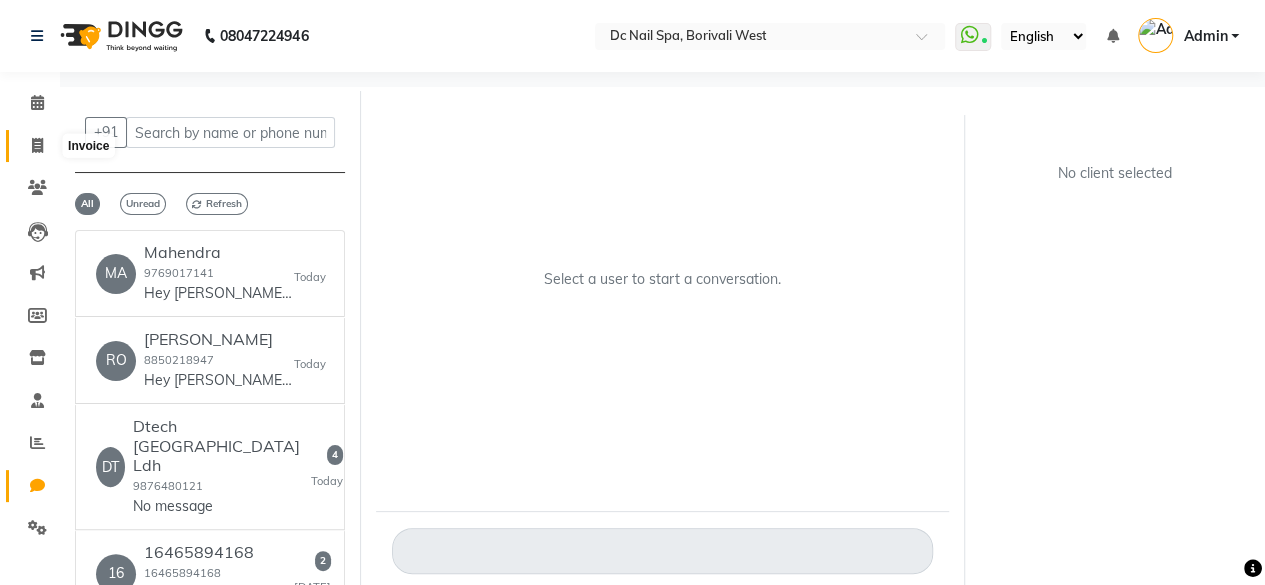 click 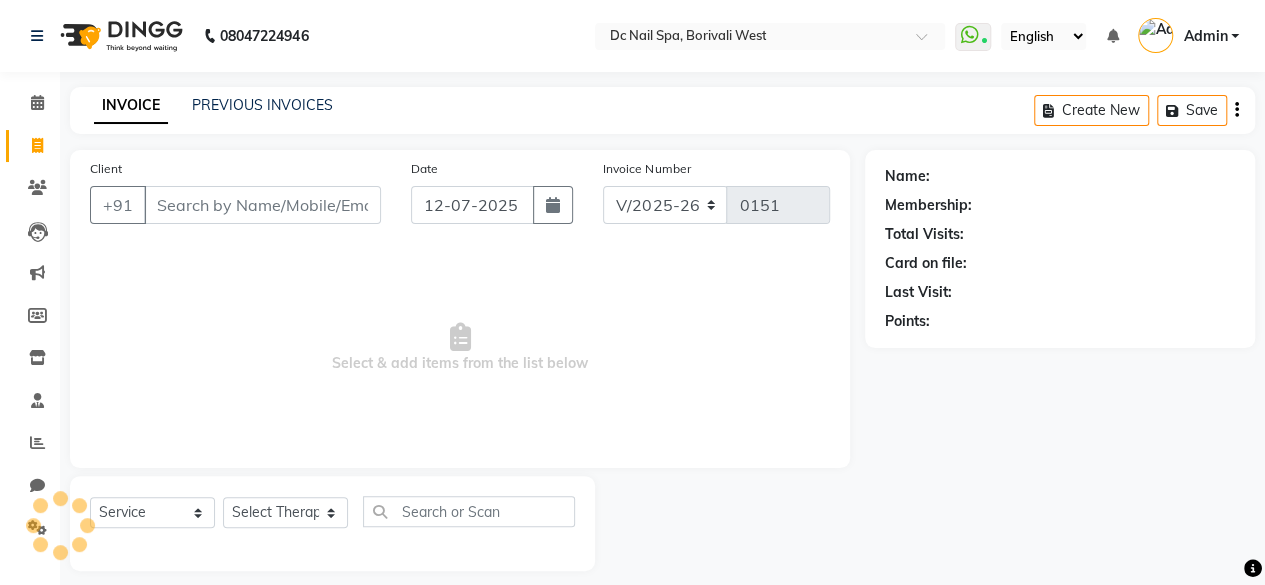 scroll, scrollTop: 15, scrollLeft: 0, axis: vertical 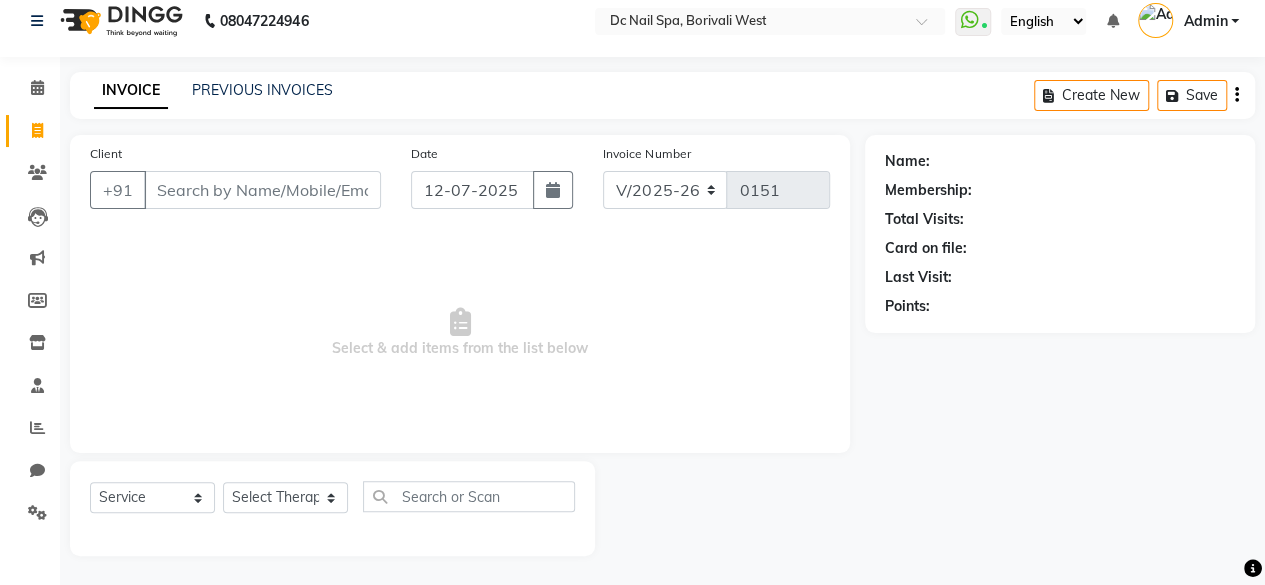 click on "Select & add items from the list below" at bounding box center (460, 333) 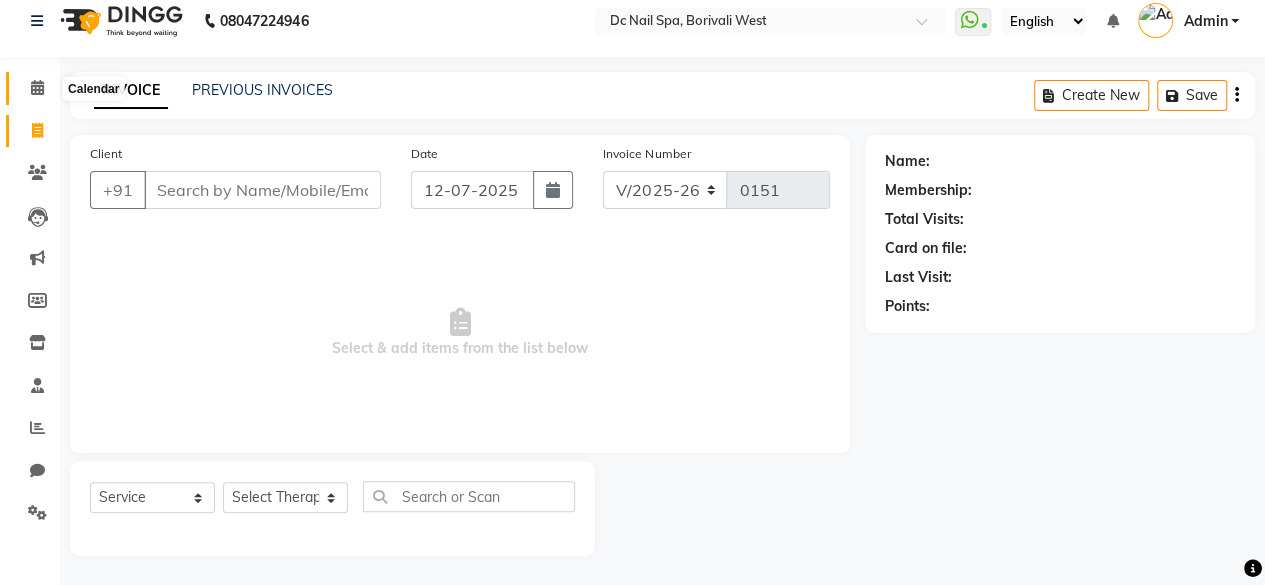 click 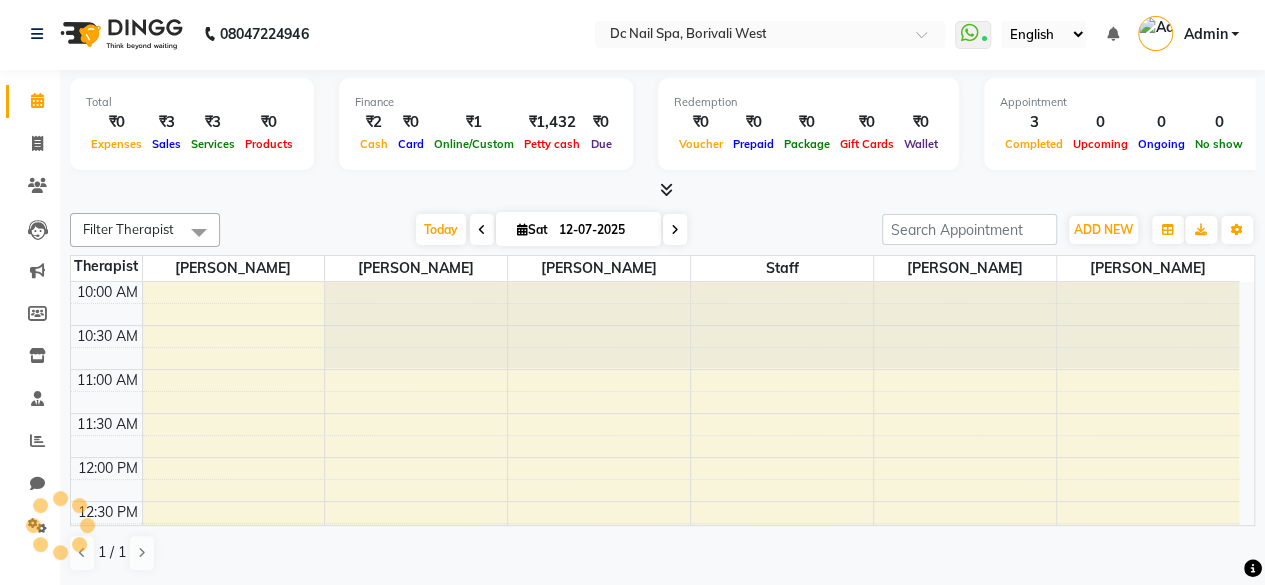 scroll, scrollTop: 0, scrollLeft: 0, axis: both 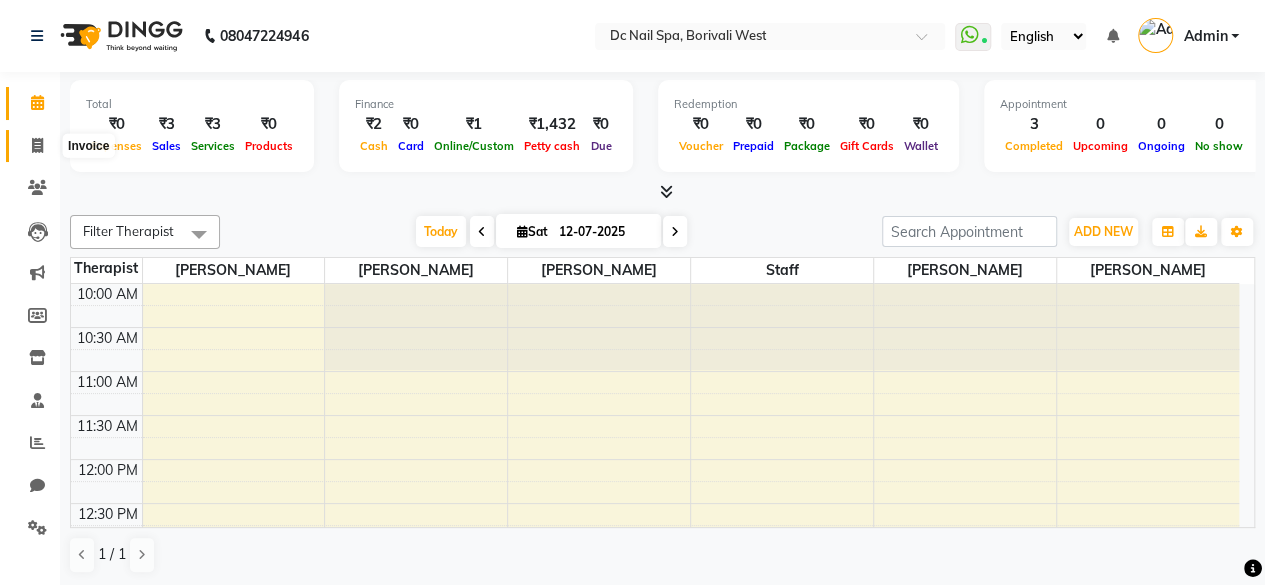click 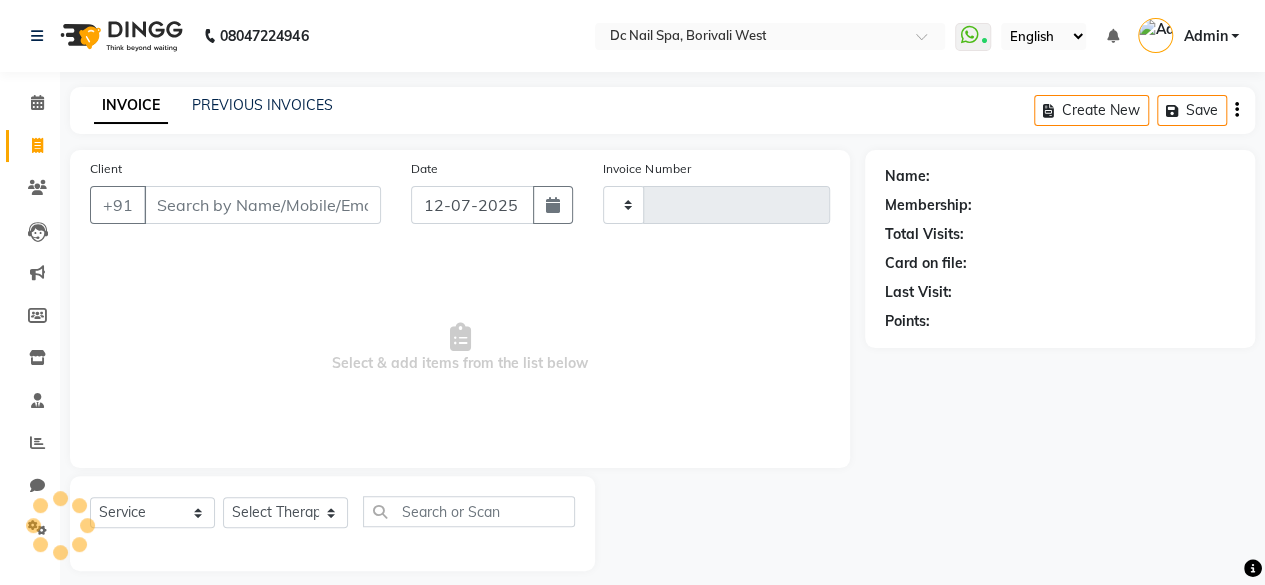 type on "0151" 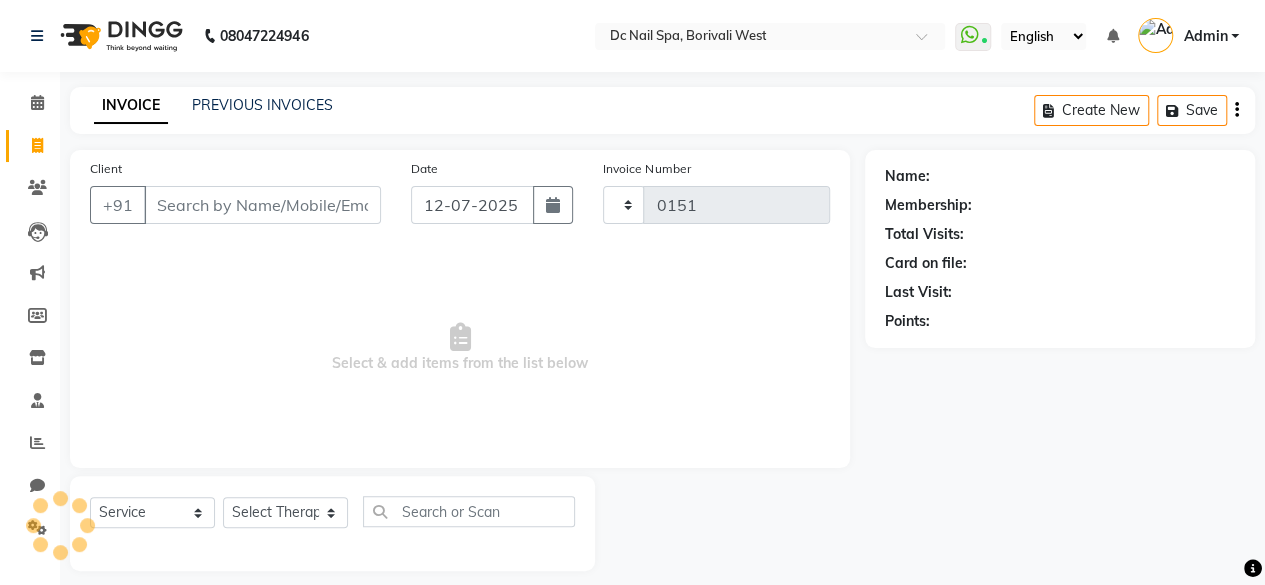 select on "8056" 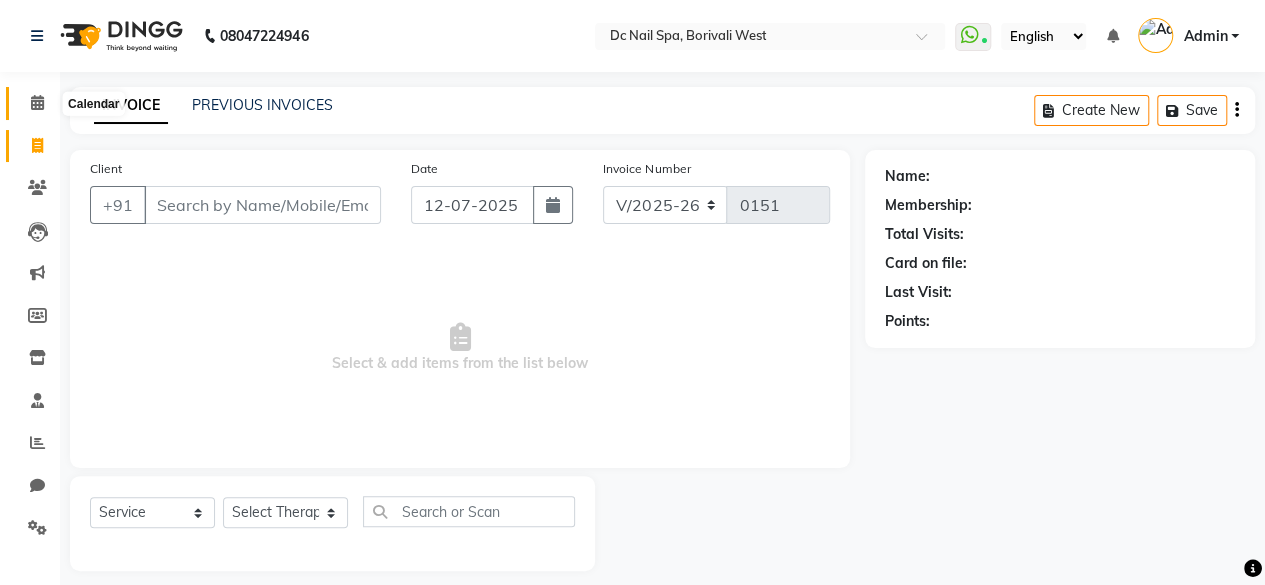 click 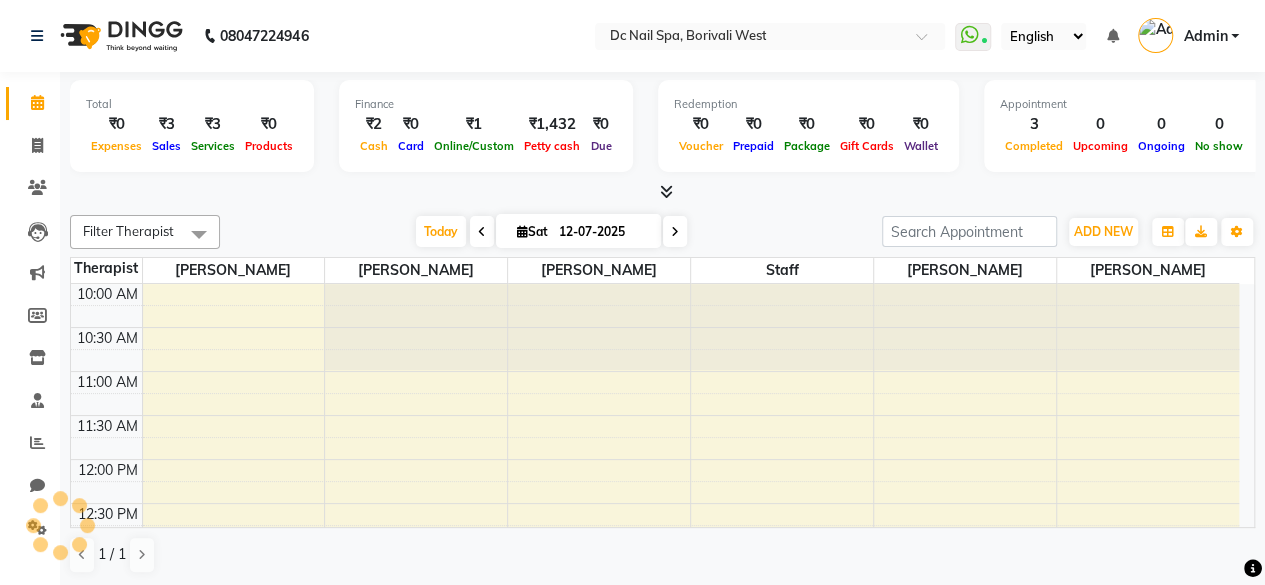 scroll, scrollTop: 521, scrollLeft: 0, axis: vertical 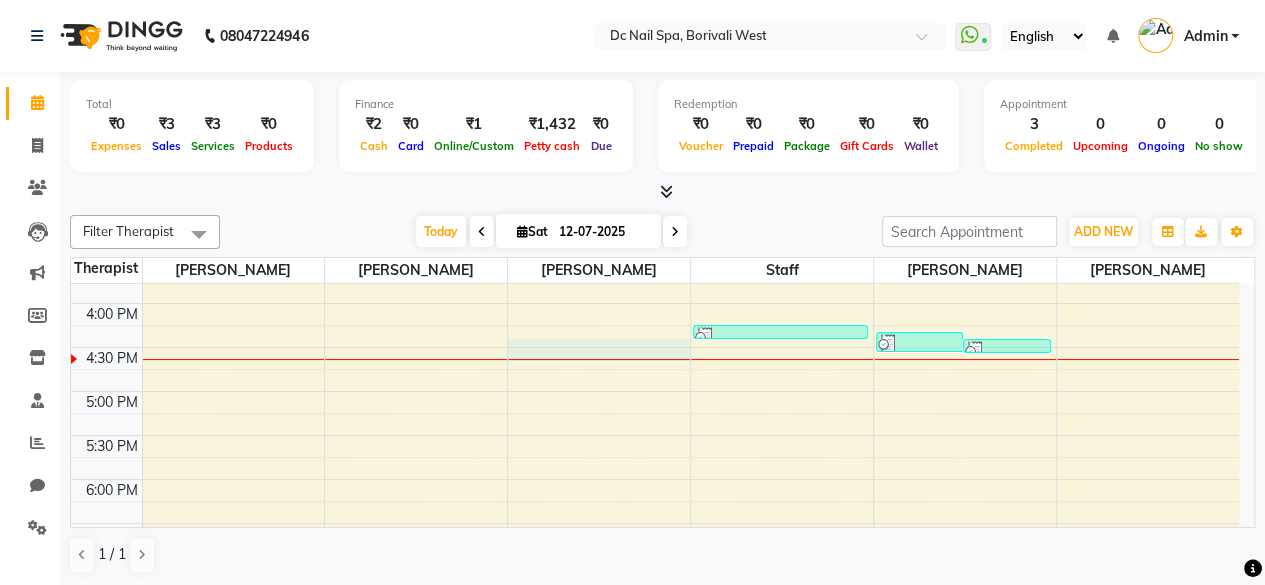 click on "10:00 AM 10:30 AM 11:00 AM 11:30 AM 12:00 PM 12:30 PM 1:00 PM 1:30 PM 2:00 PM 2:30 PM 3:00 PM 3:30 PM 4:00 PM 4:30 PM 5:00 PM 5:30 PM 6:00 PM 6:30 PM 7:00 PM 7:30 PM 8:00 PM 8:30 PM 9:00 PM 9:30 PM 10:00 PM 10:30 PM 11:00 PM 11:30 PM     [PERSON_NAME], TK01, 04:20 PM-04:25 PM, Nail art - 3d art - 200 per     Mahendra, TK03, 04:25 PM-04:40 PM, Gold Collagen     [PERSON_NAME], TK02, 04:30 PM-04:33 PM, Nail art - French - 50 per" at bounding box center (655, 391) 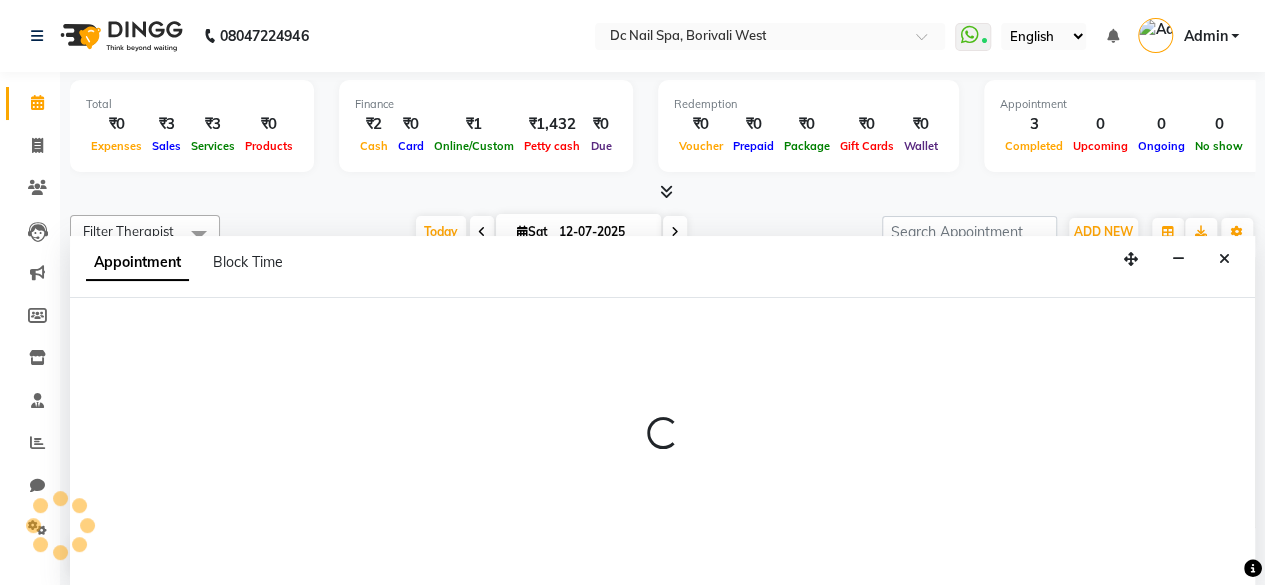 select on "77810" 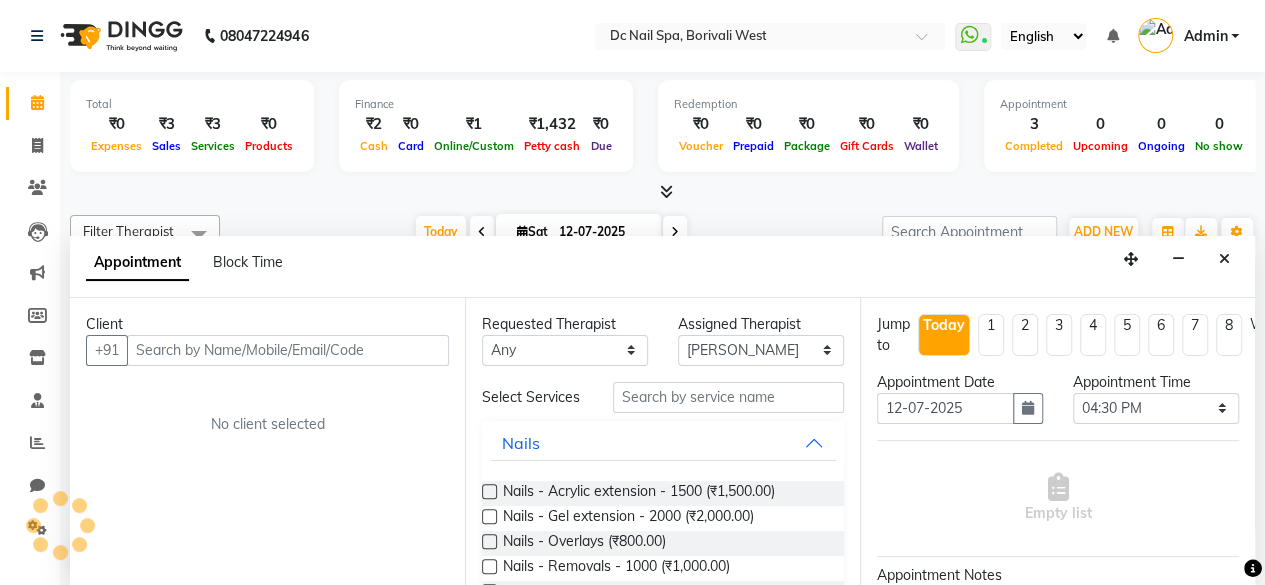 scroll, scrollTop: 0, scrollLeft: 0, axis: both 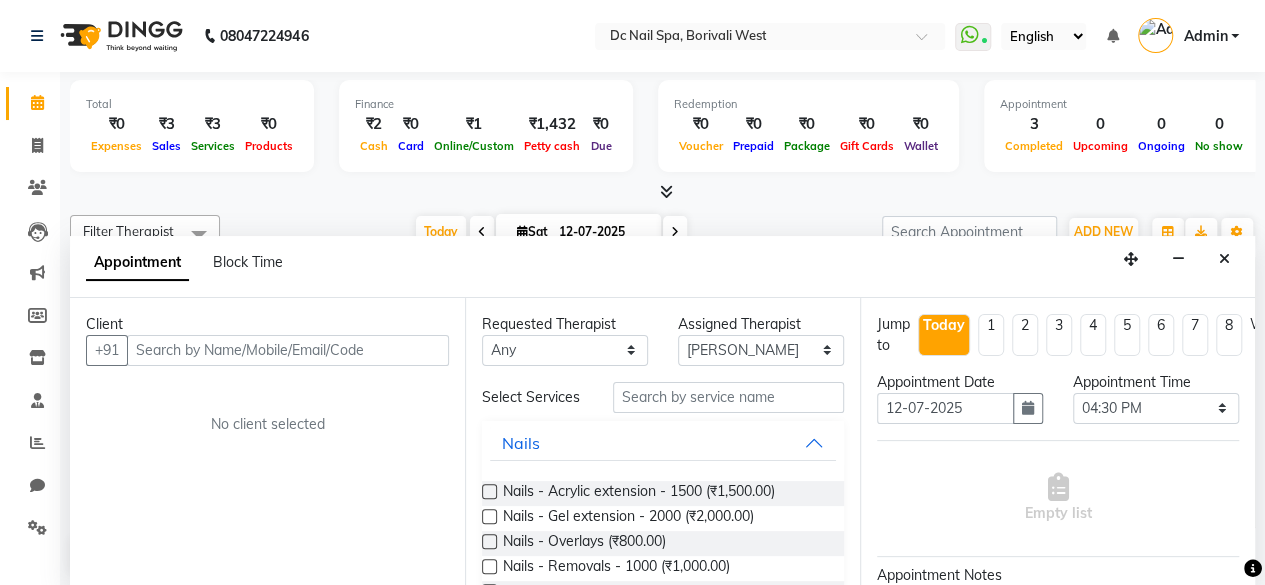 click at bounding box center (288, 350) 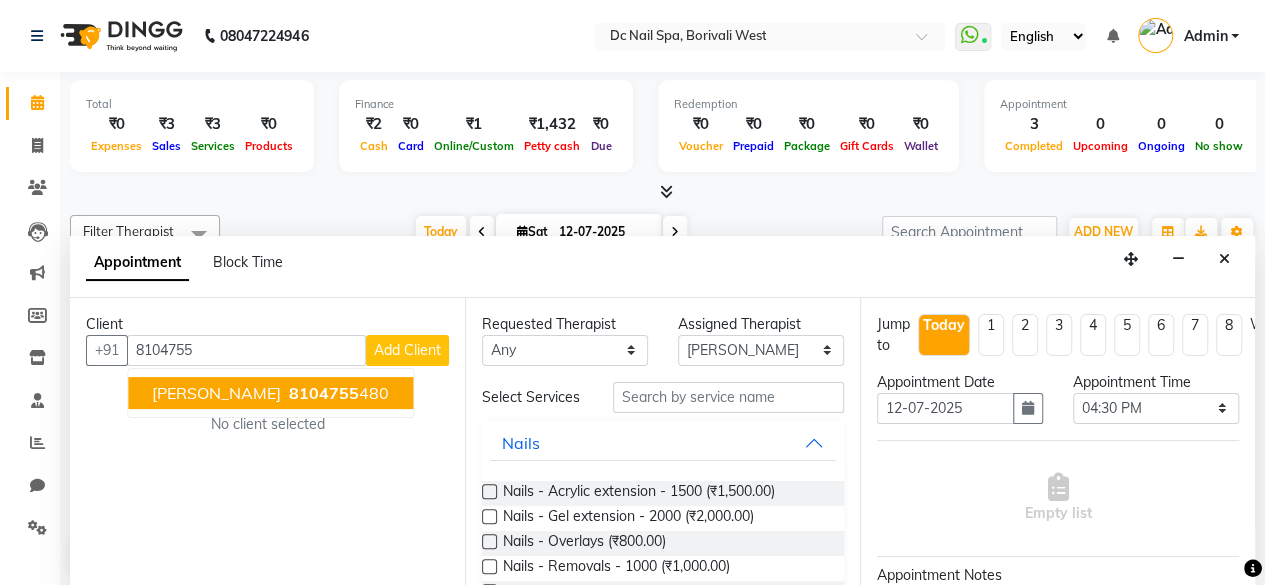 click on "8104755" at bounding box center (324, 393) 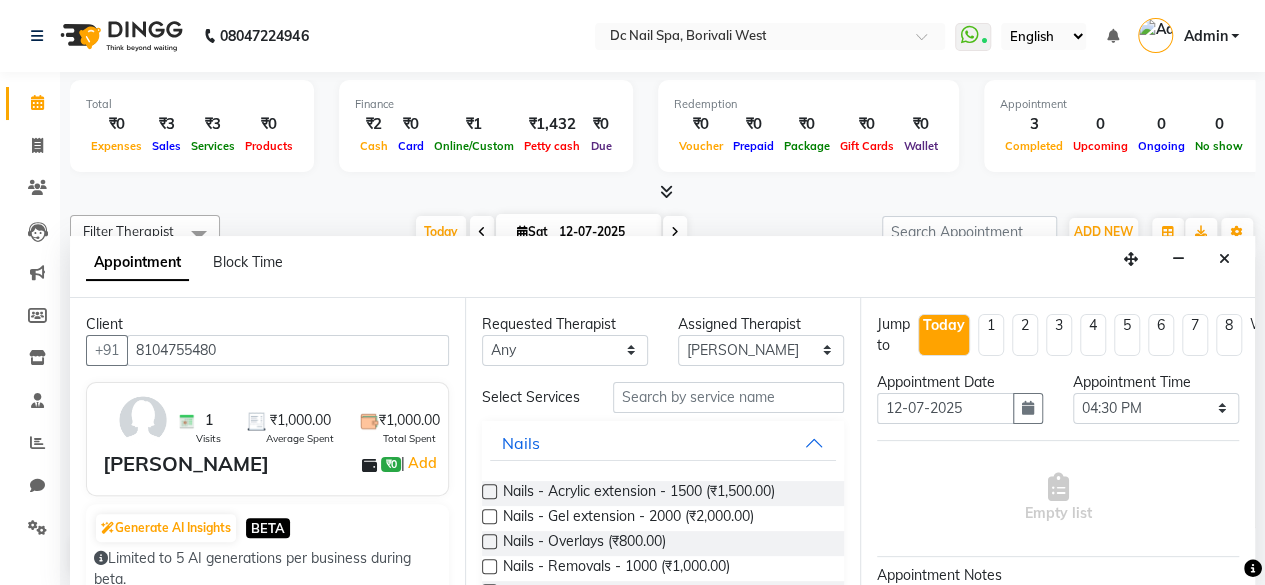 type on "8104755480" 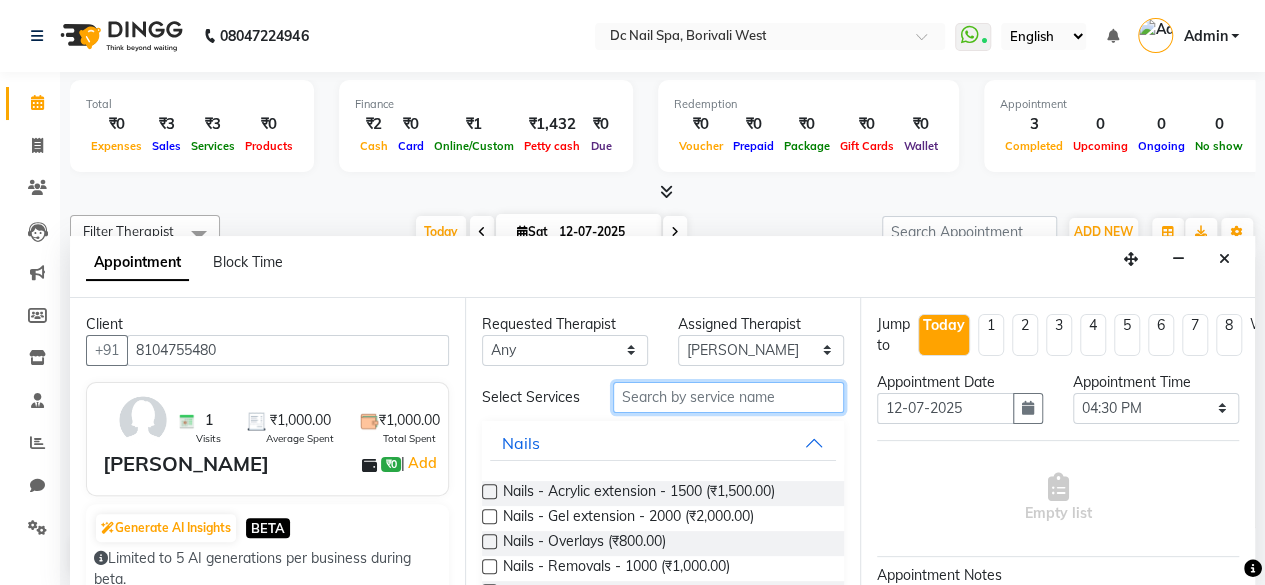 click at bounding box center (728, 397) 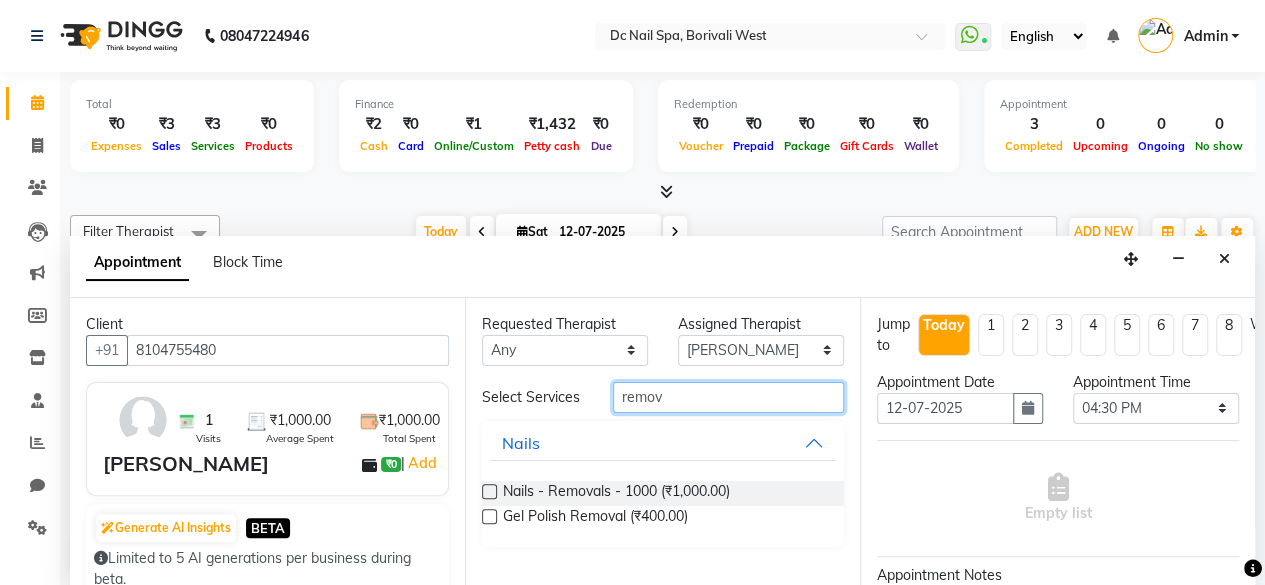 type on "remov" 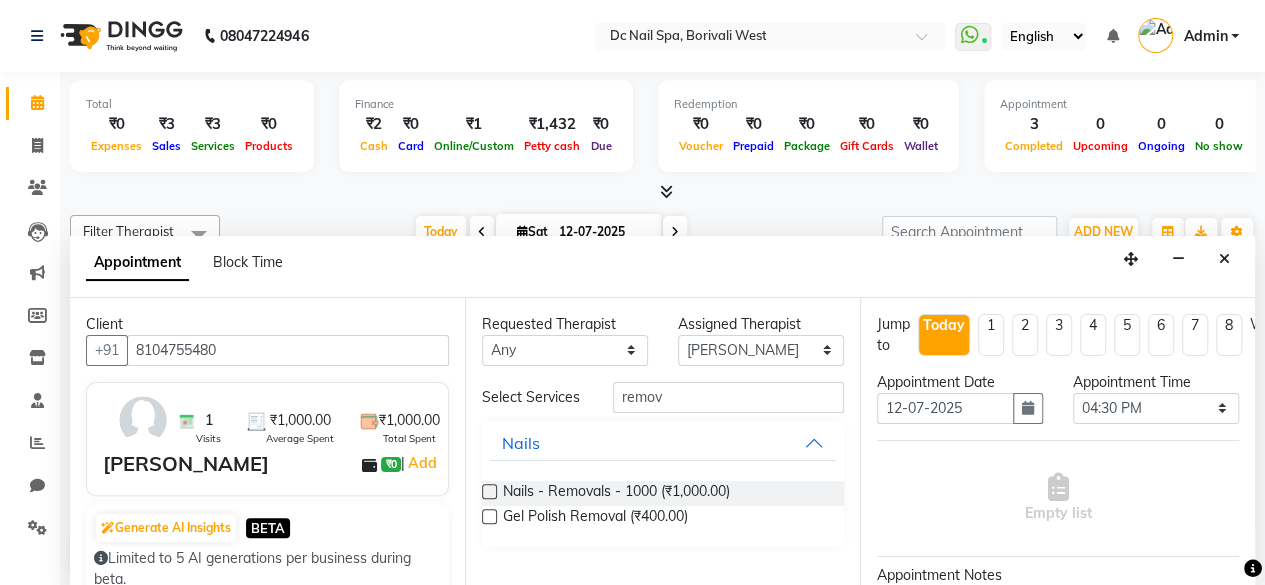 click on "Gel Polish Removal (₹400.00)" at bounding box center (663, 518) 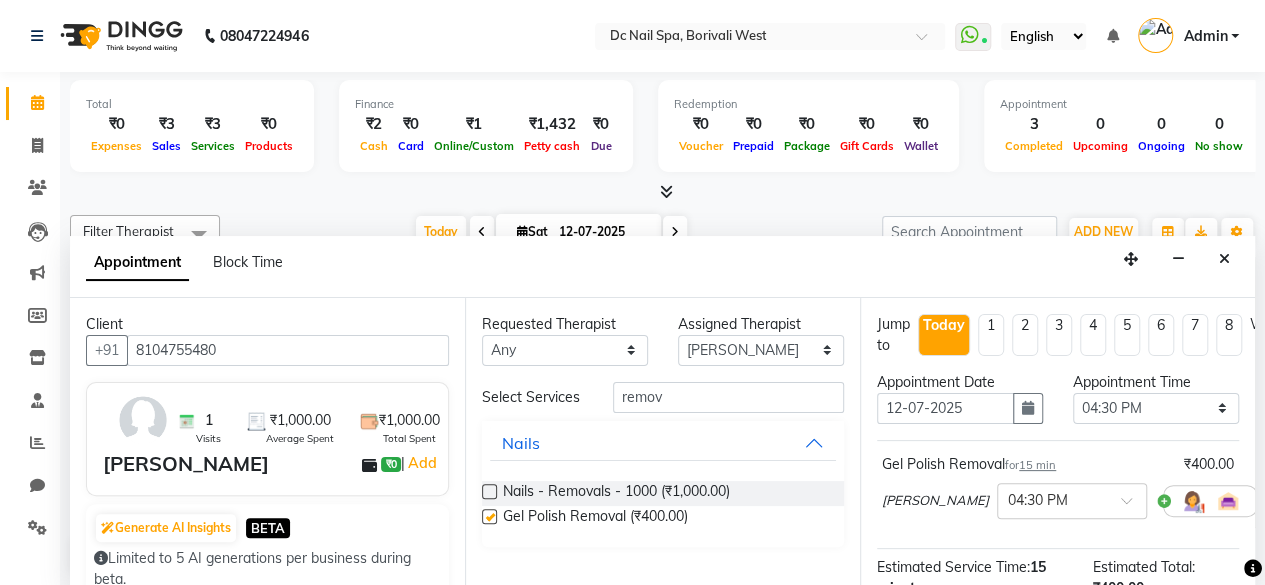 checkbox on "false" 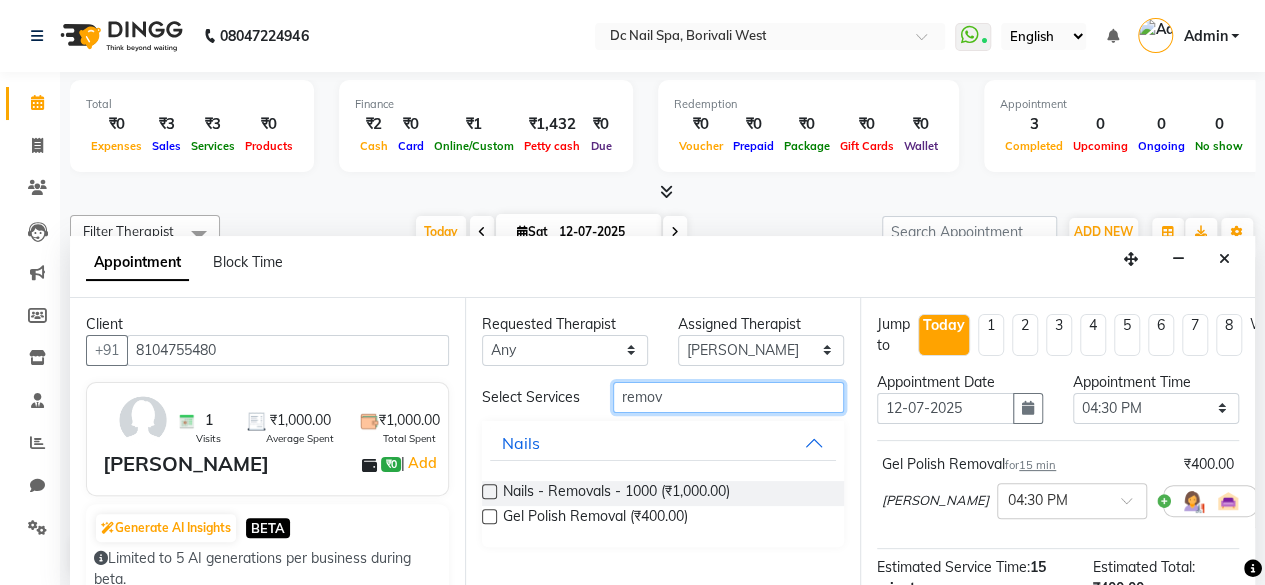 click on "remov" at bounding box center (728, 397) 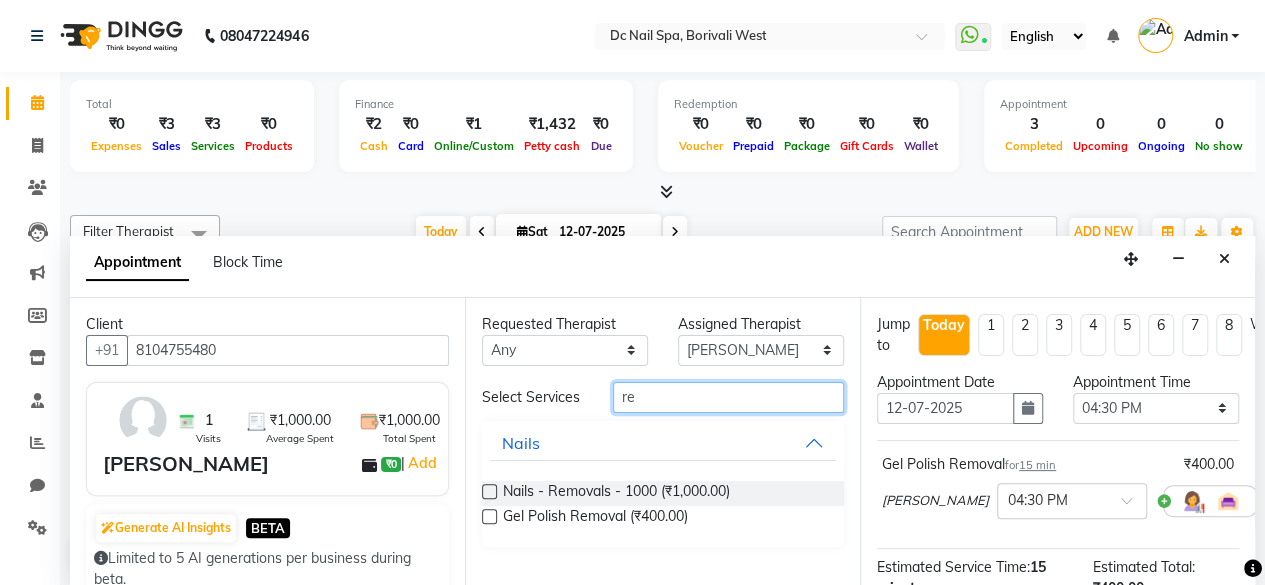 type on "r" 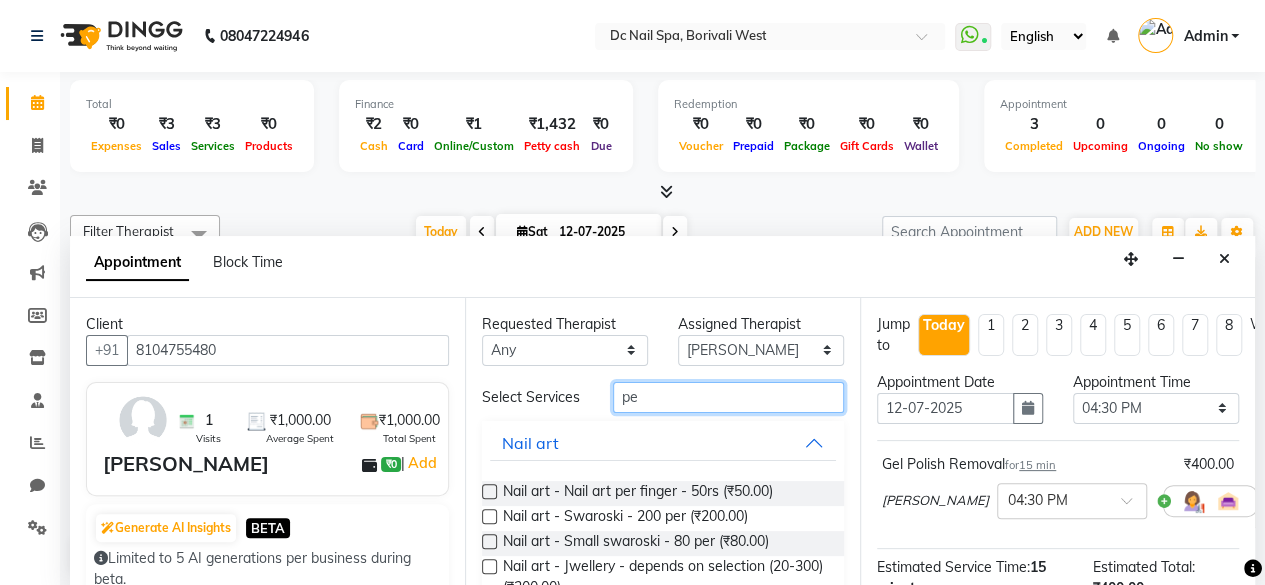 type on "p" 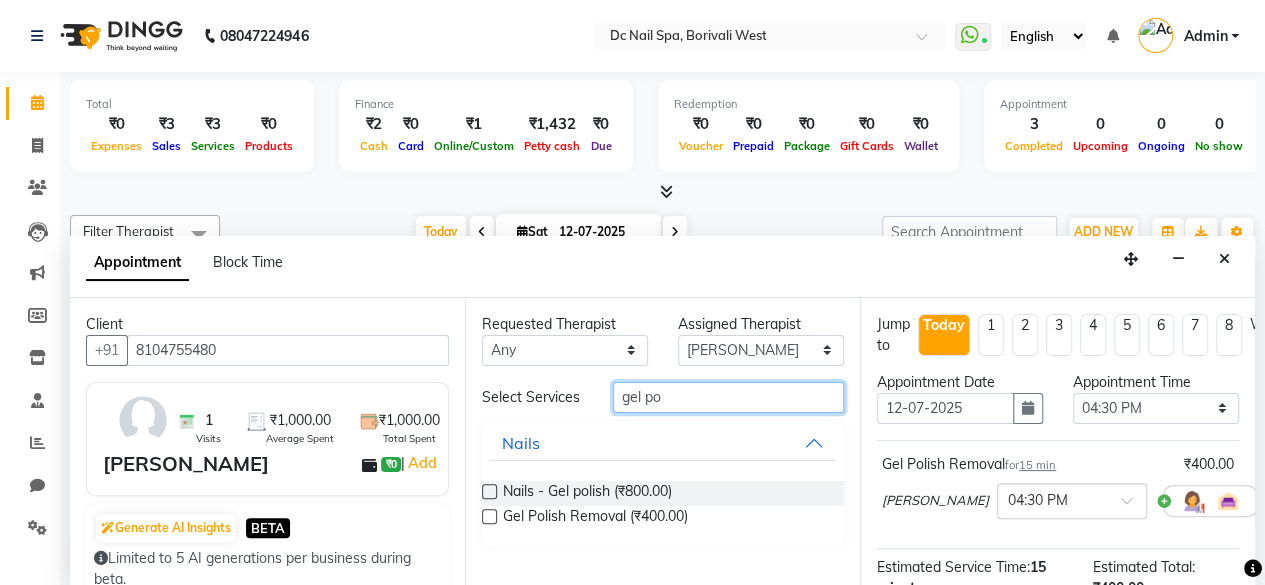 type on "gel po" 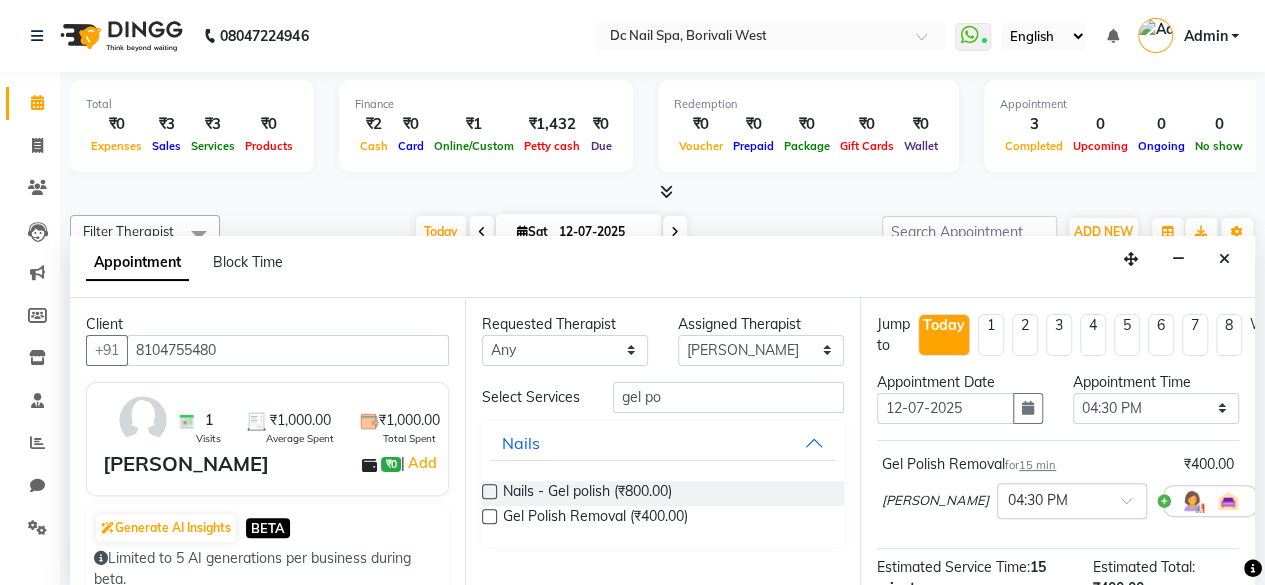 click at bounding box center (489, 491) 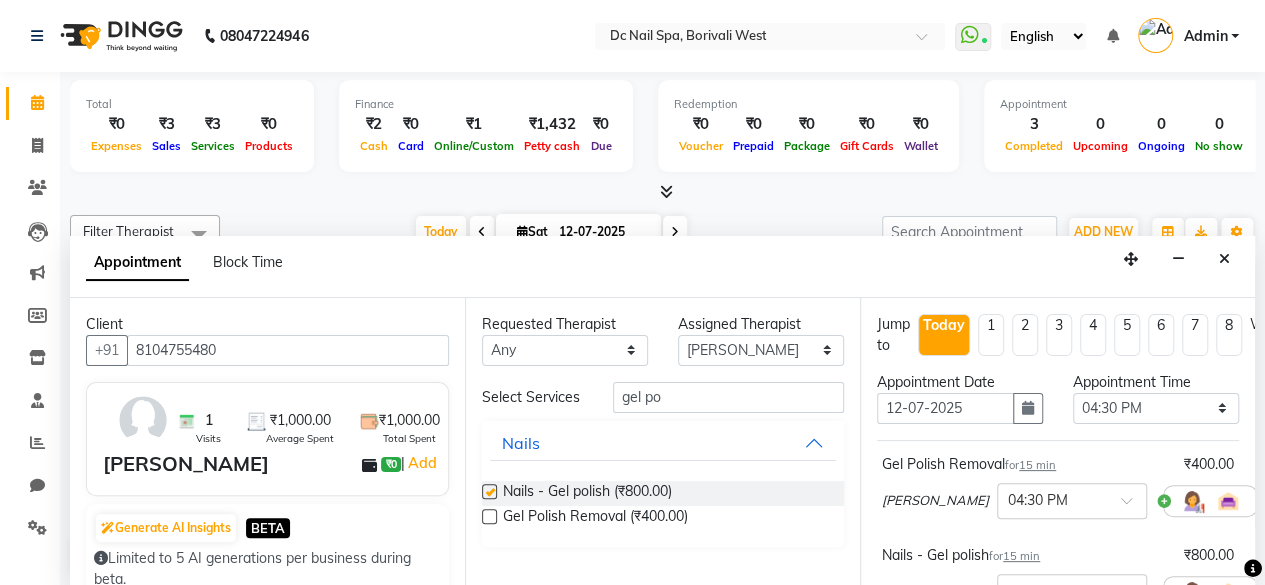 checkbox on "false" 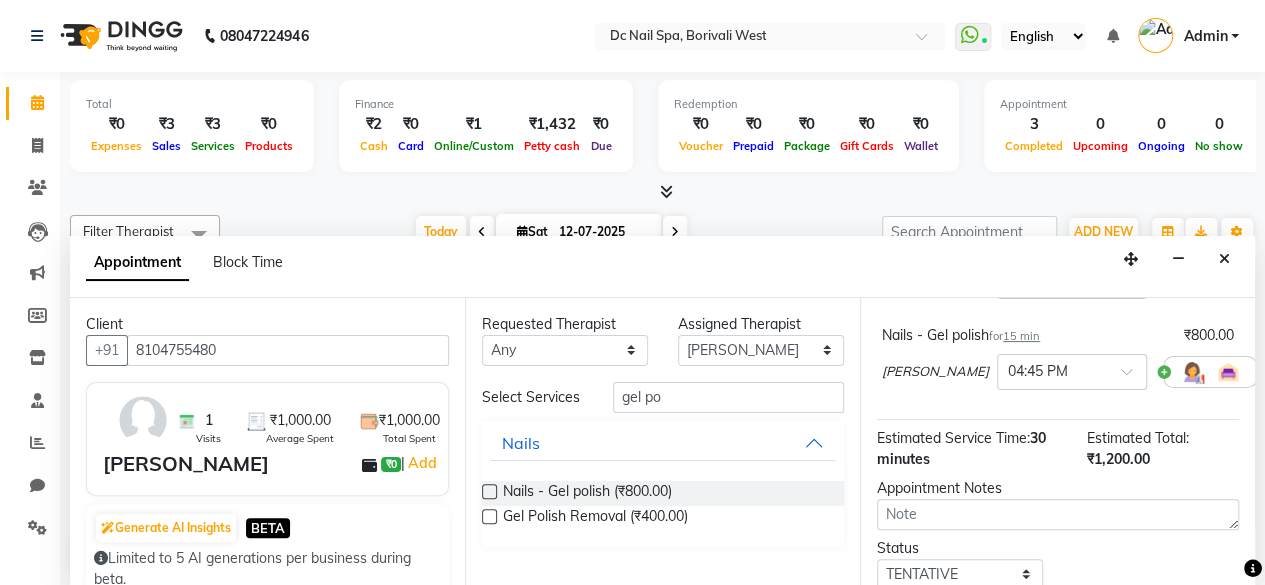 scroll, scrollTop: 363, scrollLeft: 0, axis: vertical 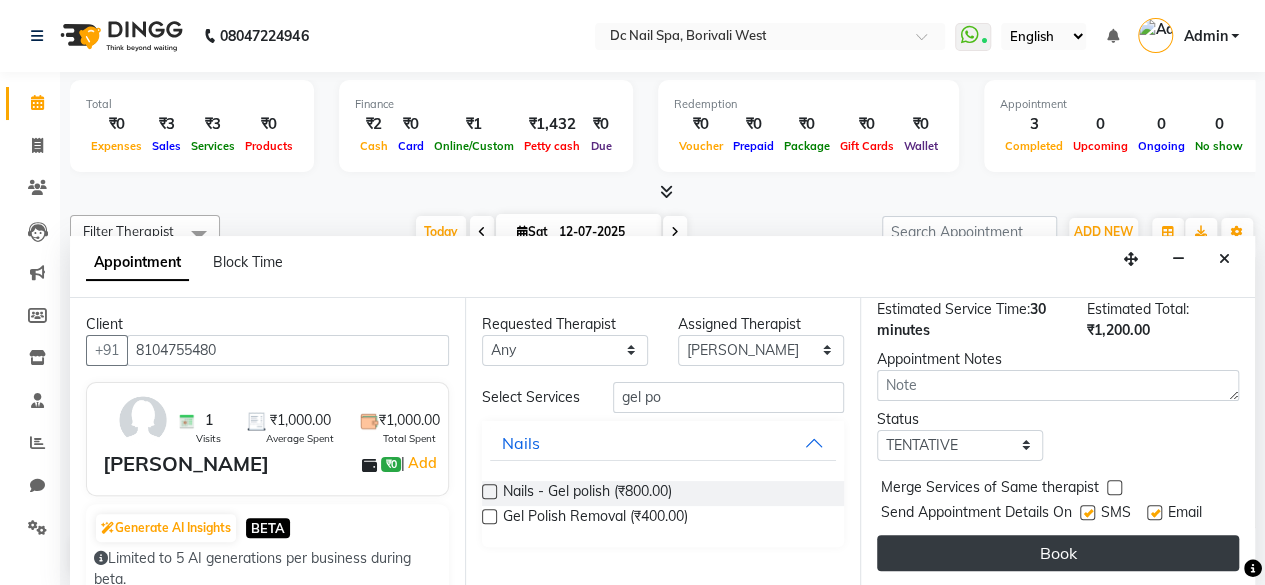 click on "Book" at bounding box center [1058, 553] 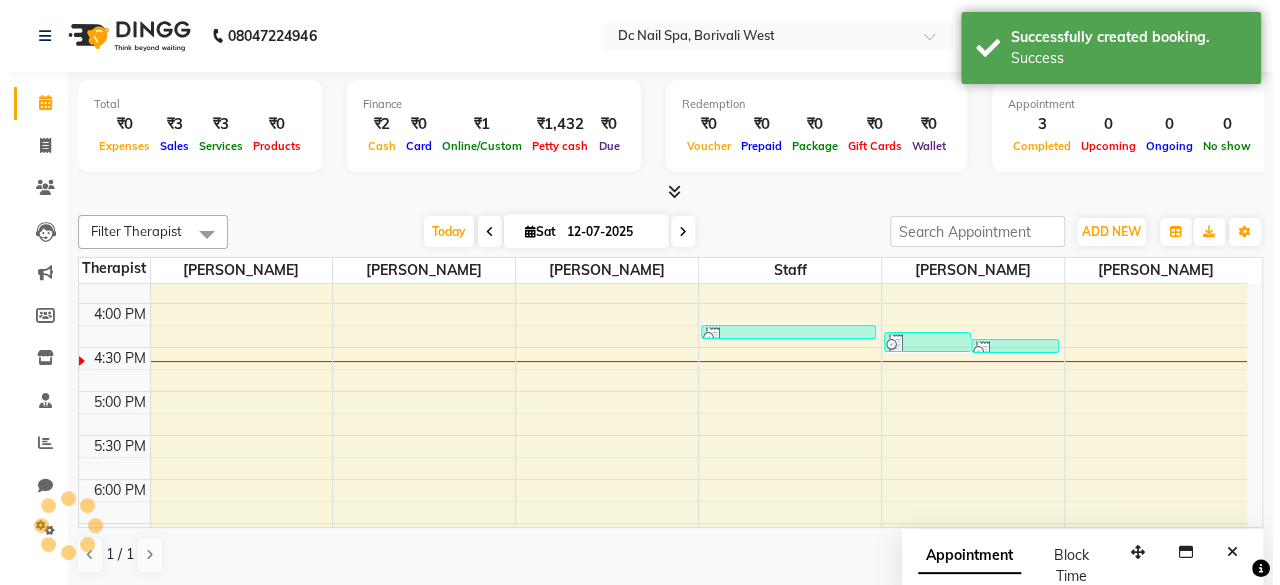 scroll, scrollTop: 0, scrollLeft: 0, axis: both 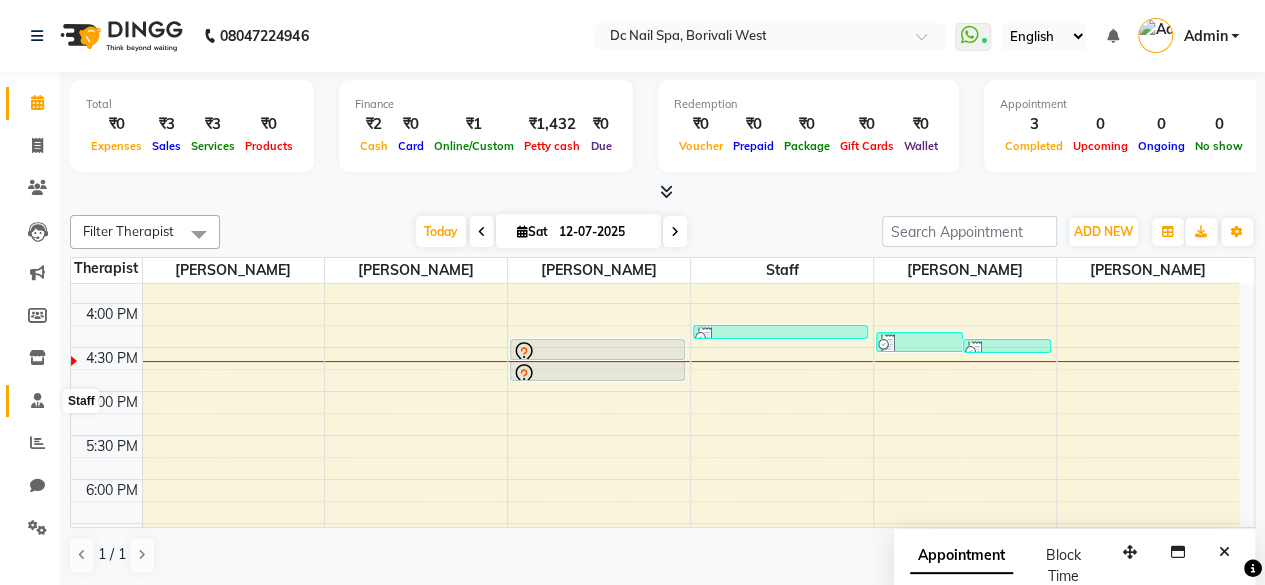 click 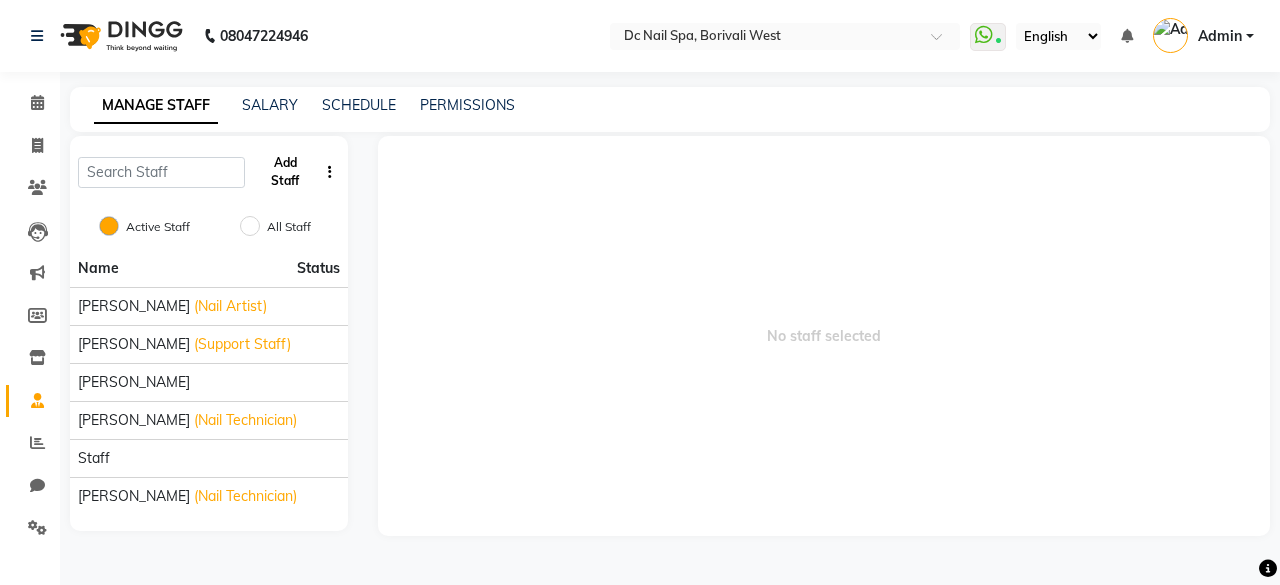 click on "Add Staff" 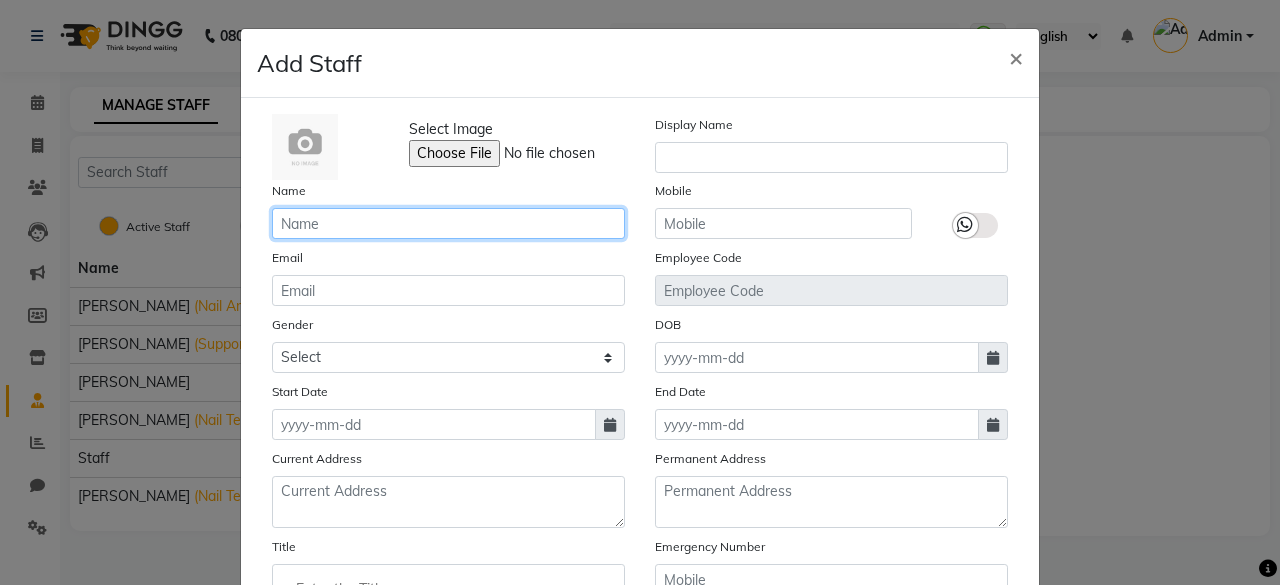 click 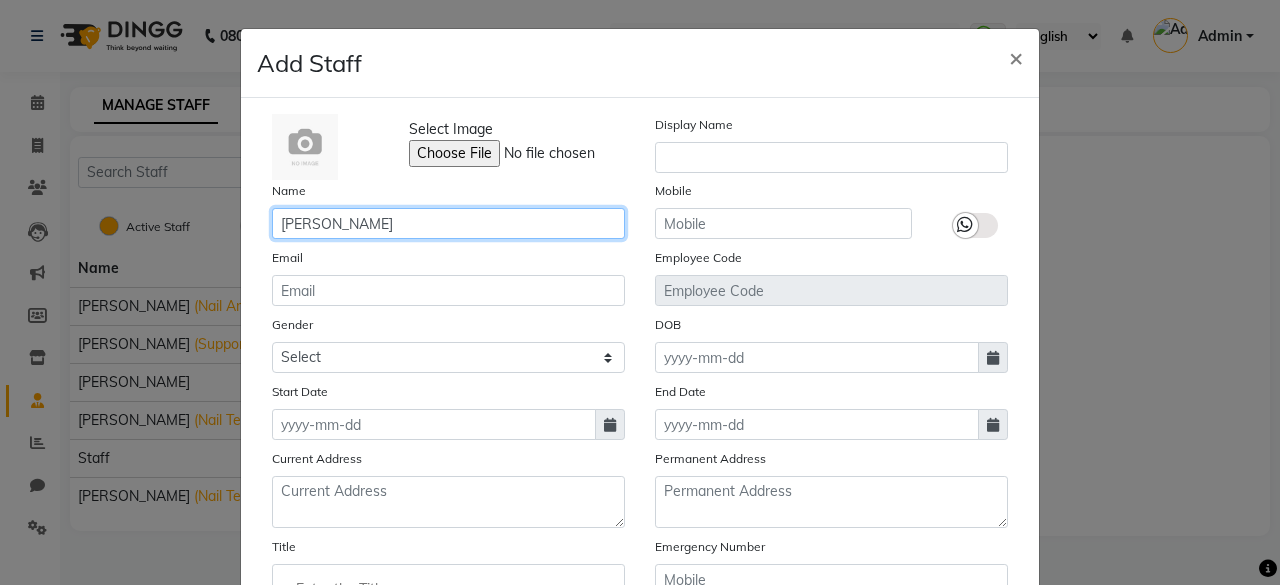 click on "[PERSON_NAME]" 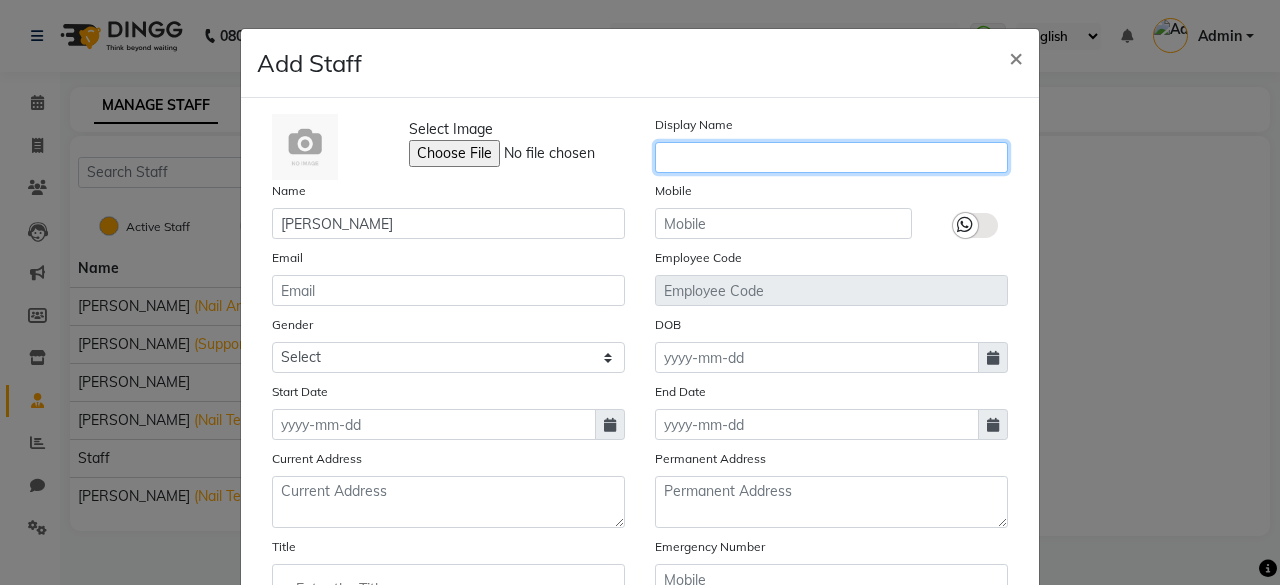 click 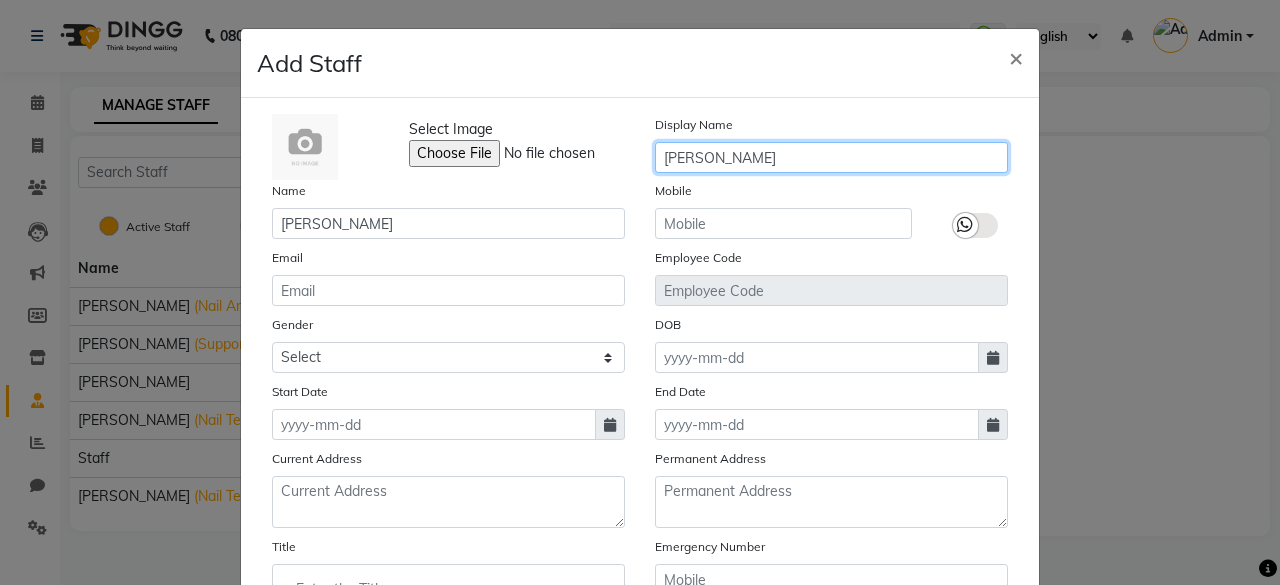 type on "[PERSON_NAME]" 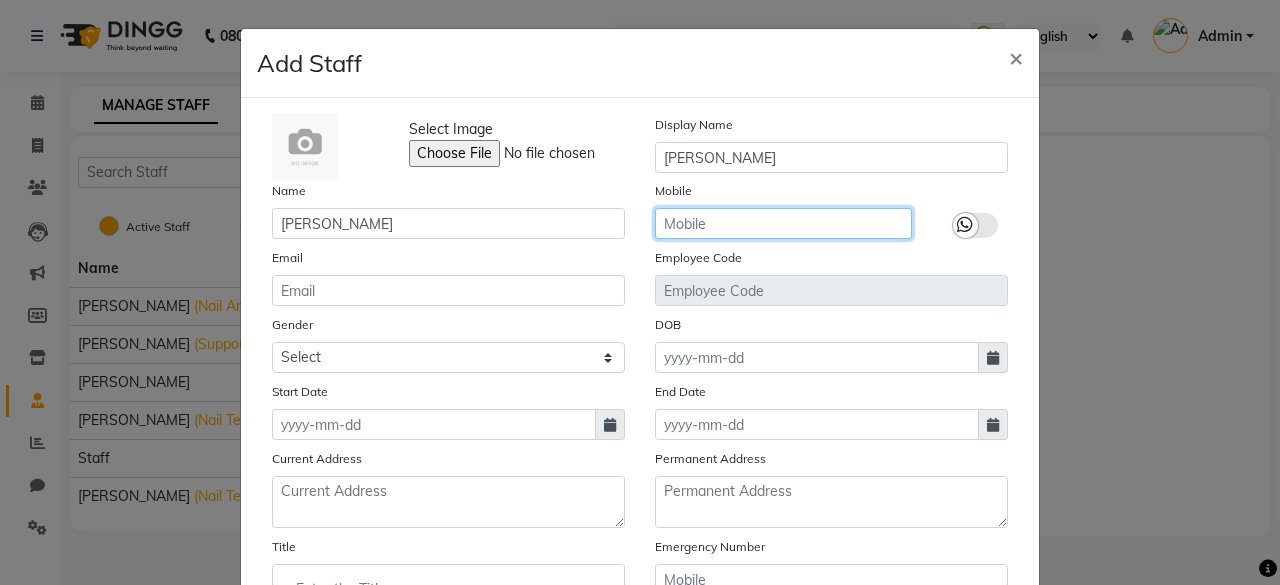 click 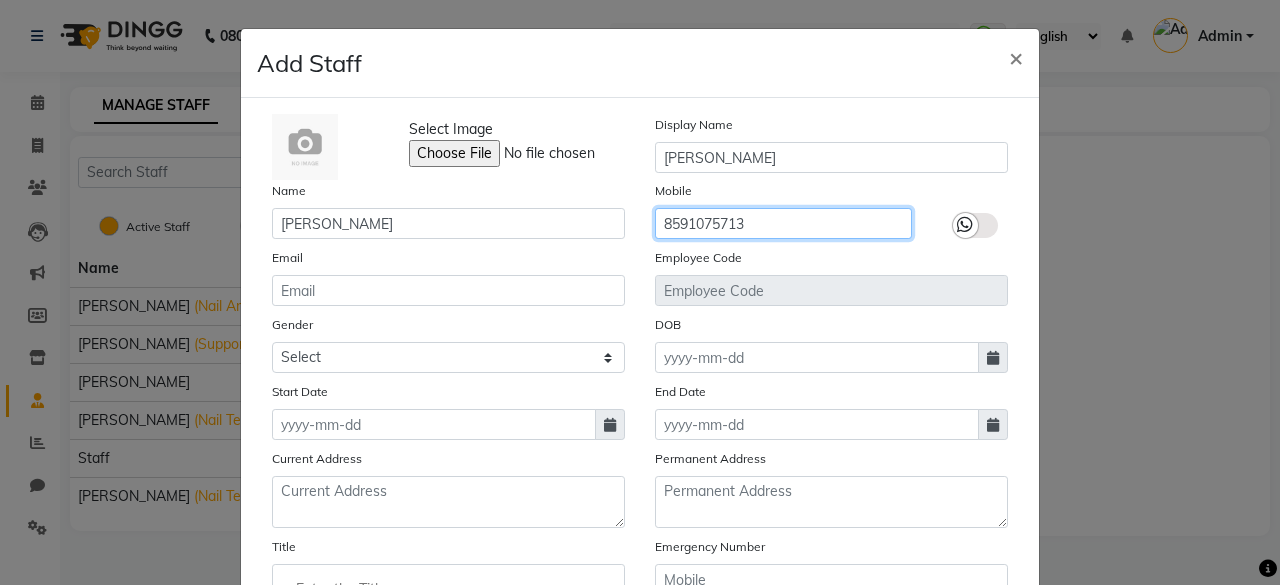 type on "8591075713" 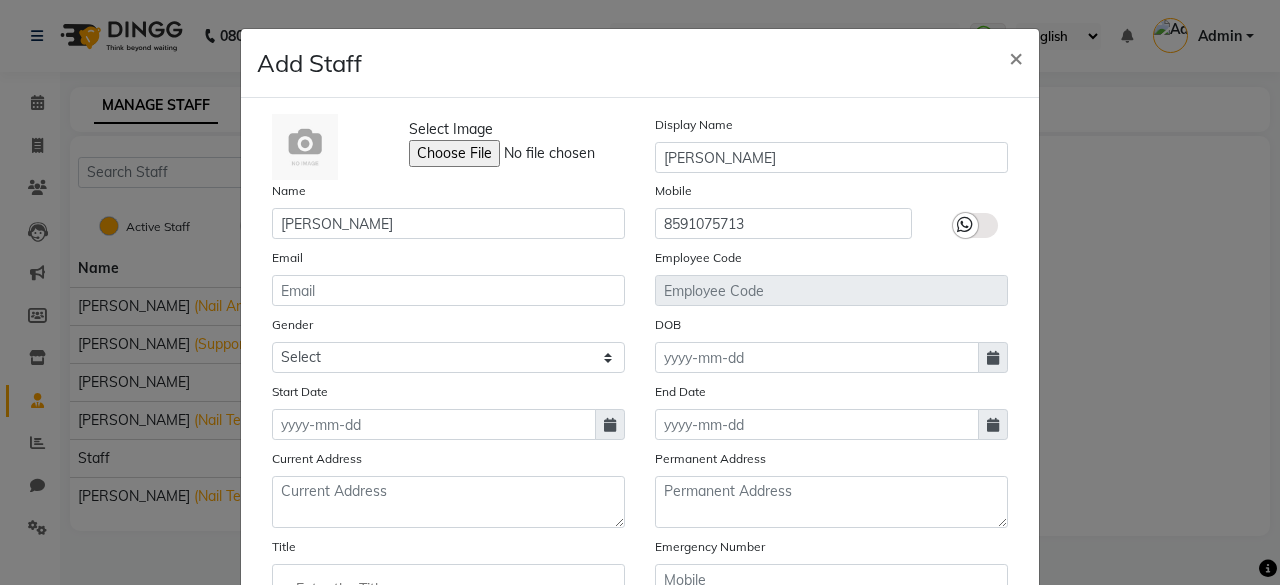 click 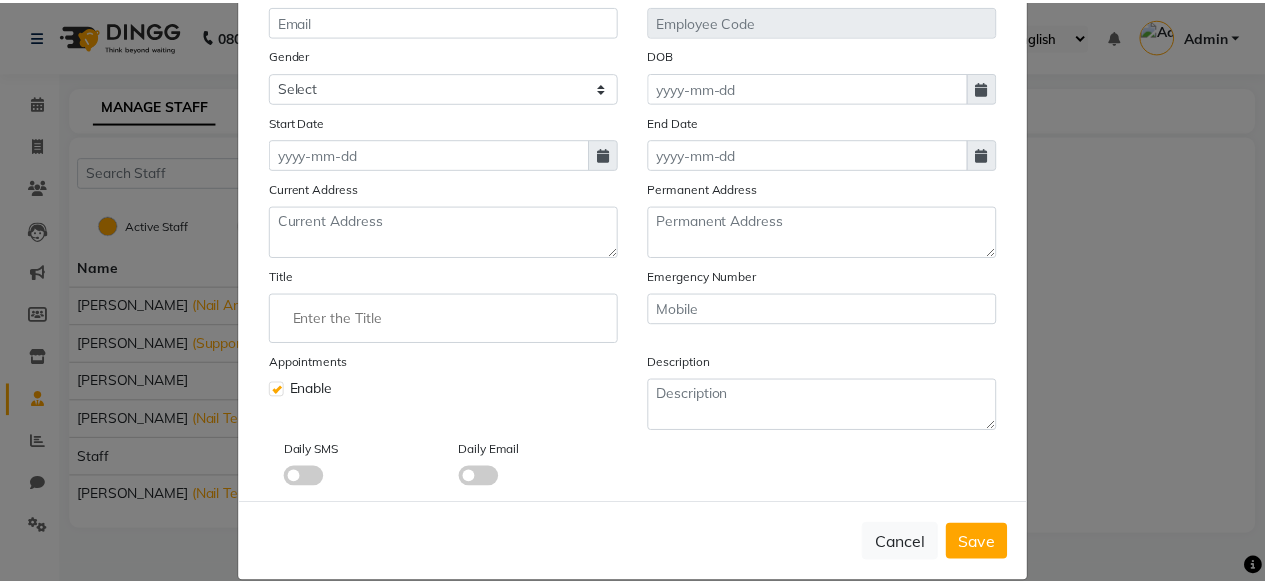 scroll, scrollTop: 292, scrollLeft: 0, axis: vertical 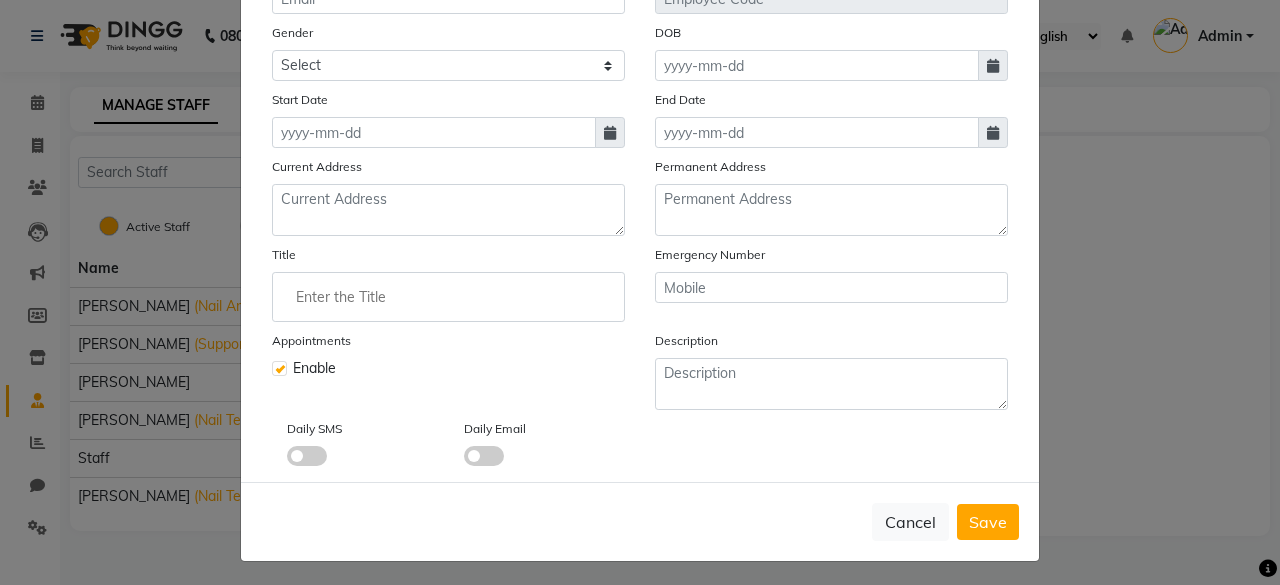 click 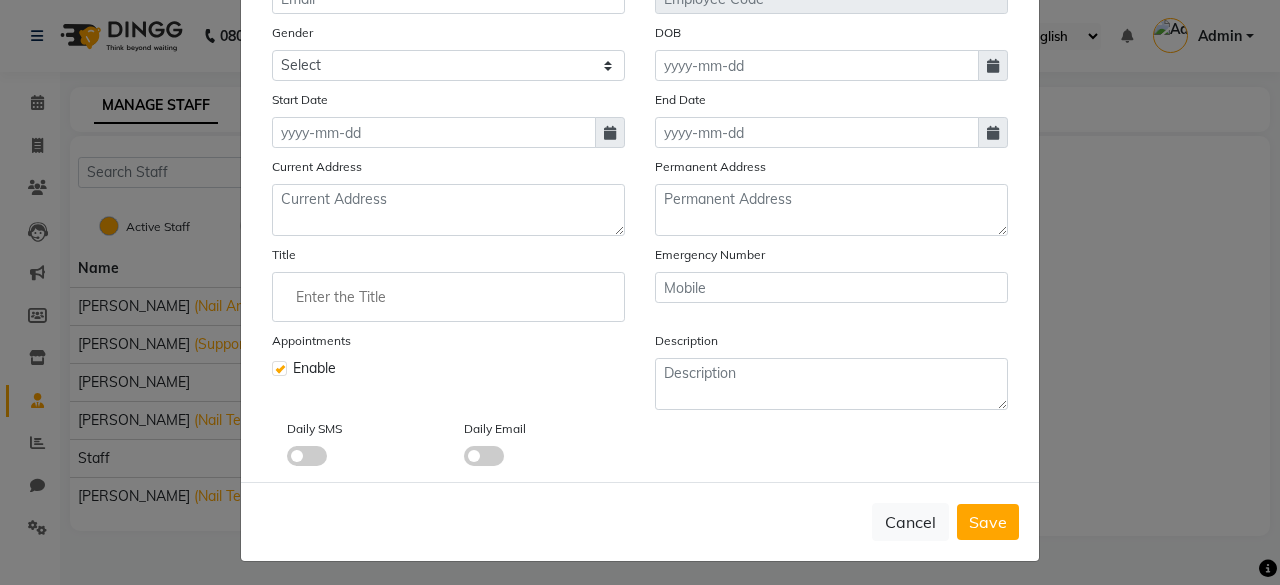 click 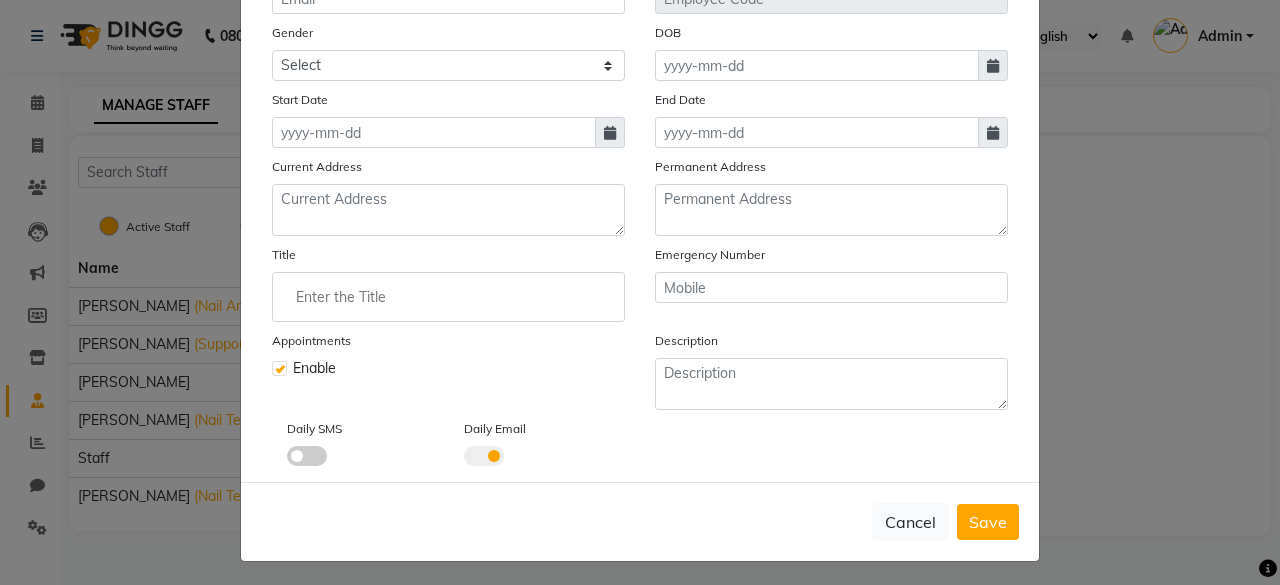 click 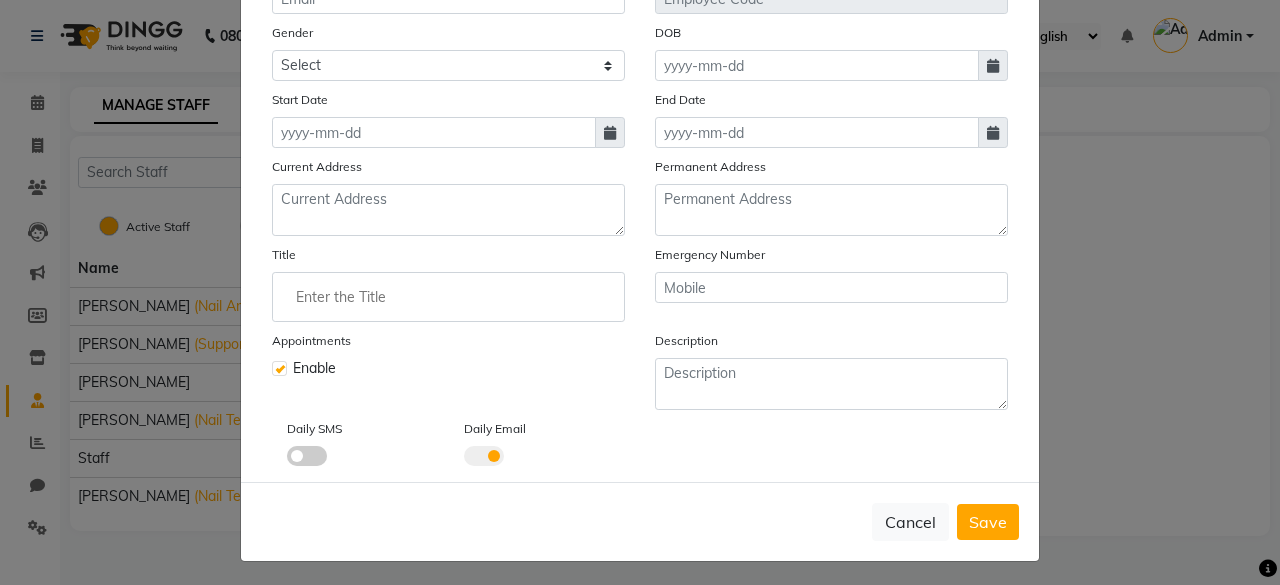 click 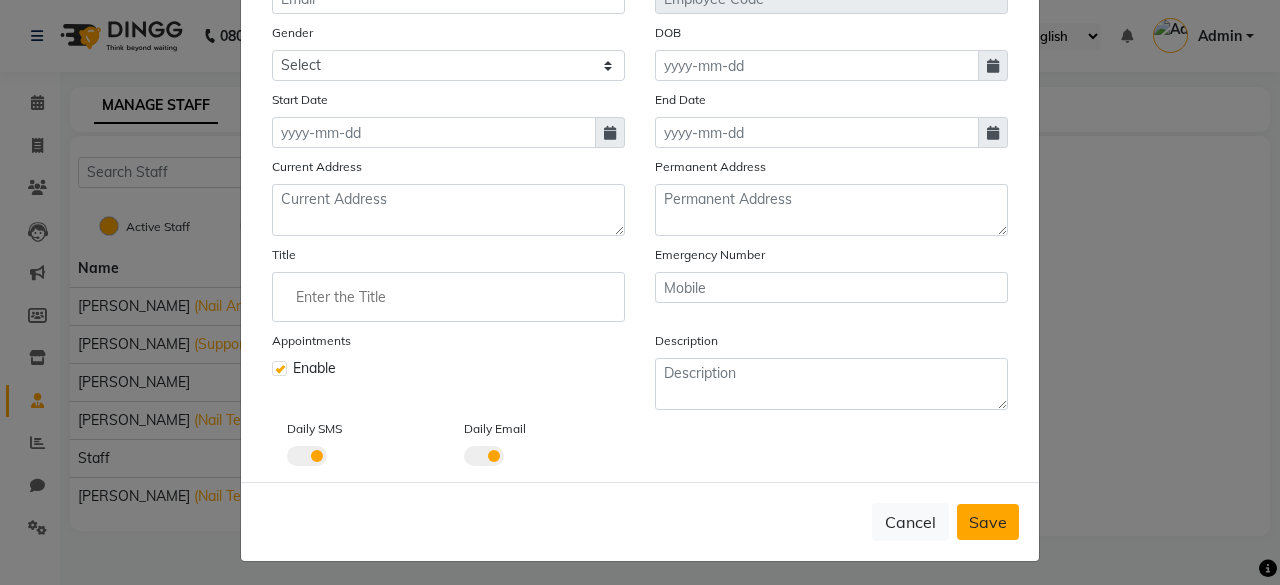 click on "Save" at bounding box center (988, 522) 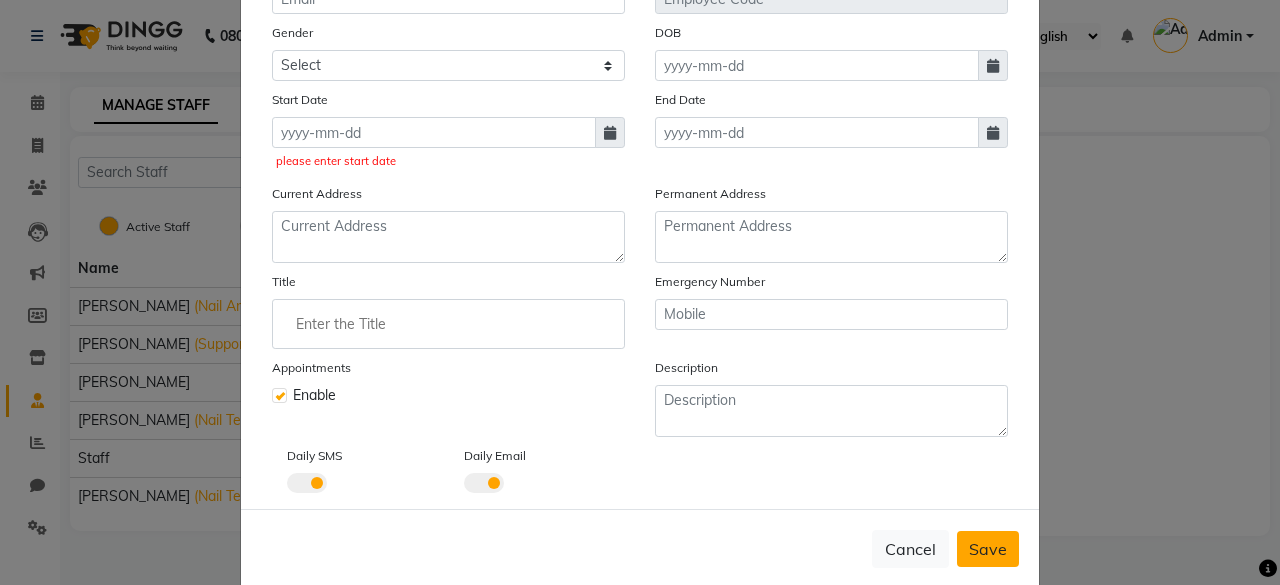click on "Save" at bounding box center (988, 549) 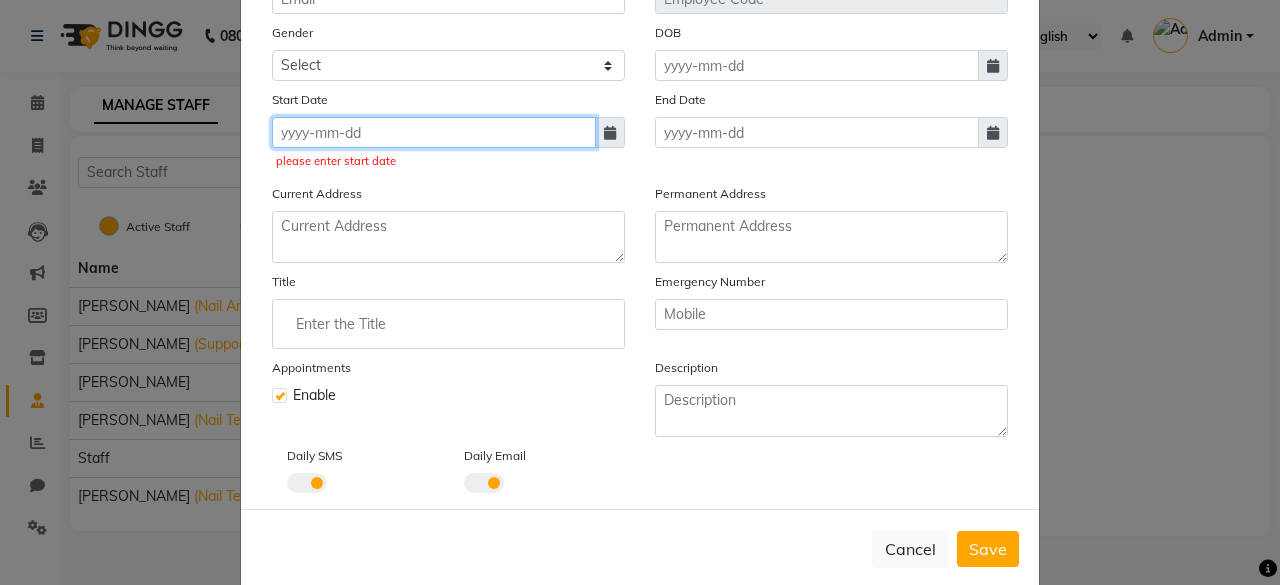 click 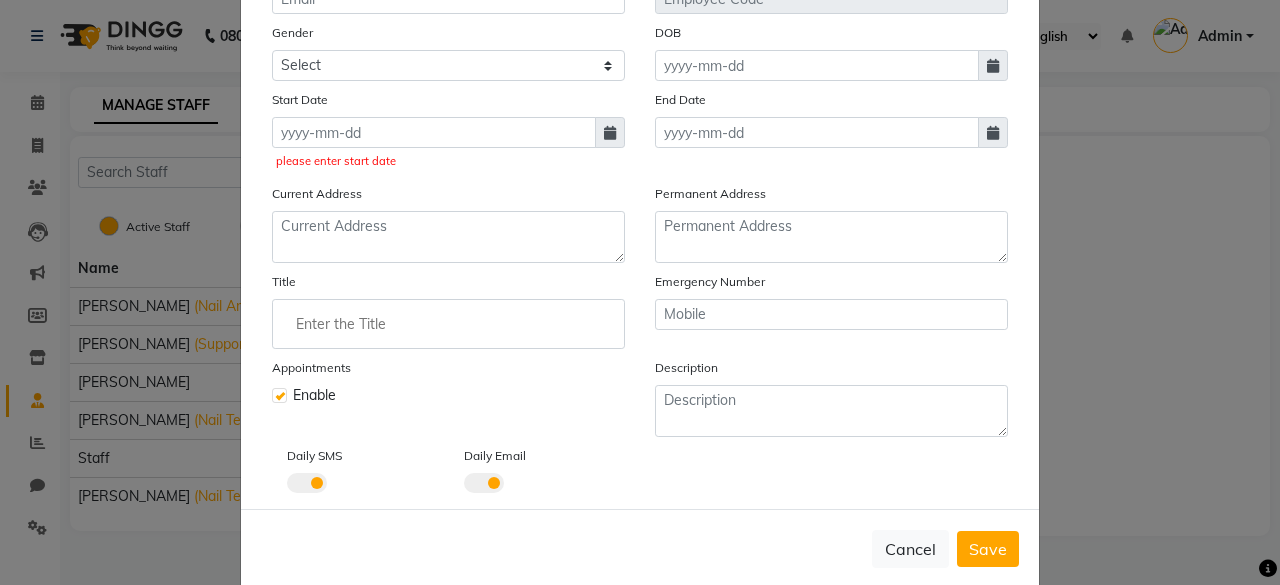 select on "7" 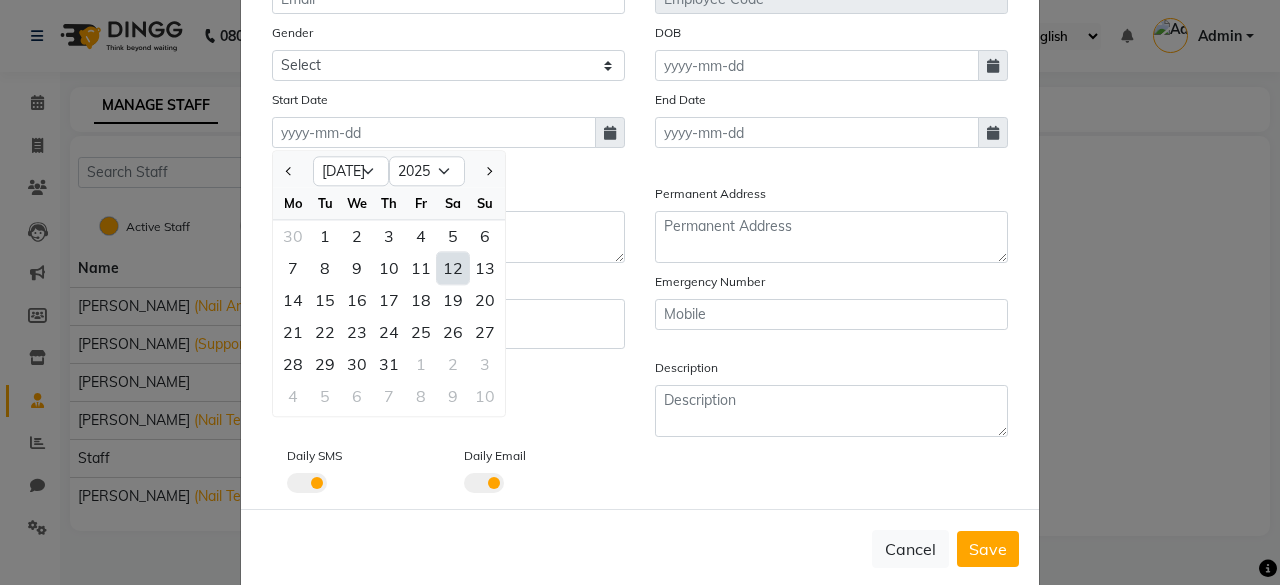 click on "12" 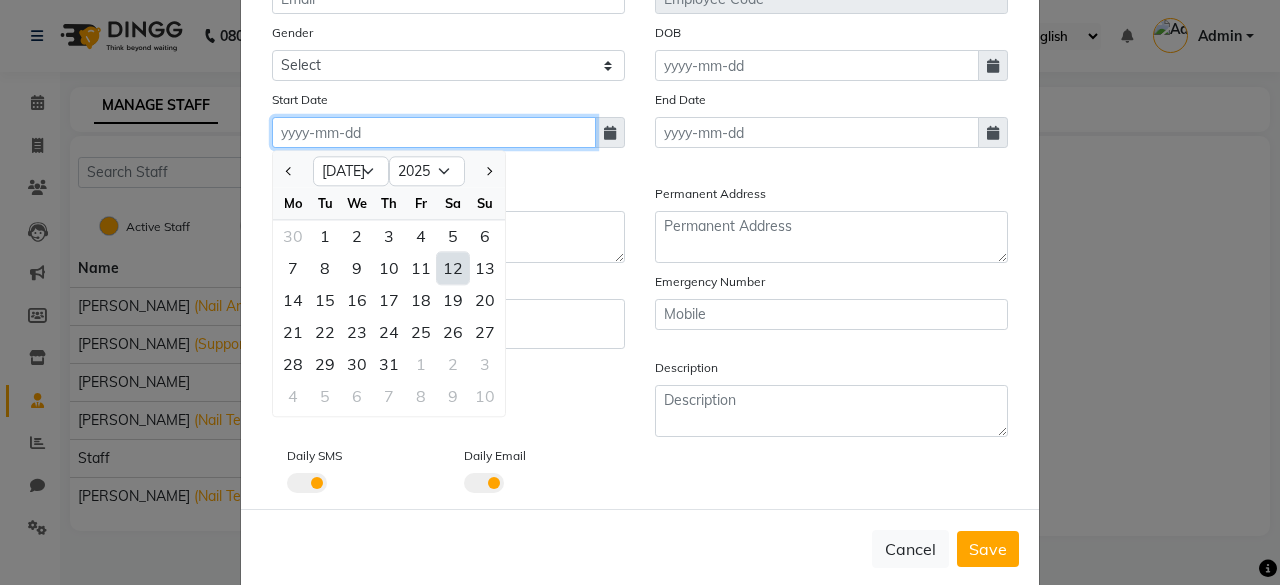 type on "12-07-2025" 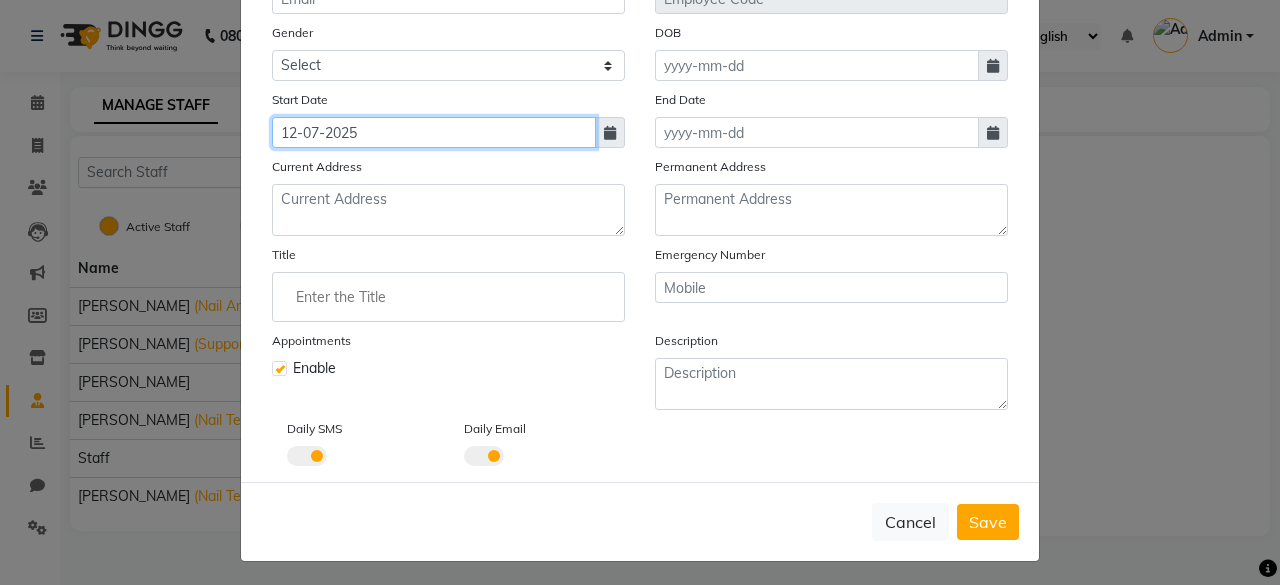 click on "12-07-2025" 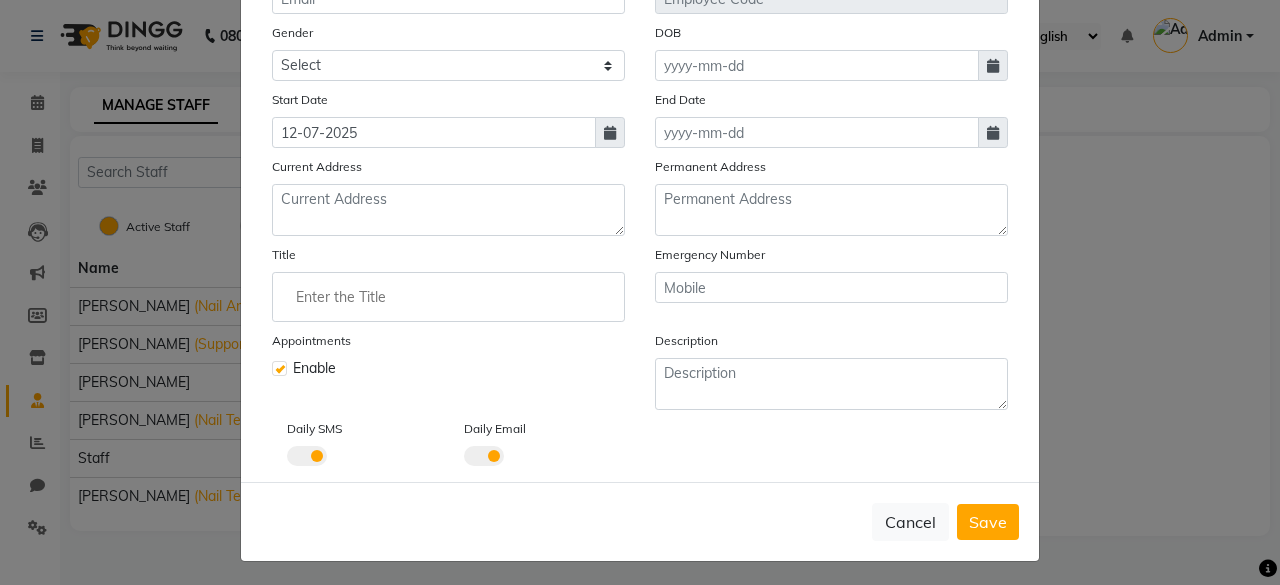 select on "7" 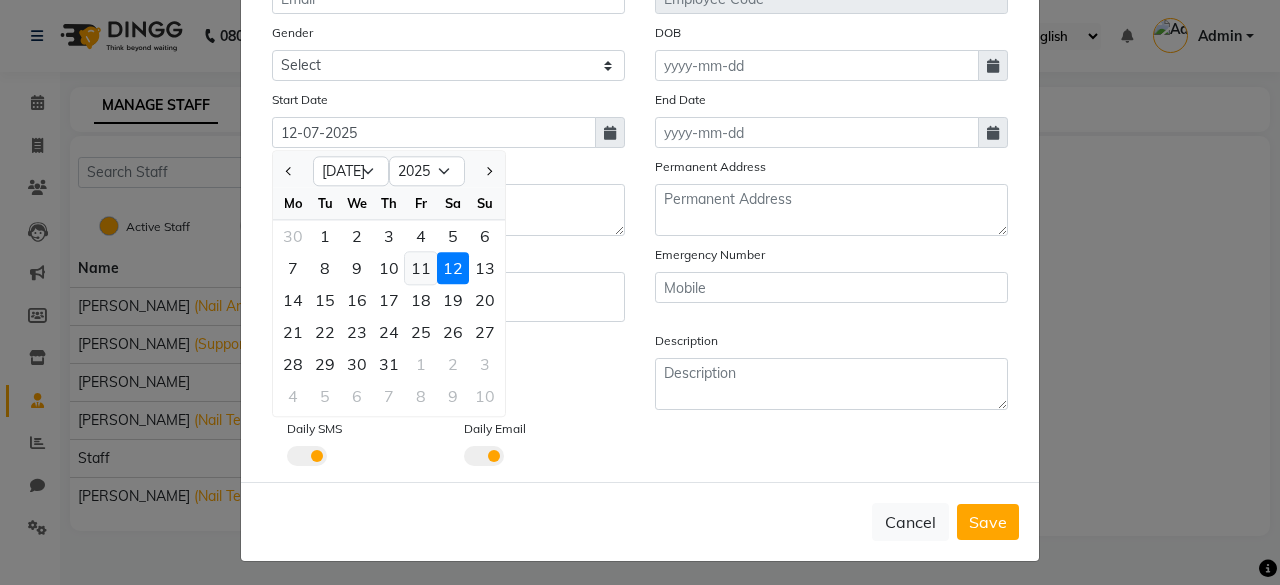 click on "11" 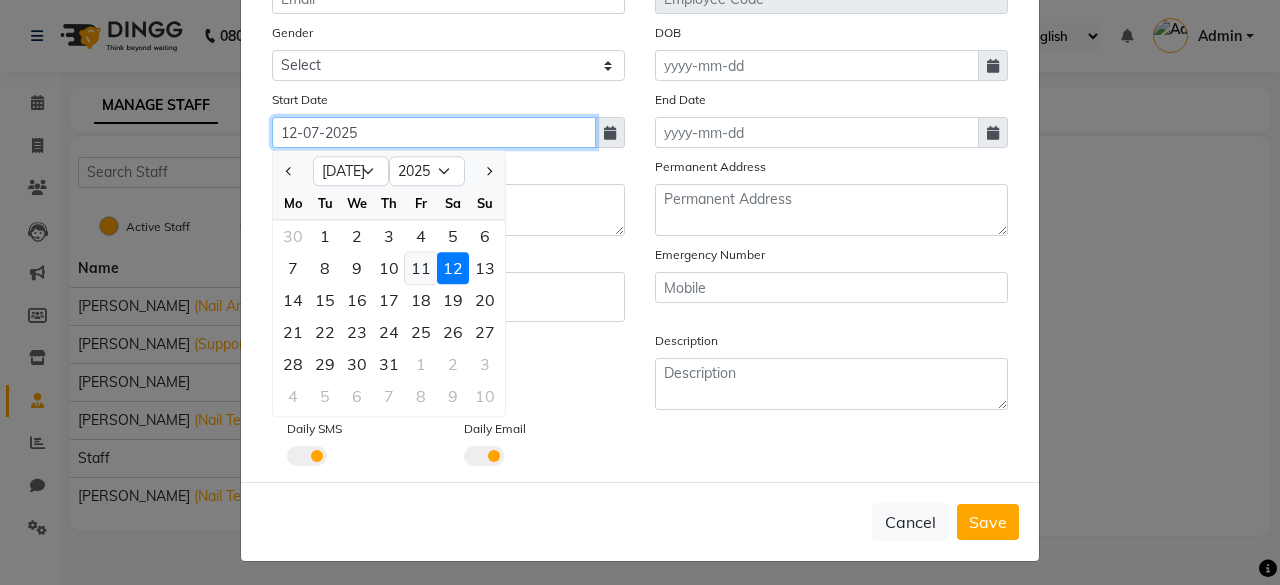 type on "[DATE]" 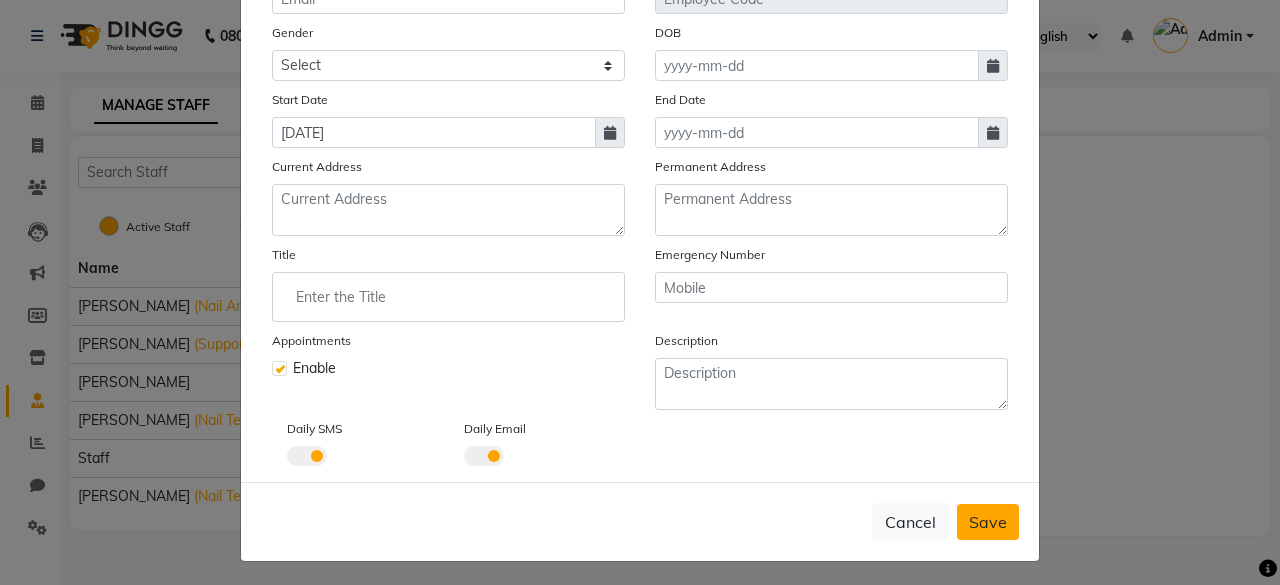 click on "Save" at bounding box center (988, 522) 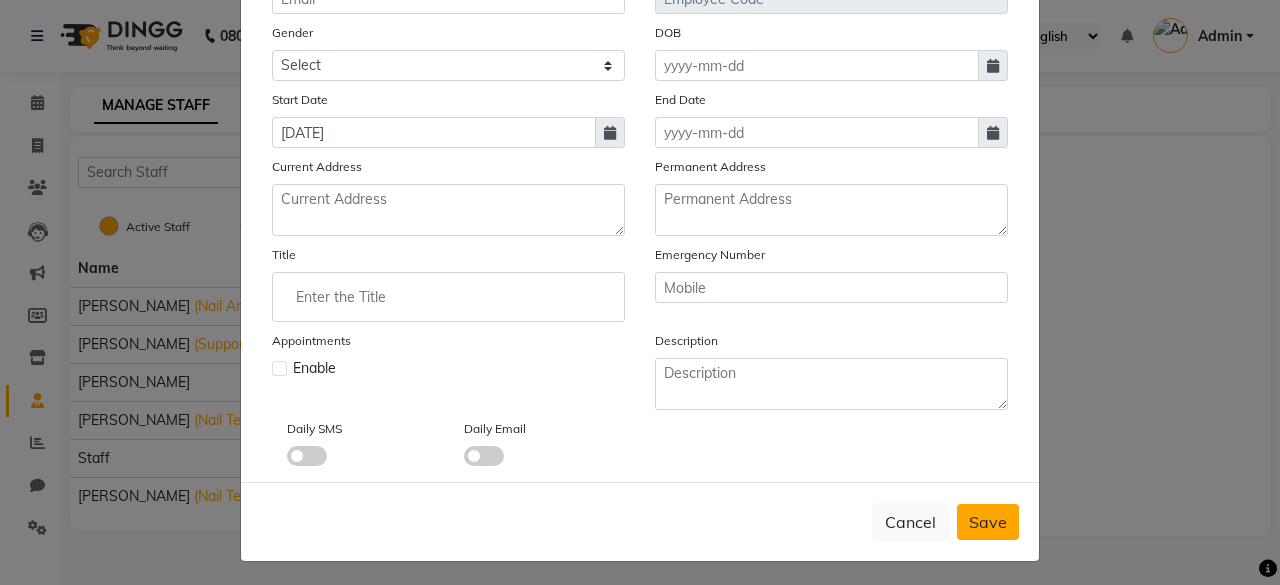 type 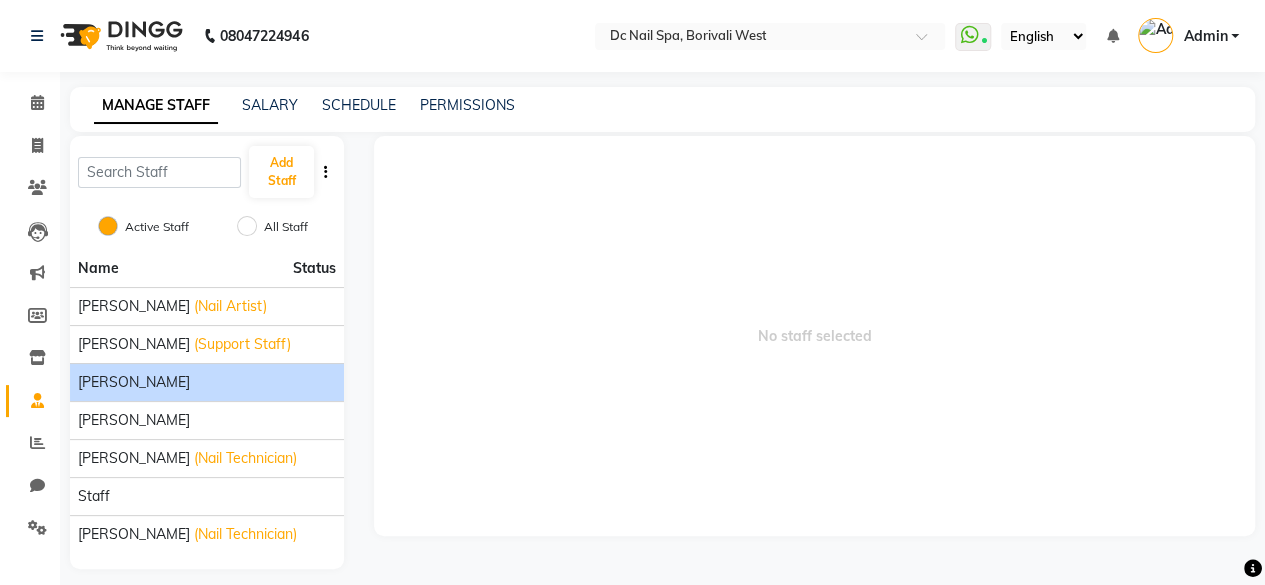 click on "[PERSON_NAME]" 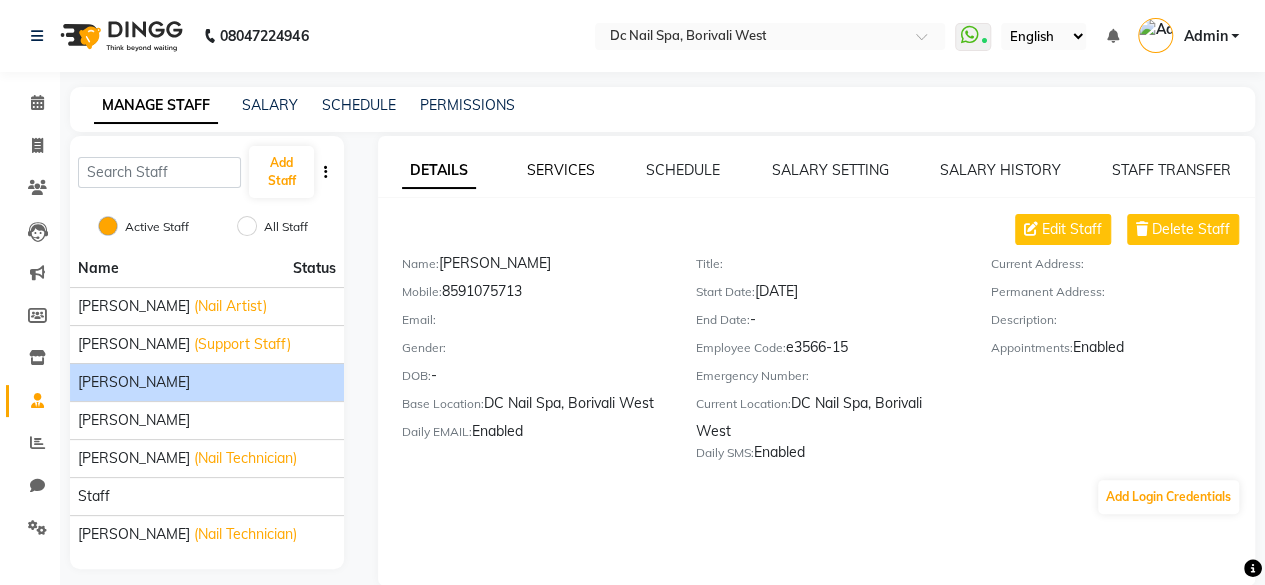 click on "SERVICES" 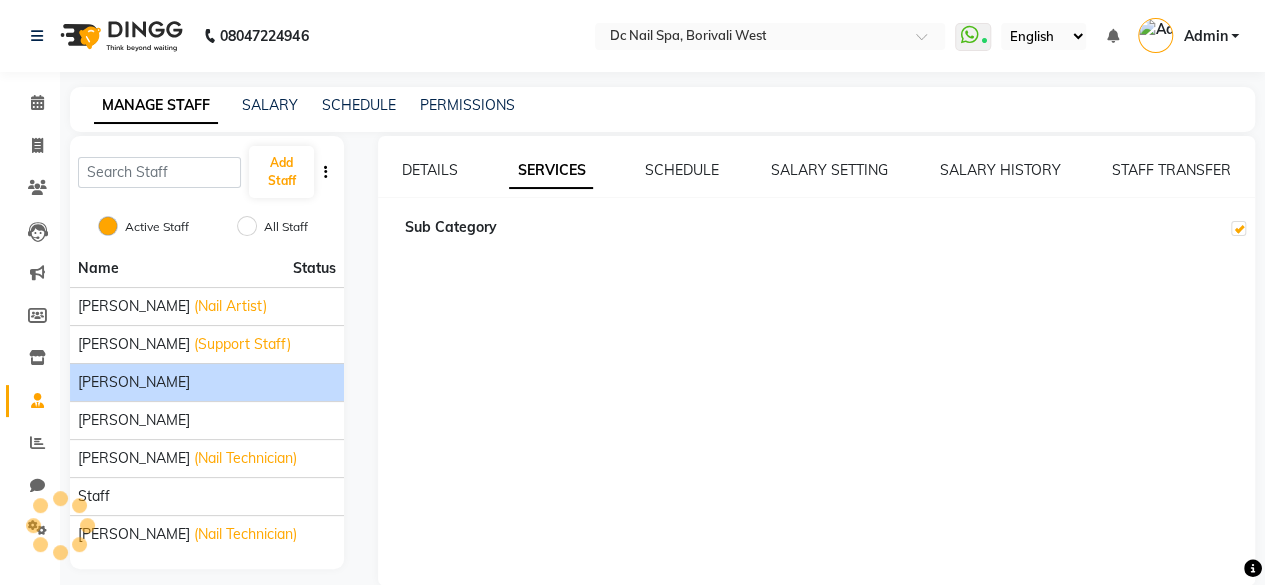 checkbox on "true" 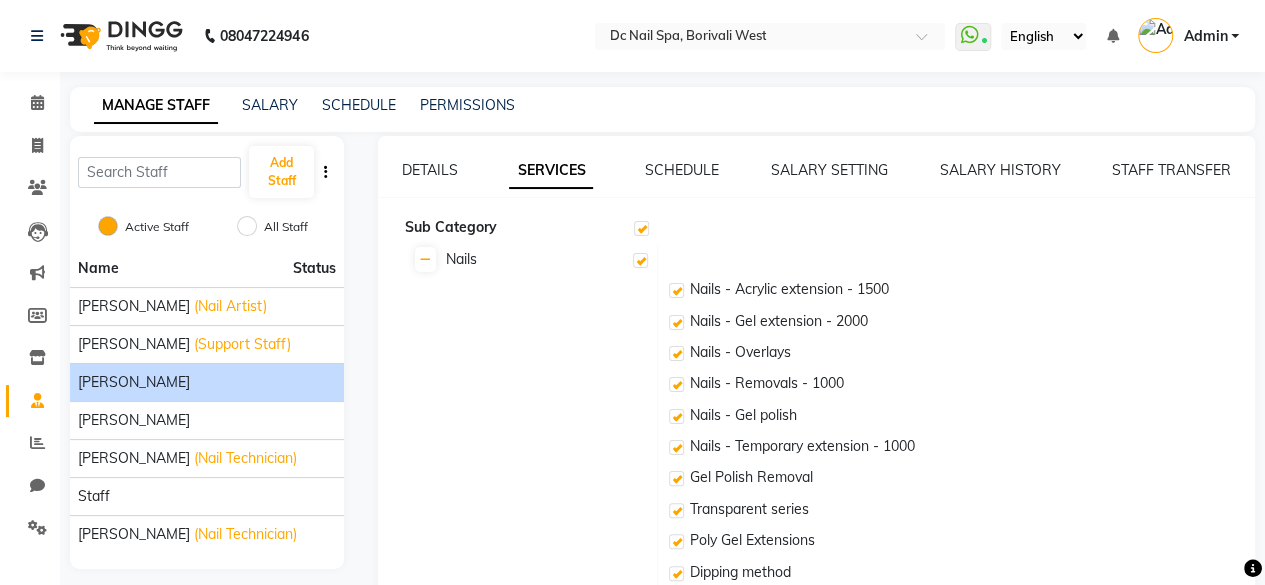 click at bounding box center [641, 228] 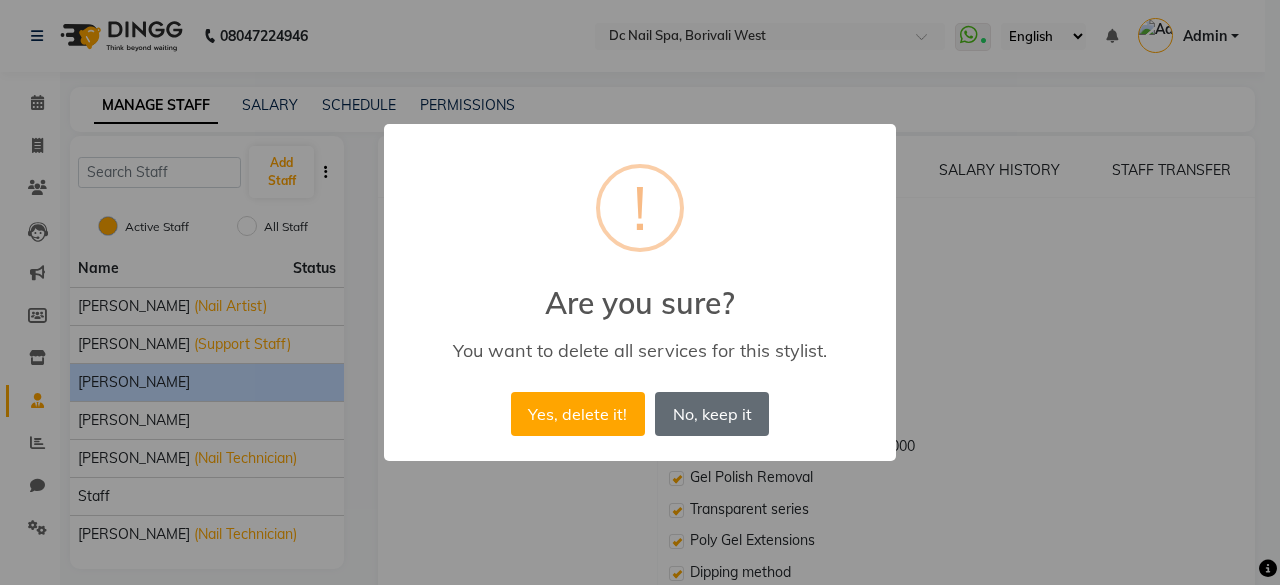 click on "No, keep it" at bounding box center [712, 414] 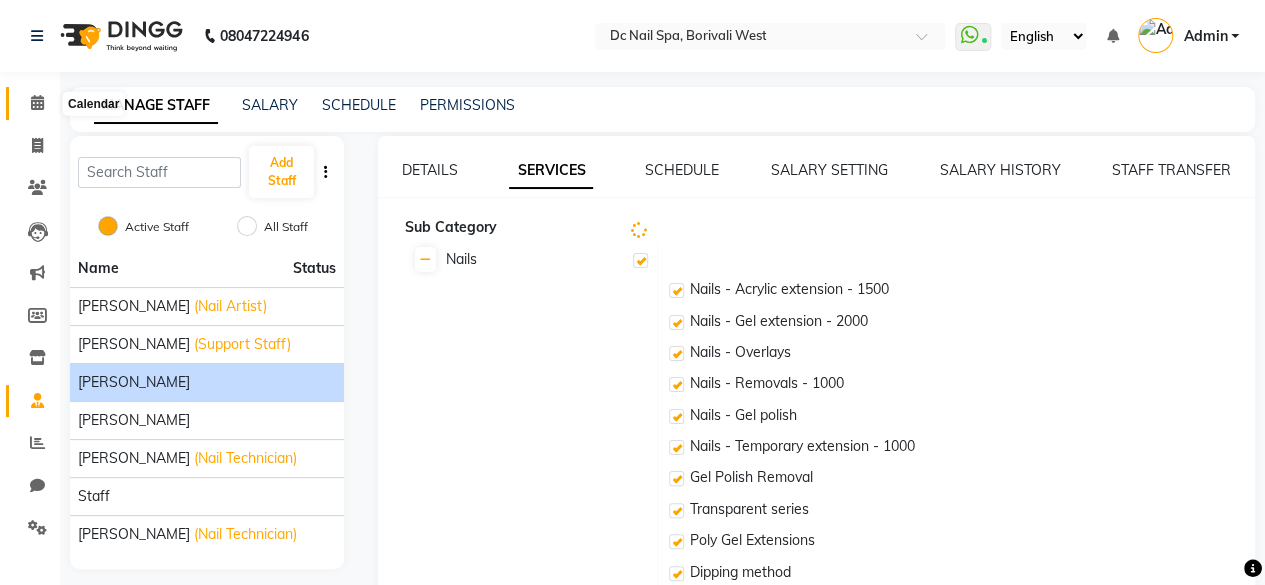 click 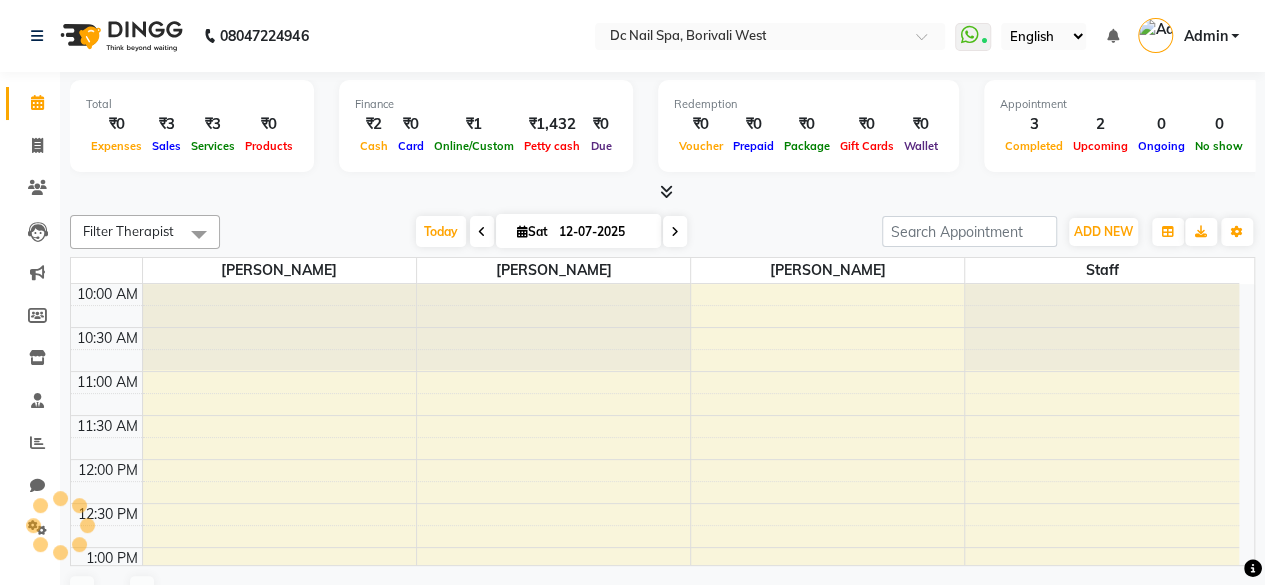 scroll, scrollTop: 0, scrollLeft: 0, axis: both 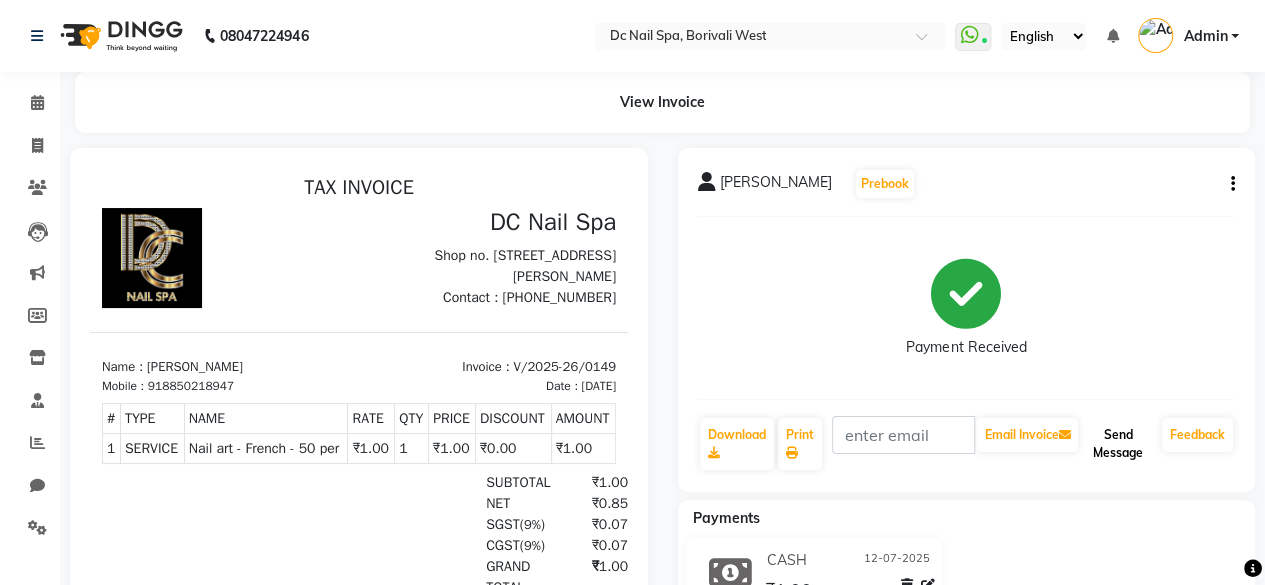 click on "Send Message" 